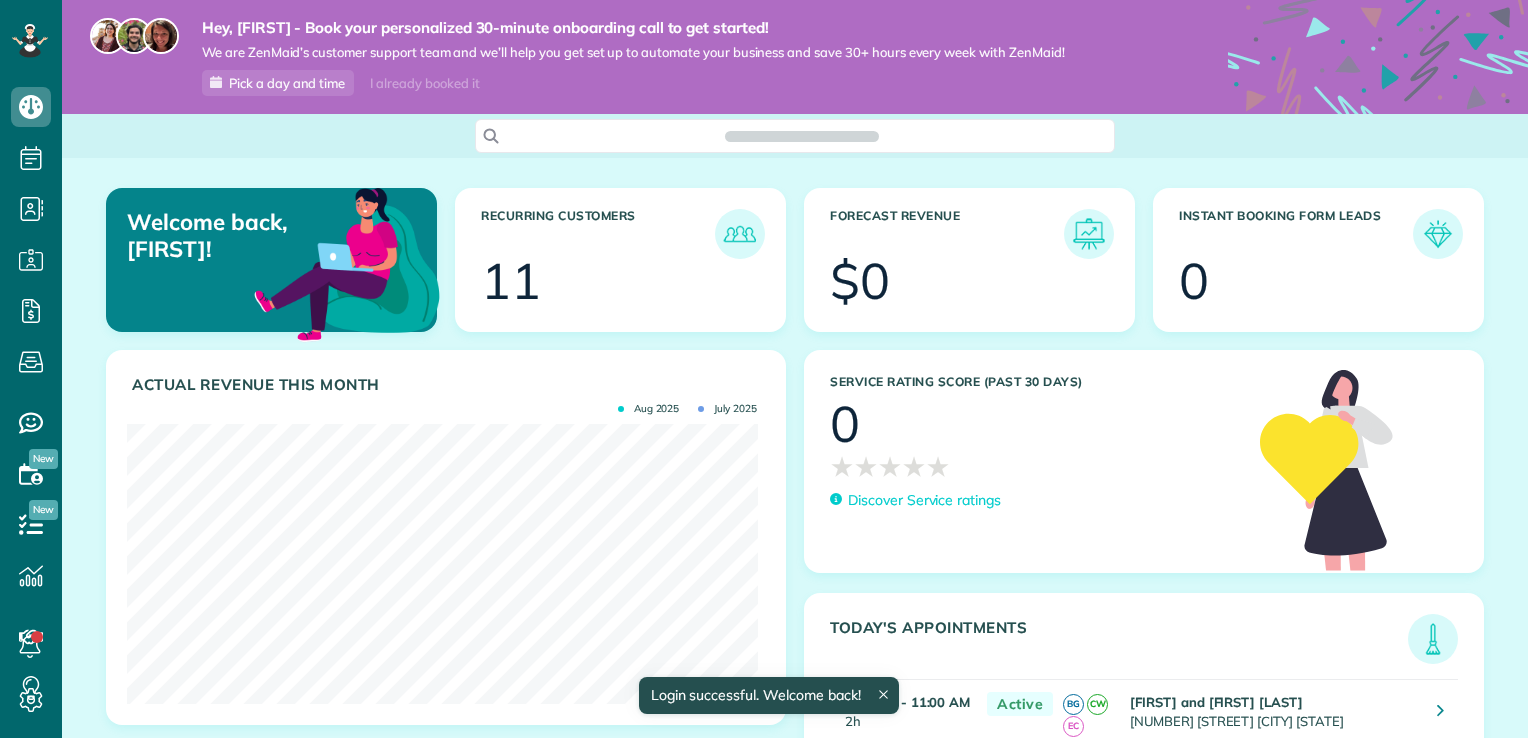 scroll, scrollTop: 0, scrollLeft: 0, axis: both 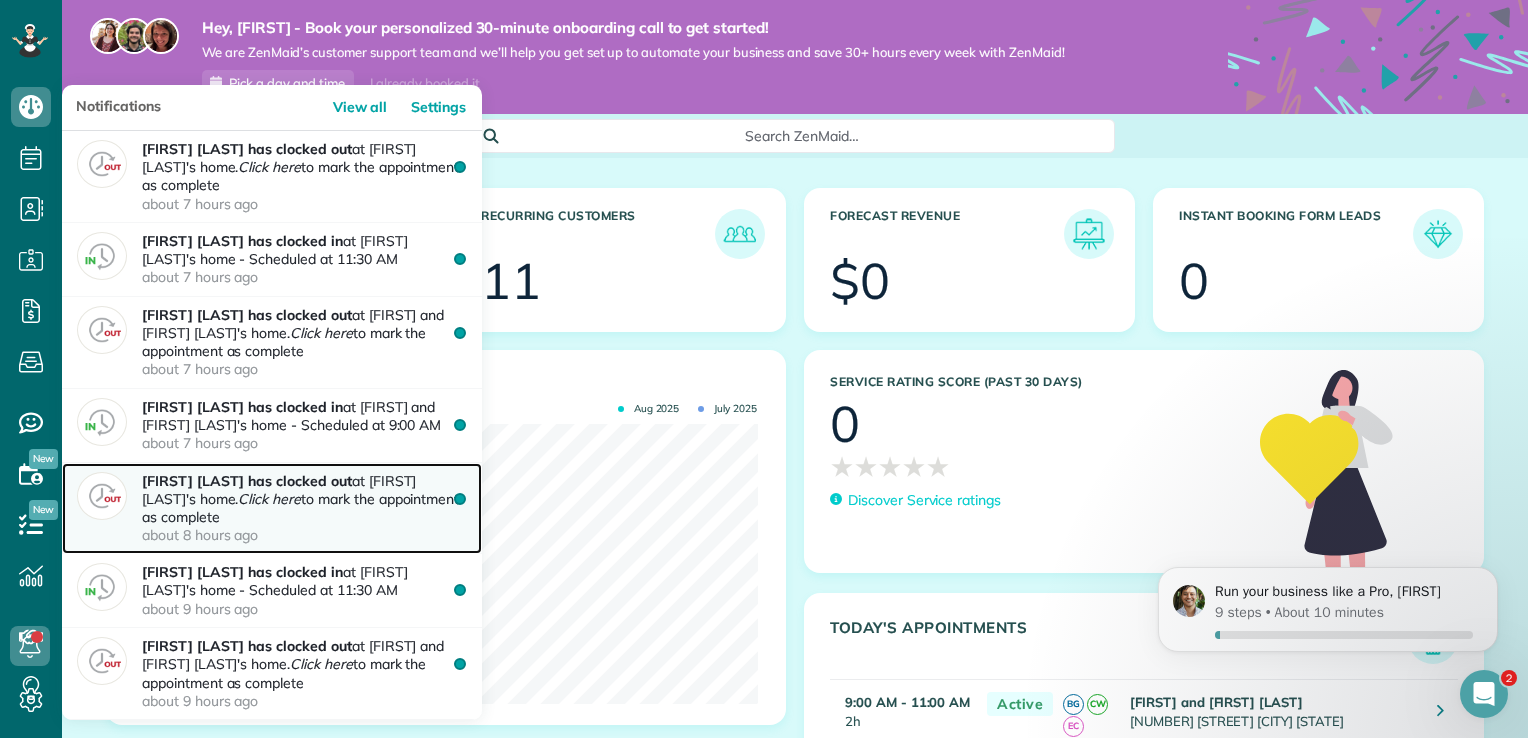 click on "Courtney Willier has clocked out  at Brian Lutz's home.  Click here  to mark the appointment as complete about 8 hours ago" at bounding box center (304, 508) 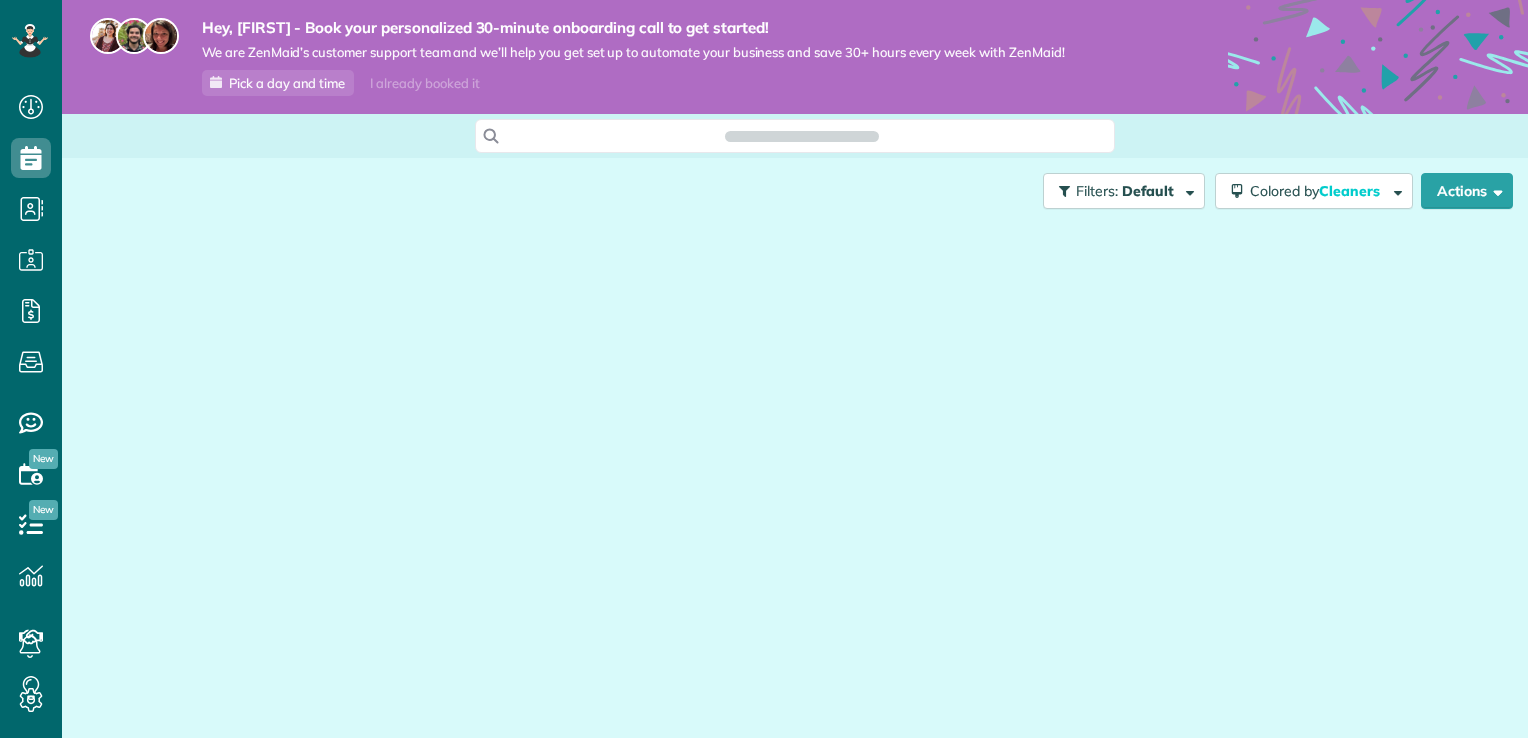 scroll, scrollTop: 0, scrollLeft: 0, axis: both 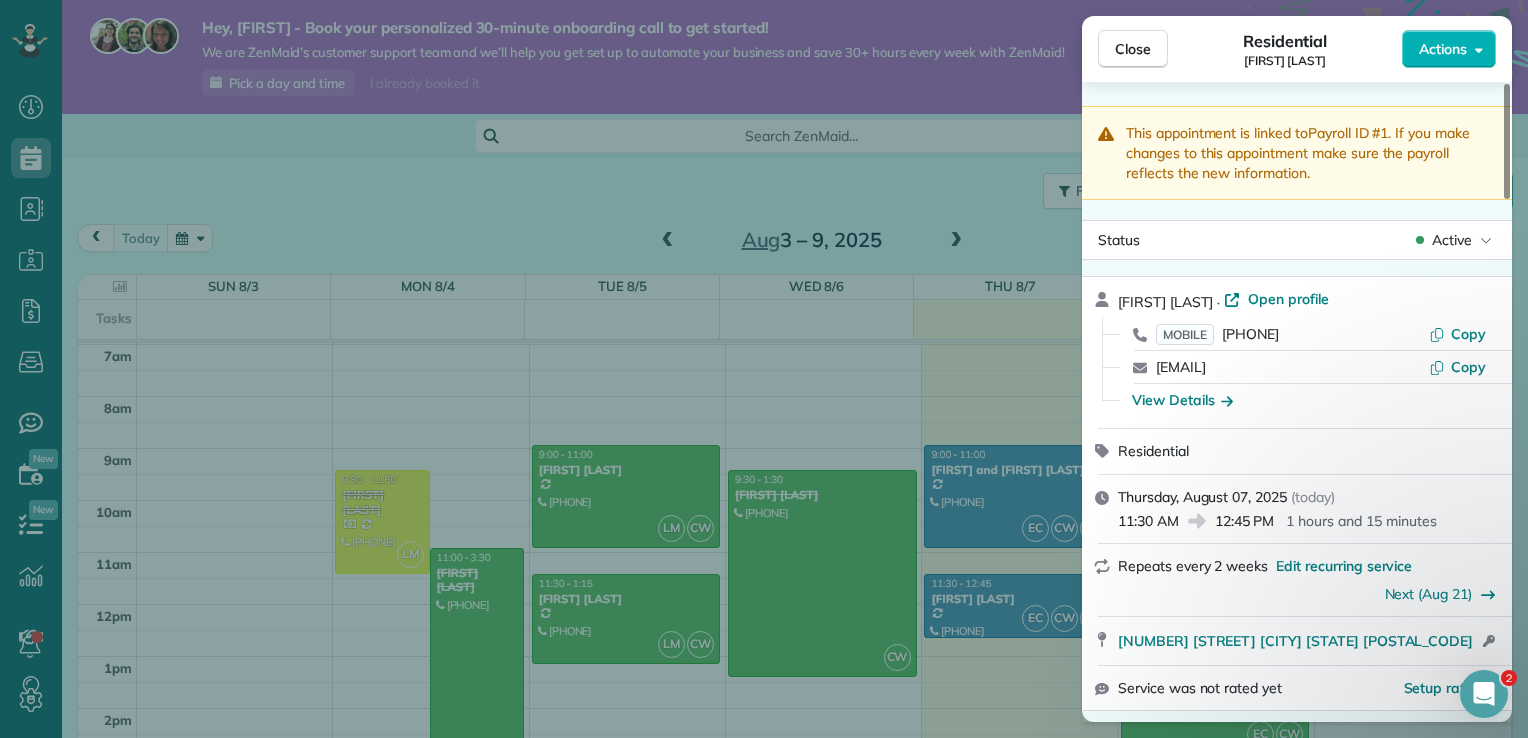 click on "Close" at bounding box center (1133, 49) 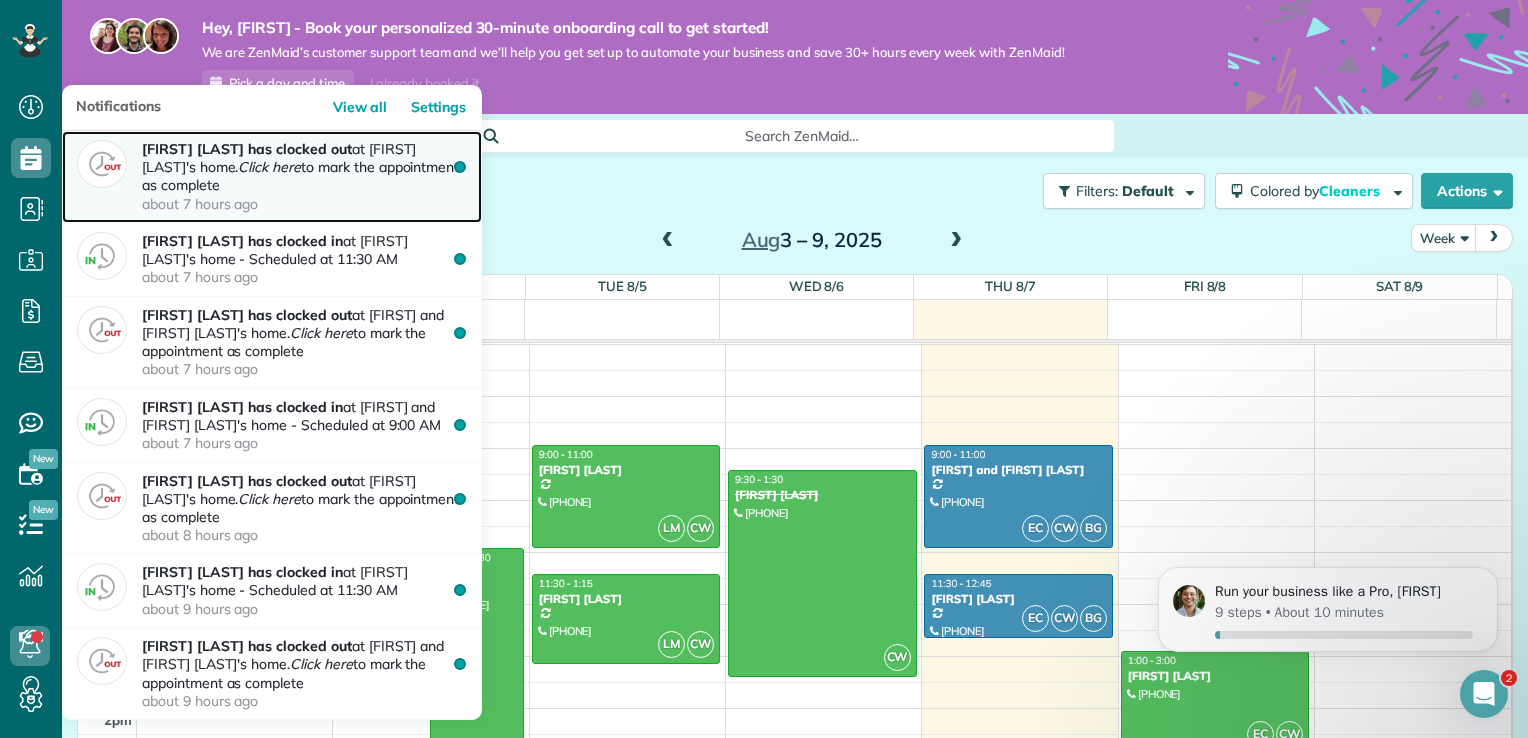 click on "Emma Craven has clocked out  at Brian Lutz's home.  Click here  to mark the appointment as complete about 7 hours ago" at bounding box center (304, 176) 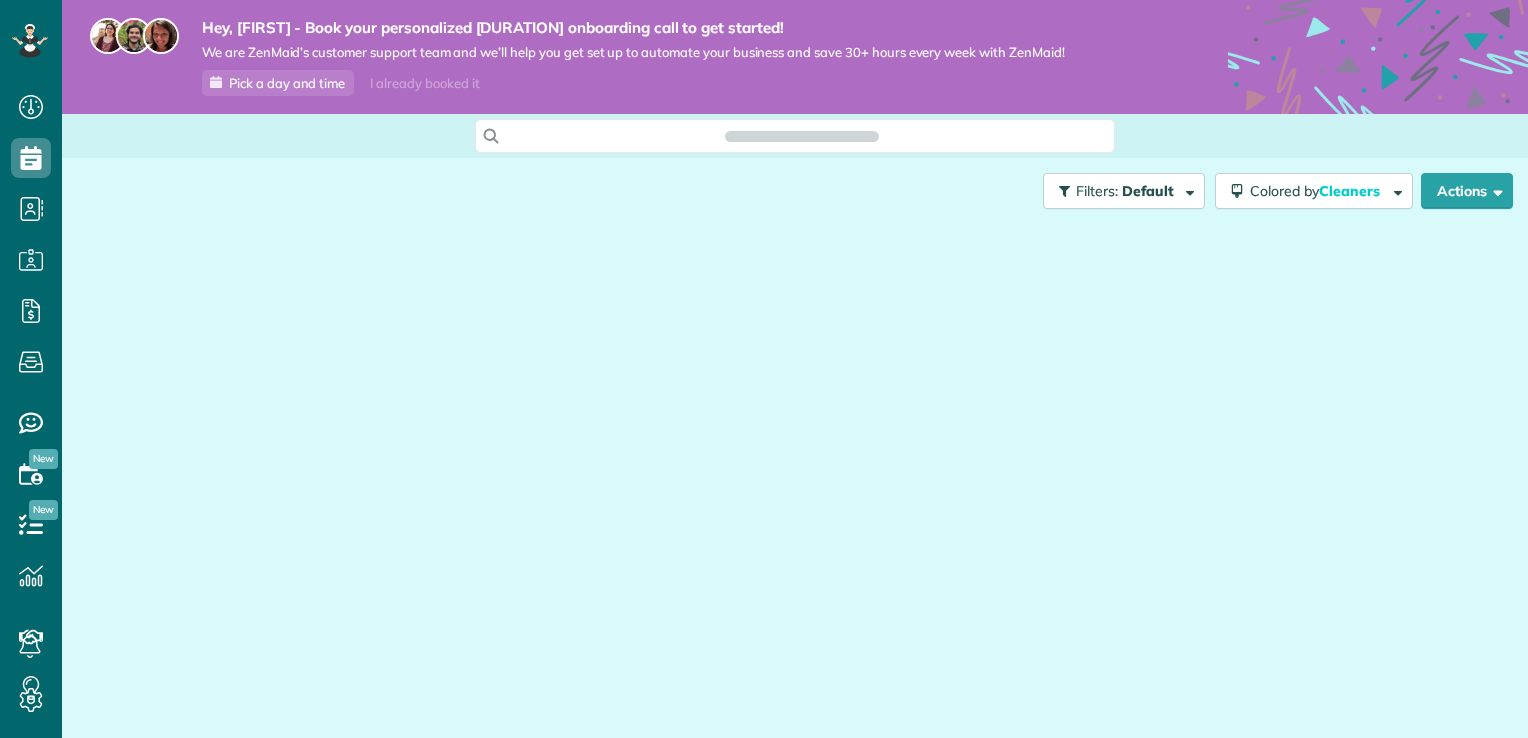 scroll, scrollTop: 0, scrollLeft: 0, axis: both 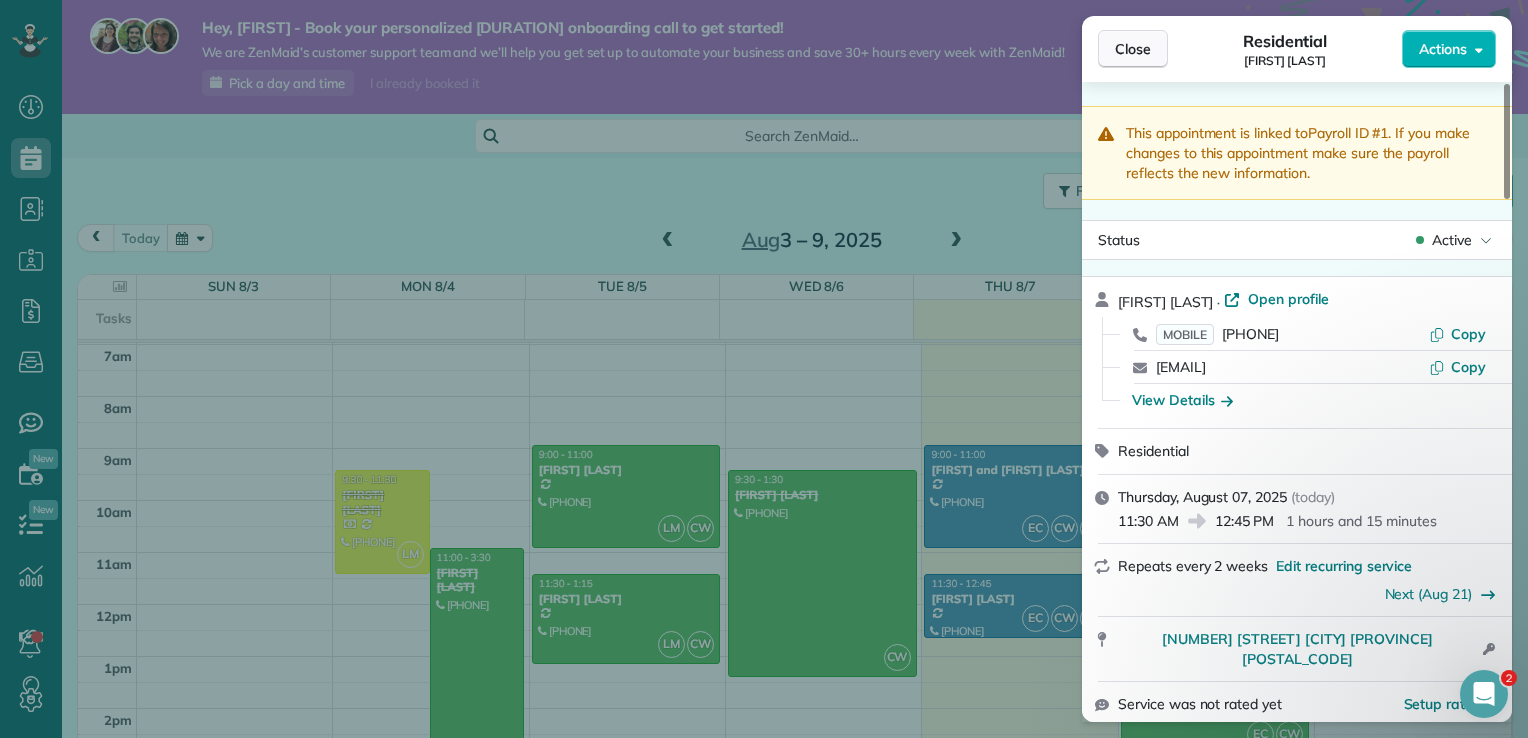 click on "Close" at bounding box center (1133, 49) 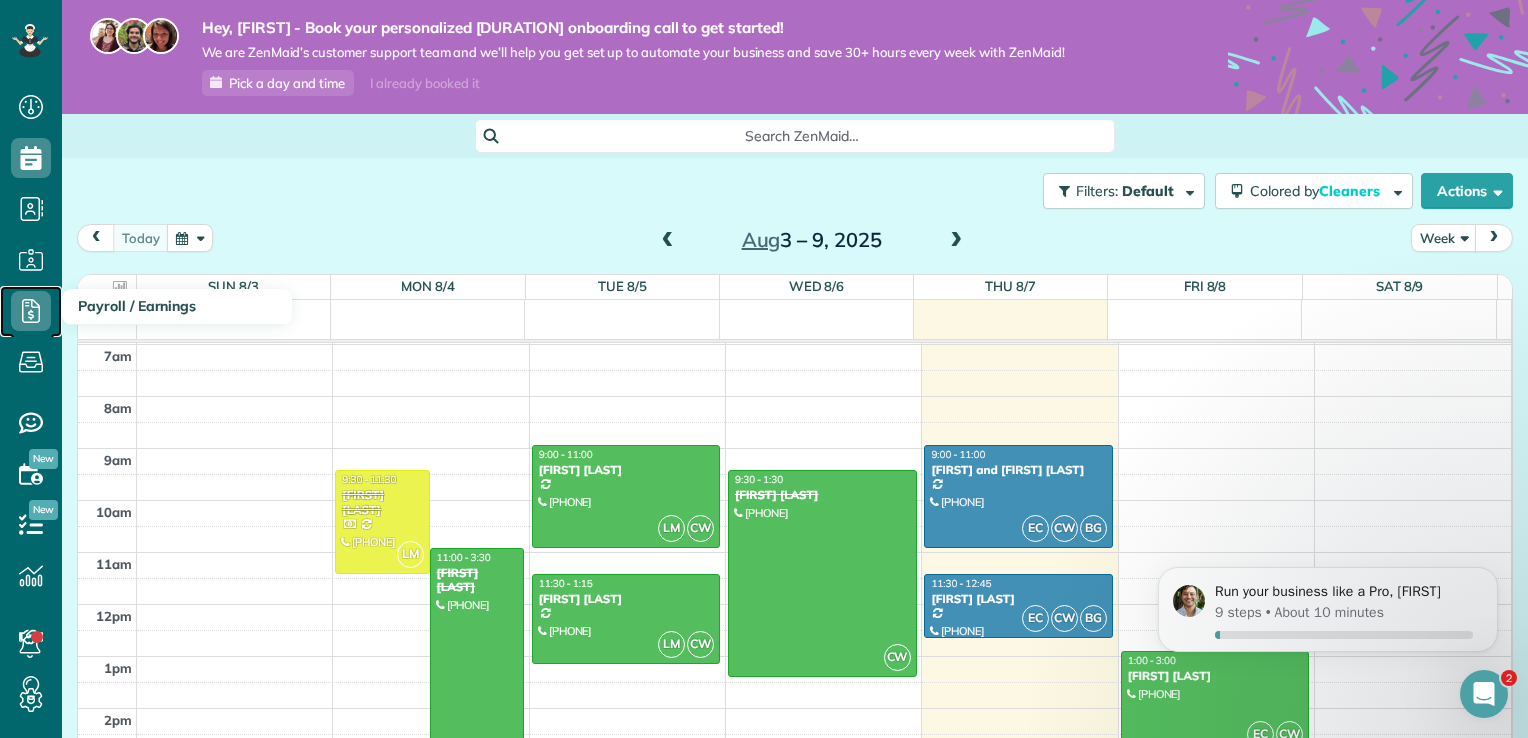 click on "Payroll / Earnings" at bounding box center (31, 331) 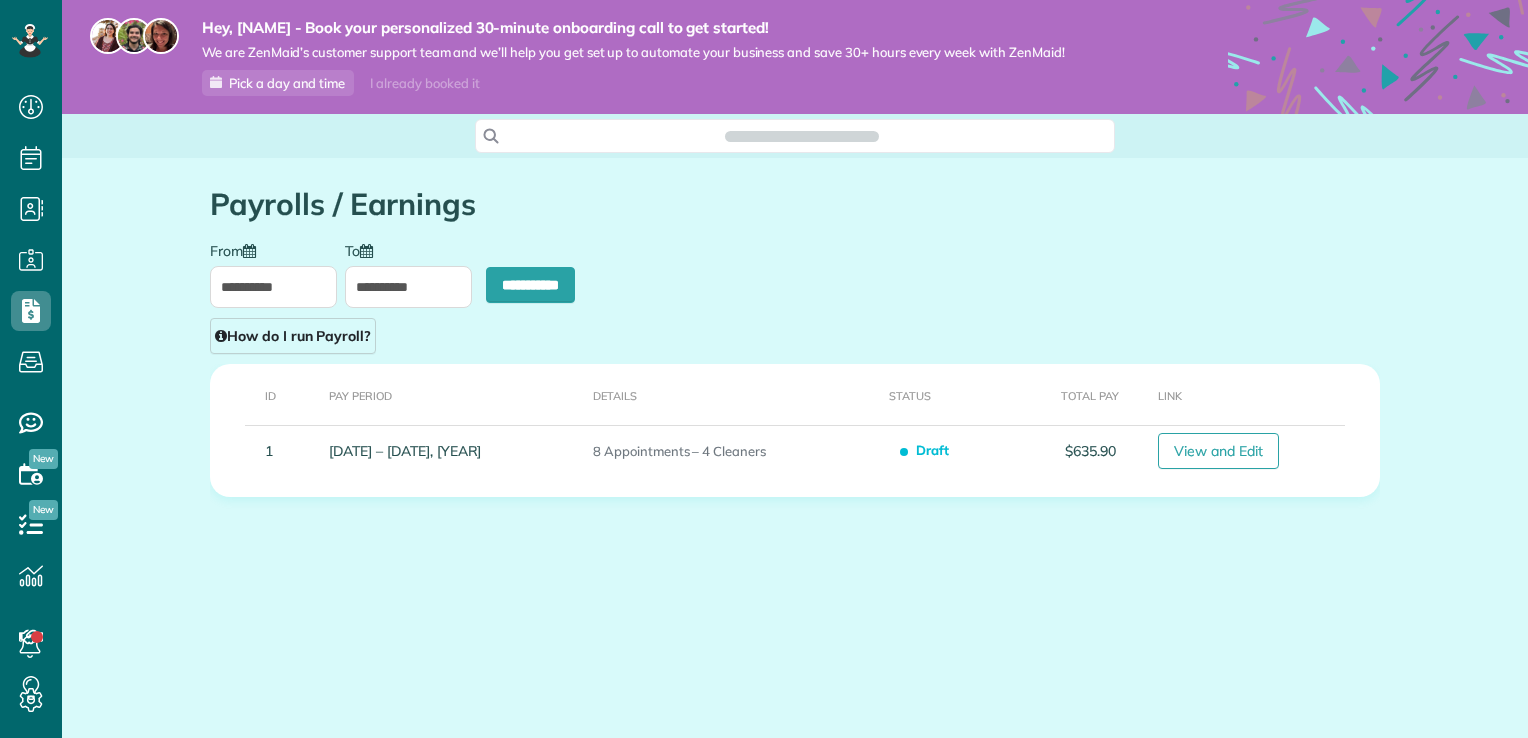 scroll, scrollTop: 0, scrollLeft: 0, axis: both 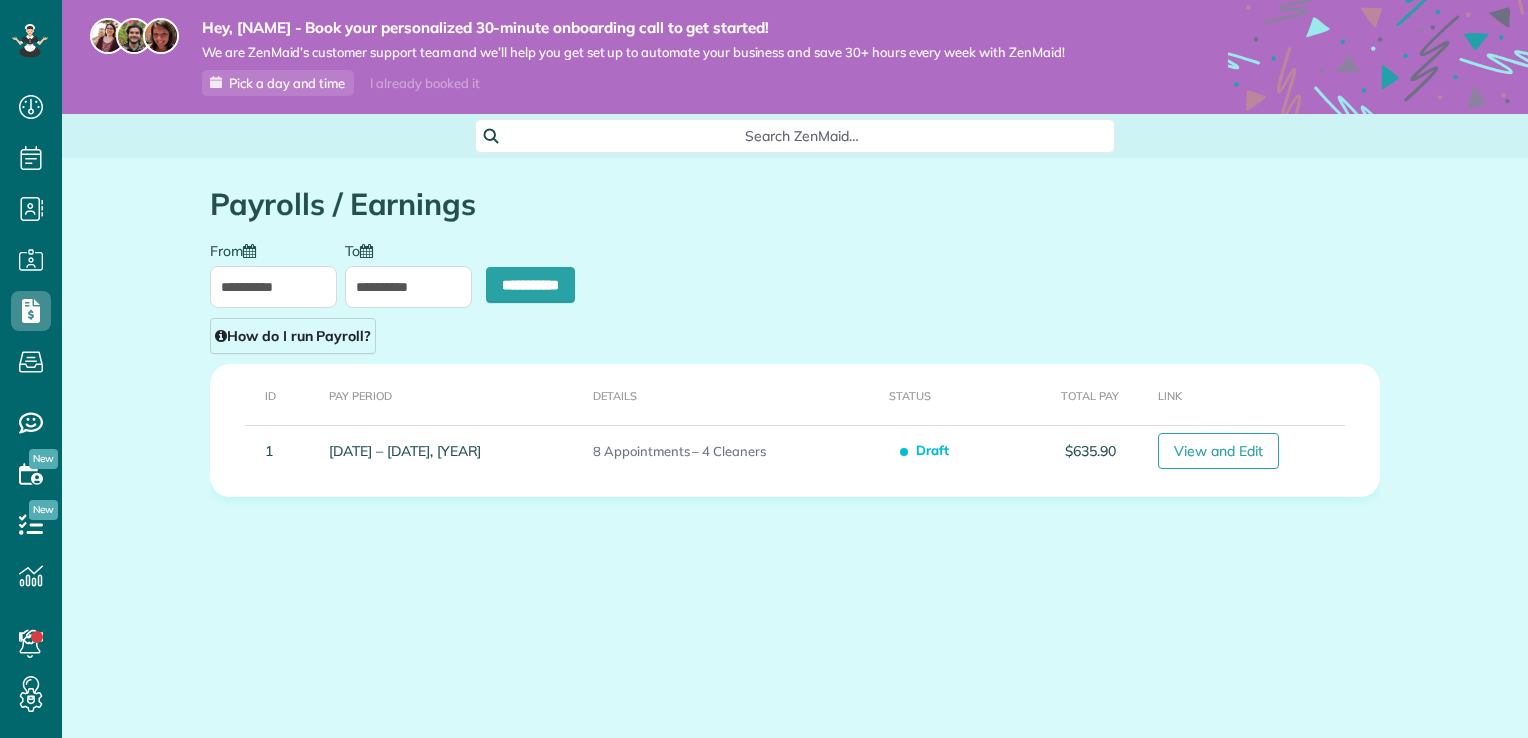 type on "**********" 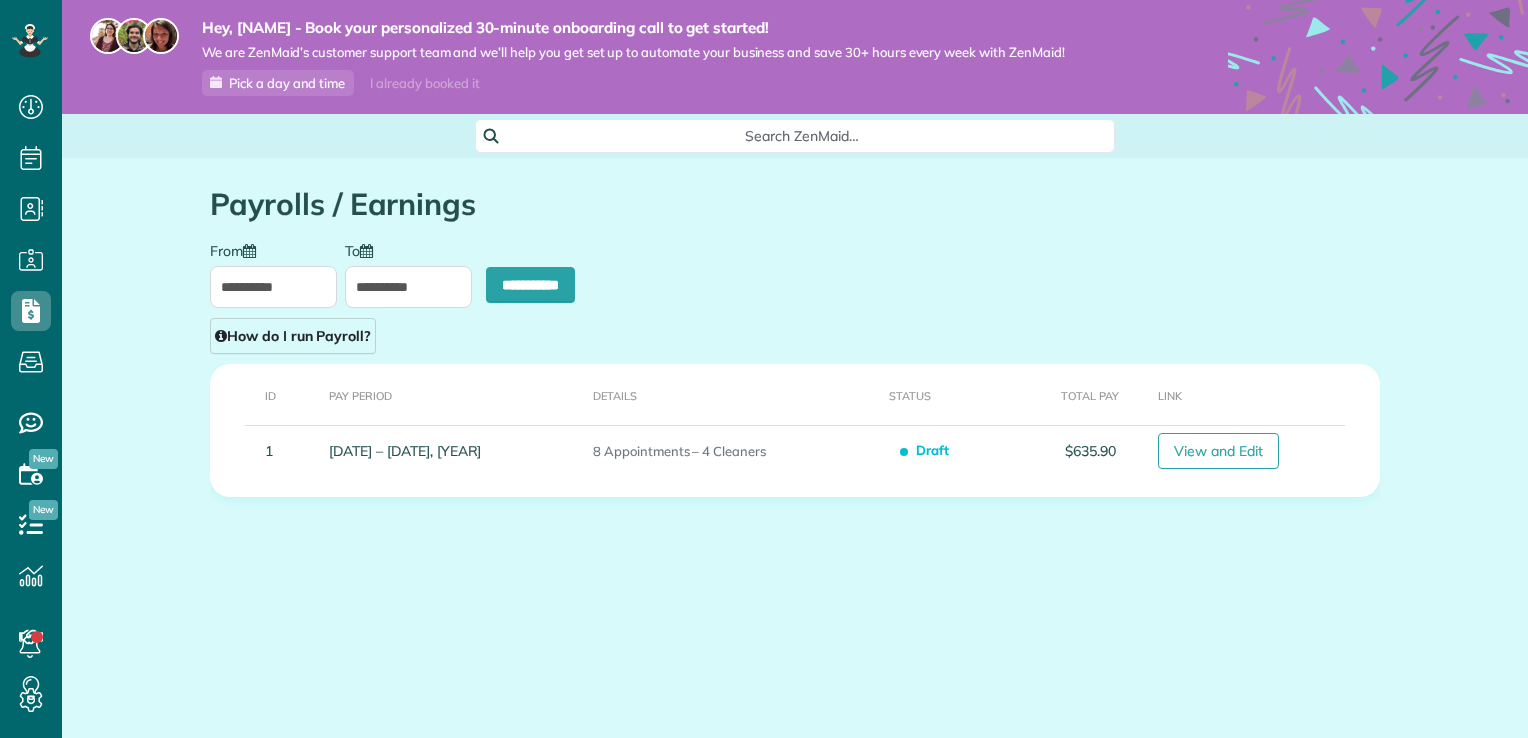 type on "**********" 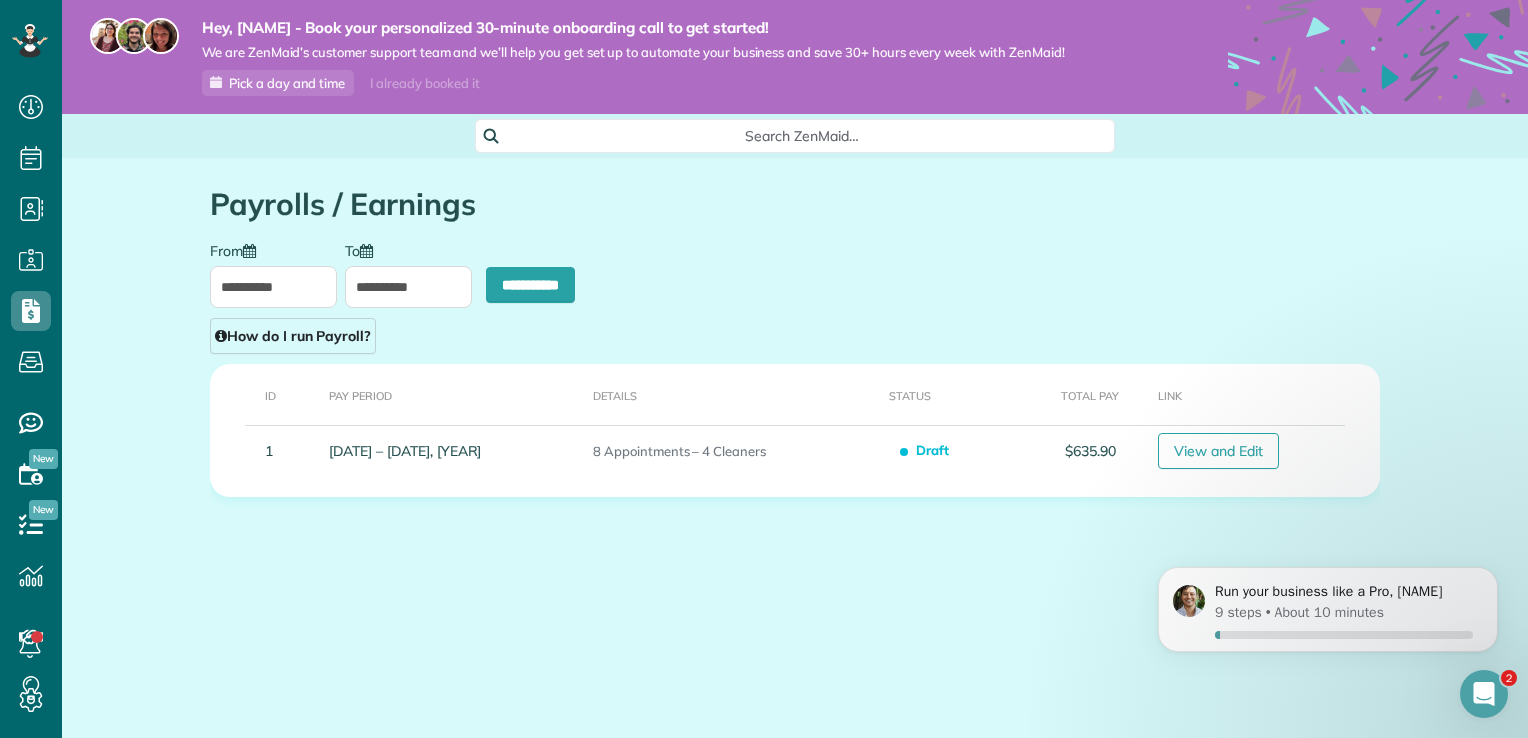 scroll, scrollTop: 0, scrollLeft: 0, axis: both 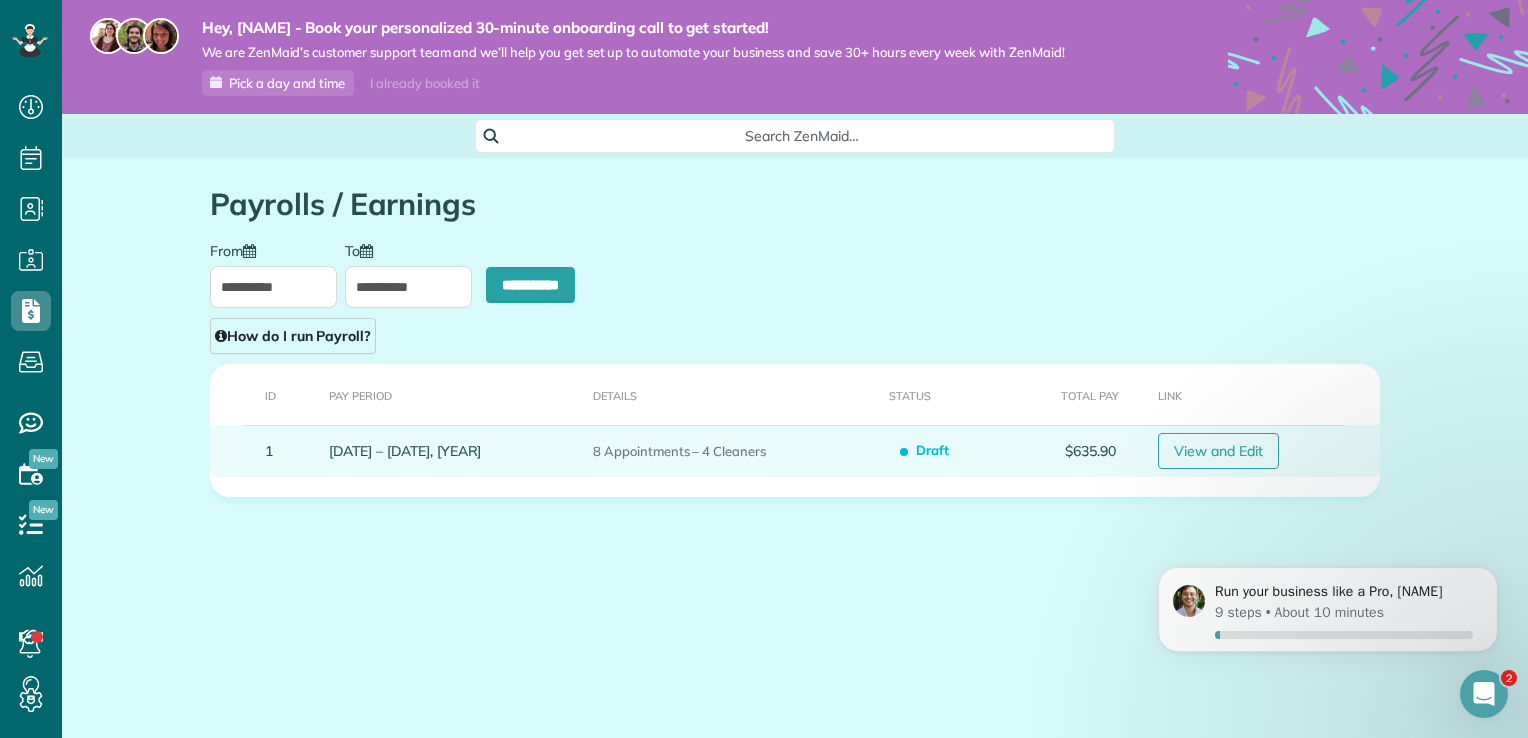 click on "View and Edit" at bounding box center [1218, 451] 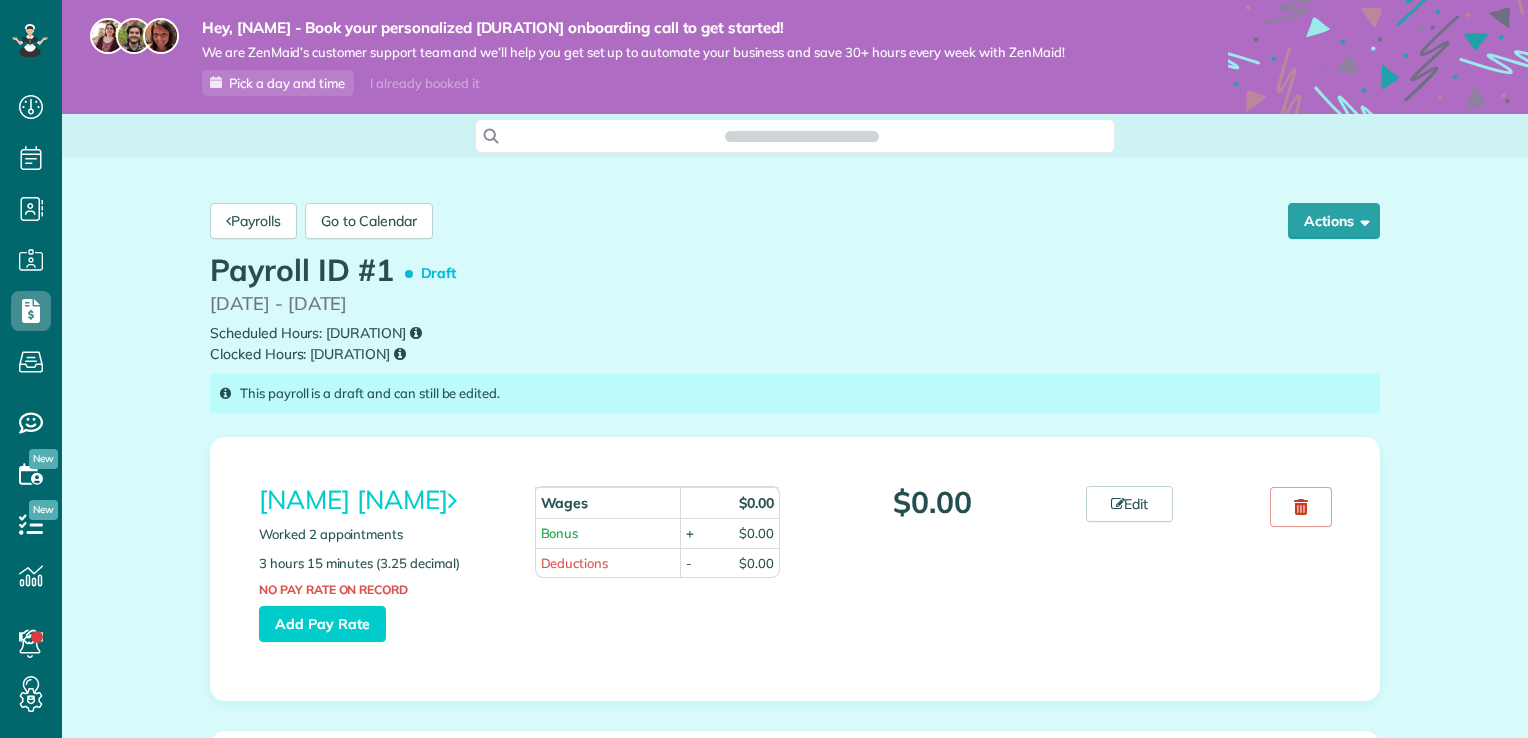 scroll, scrollTop: 0, scrollLeft: 0, axis: both 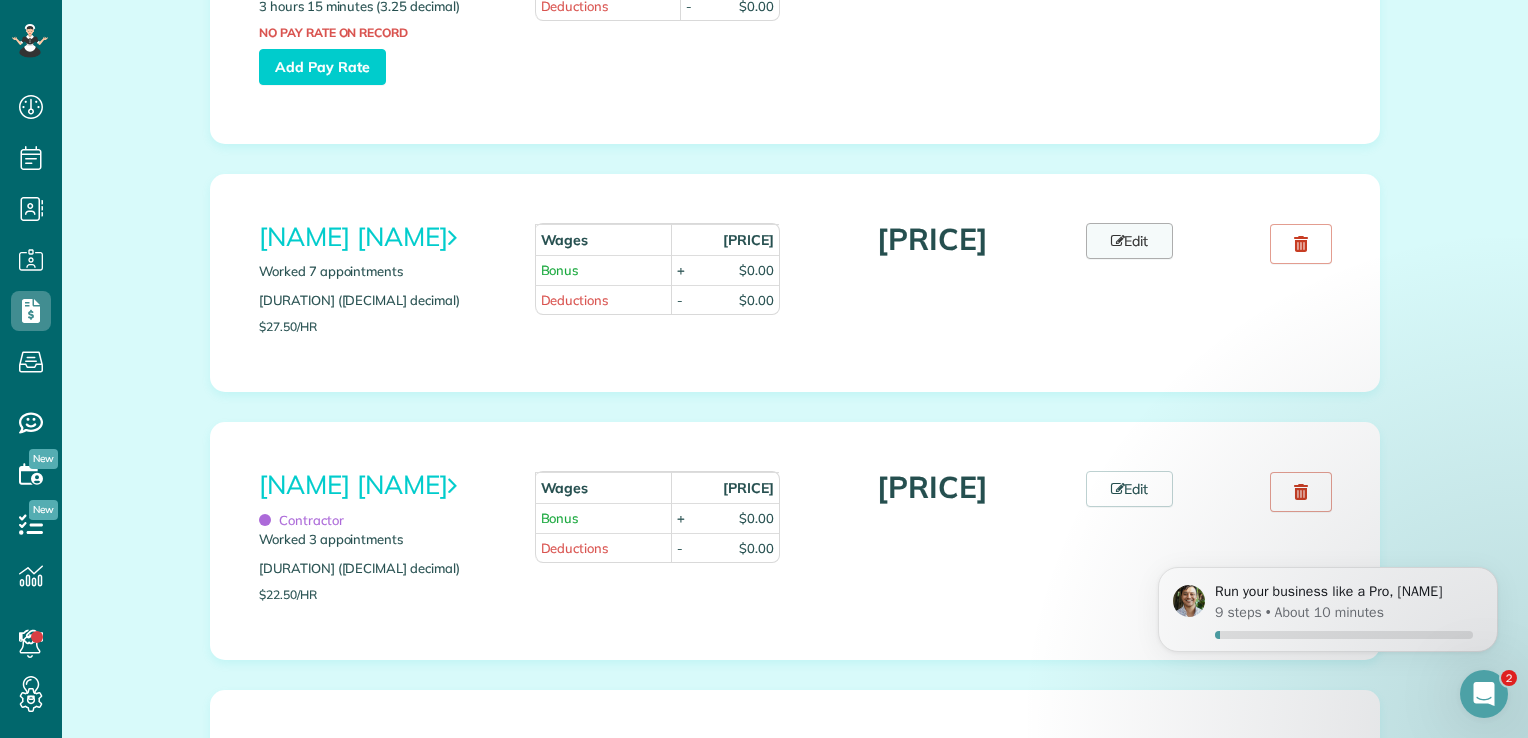 click on "Edit" at bounding box center (1130, 241) 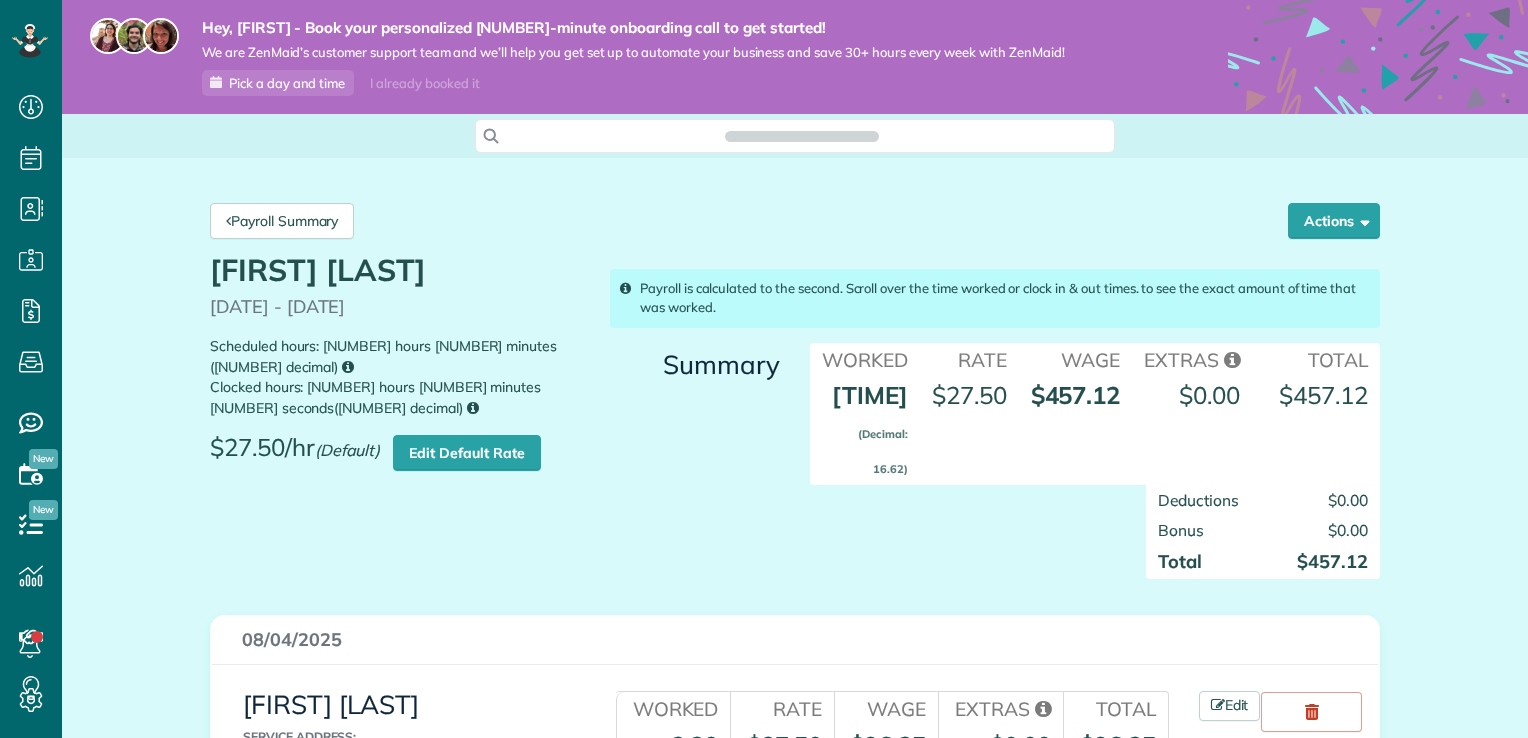 scroll, scrollTop: 0, scrollLeft: 0, axis: both 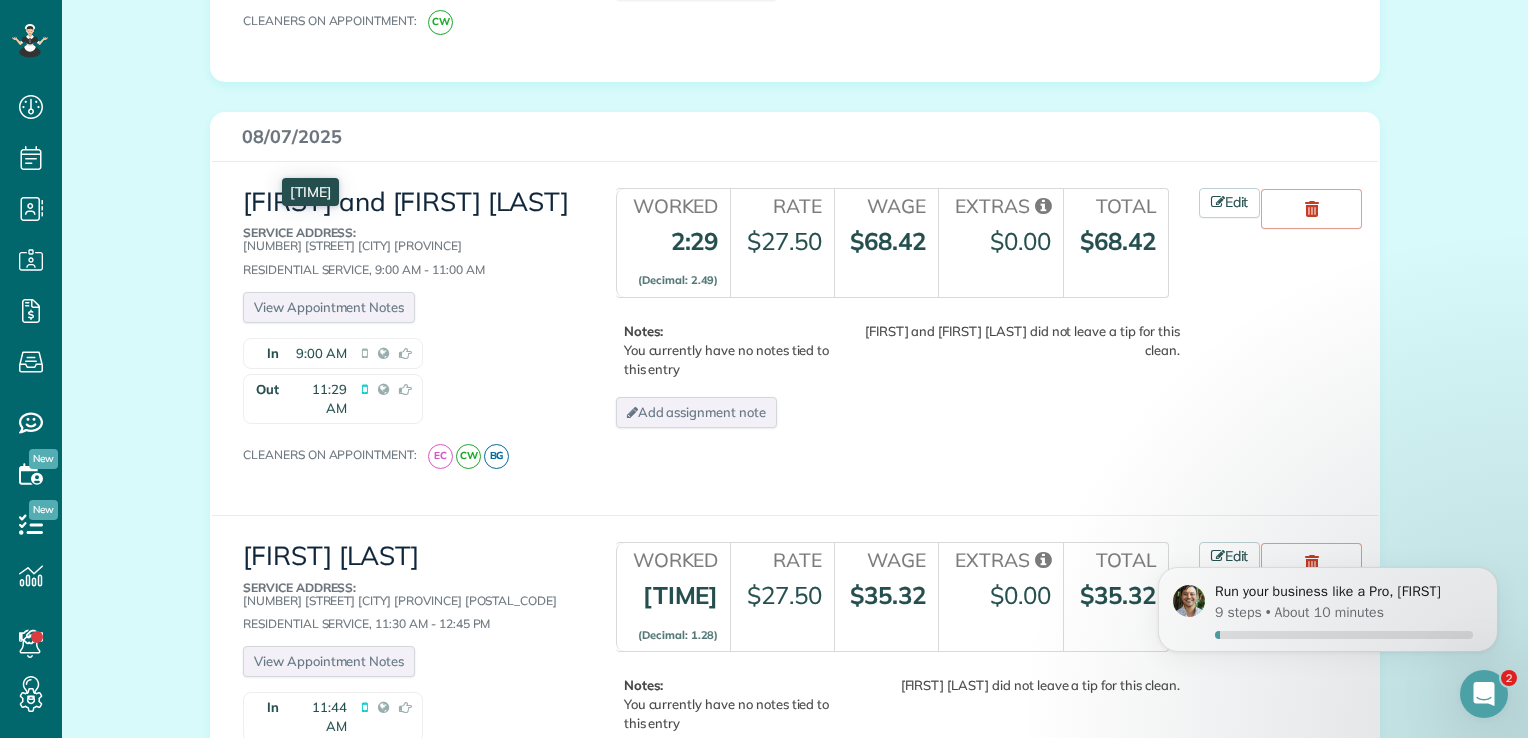 click on "9:00 AM" at bounding box center [321, 353] 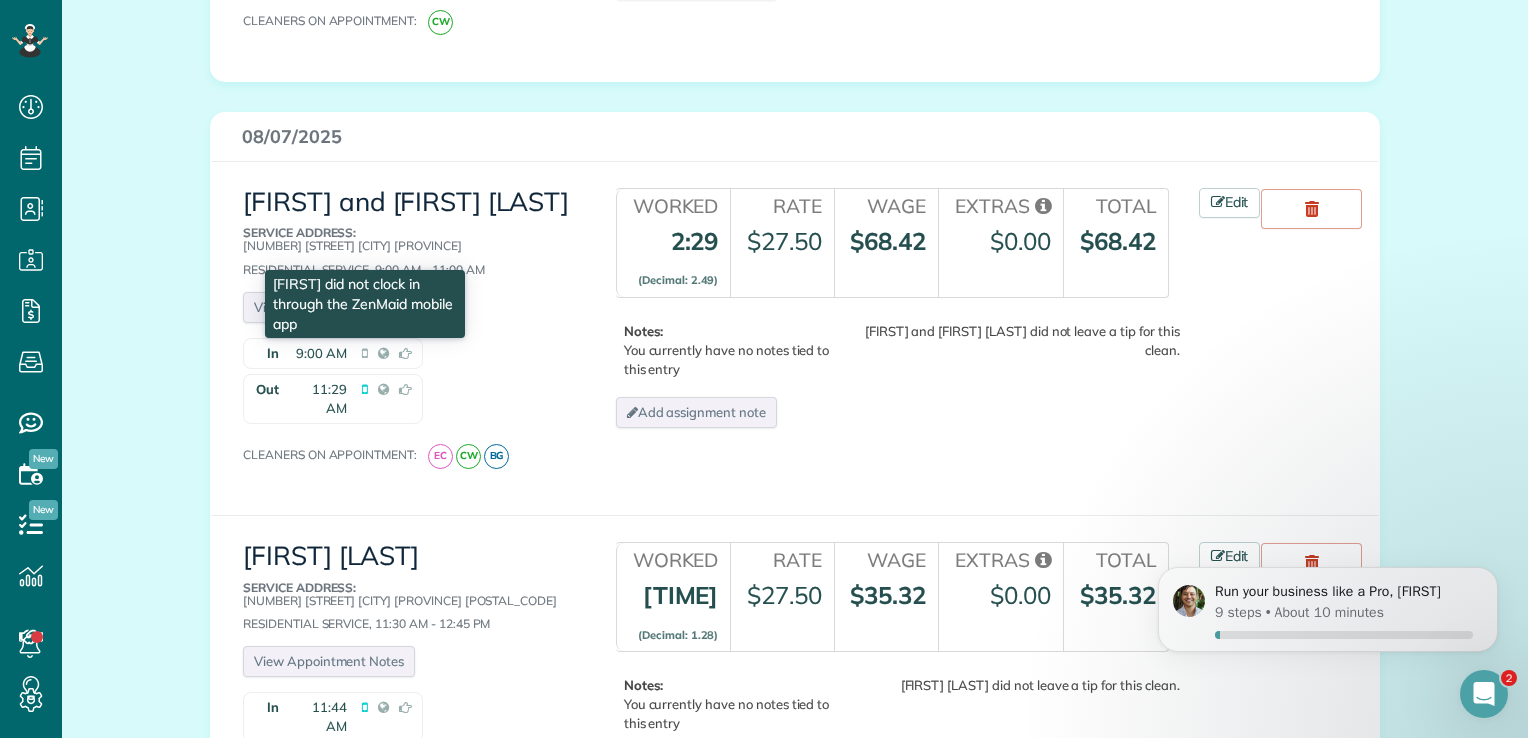 click at bounding box center (365, 353) 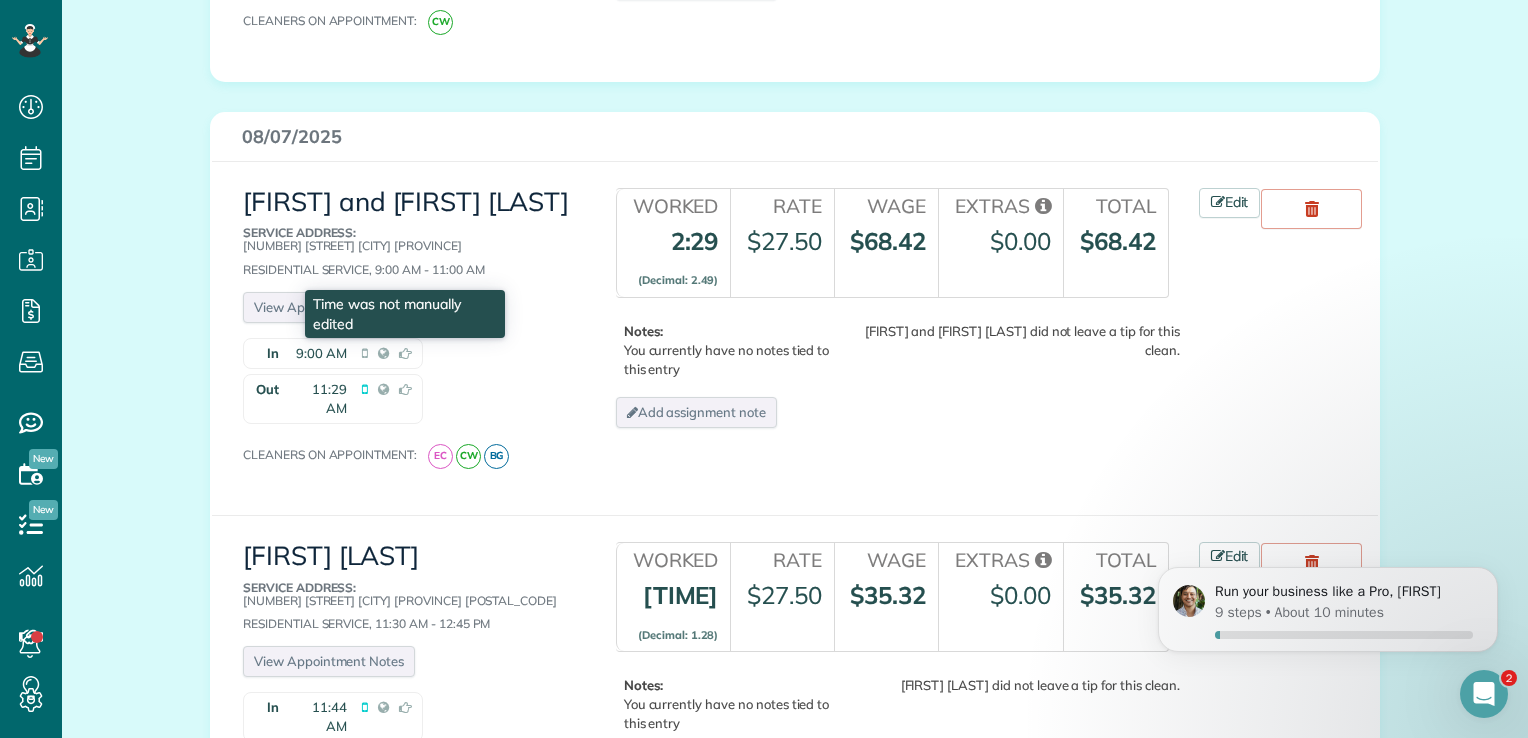 click at bounding box center (405, 353) 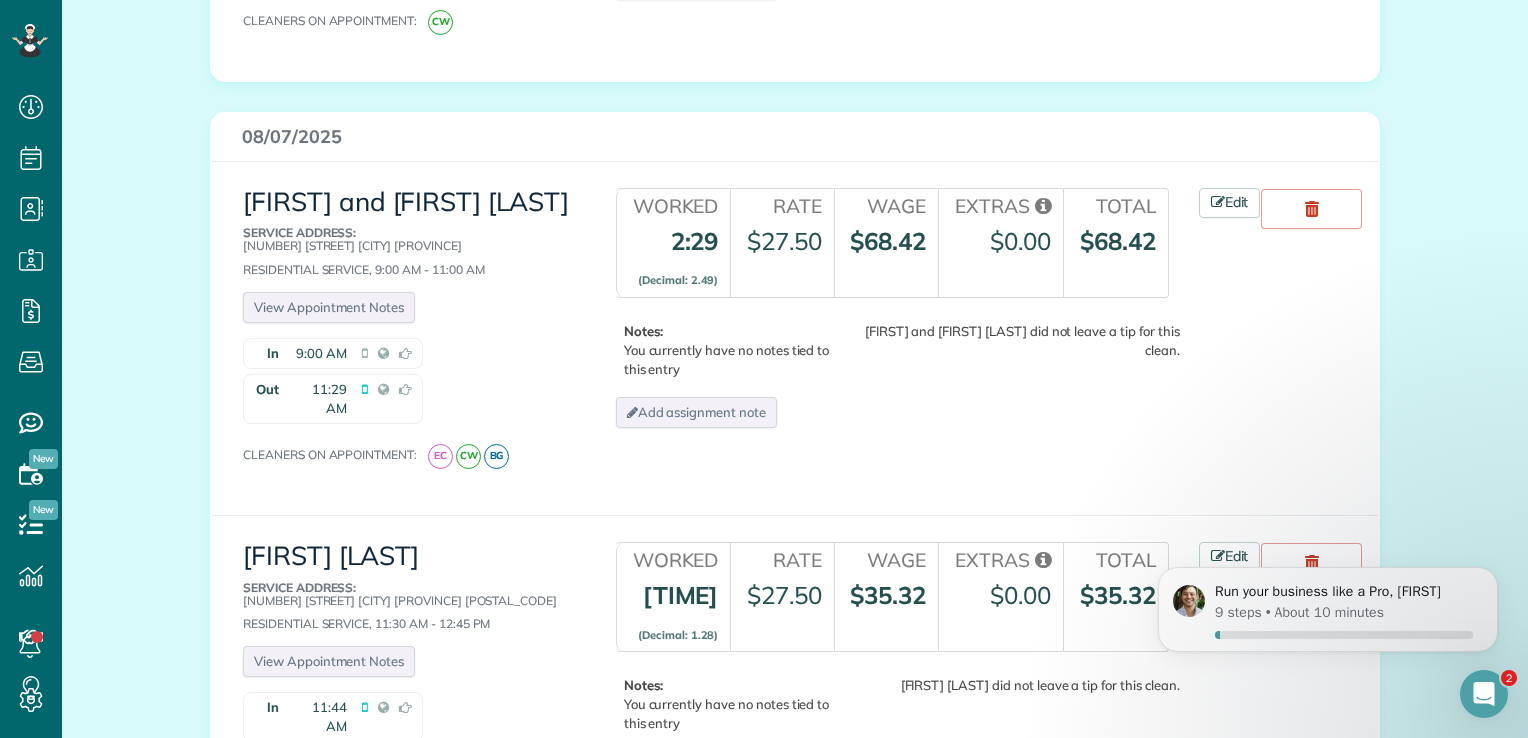 click on "In" at bounding box center [264, 353] 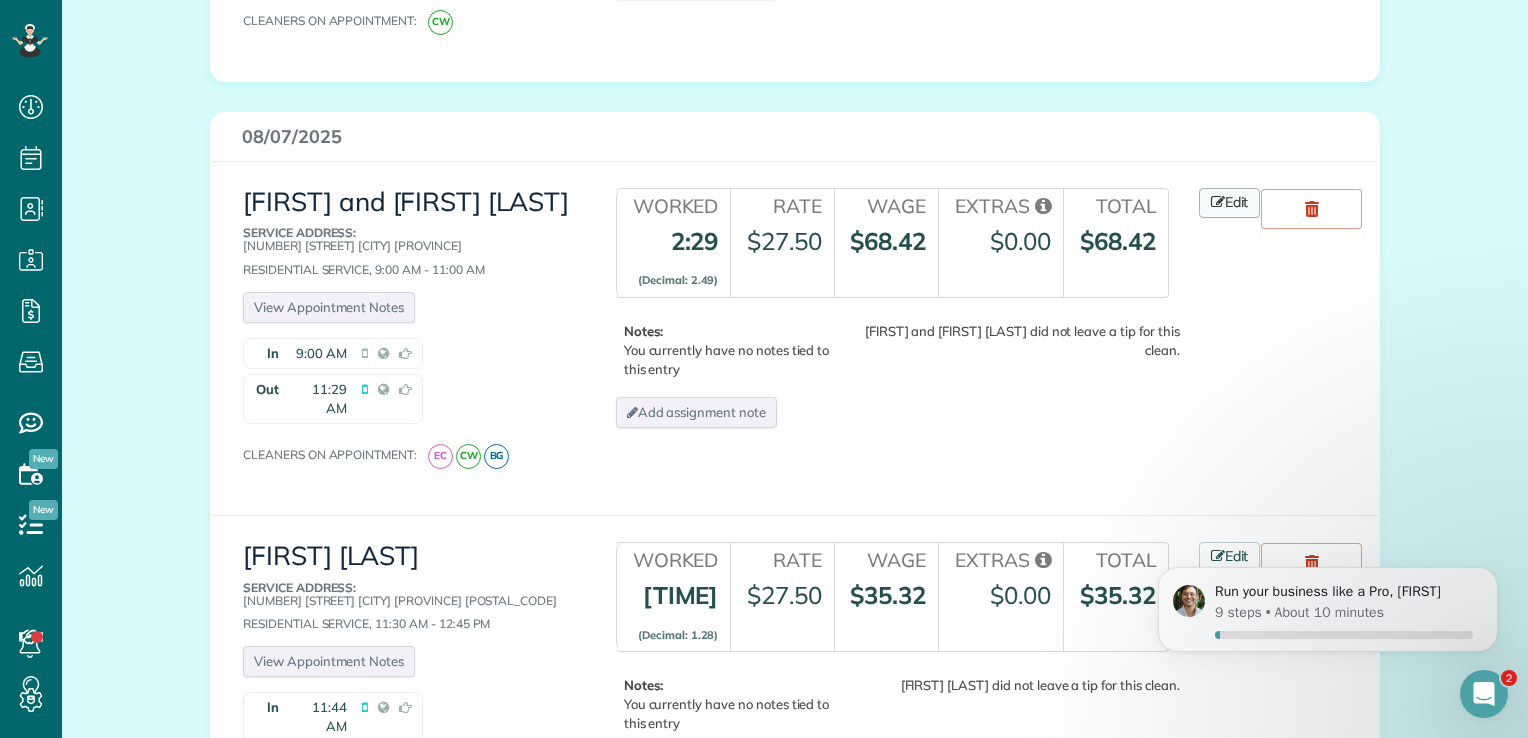 click on "Edit" at bounding box center (1230, 203) 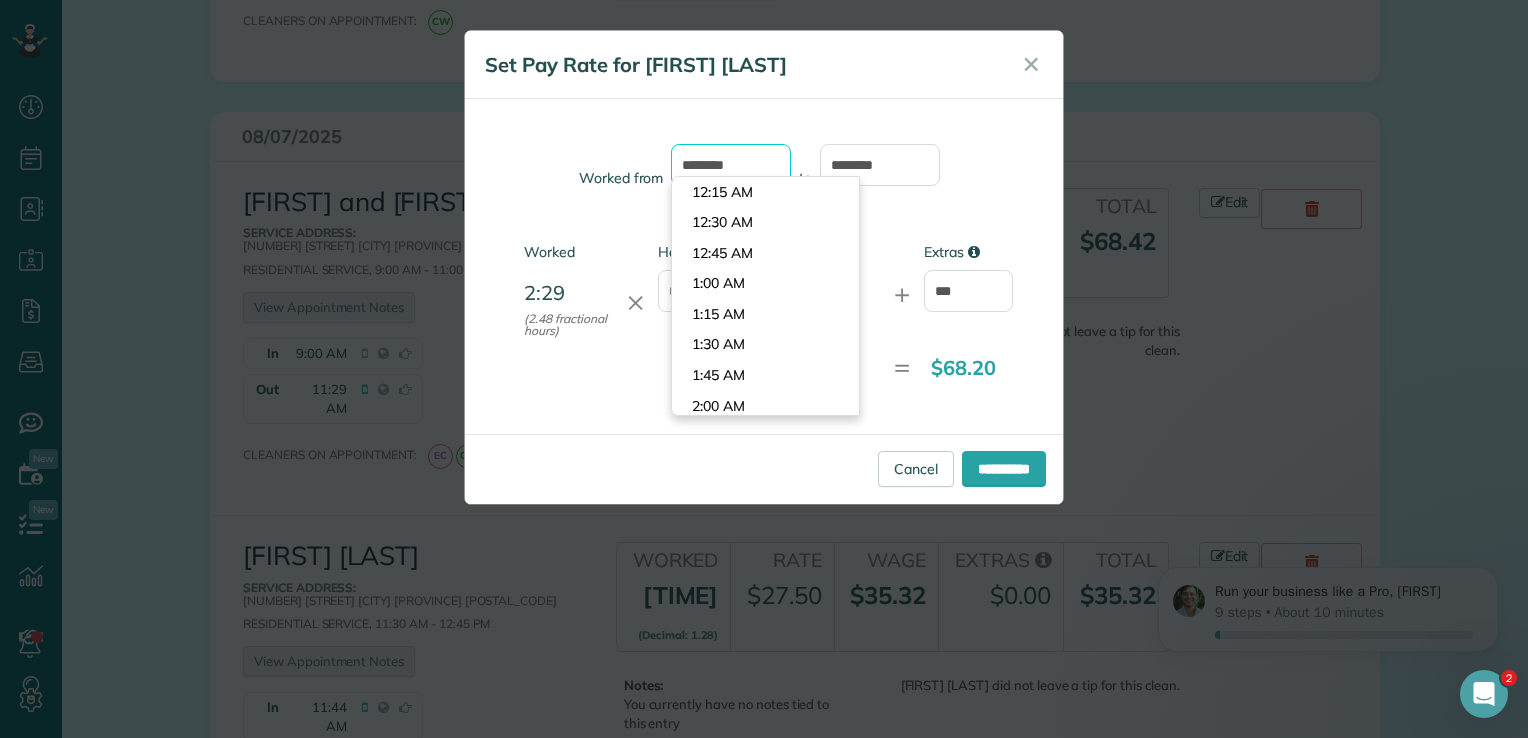 click on "*******" at bounding box center [731, 165] 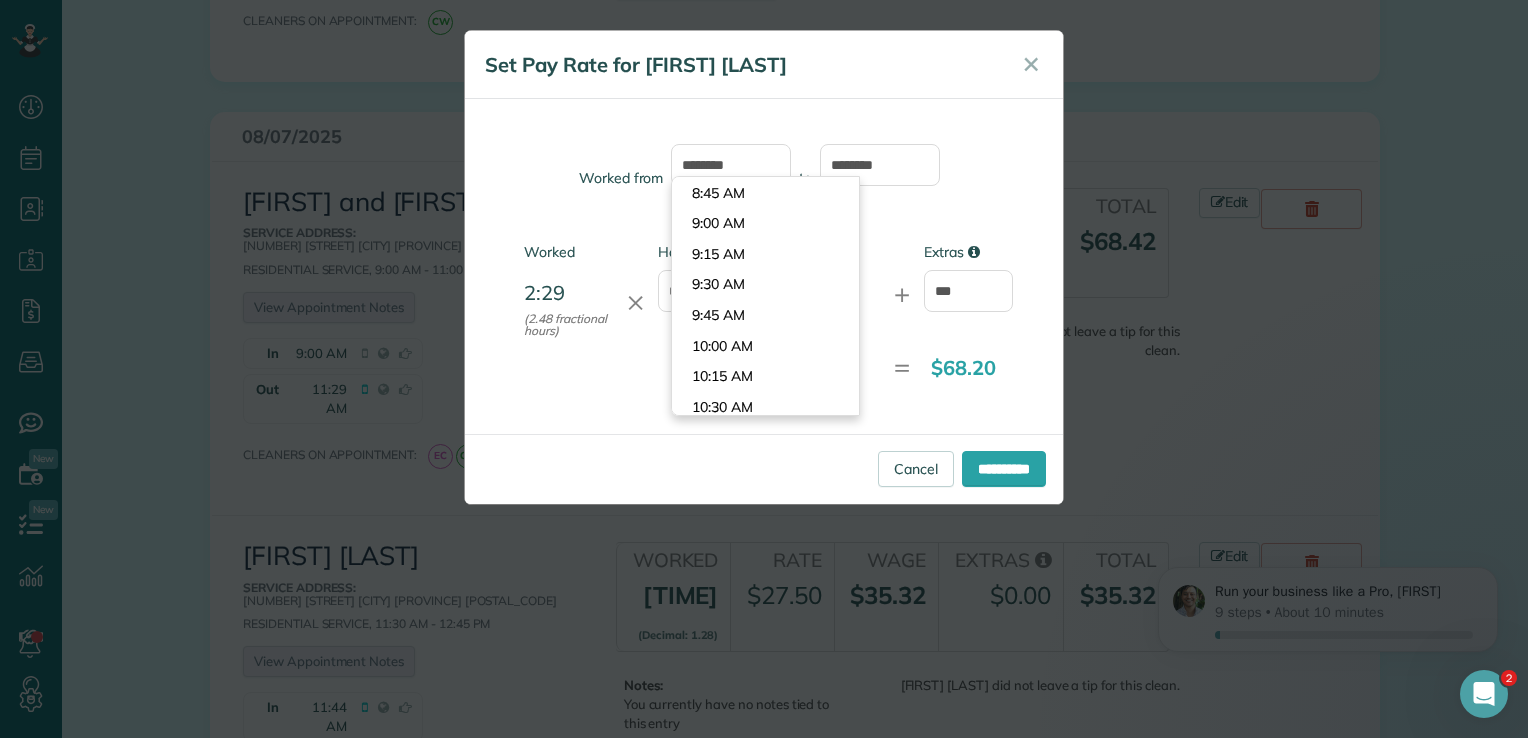 type on "*******" 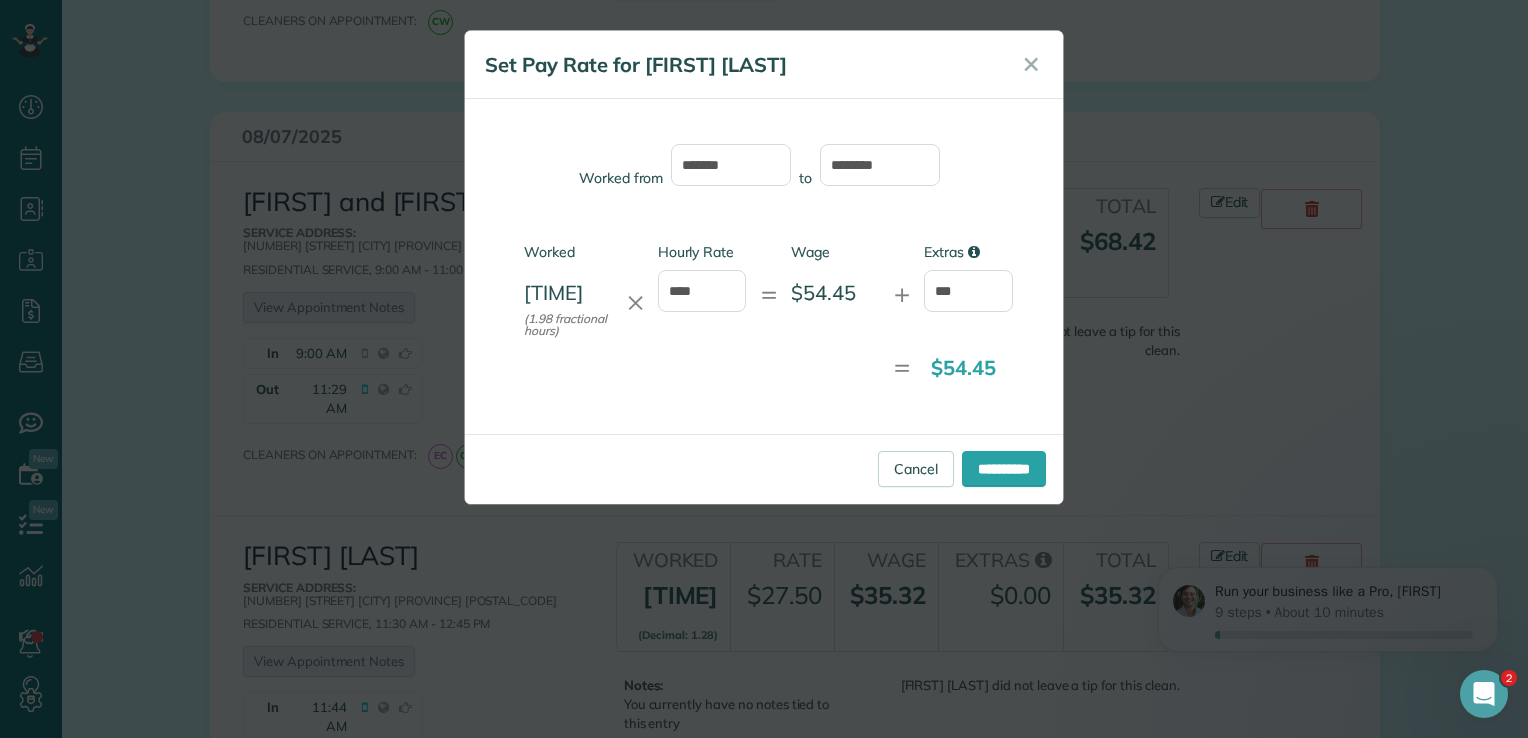 click on "**********" at bounding box center (764, 469) 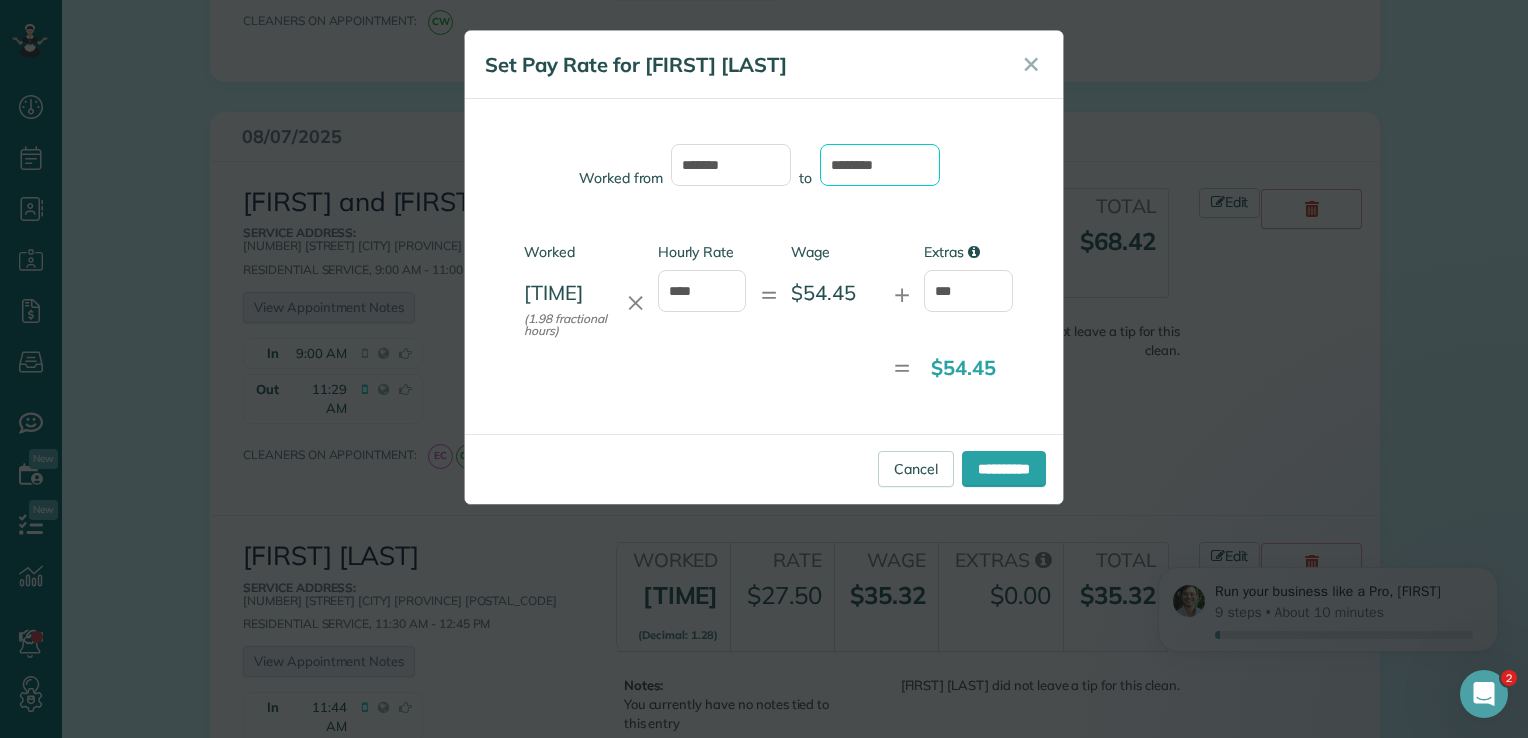 click on "********" at bounding box center [880, 165] 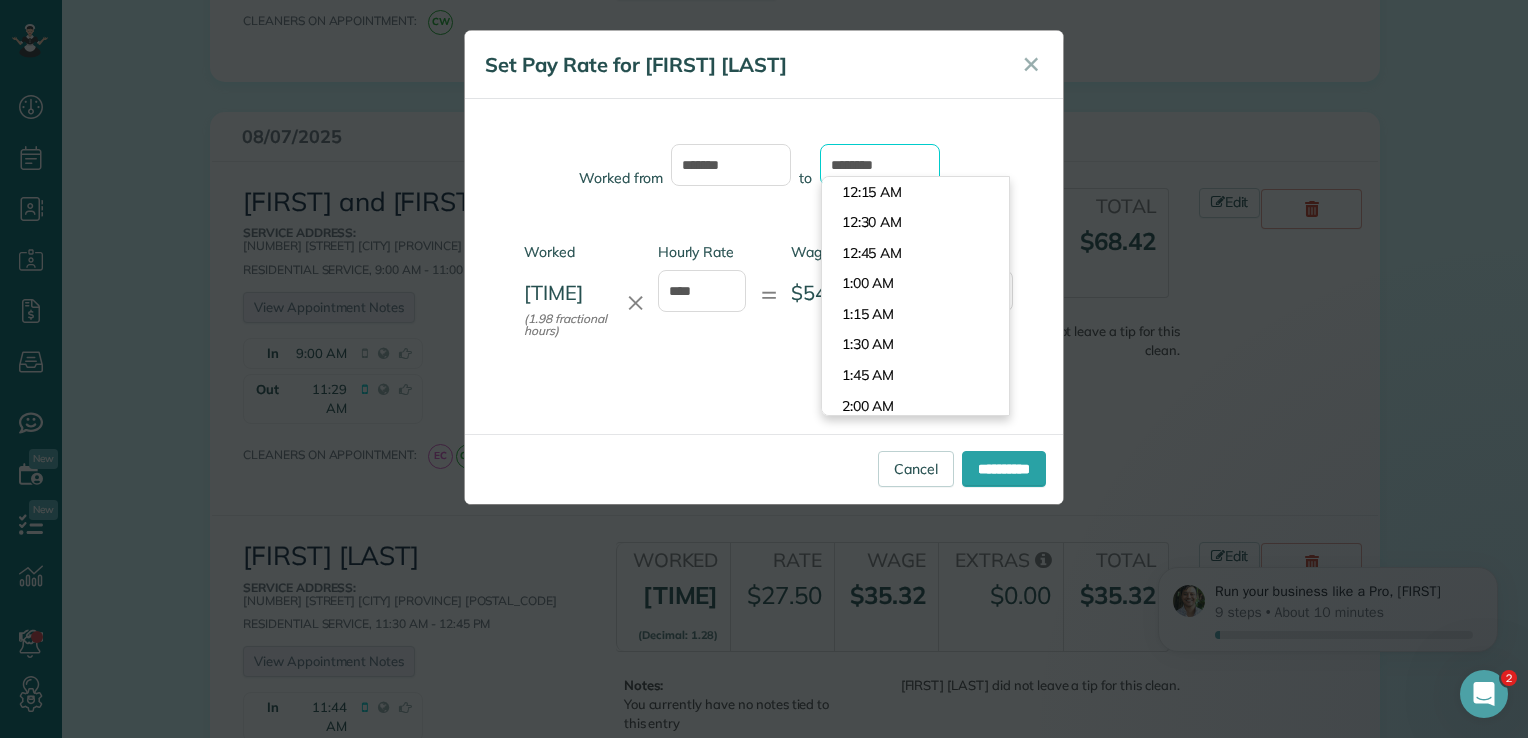scroll, scrollTop: 1343, scrollLeft: 0, axis: vertical 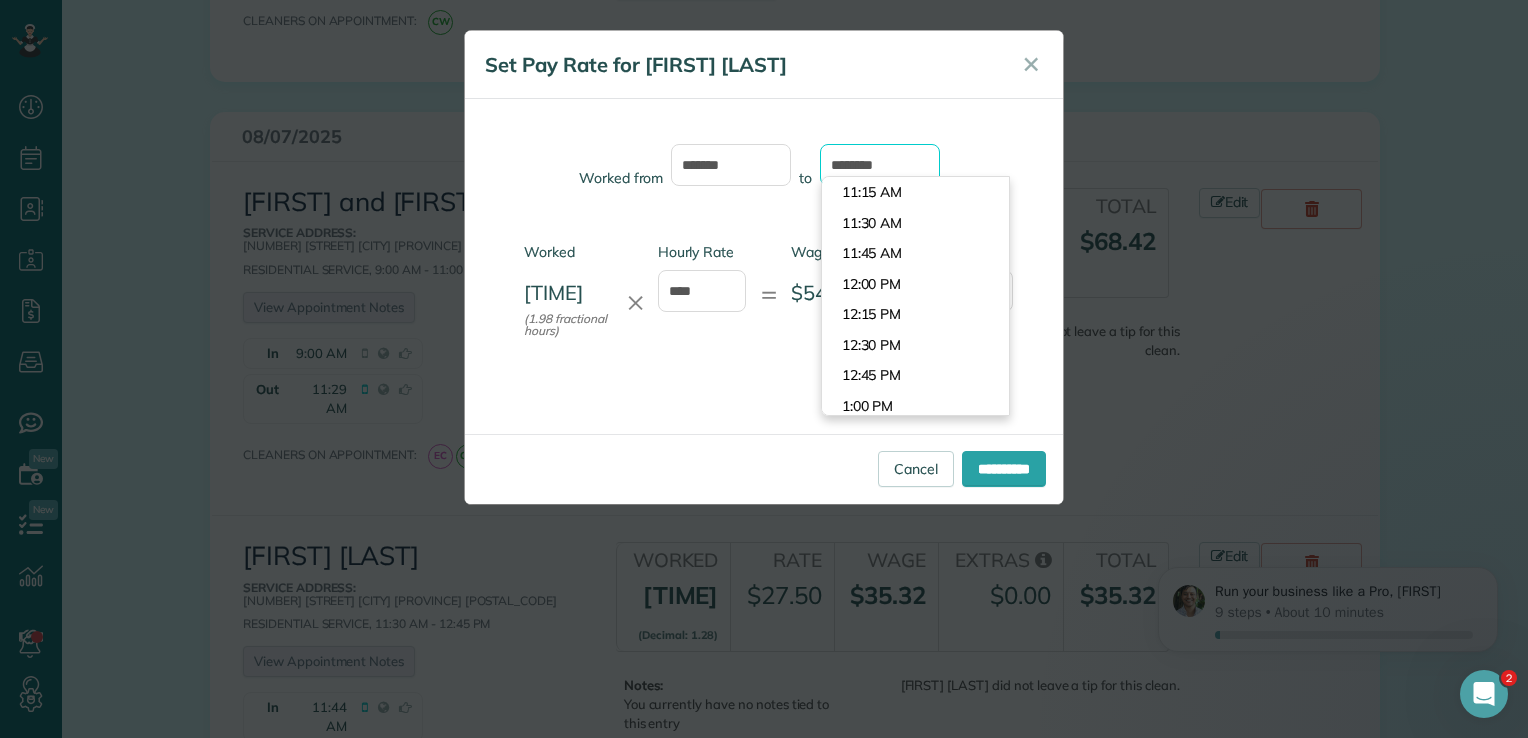 click on "********" at bounding box center [880, 165] 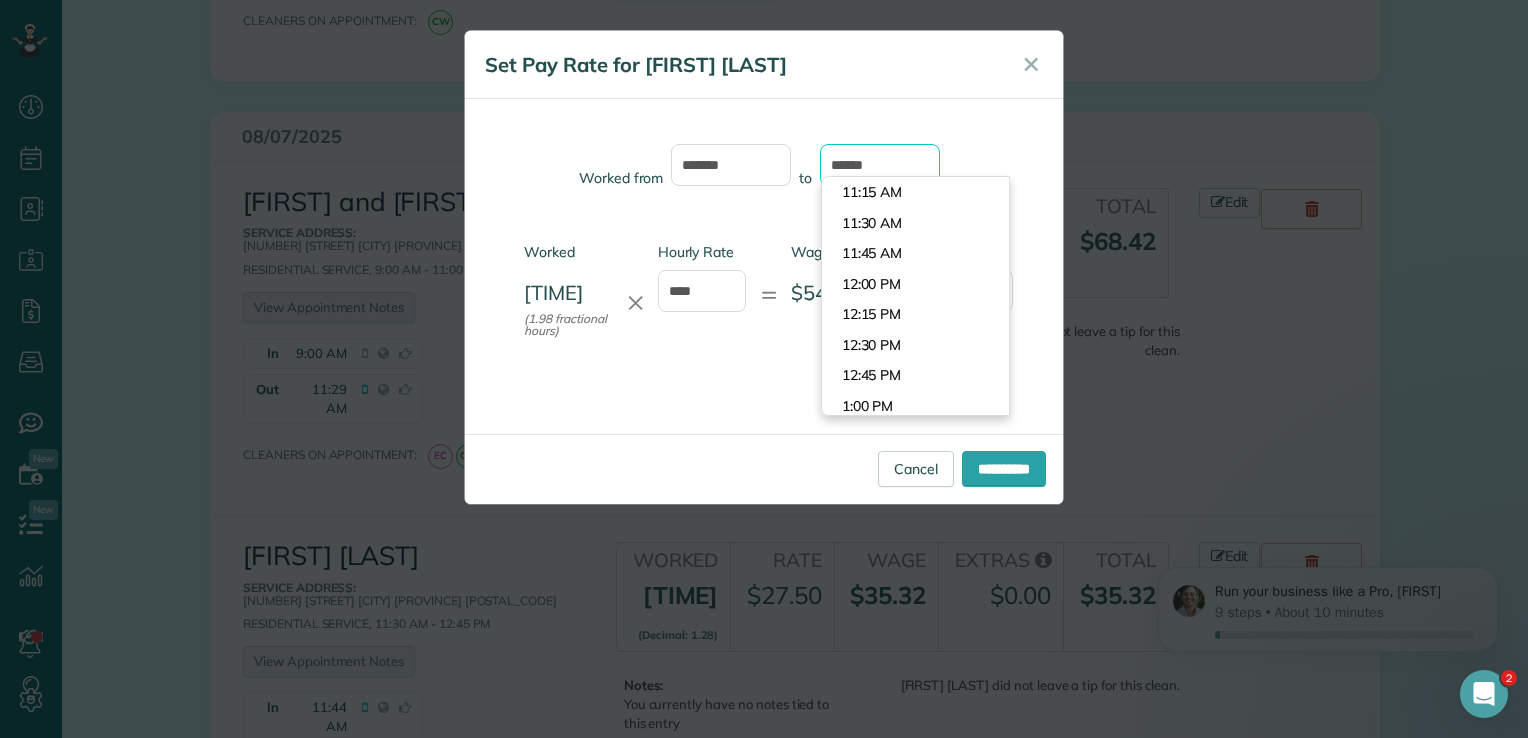 scroll, scrollTop: 1282, scrollLeft: 0, axis: vertical 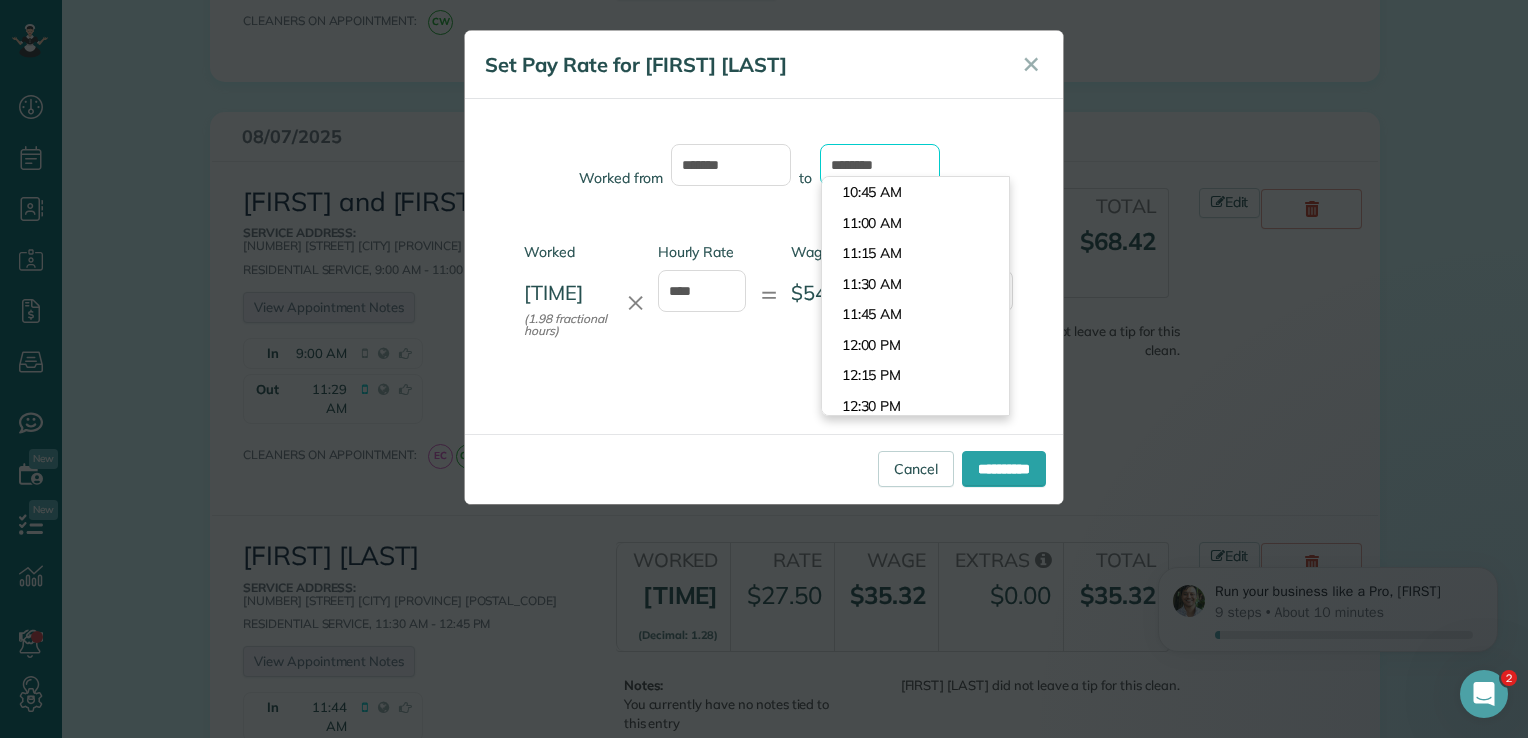 type on "********" 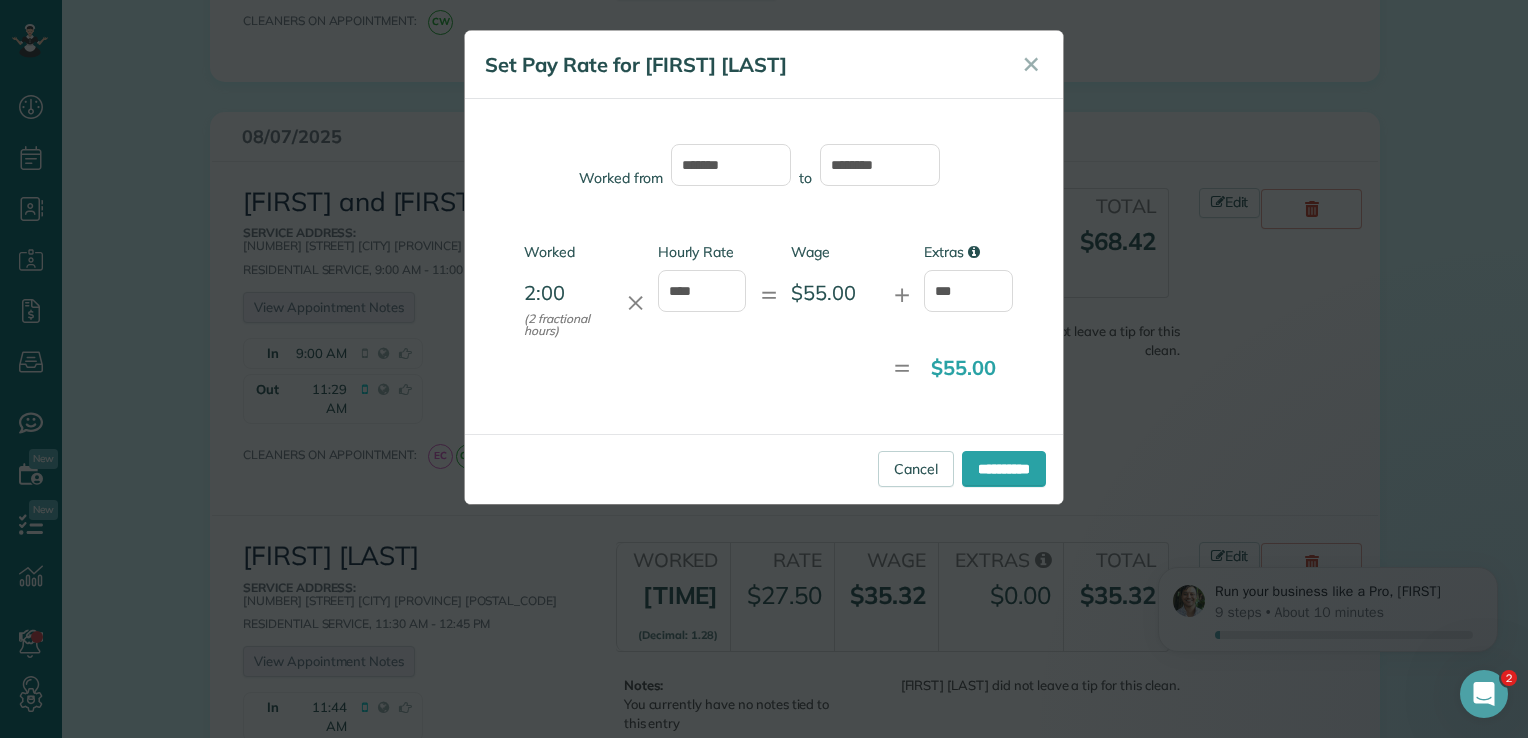 click on "**********" at bounding box center [764, 469] 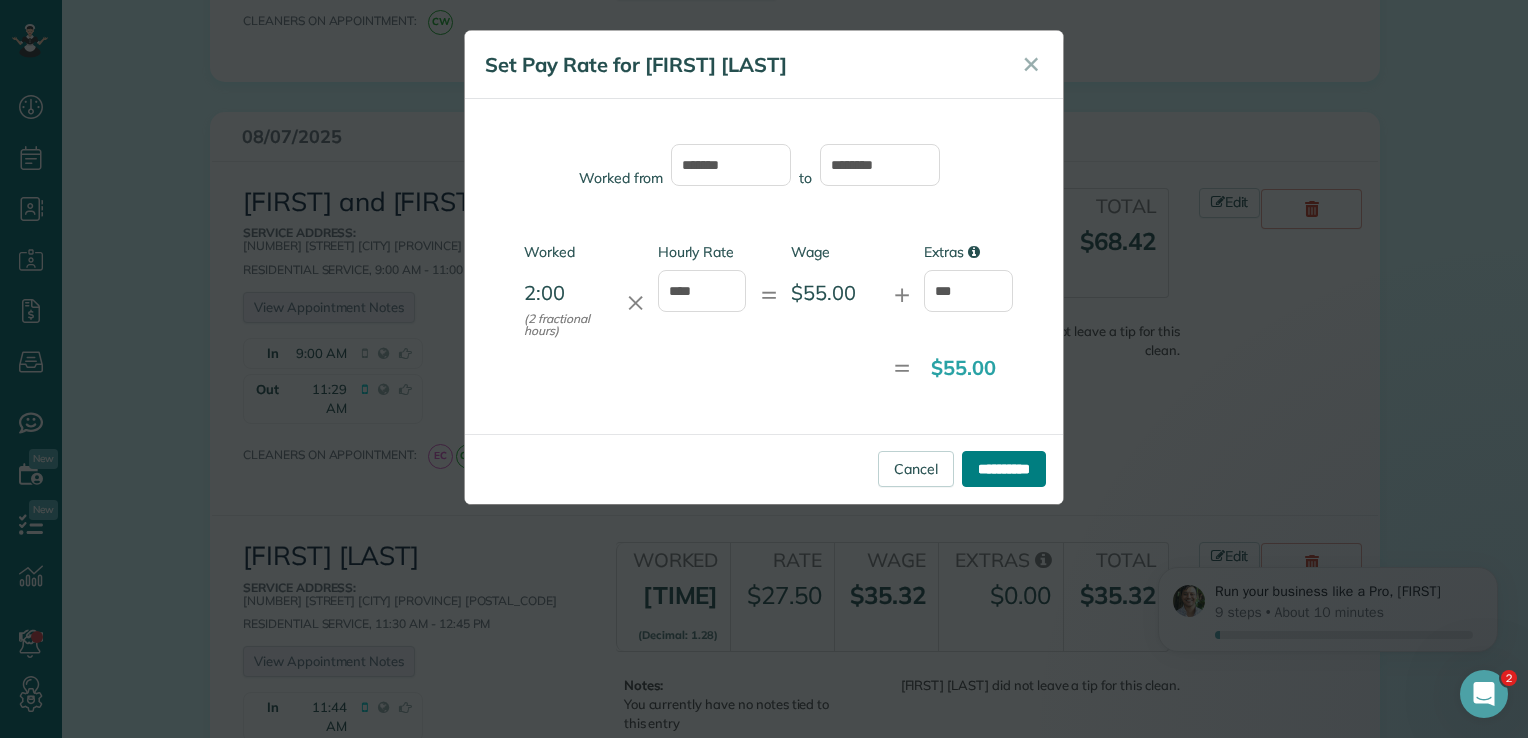click on "**********" at bounding box center [1004, 469] 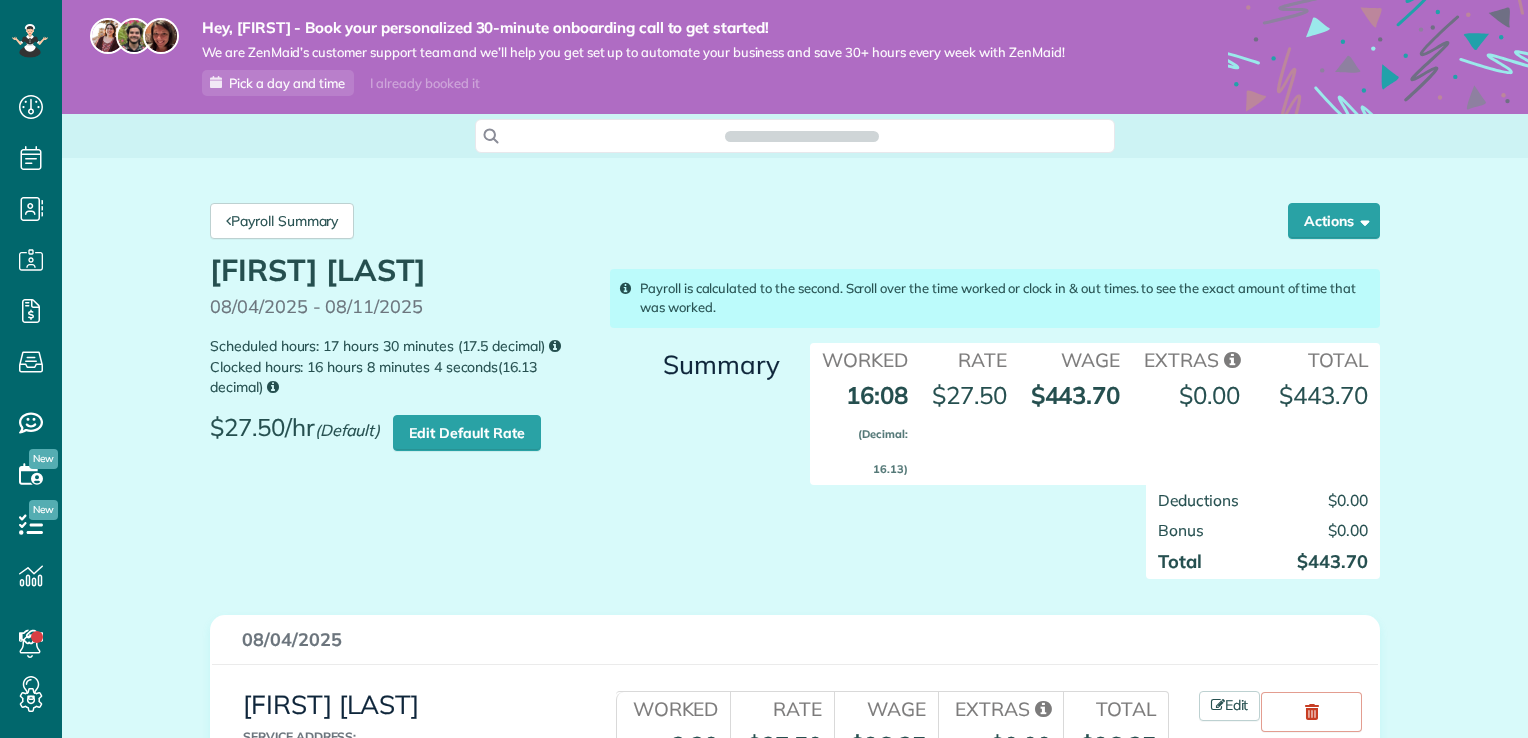 click on "08/04/2025" at bounding box center (795, 640) 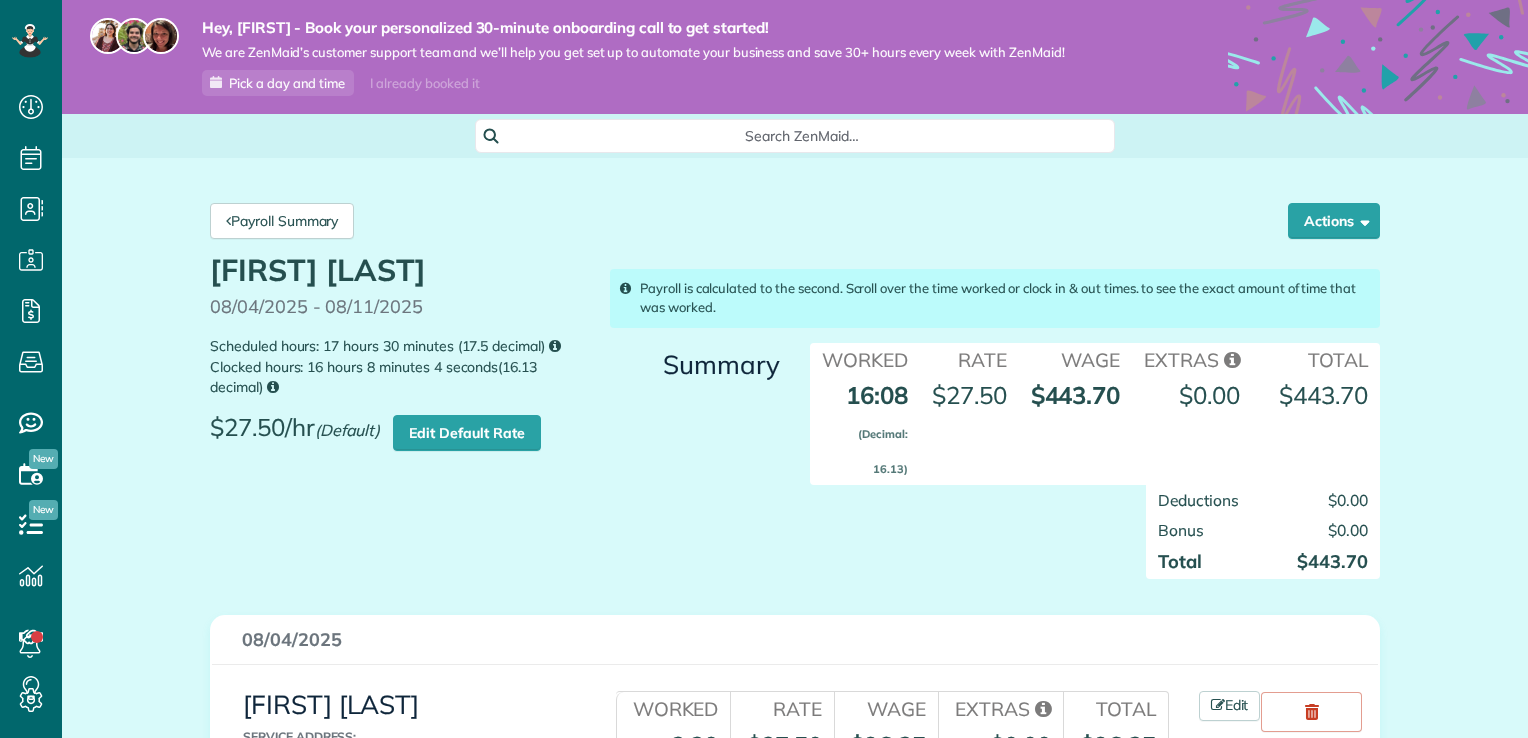 scroll, scrollTop: 738, scrollLeft: 61, axis: both 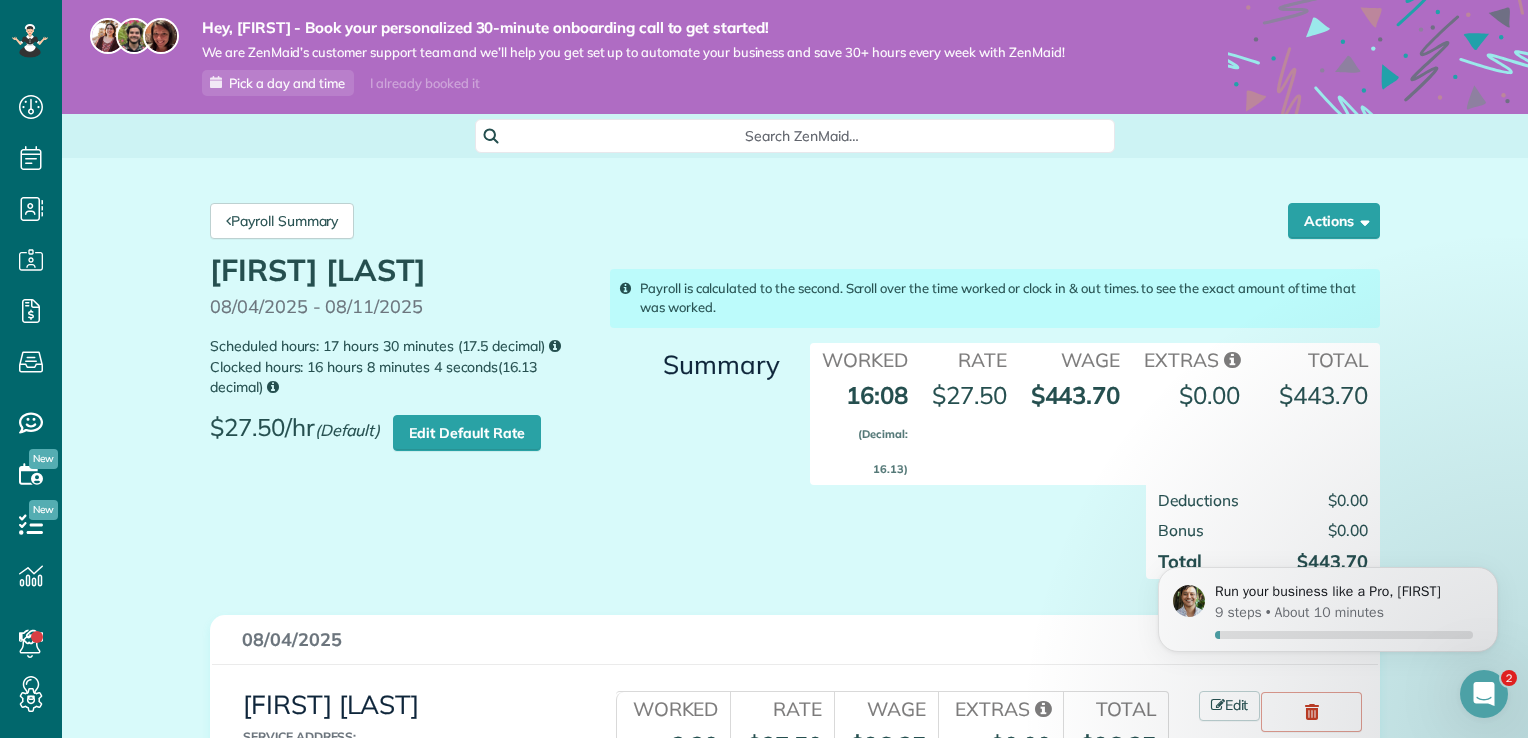 click on "Courtney Willier
08/04/2025 - 08/11/2025
Scheduled hours: 17 hours 30 minutes (17.5 decimal)
Clocked hours: 16 hours 8 minutes 4 seconds(16.13 decimal)
$27.50/hr
(Default)
Edit Default Rate" at bounding box center (395, 372) 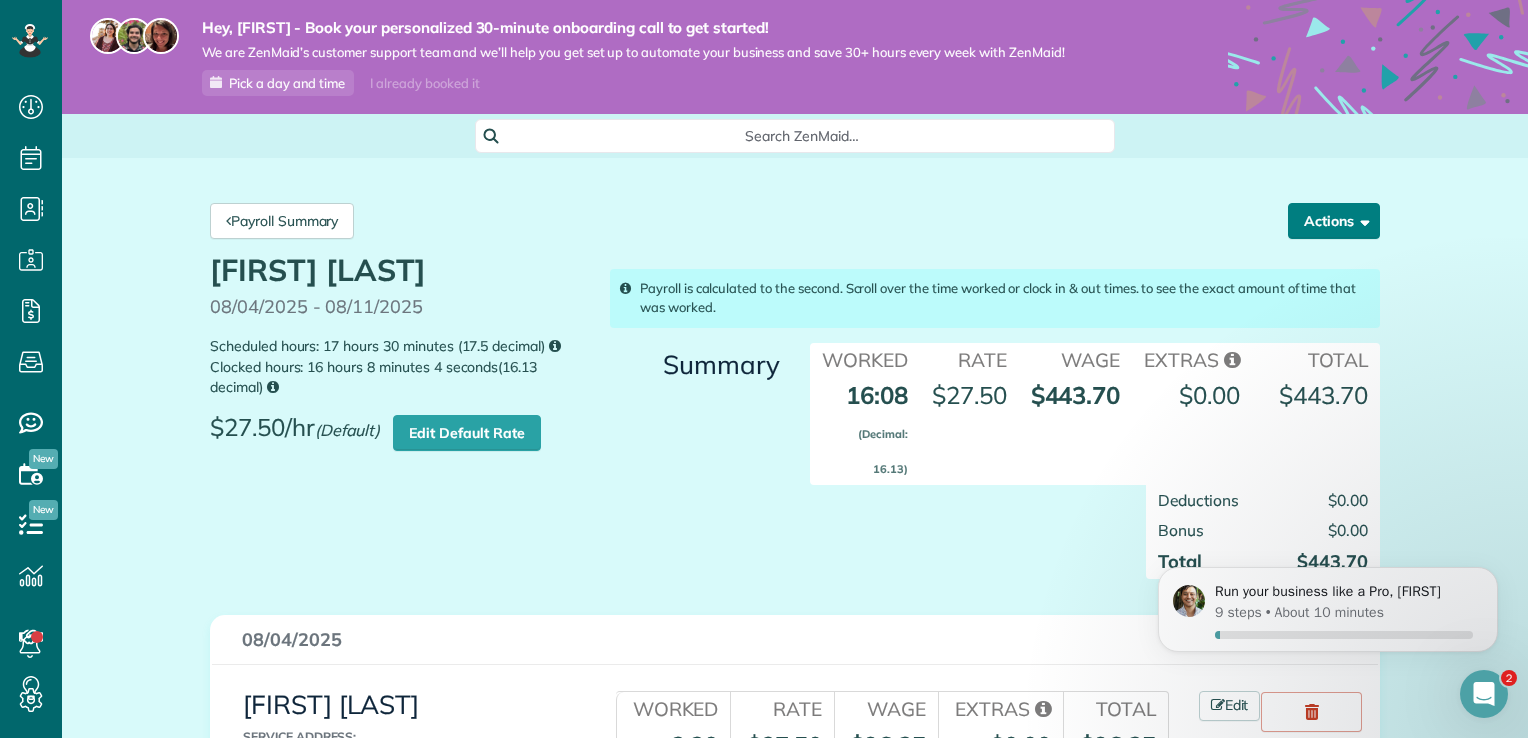 click at bounding box center (1361, 220) 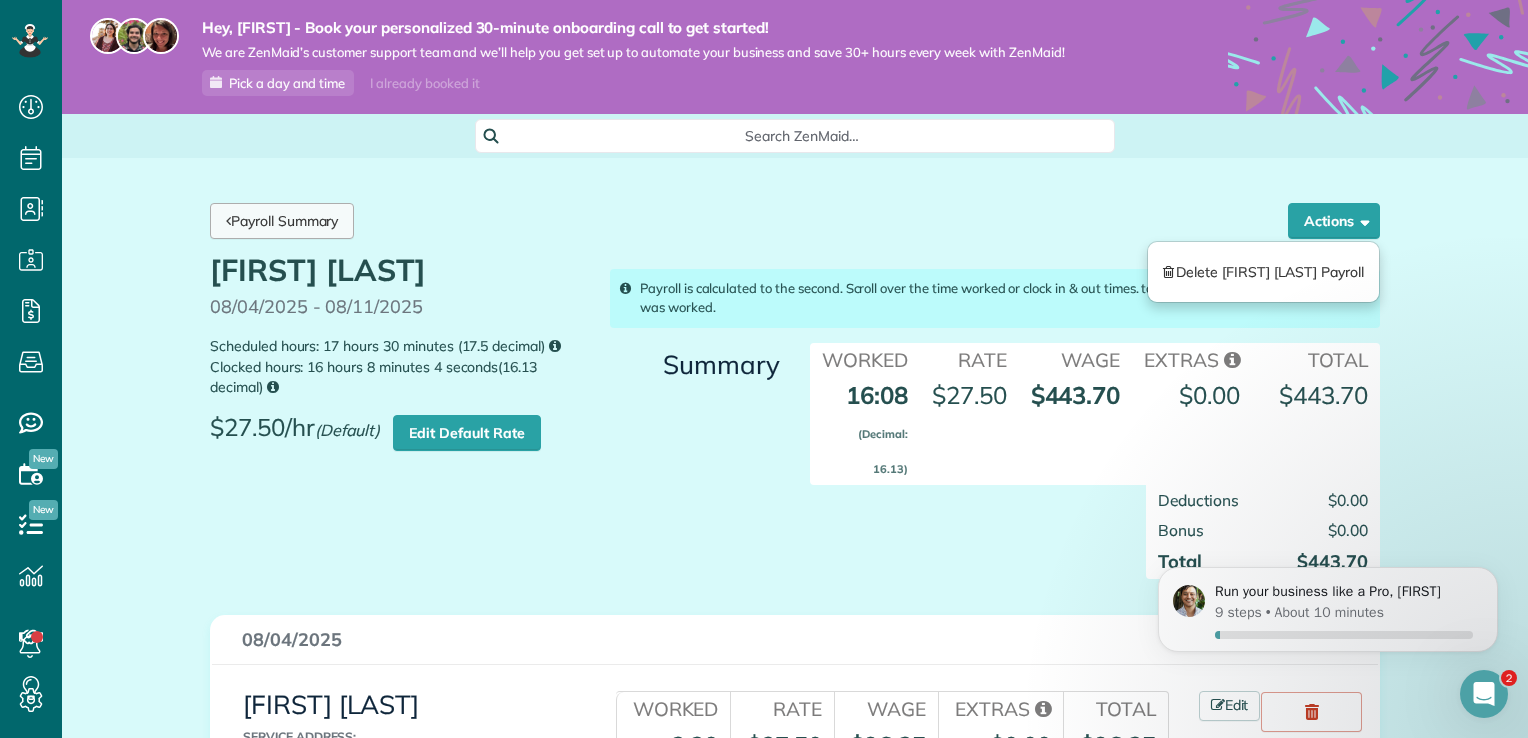 click on "Payroll Summary" at bounding box center [282, 221] 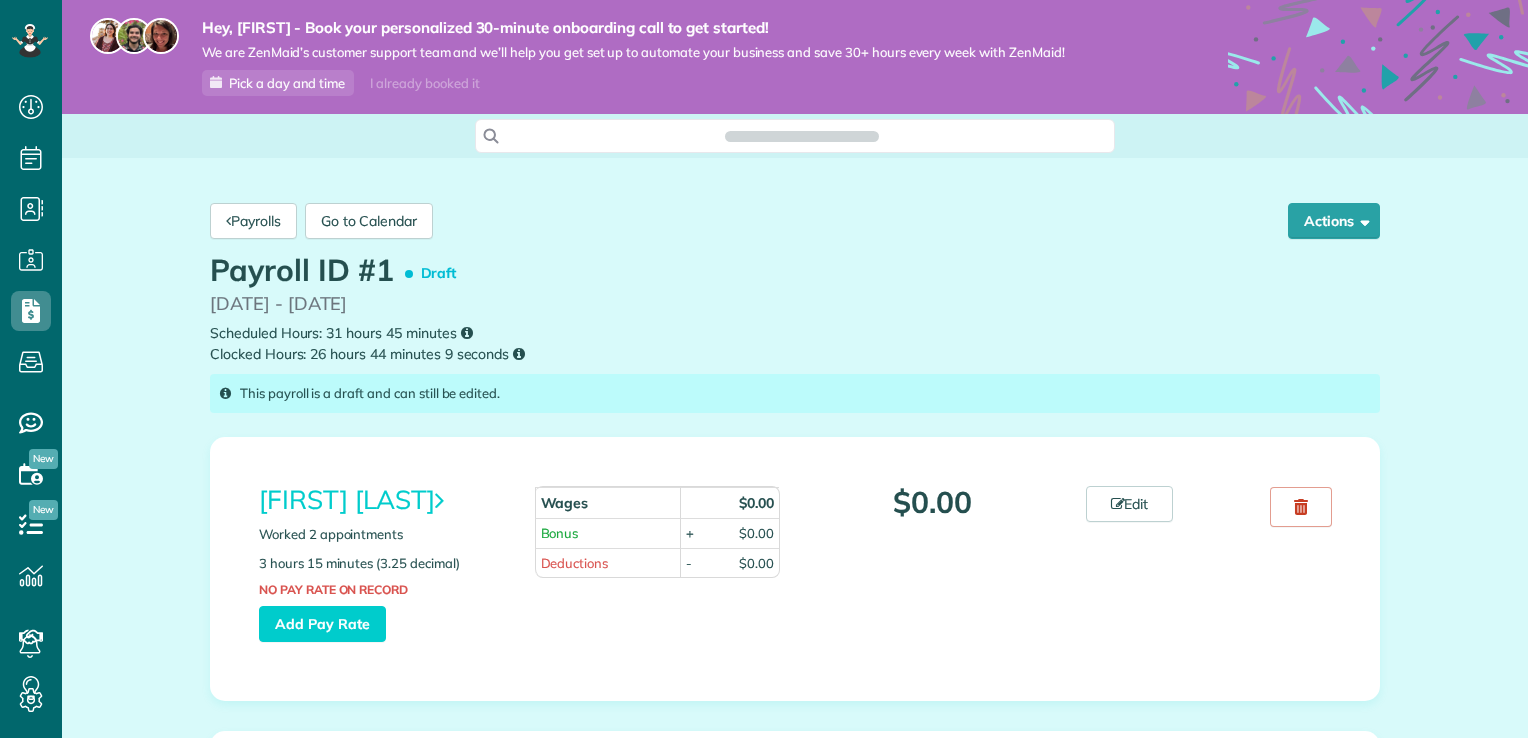 scroll, scrollTop: 0, scrollLeft: 0, axis: both 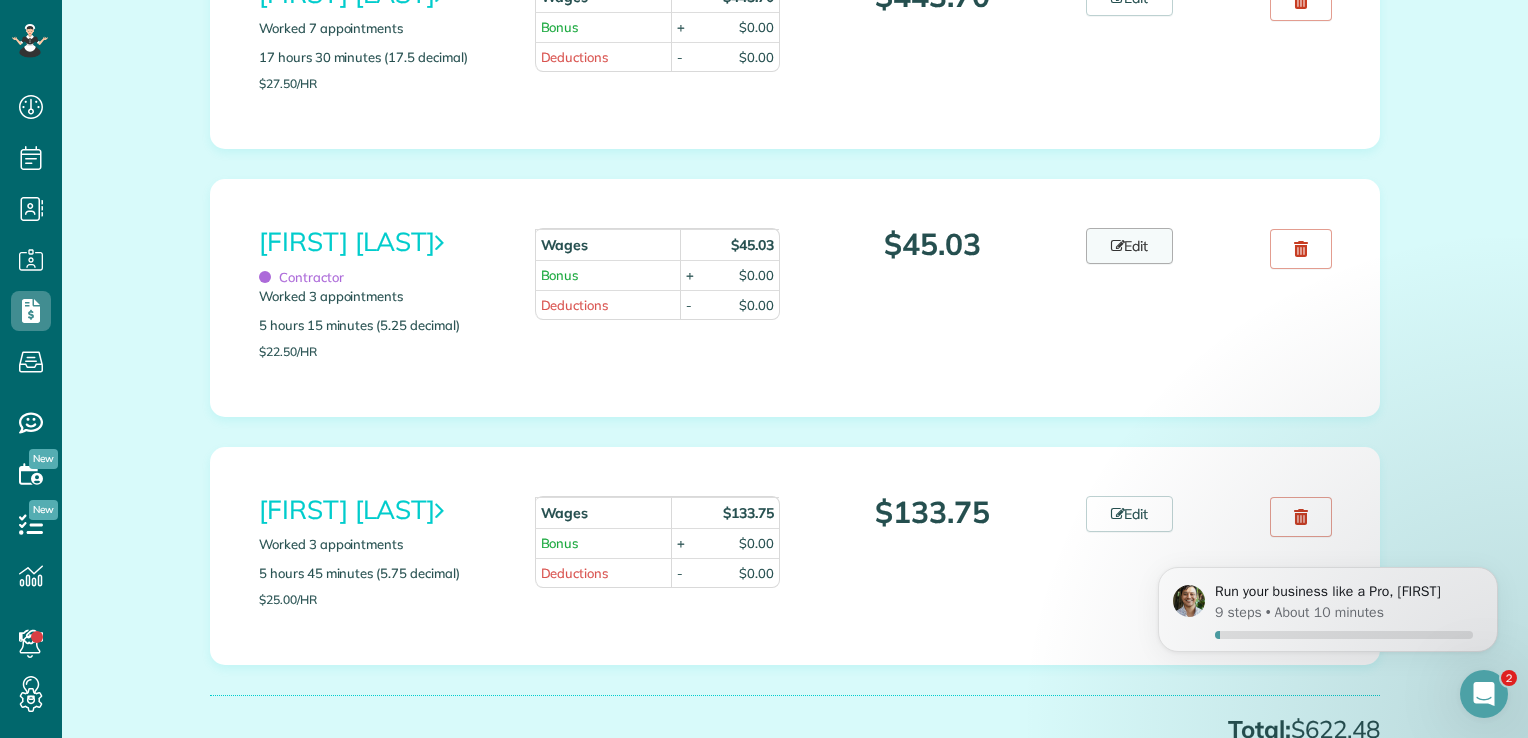 click at bounding box center (1118, 246) 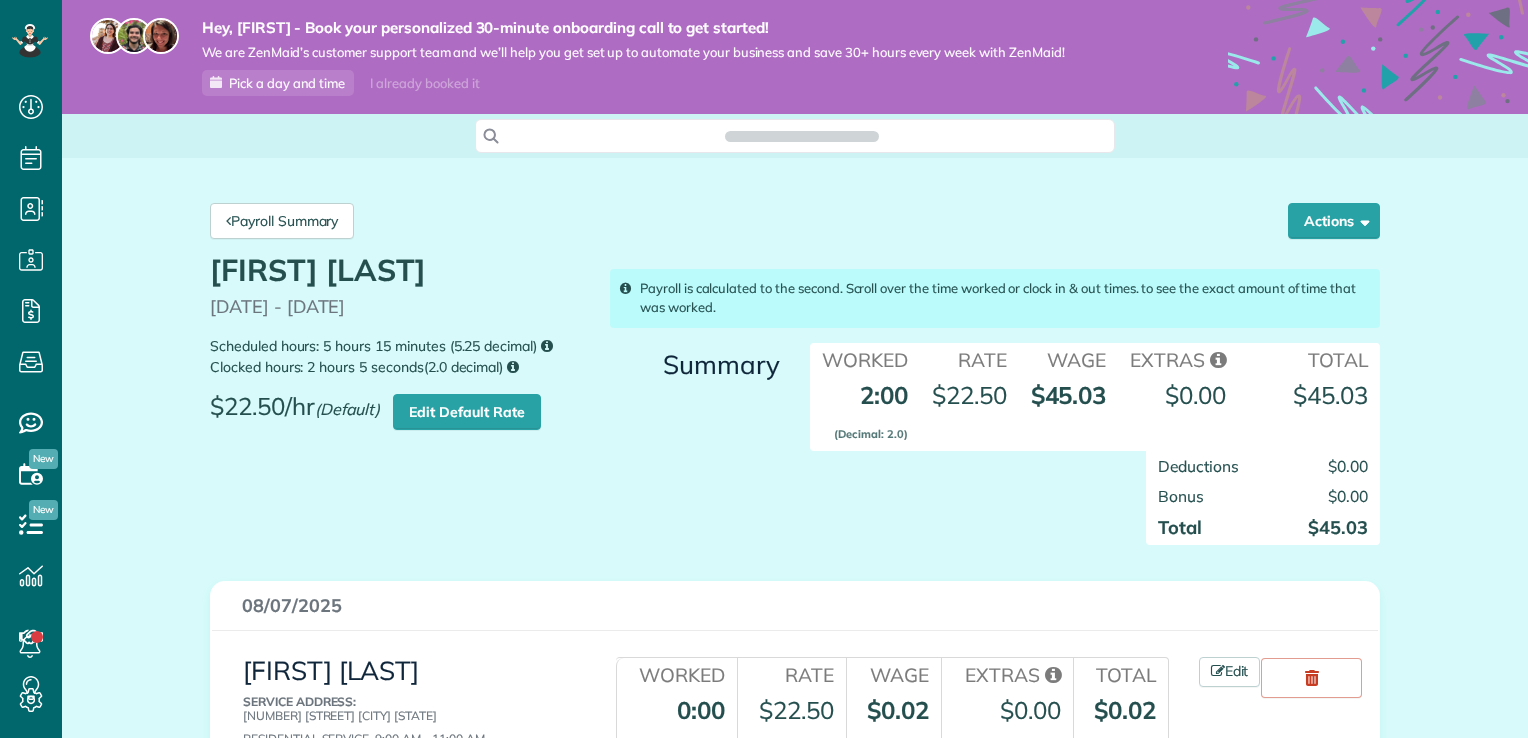 scroll, scrollTop: 0, scrollLeft: 0, axis: both 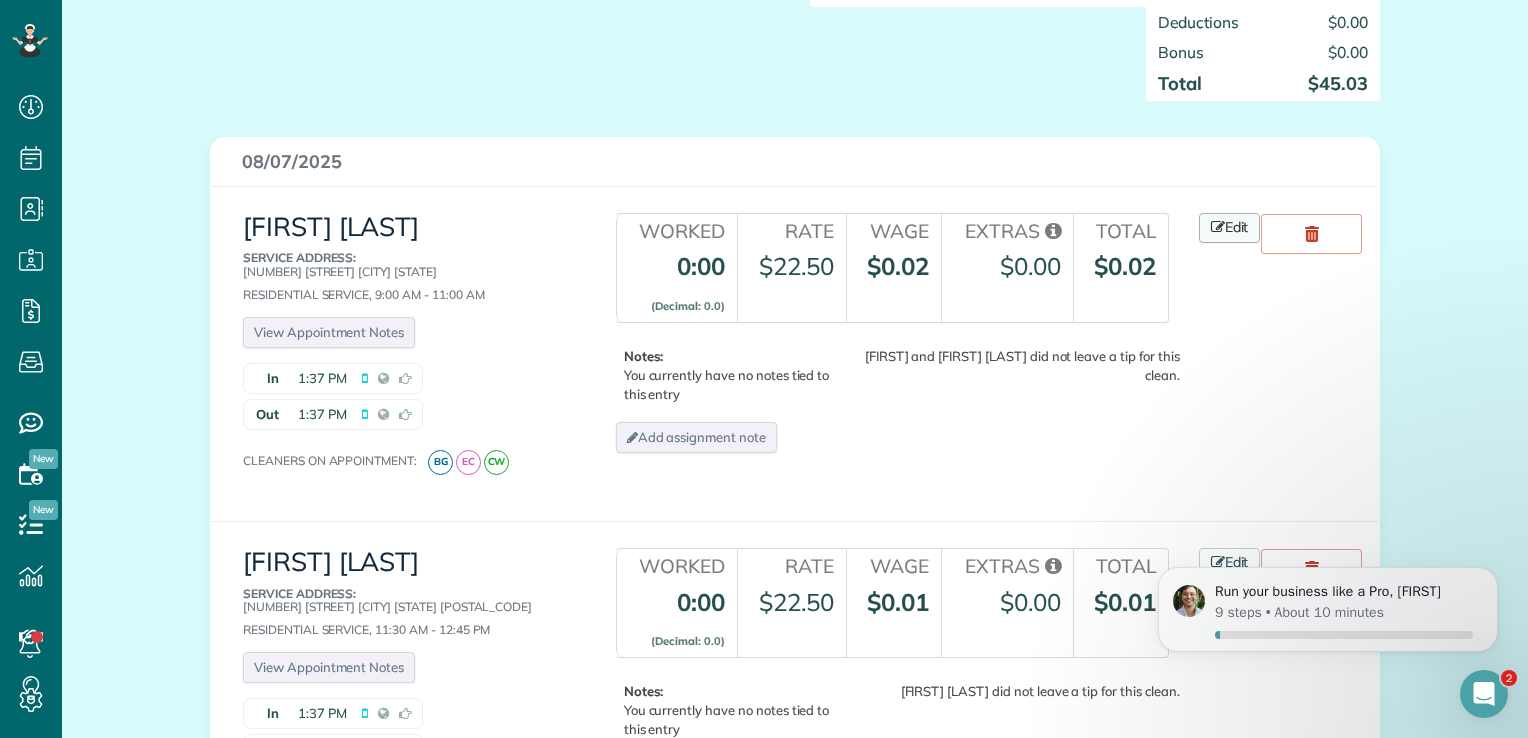 click on "Edit" at bounding box center [1230, 228] 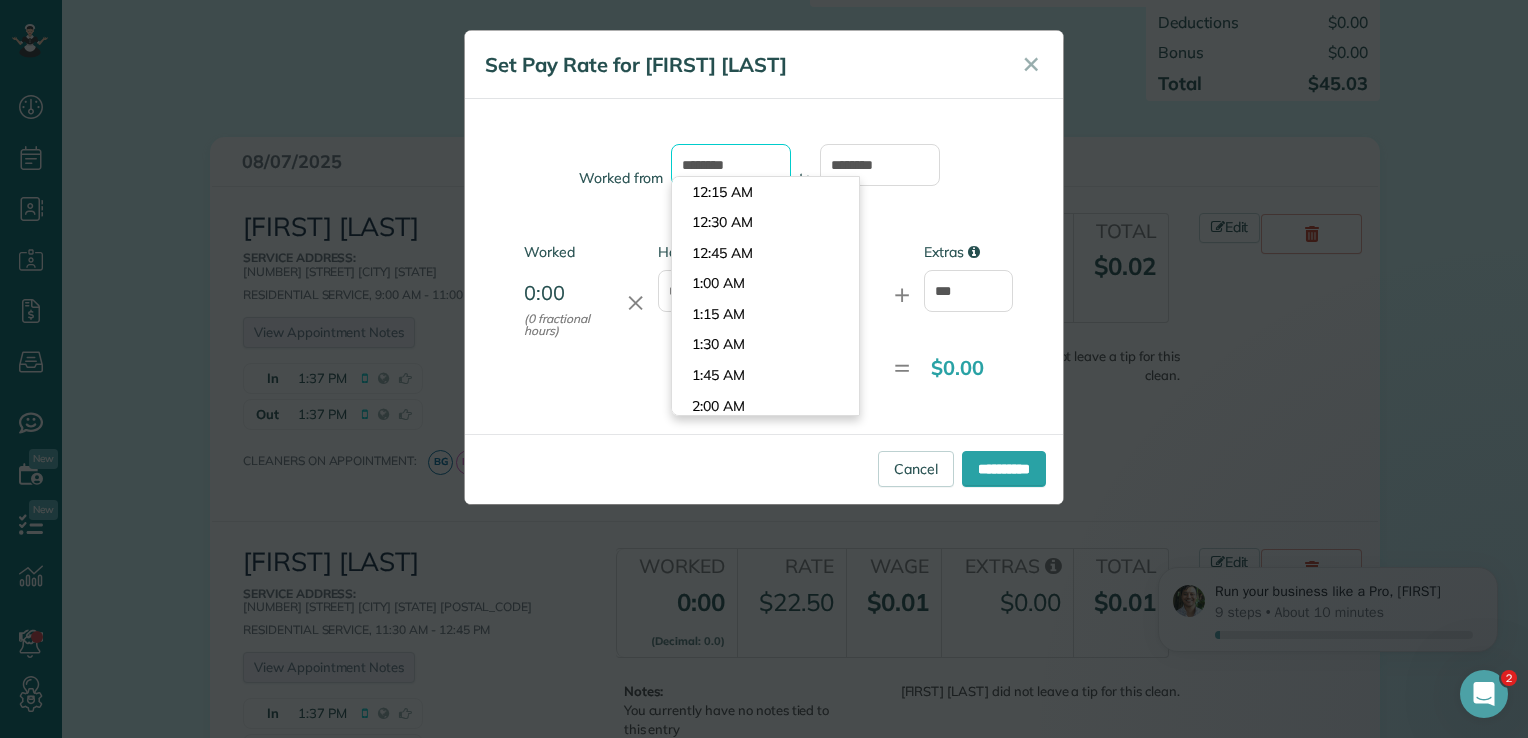 click on "*******" at bounding box center (731, 165) 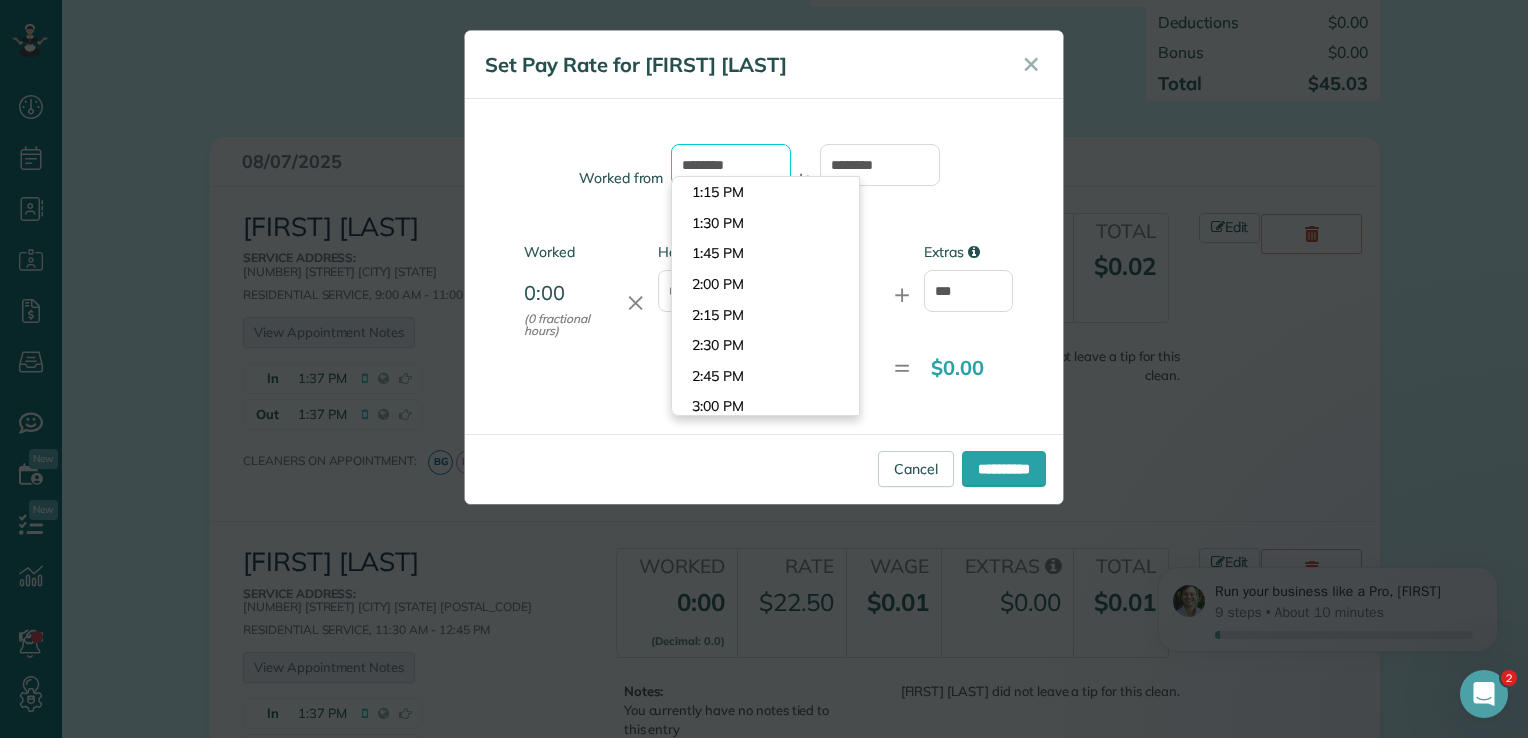 scroll, scrollTop: 2564, scrollLeft: 0, axis: vertical 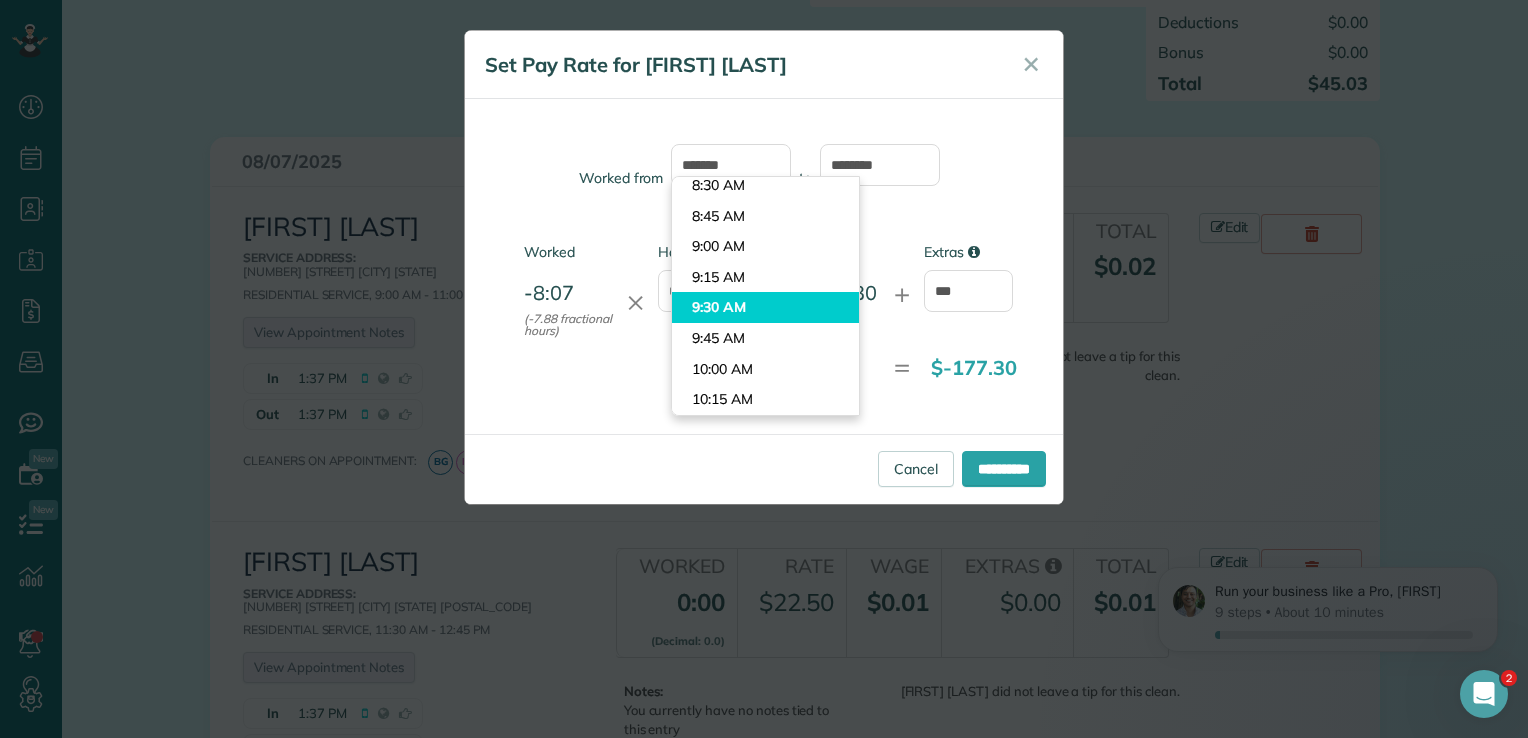 type on "*******" 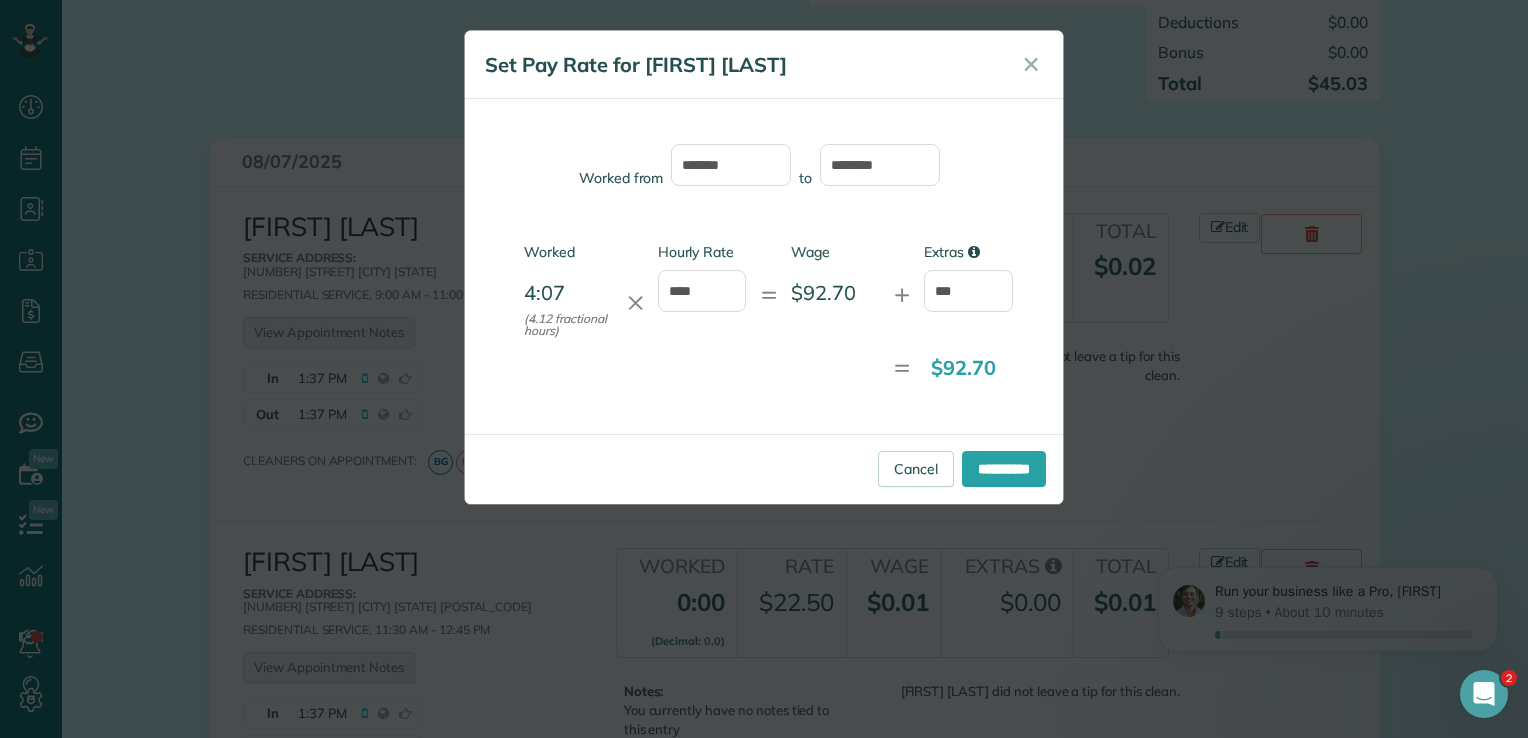 click on "Dashboard
Scheduling
Calendar View
List View
Dispatch View - Weekly scheduling (Beta)" at bounding box center (764, 369) 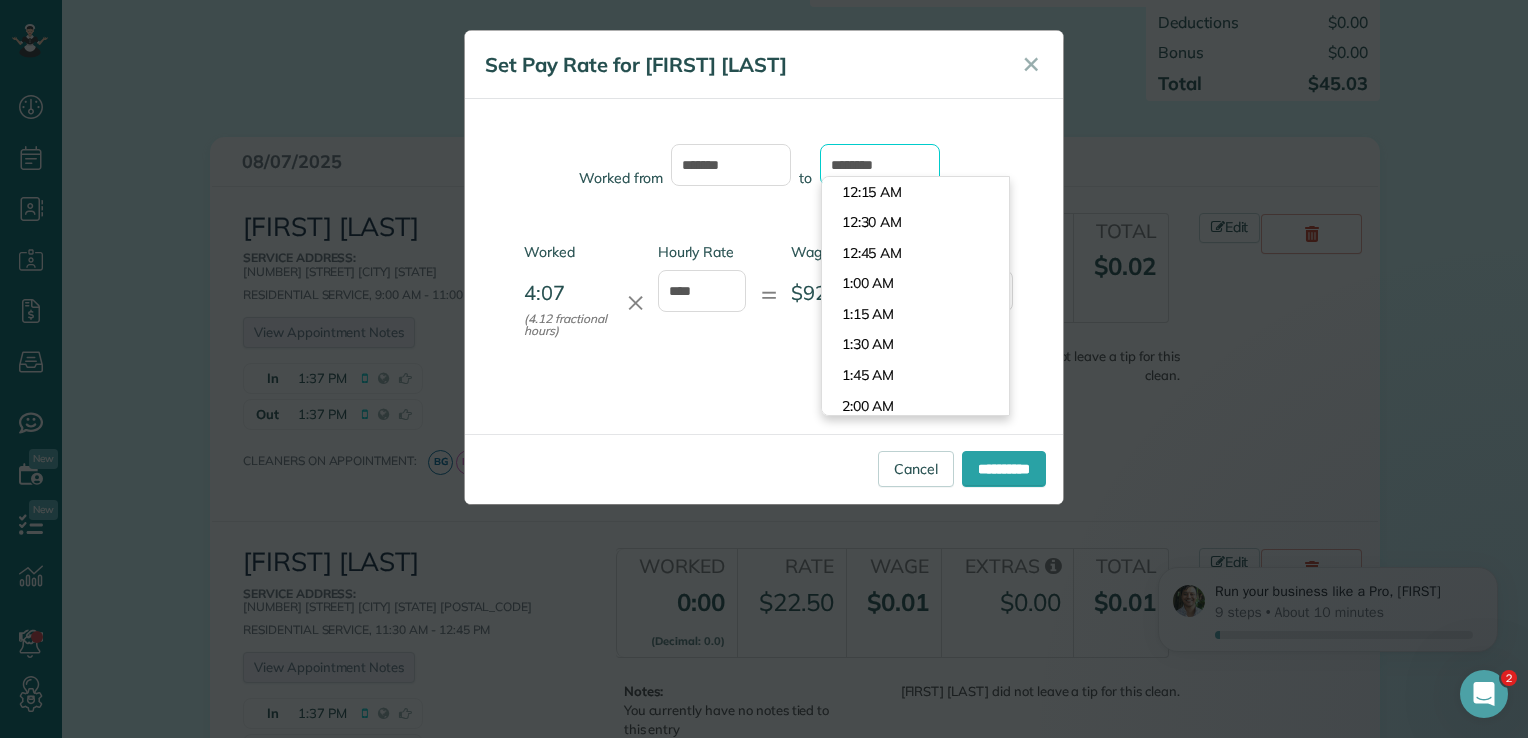 click on "*******" at bounding box center [880, 165] 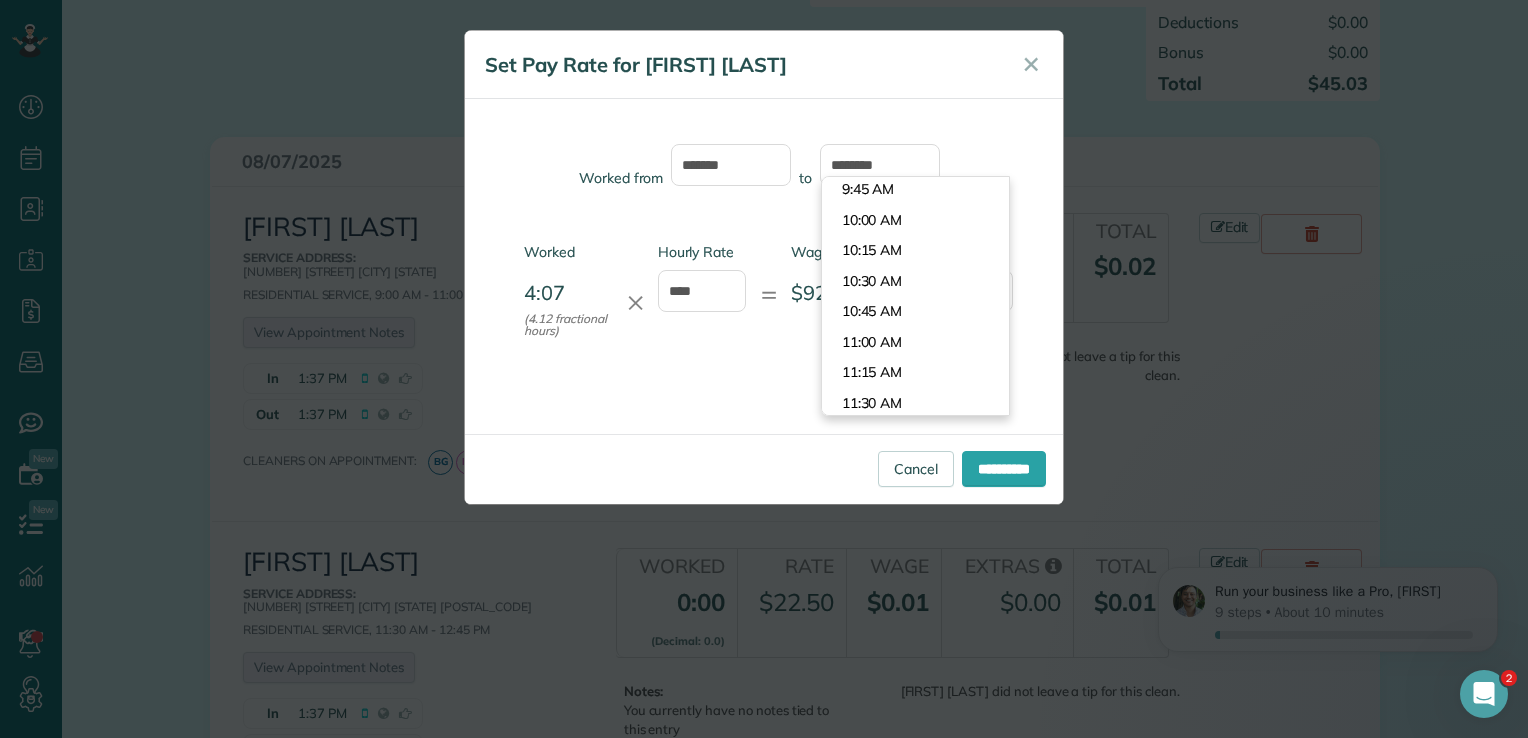 scroll, scrollTop: 1175, scrollLeft: 0, axis: vertical 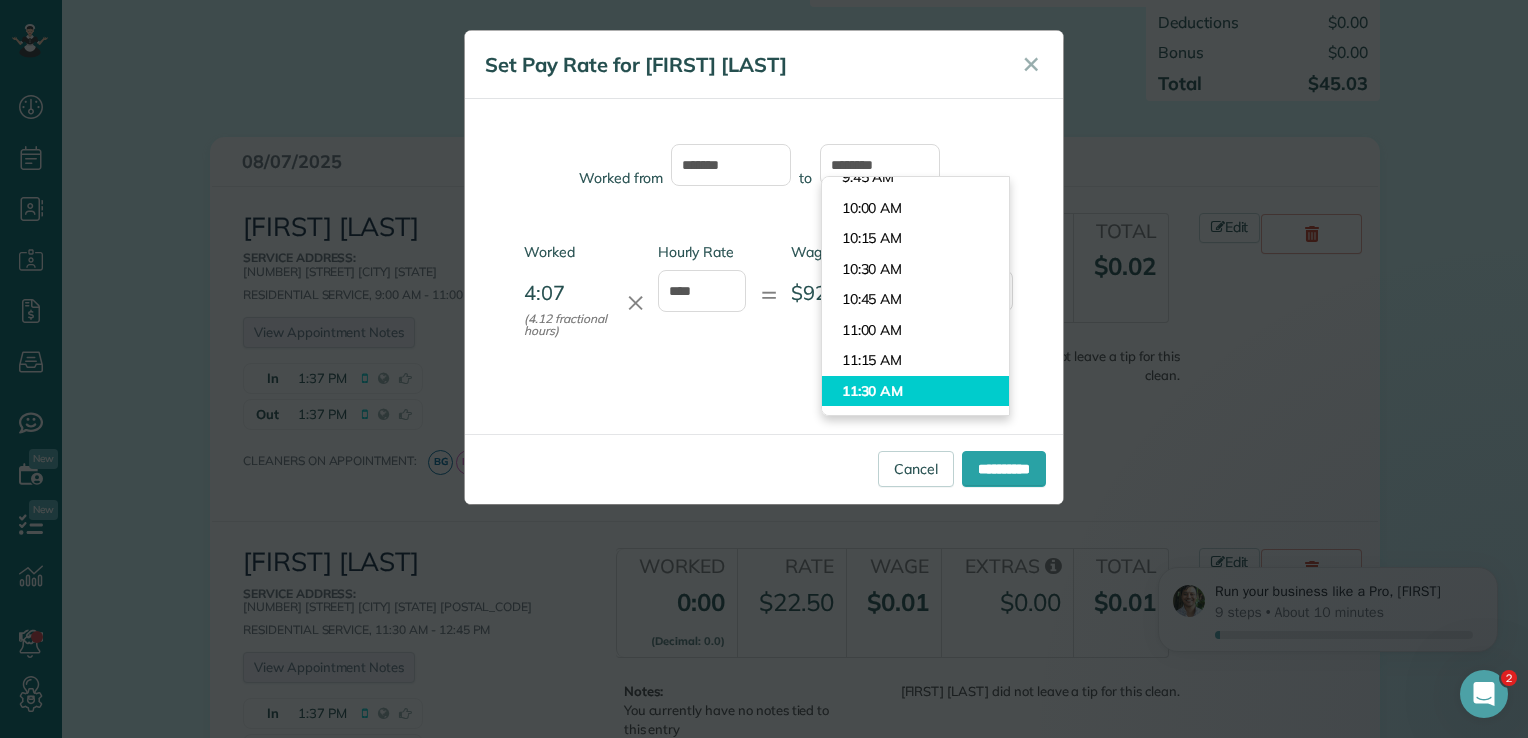type on "********" 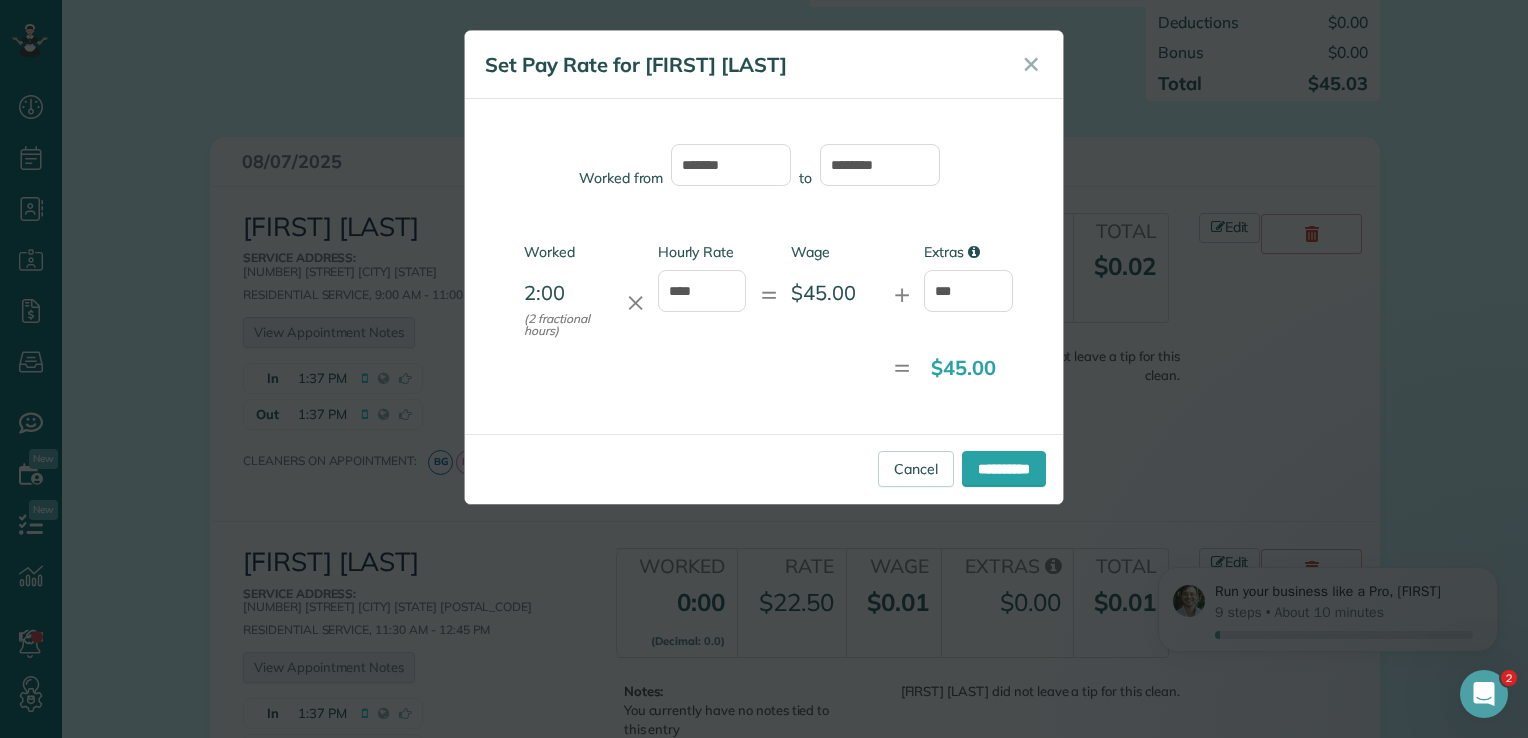 click on "Dashboard
Scheduling
Calendar View
List View
Dispatch View - Weekly scheduling (Beta)" at bounding box center (764, 369) 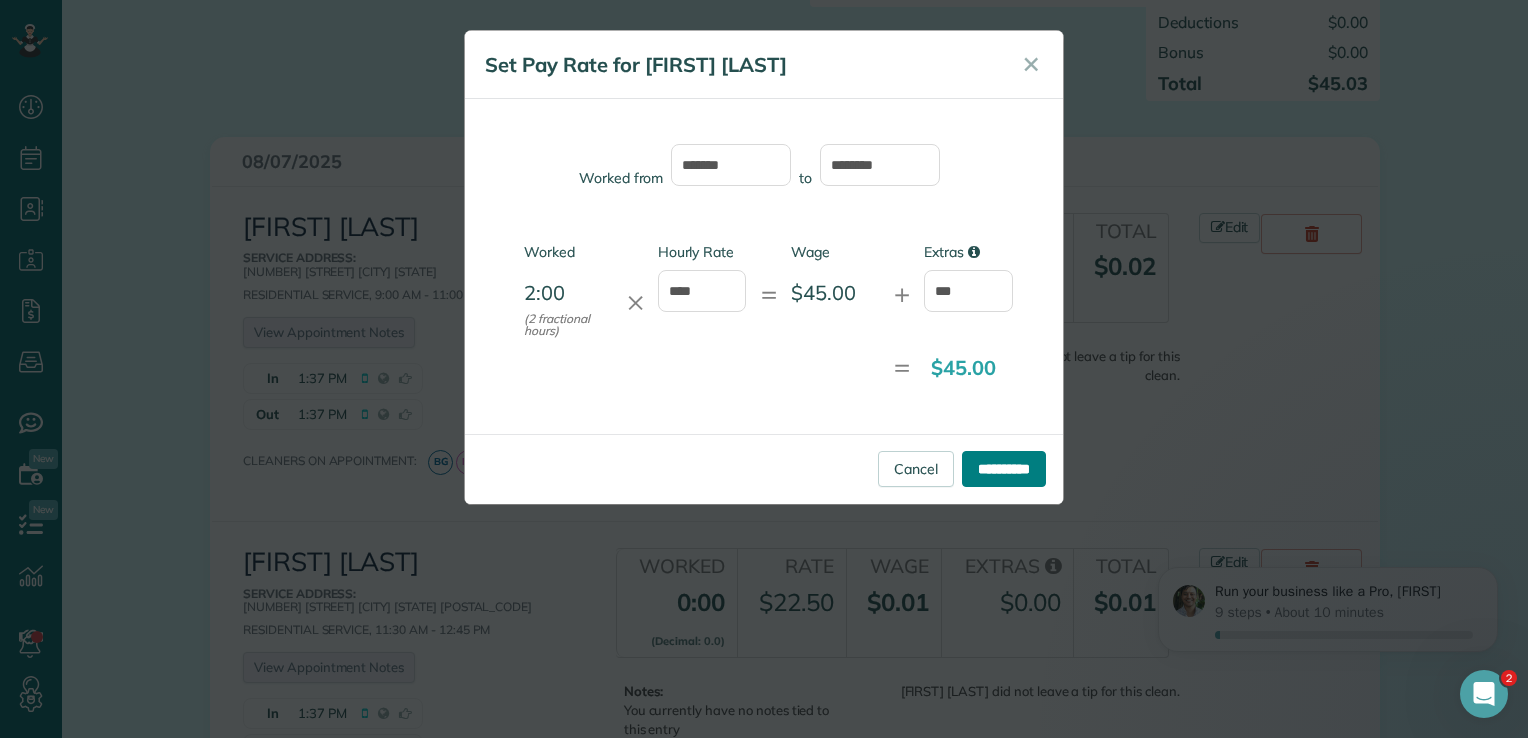 click on "**********" at bounding box center [1004, 469] 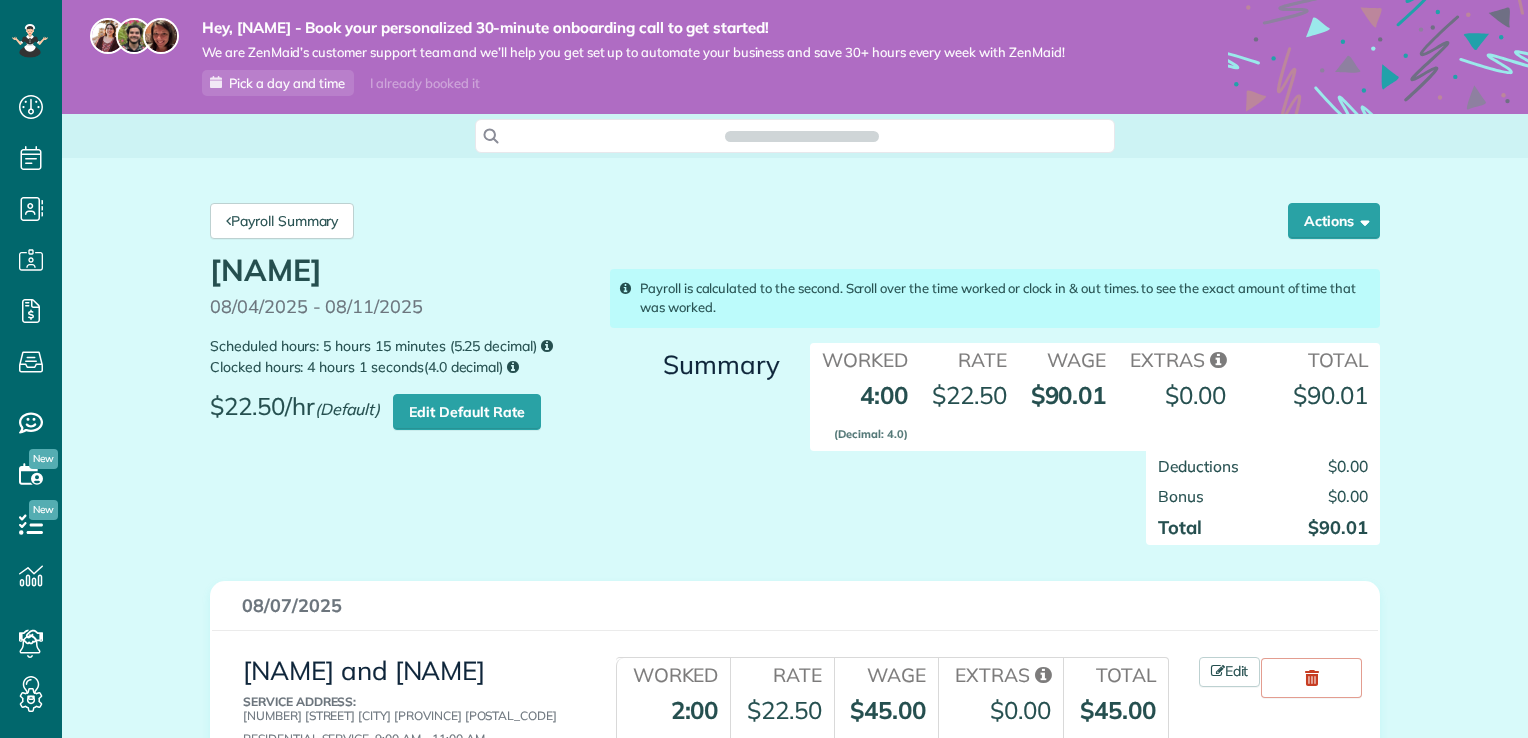 scroll, scrollTop: 0, scrollLeft: 0, axis: both 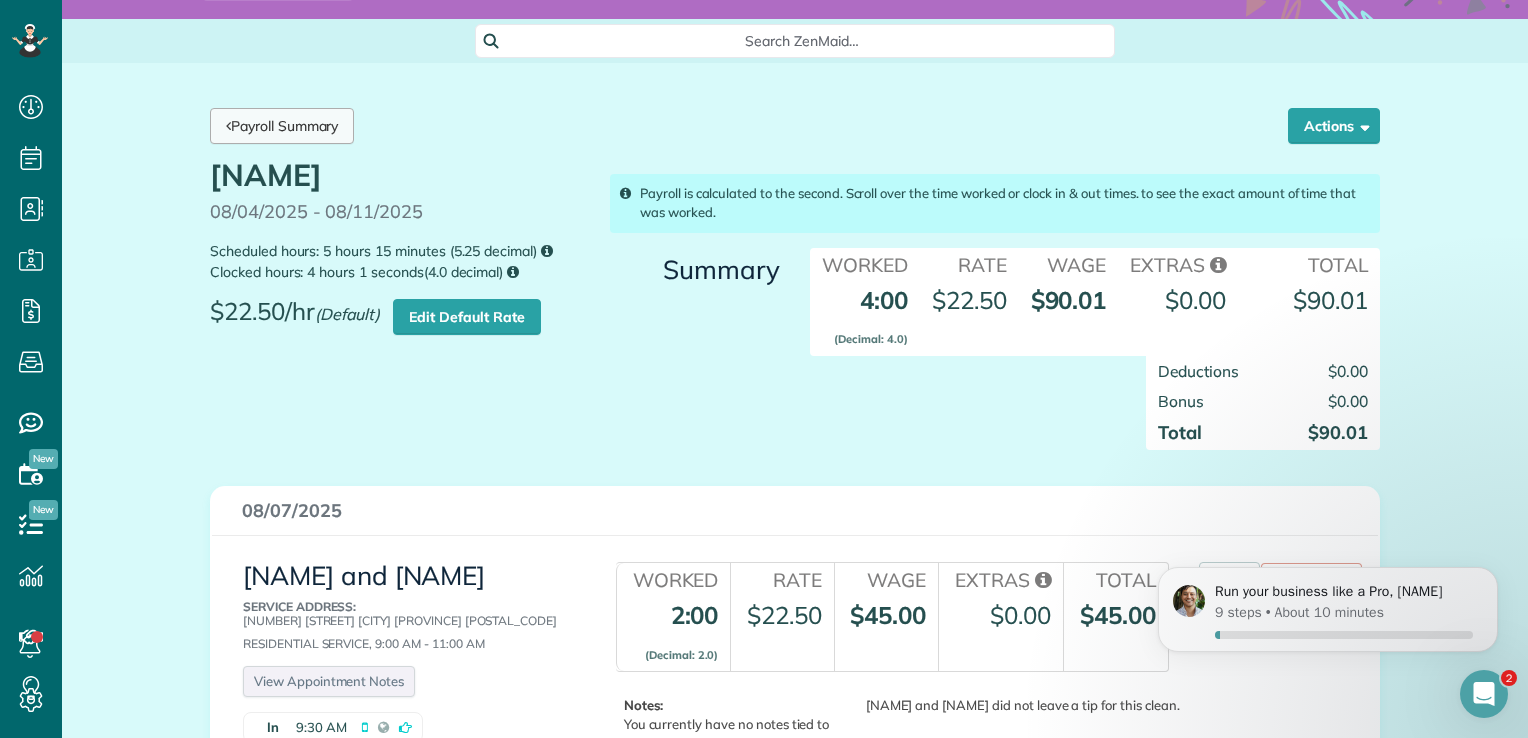 click on "Payroll Summary" at bounding box center [282, 126] 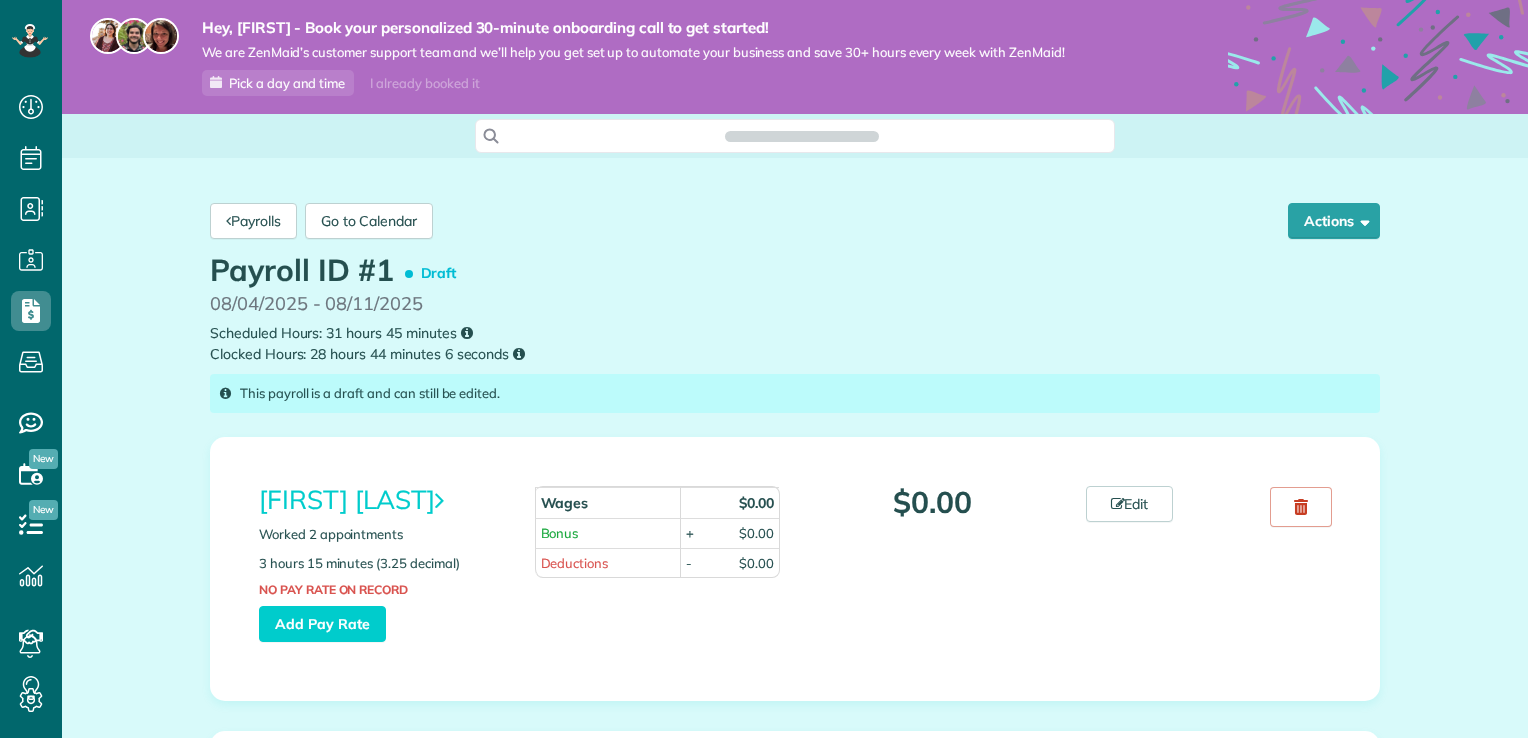 scroll, scrollTop: 0, scrollLeft: 0, axis: both 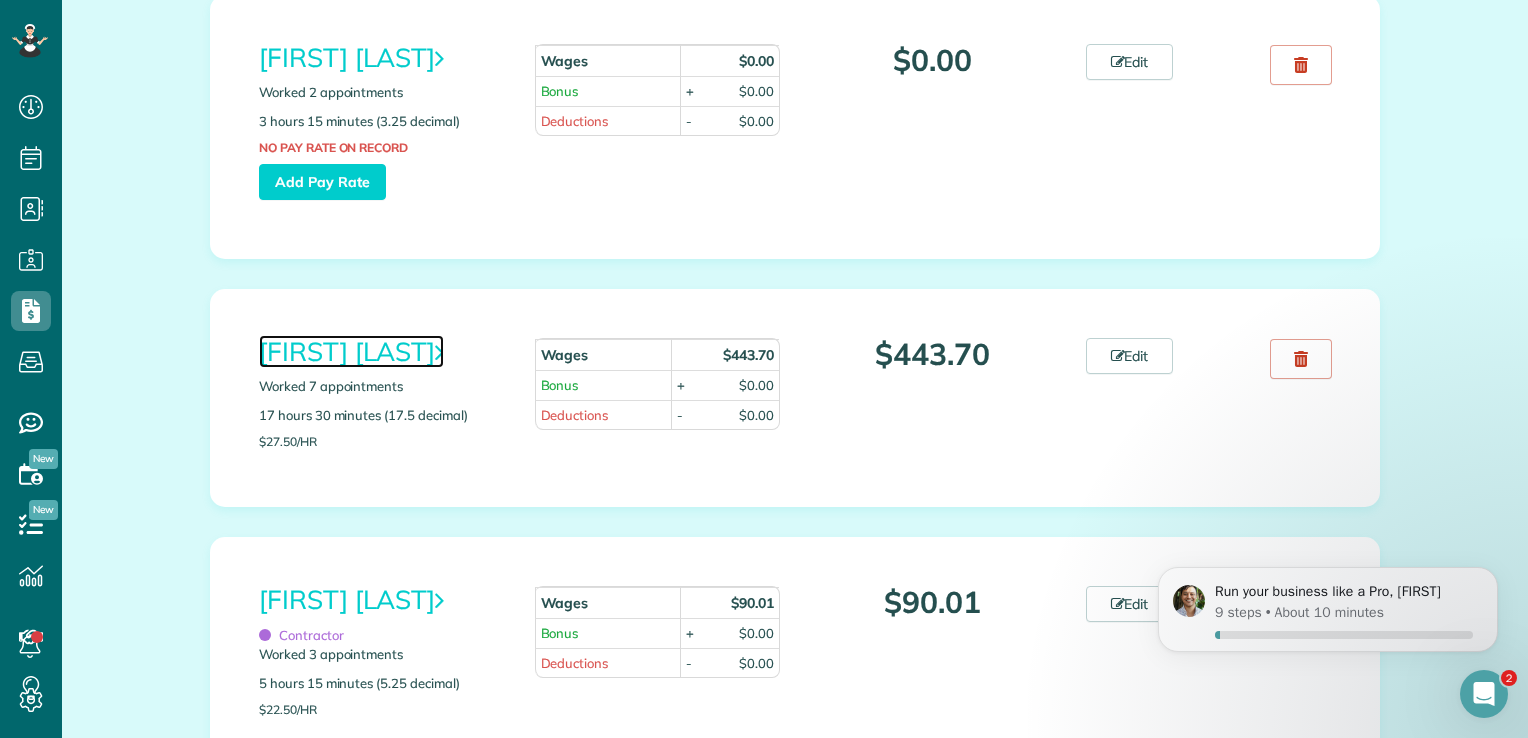 click on "Courtney Willier" at bounding box center [351, 351] 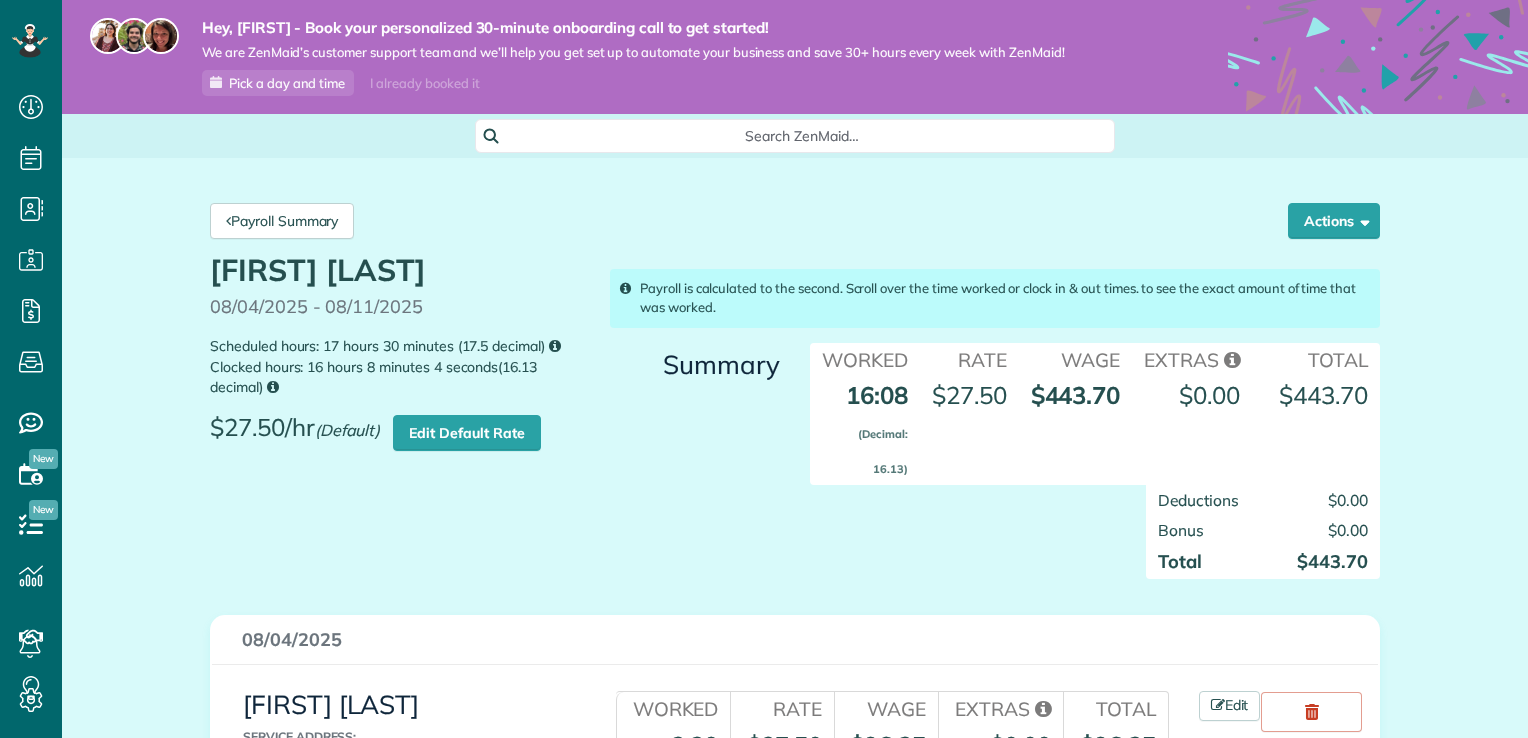 scroll, scrollTop: 0, scrollLeft: 0, axis: both 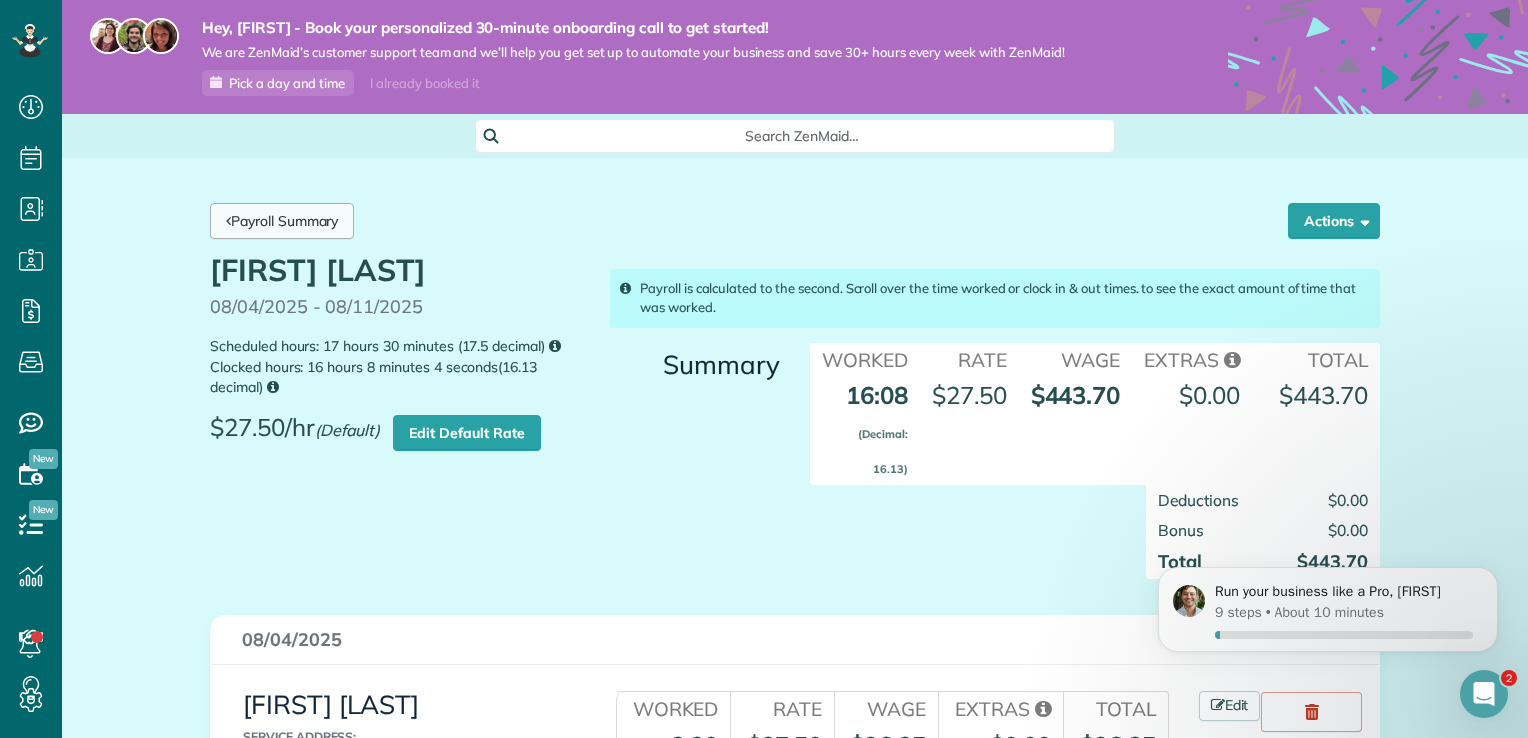 click on "Payroll Summary" at bounding box center [282, 221] 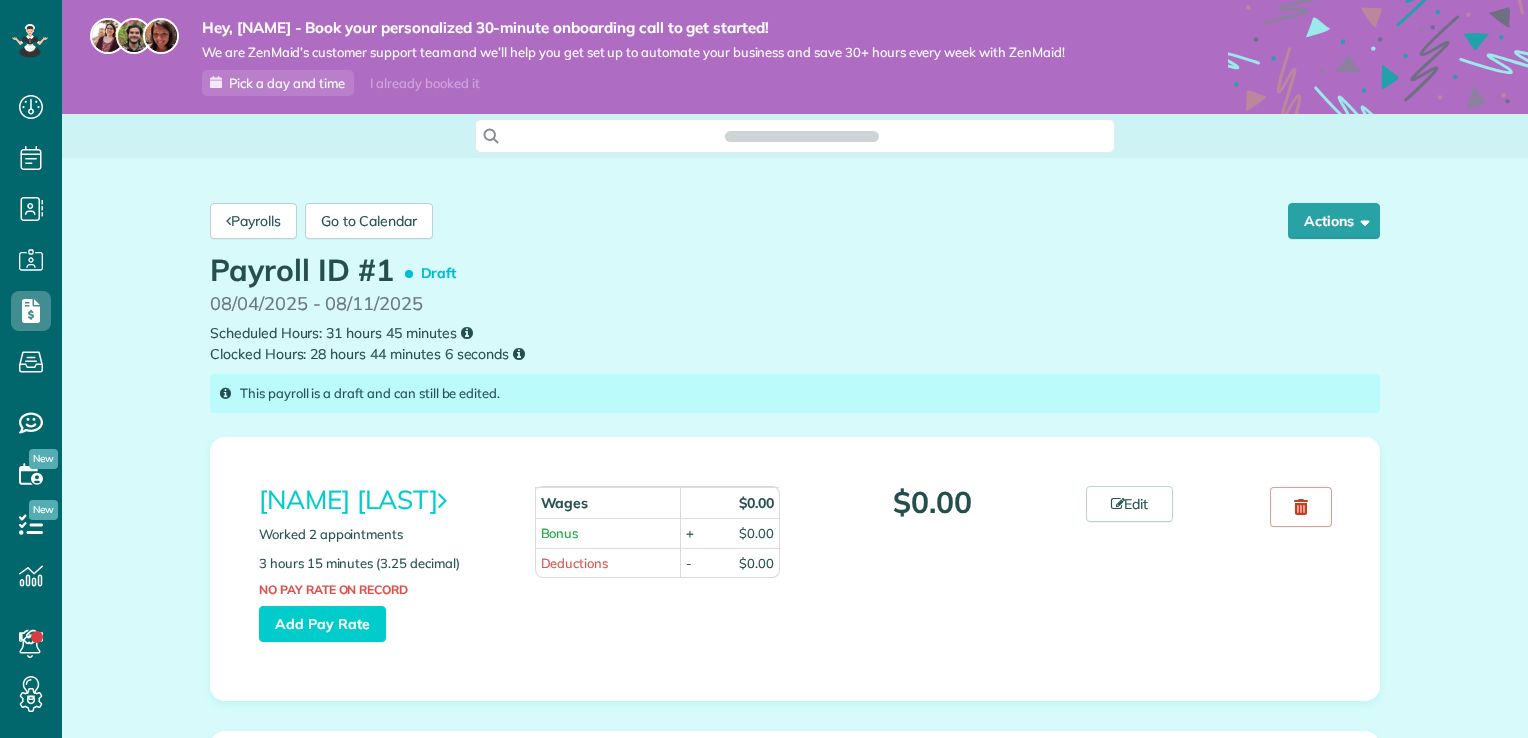 scroll, scrollTop: 0, scrollLeft: 0, axis: both 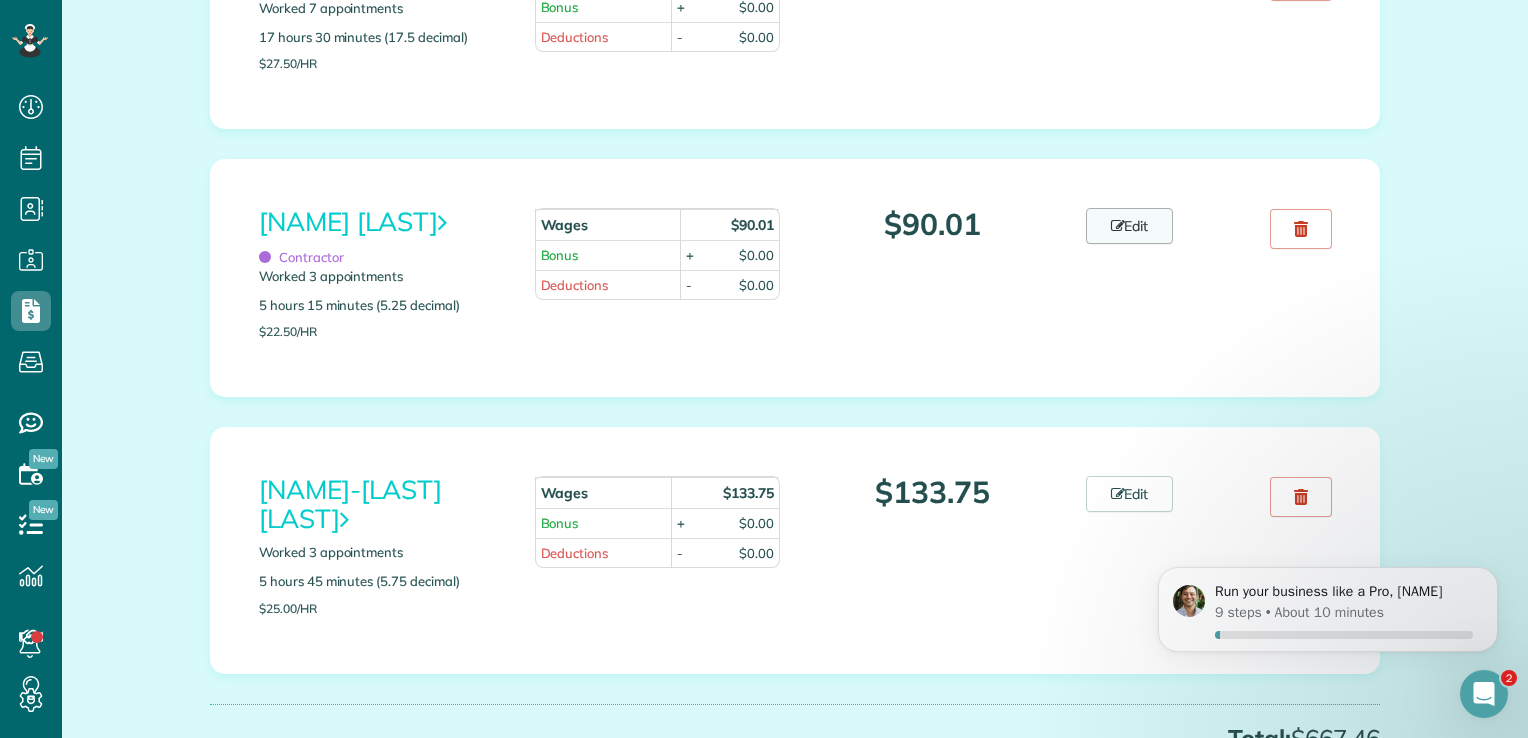 click on "Edit" at bounding box center [1130, 226] 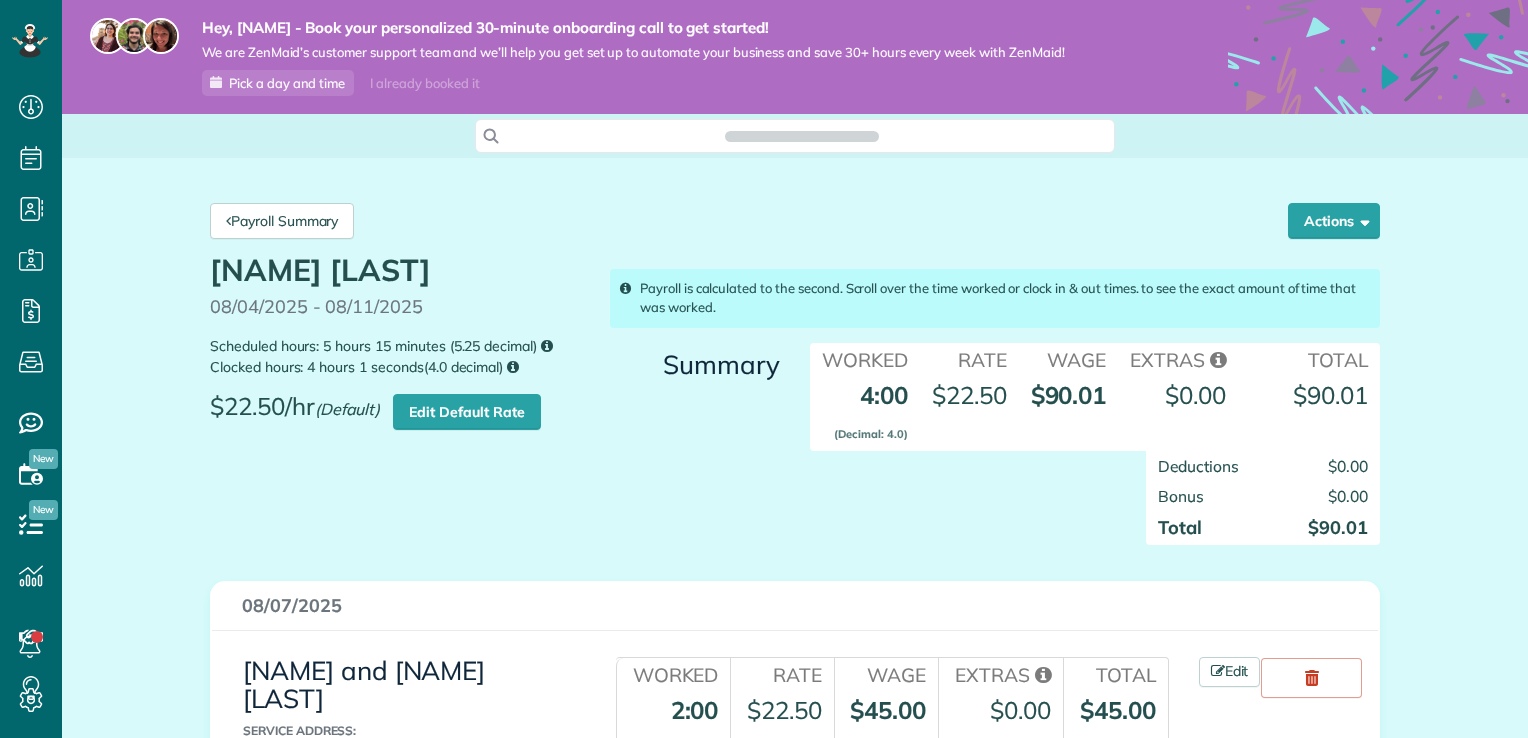 scroll, scrollTop: 0, scrollLeft: 0, axis: both 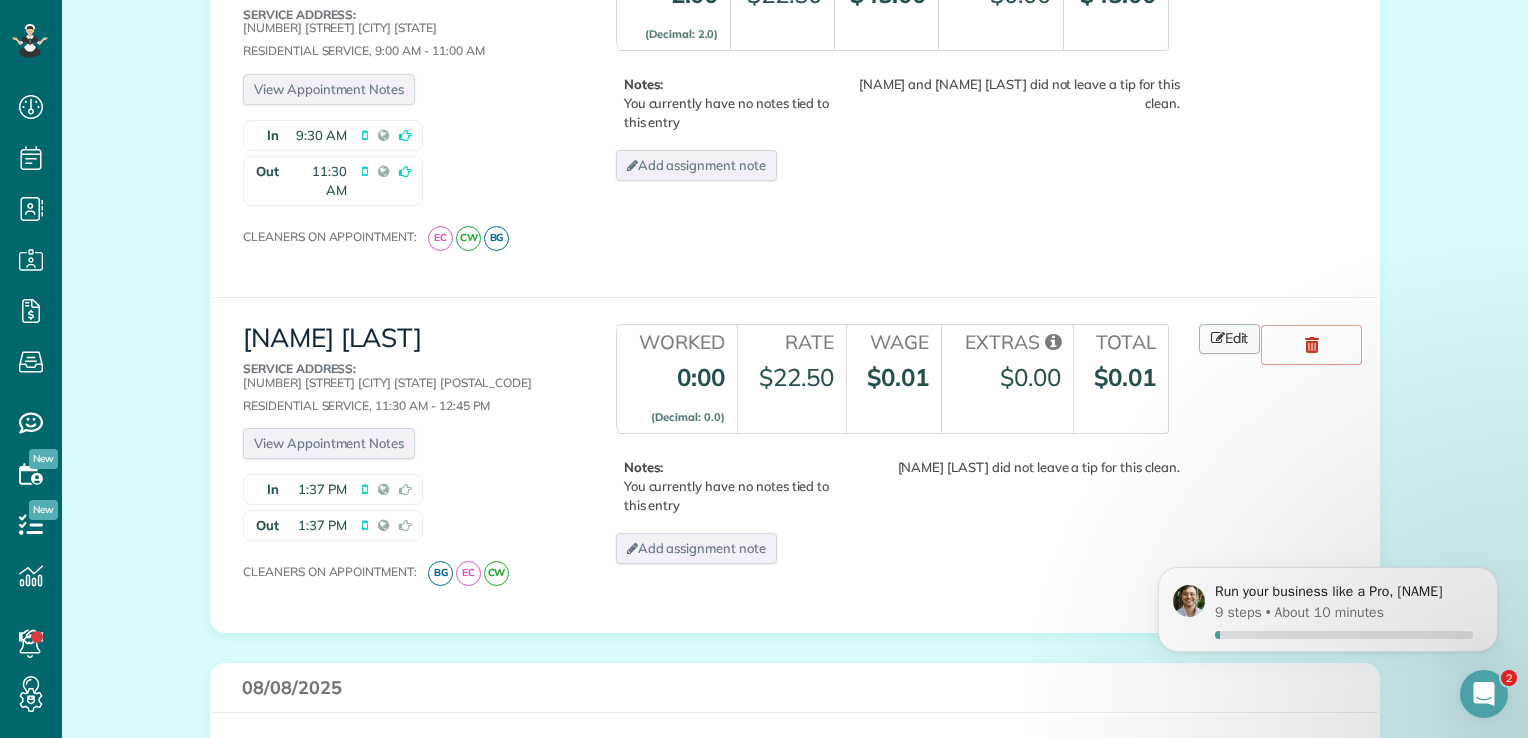 click on "Edit" at bounding box center (1230, 339) 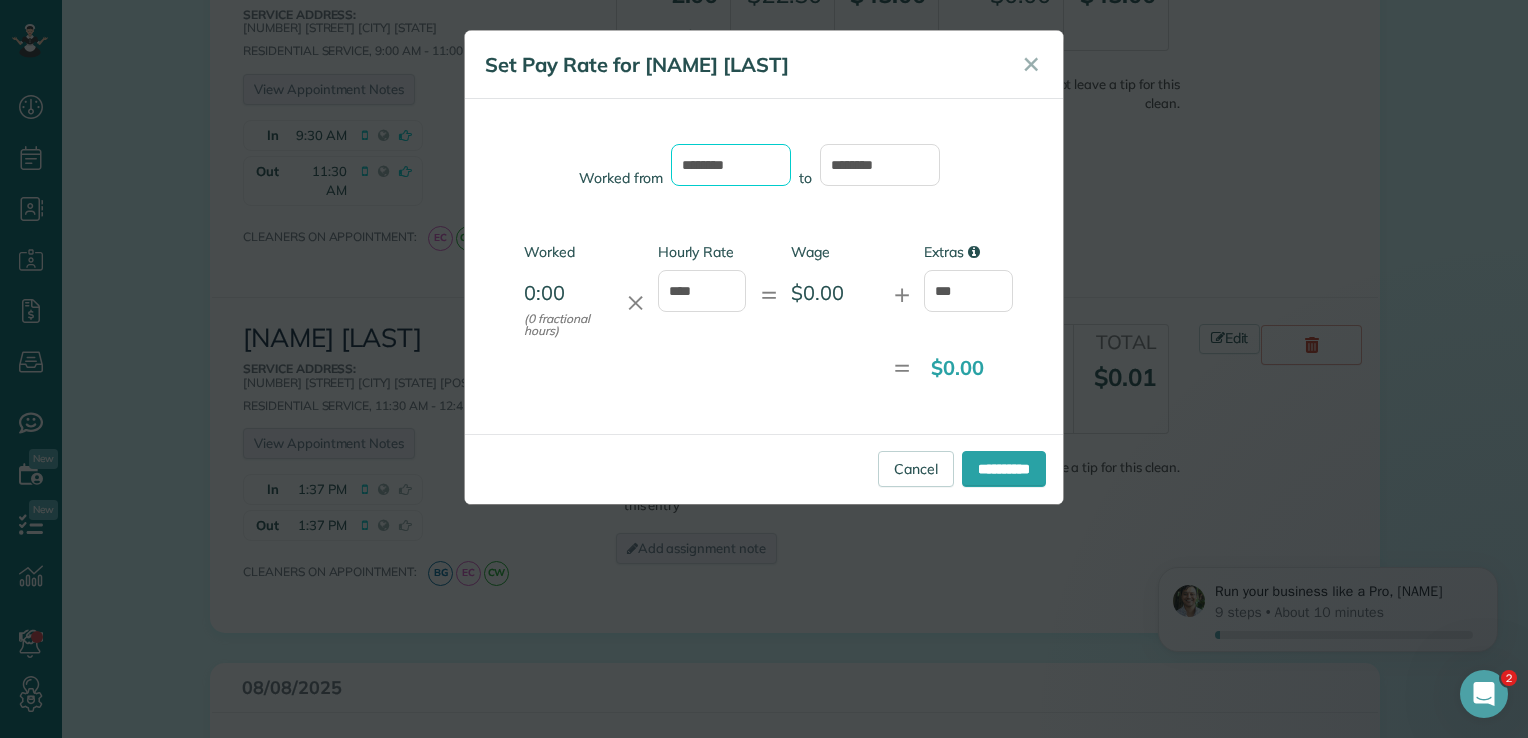 click on "*******" at bounding box center [731, 165] 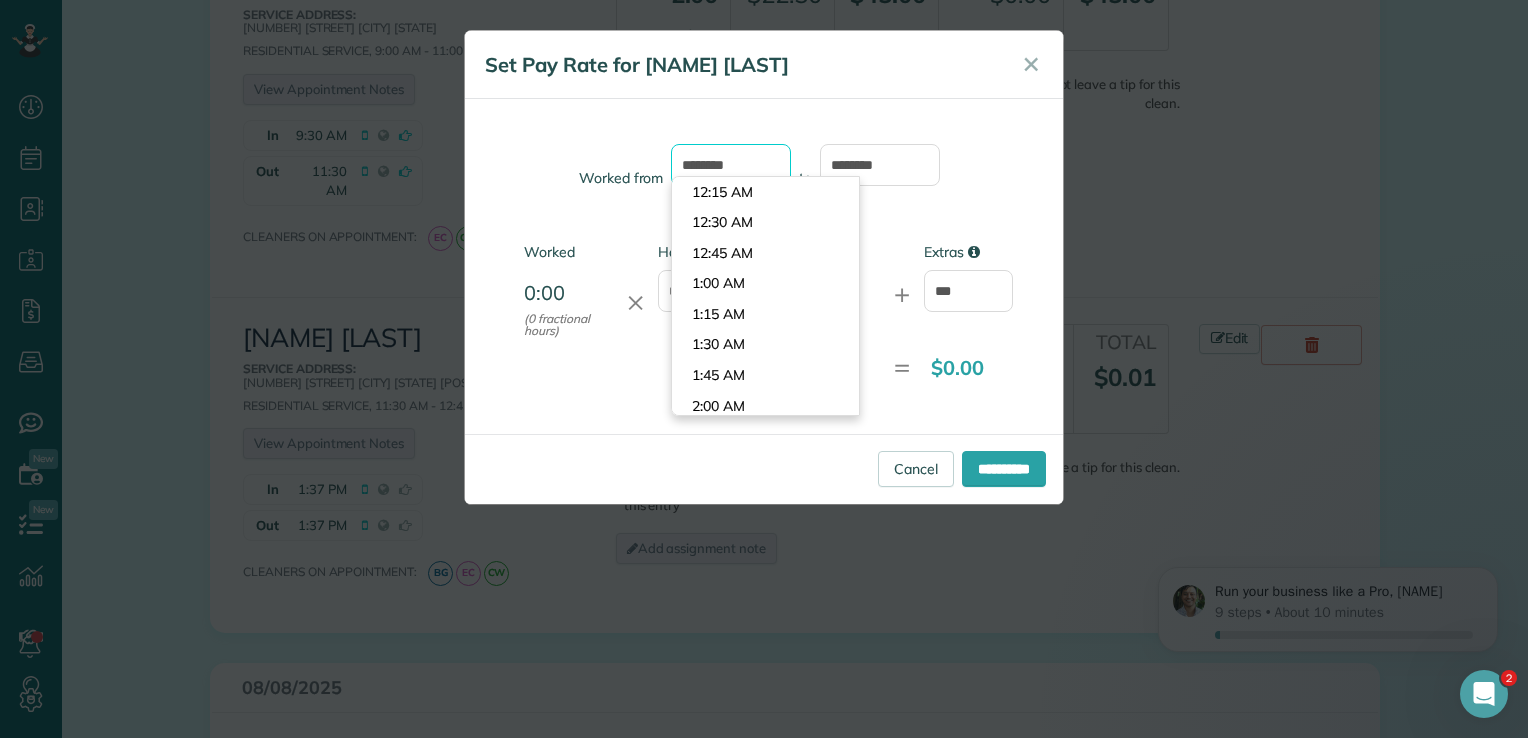 scroll, scrollTop: 1587, scrollLeft: 0, axis: vertical 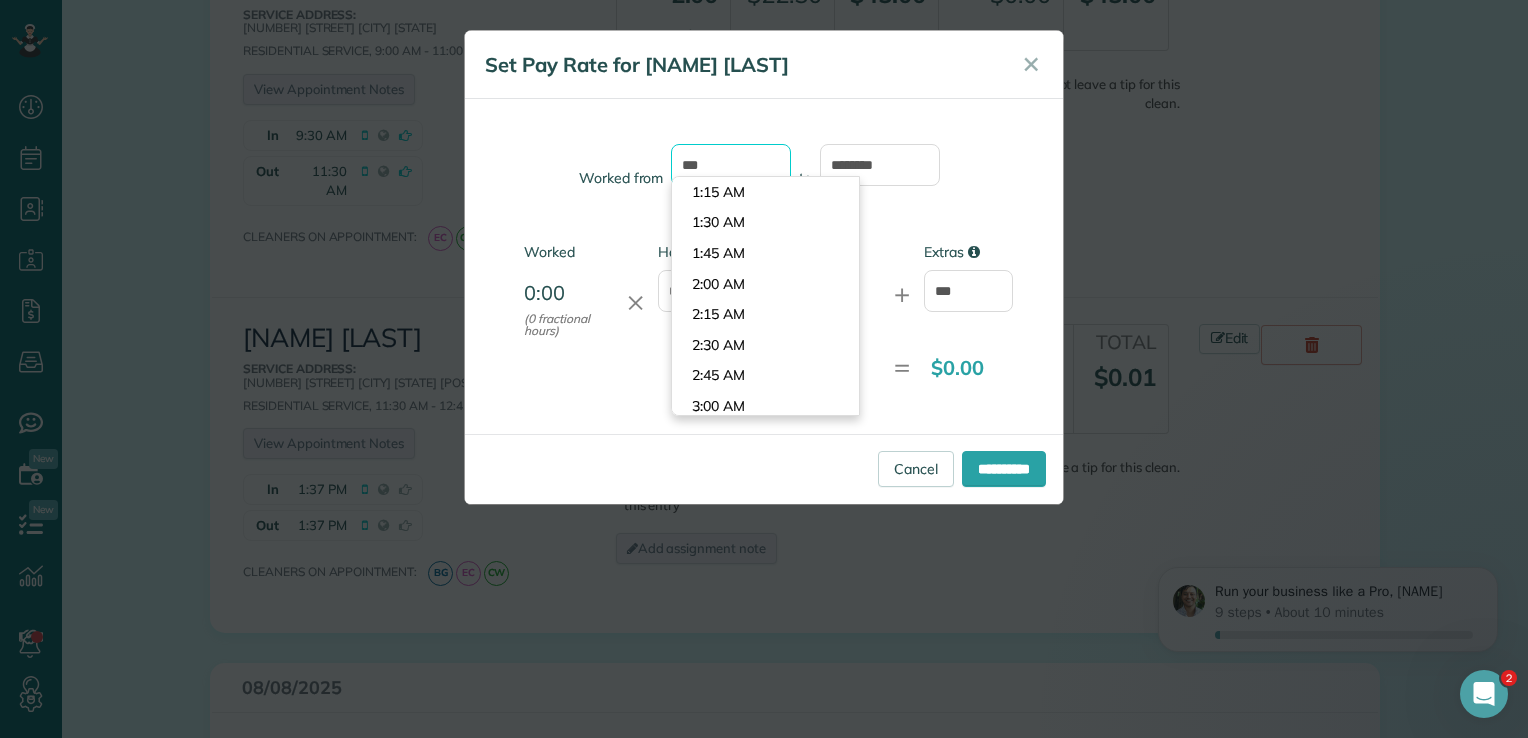 type on "*" 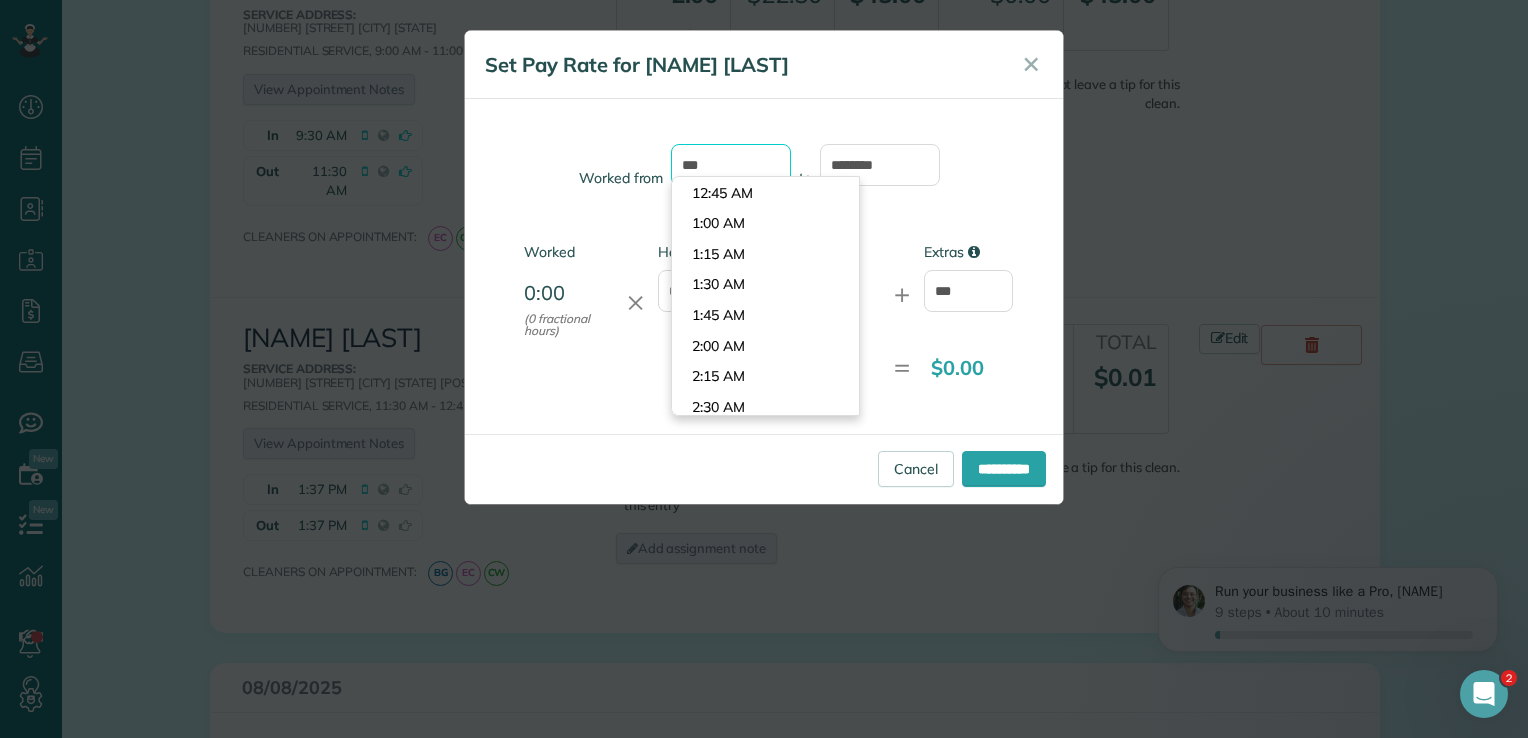 scroll, scrollTop: 1282, scrollLeft: 0, axis: vertical 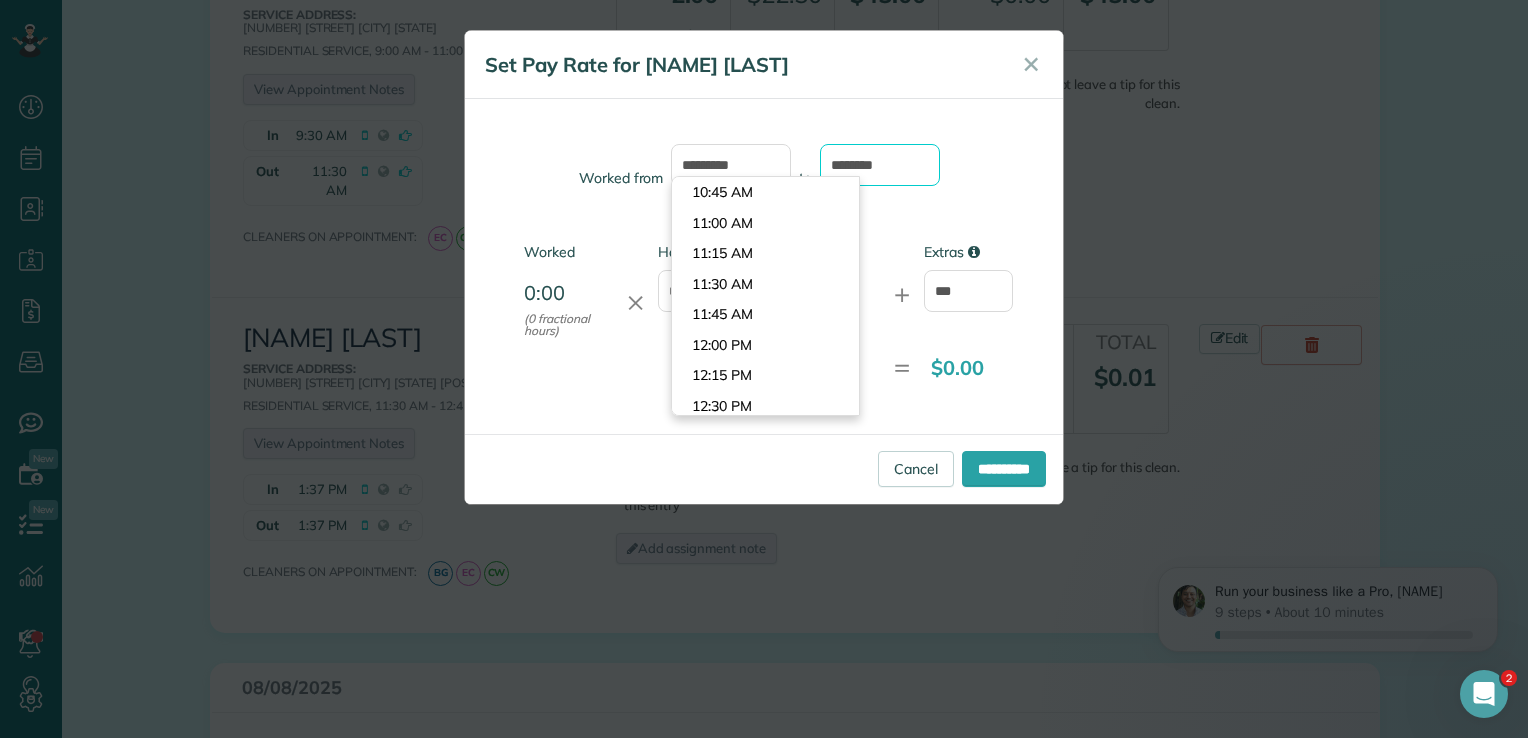 type on "********" 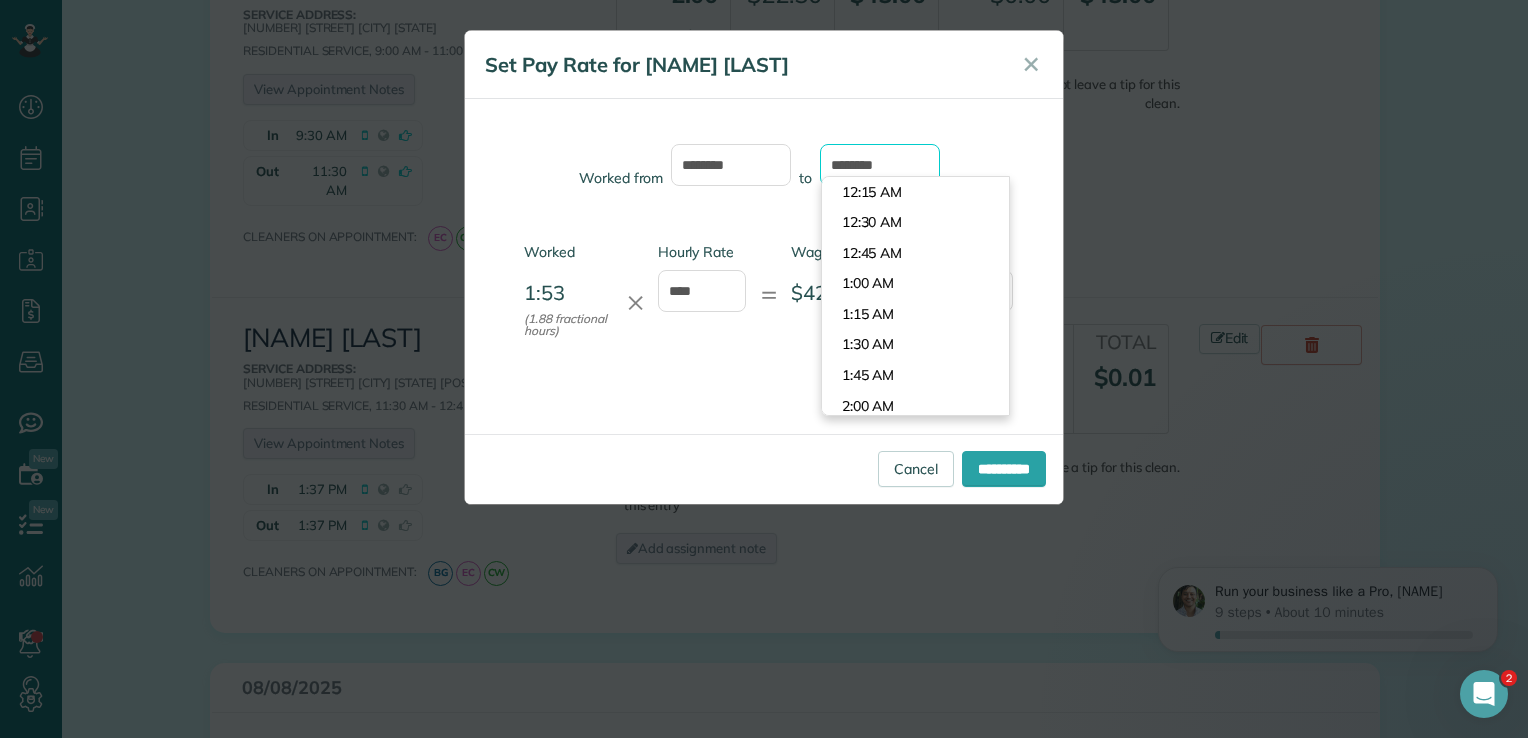 click on "*******" at bounding box center (880, 165) 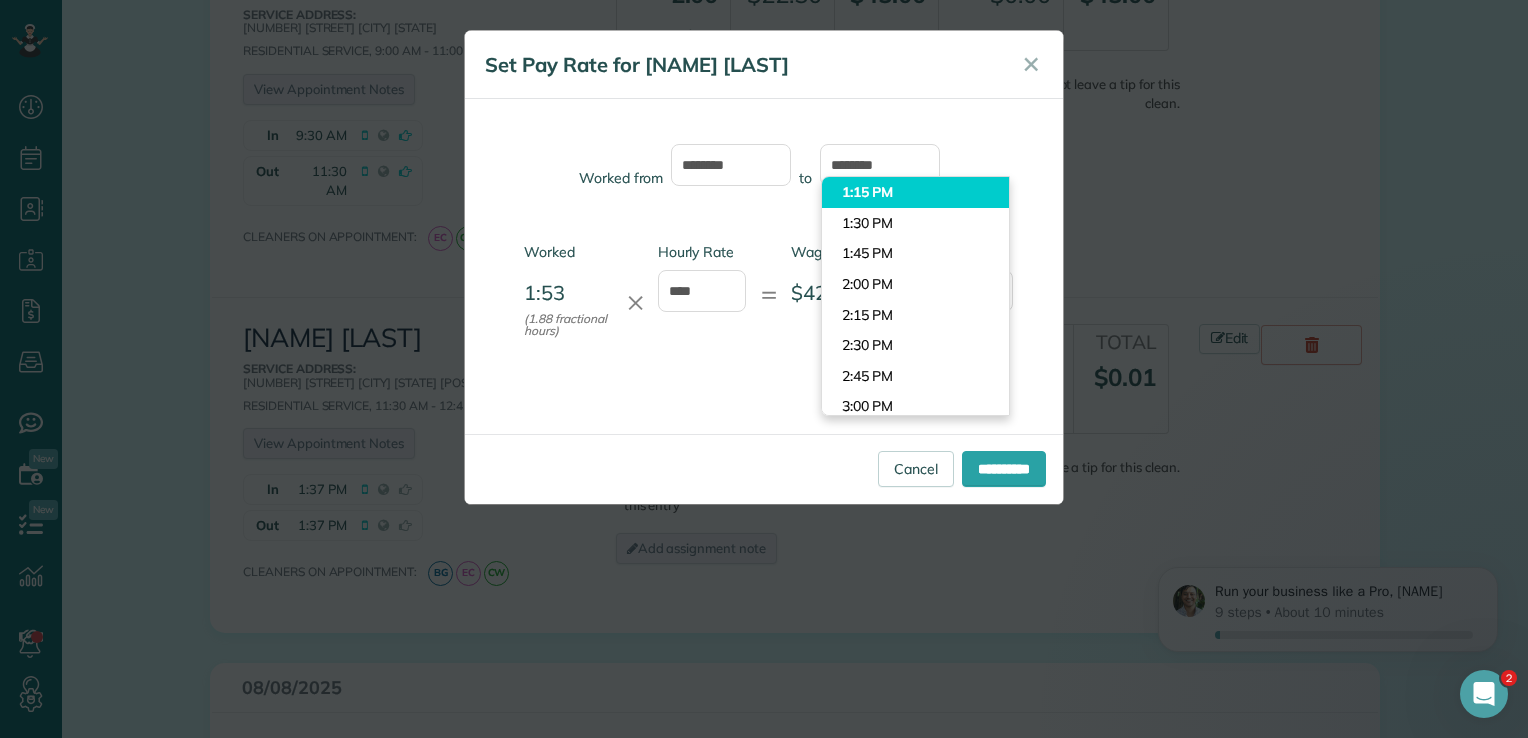 type on "*******" 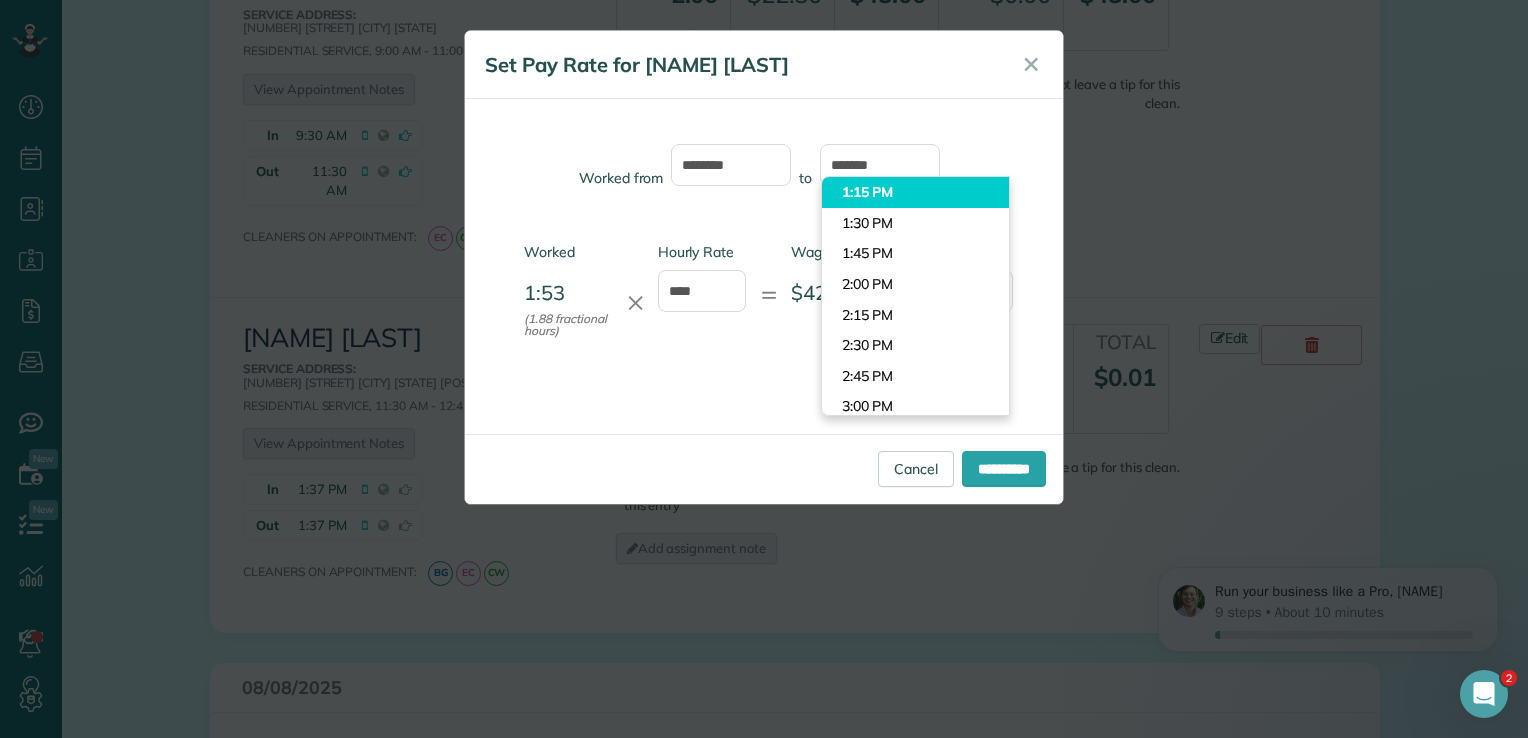 click on "Dashboard
Scheduling
Calendar View
List View
Dispatch View - Weekly scheduling (Beta)" at bounding box center (764, 369) 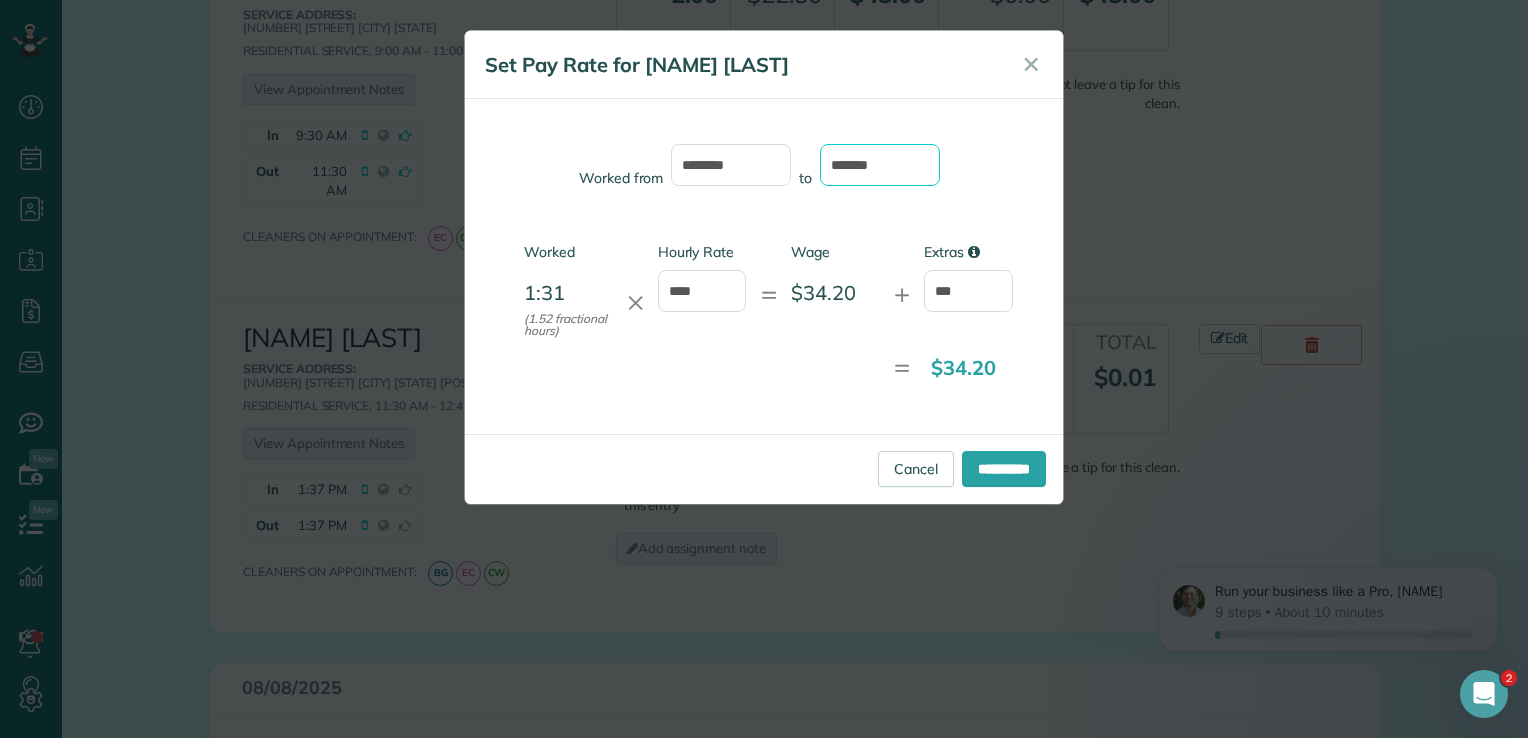 click on "*******" at bounding box center (880, 165) 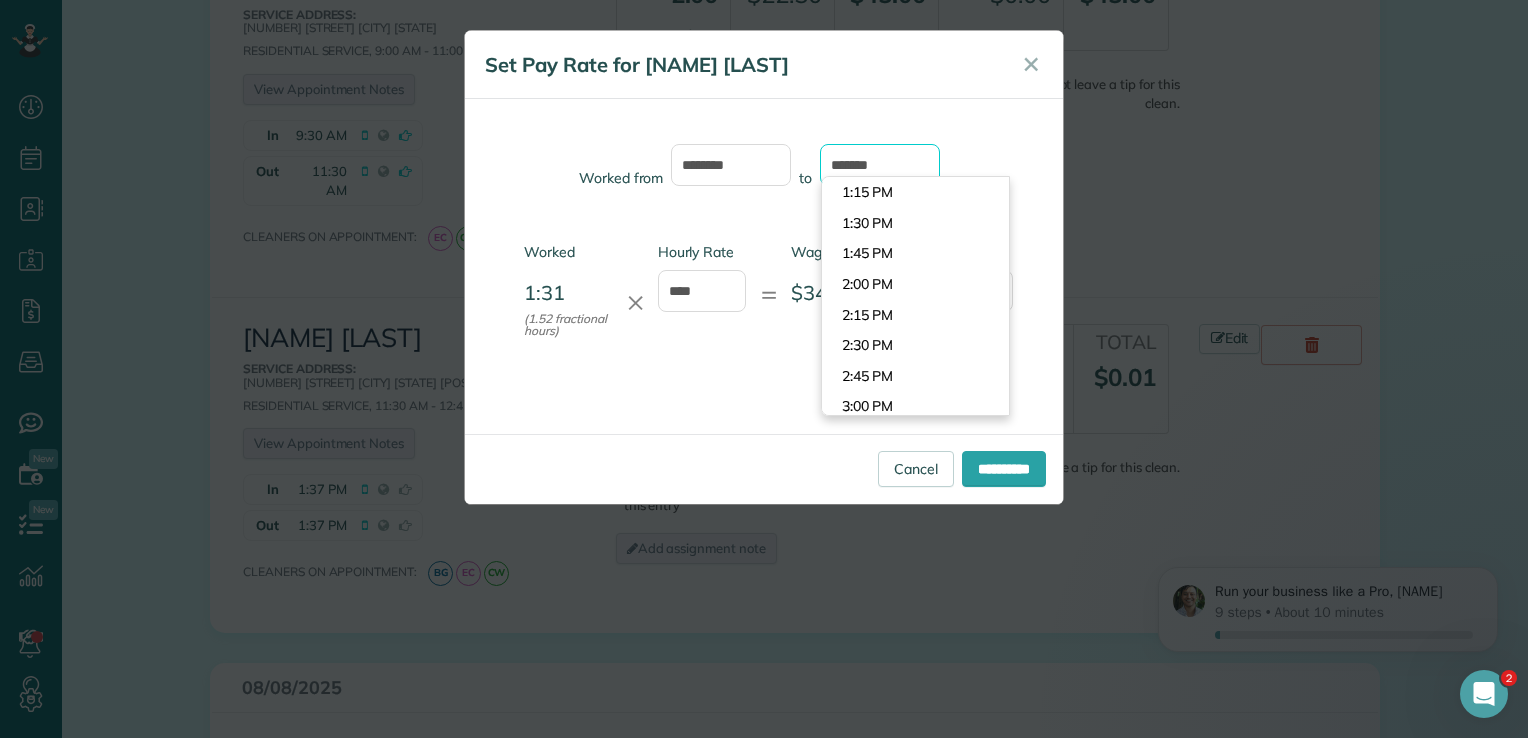 scroll, scrollTop: 1556, scrollLeft: 0, axis: vertical 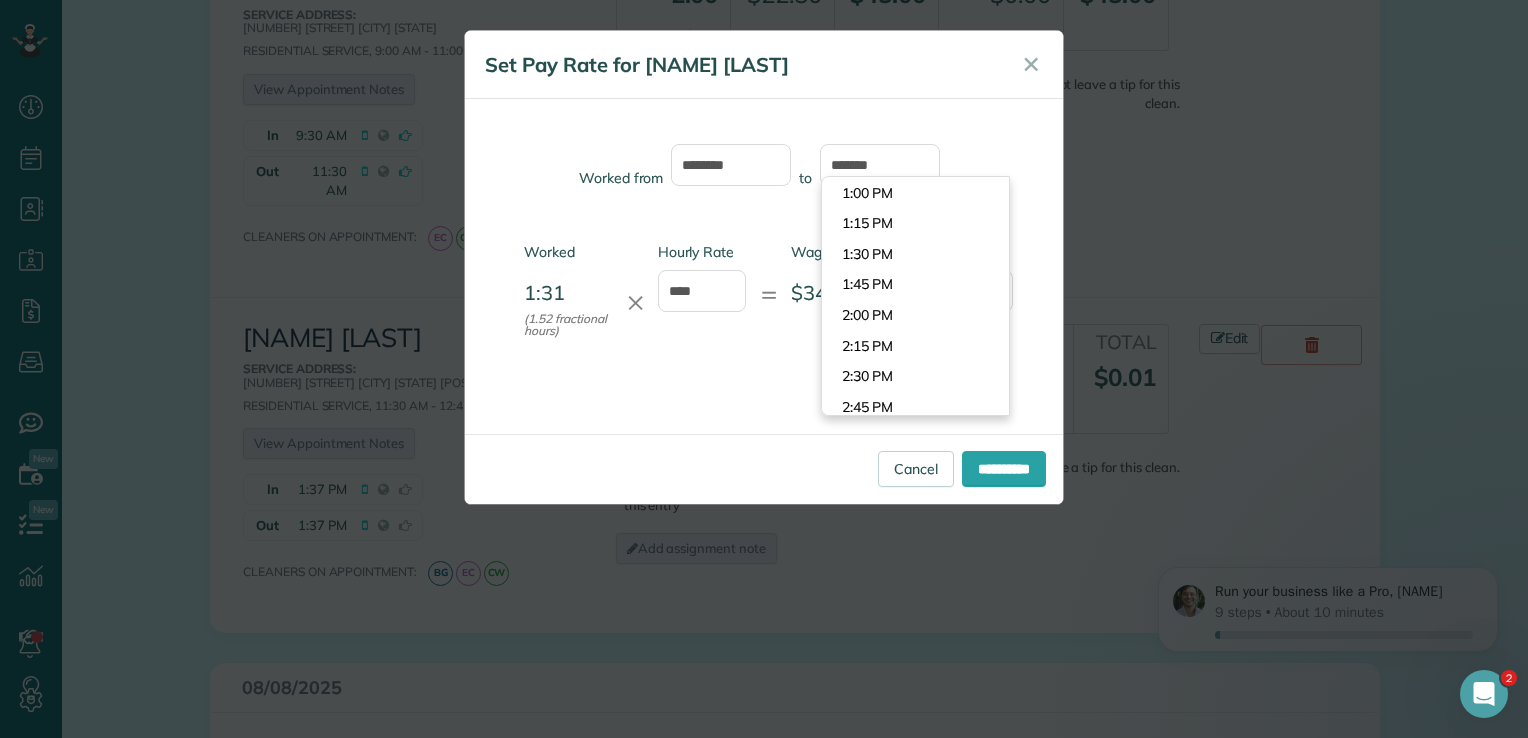 click on "Worked from
********
to
*******" at bounding box center (793, 178) 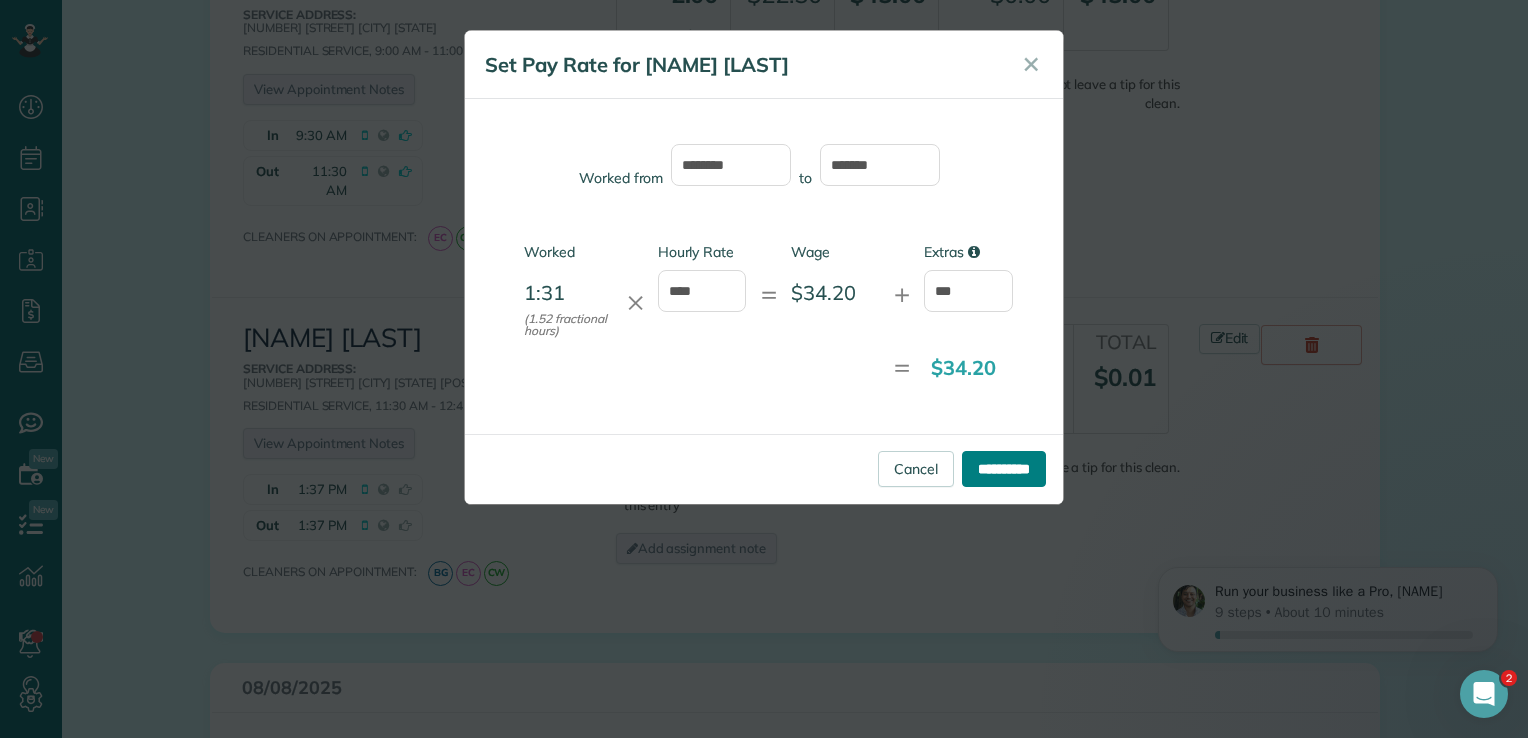 click on "**********" at bounding box center (1004, 469) 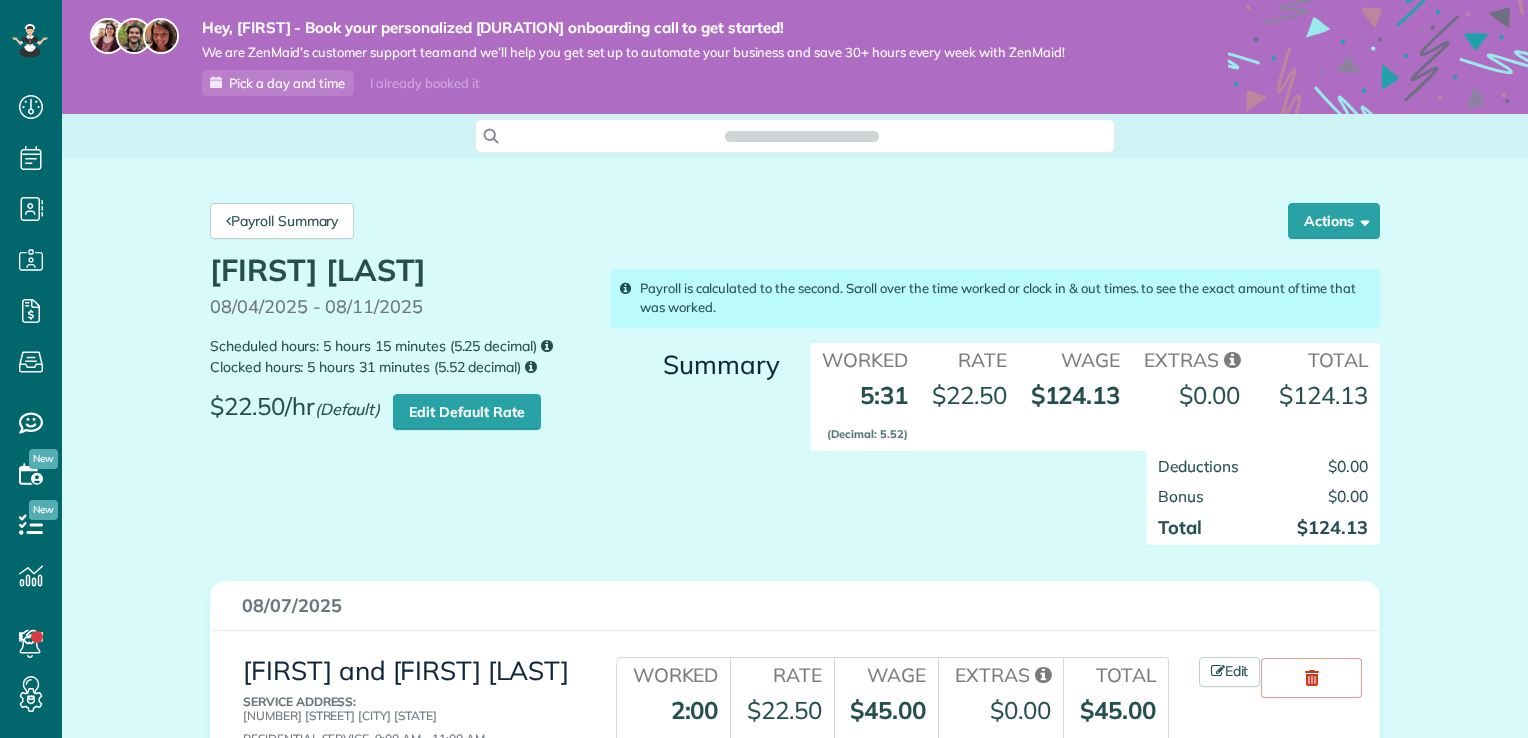scroll, scrollTop: 0, scrollLeft: 0, axis: both 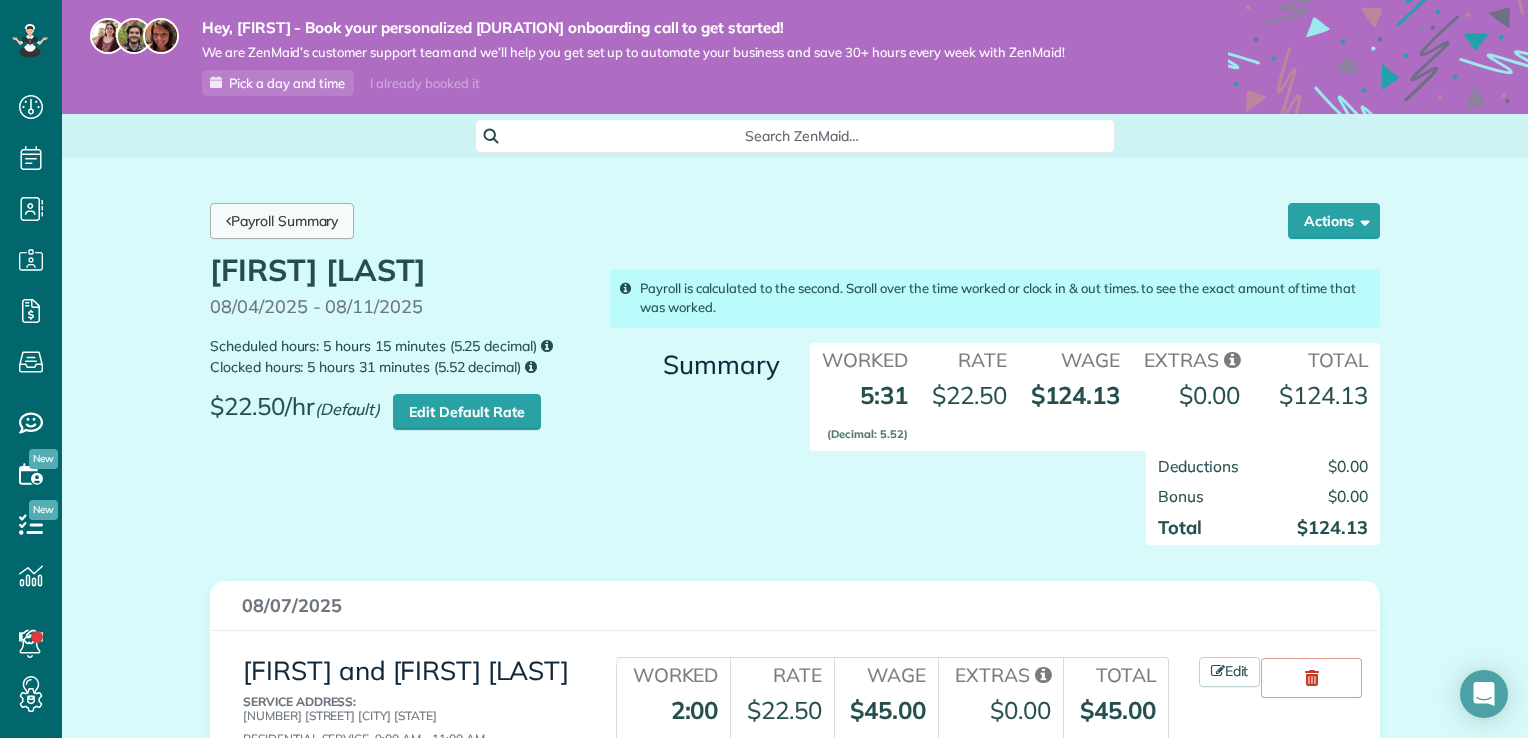 click on "Payroll Summary" at bounding box center [282, 221] 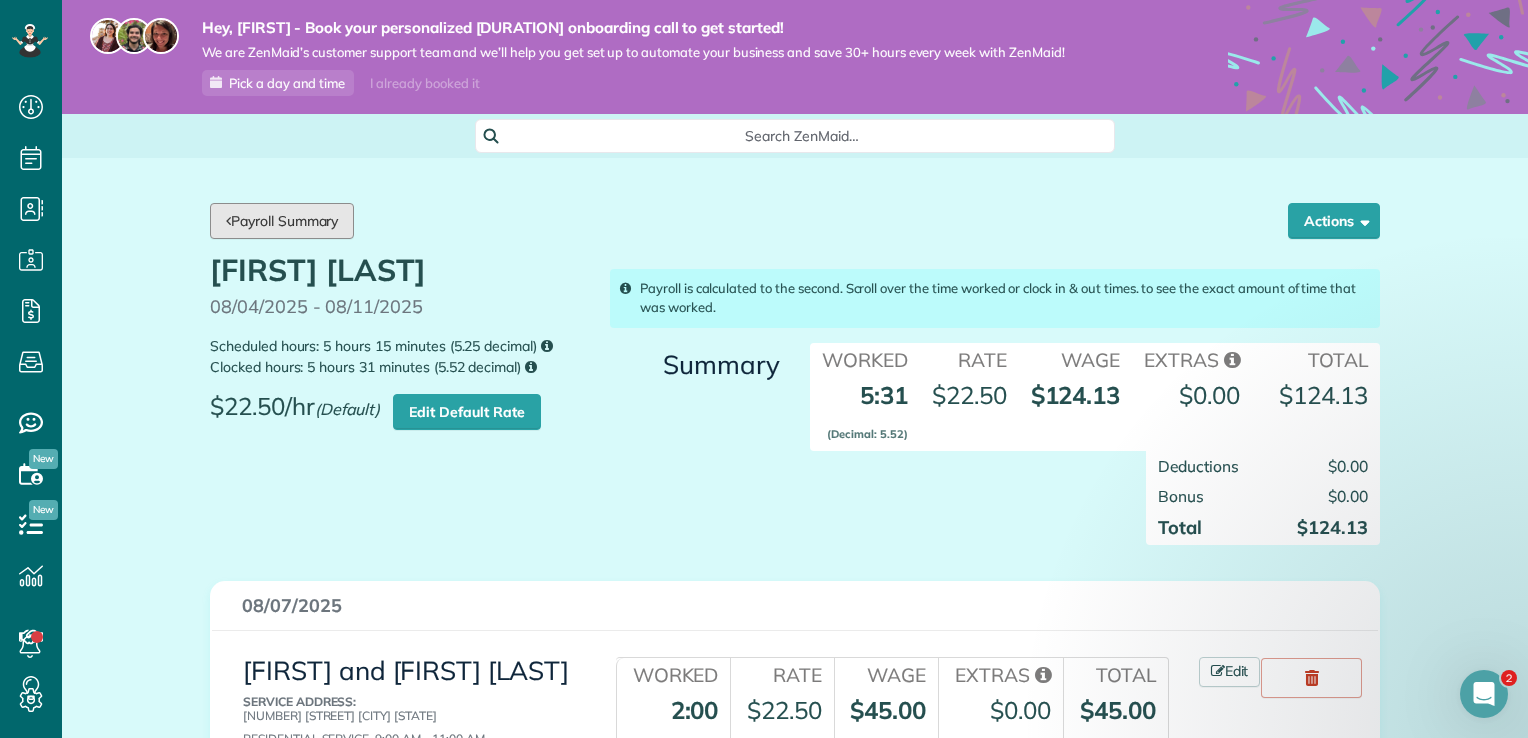 scroll, scrollTop: 0, scrollLeft: 0, axis: both 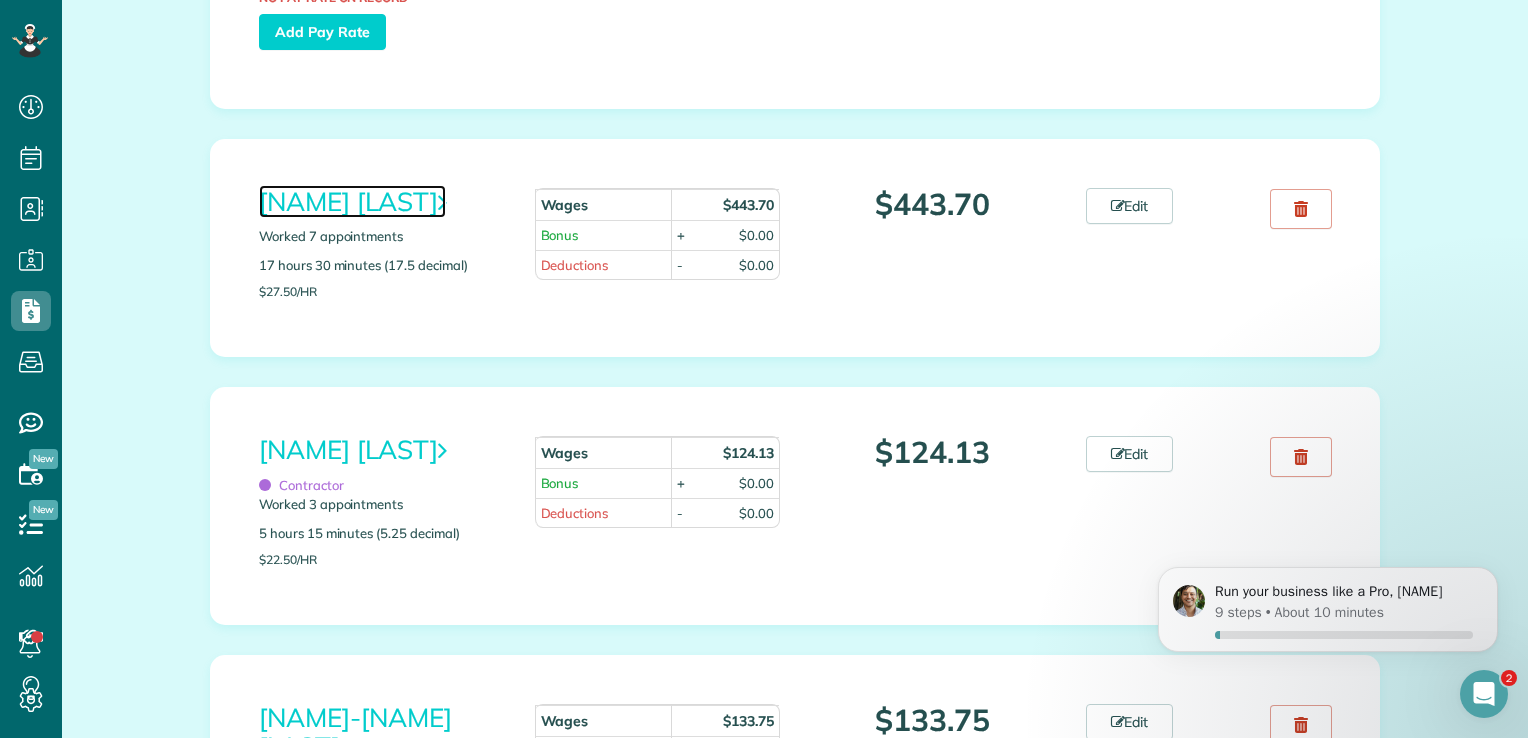 click on "Courtney Willier" at bounding box center [352, 201] 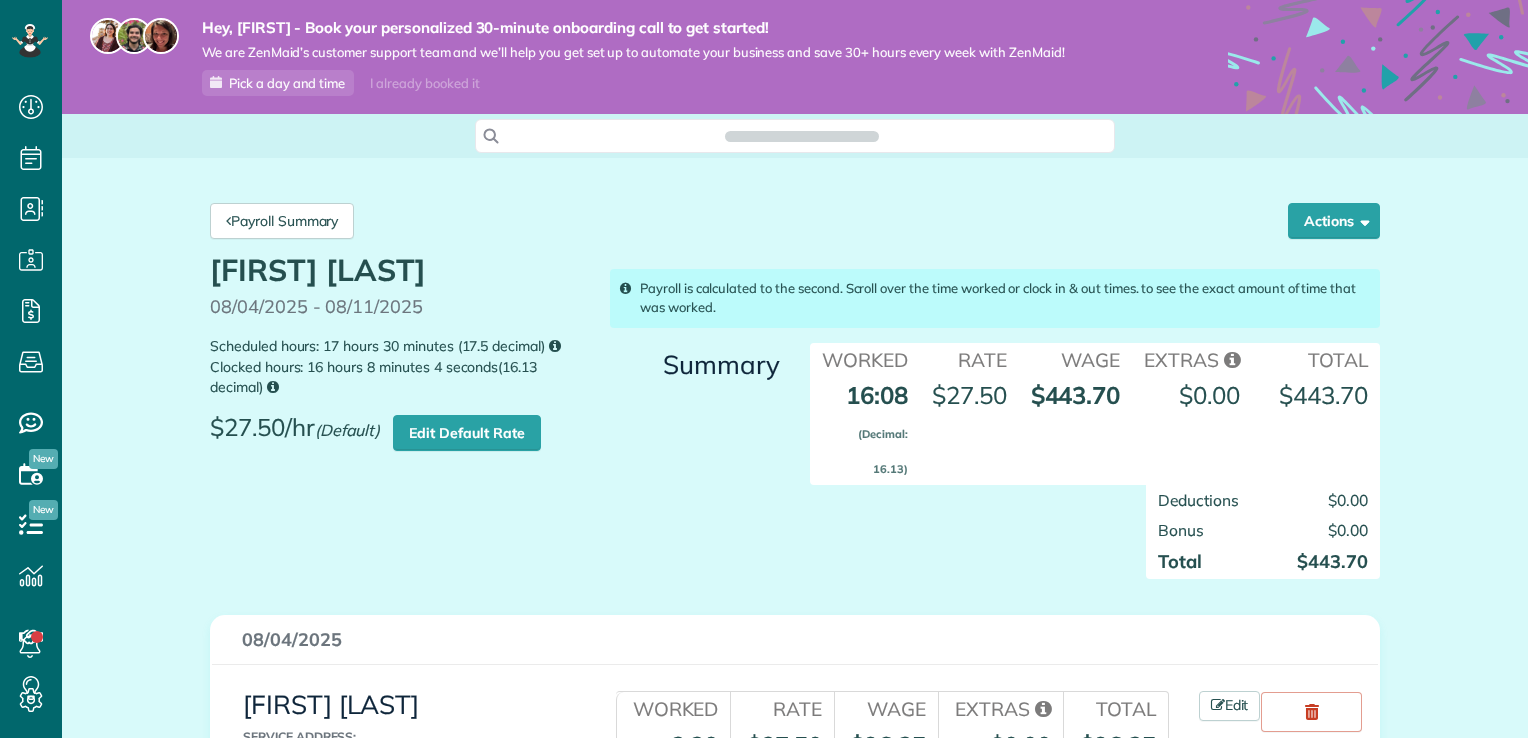 scroll, scrollTop: 0, scrollLeft: 0, axis: both 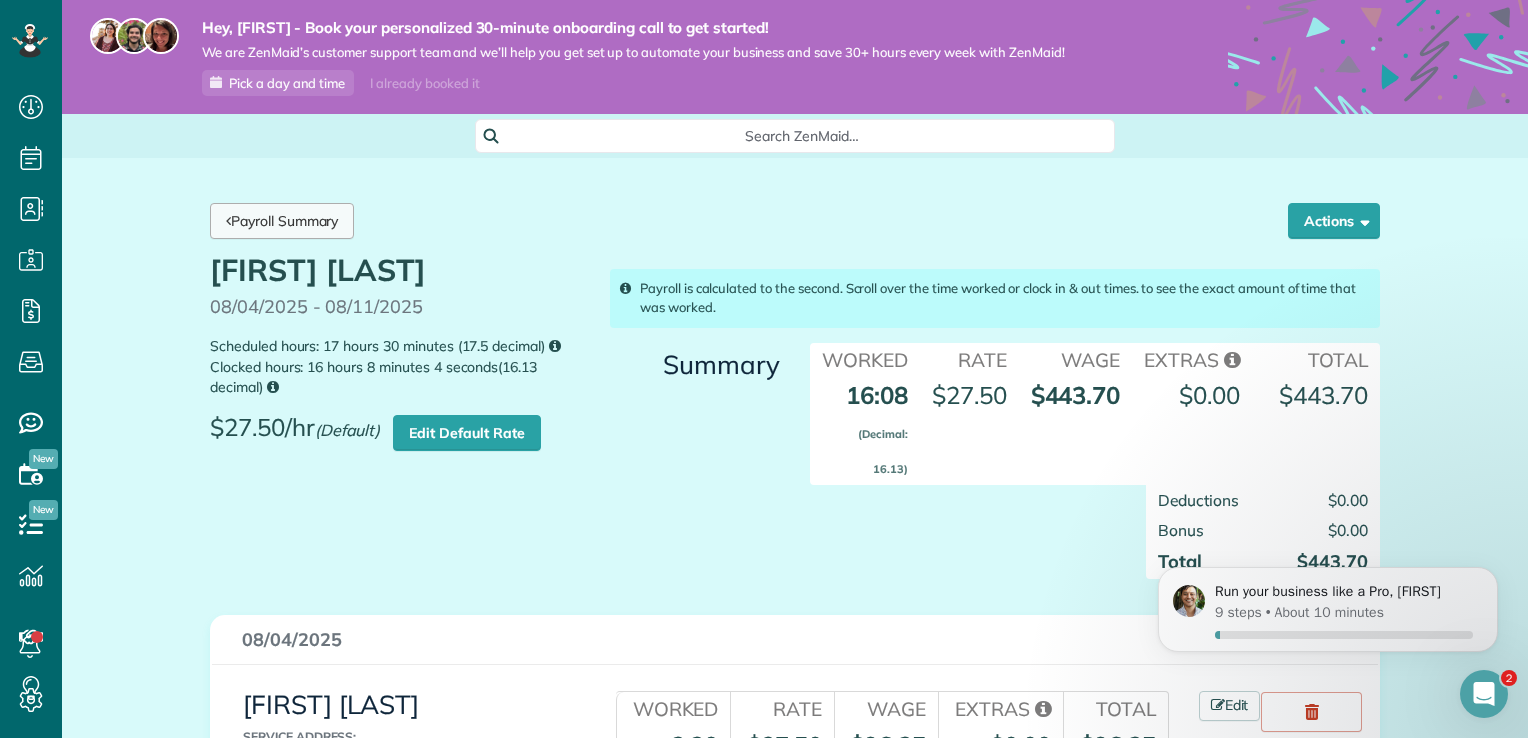 click on "Payroll Summary" at bounding box center [282, 221] 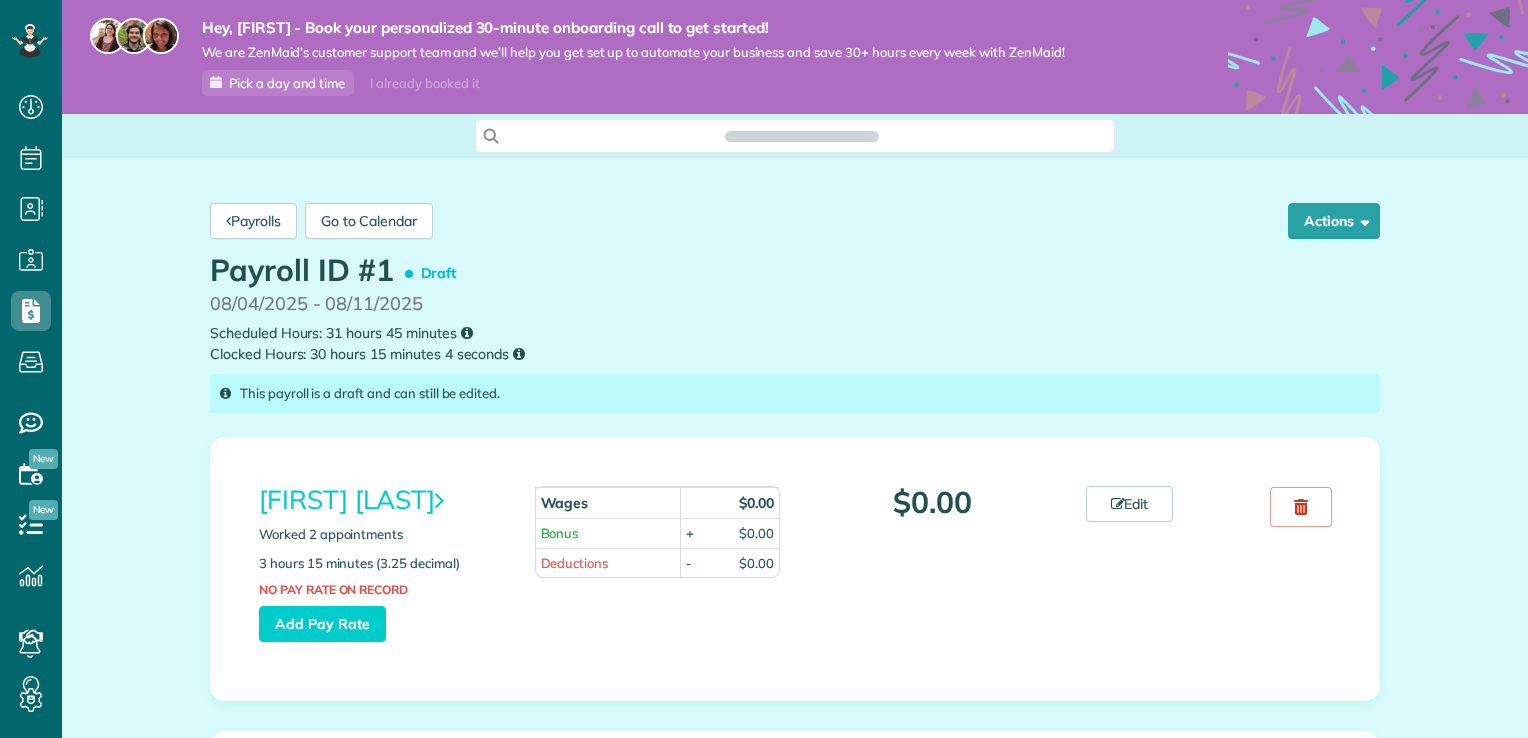 scroll, scrollTop: 0, scrollLeft: 0, axis: both 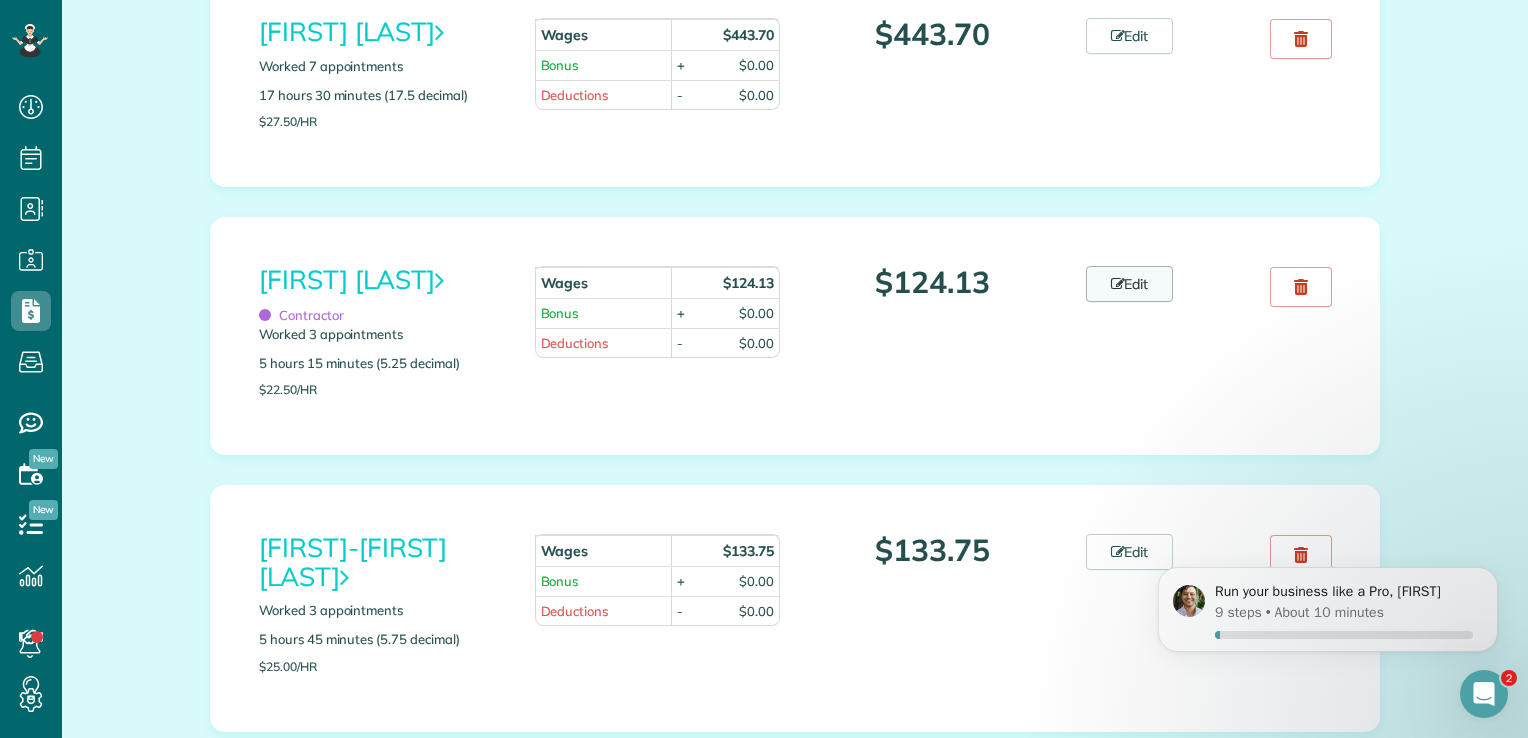 click on "Edit" at bounding box center [1130, 284] 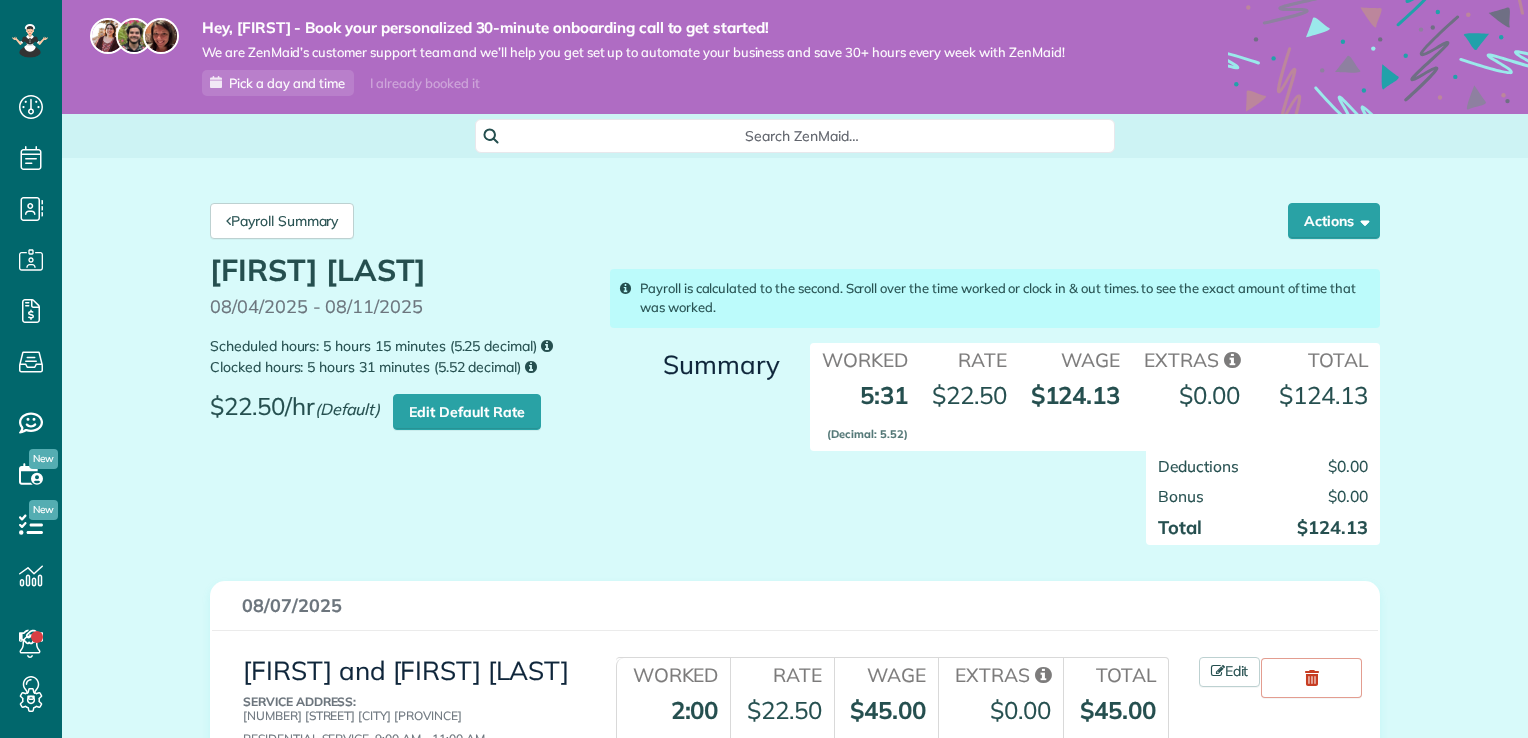 scroll, scrollTop: 0, scrollLeft: 0, axis: both 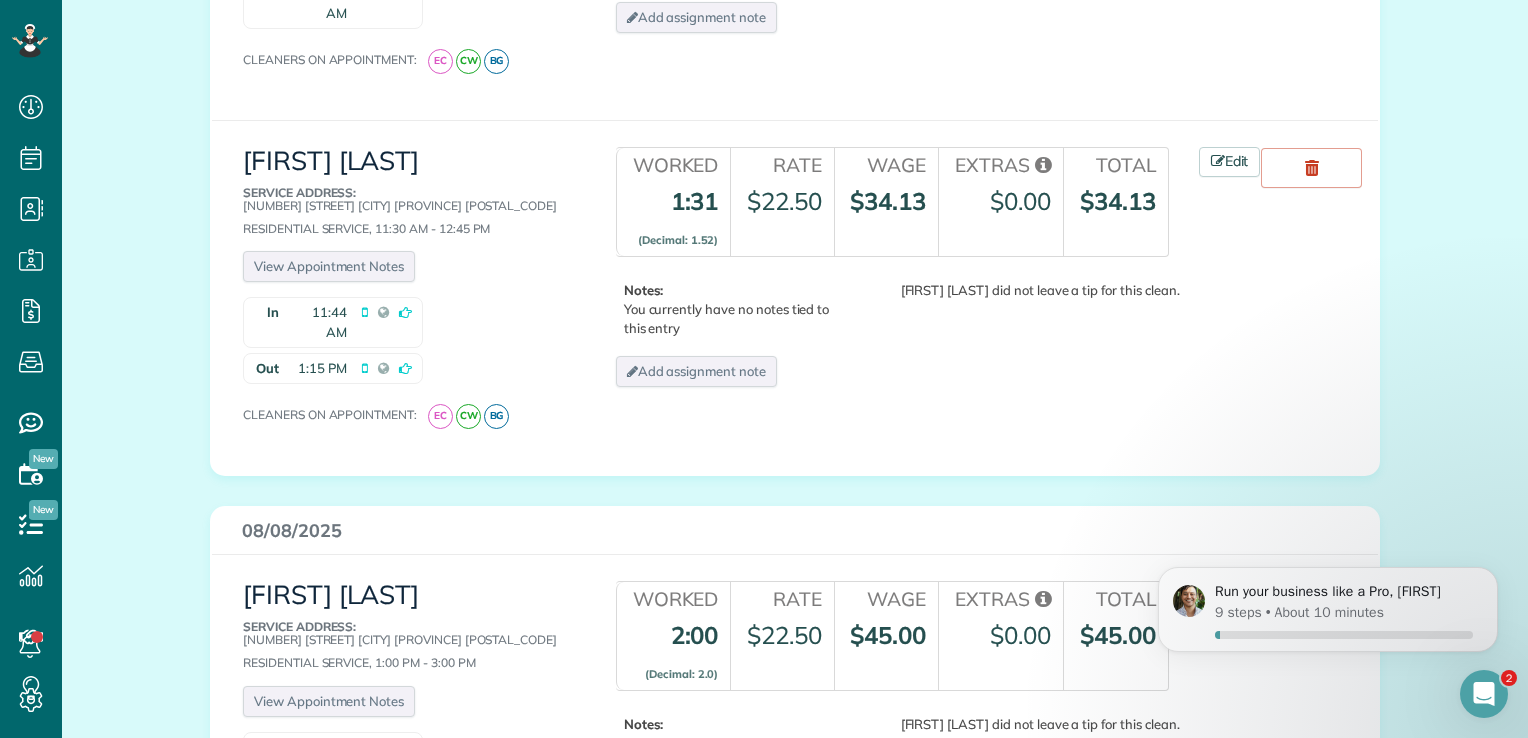 click on "Edit" at bounding box center (1281, 168) 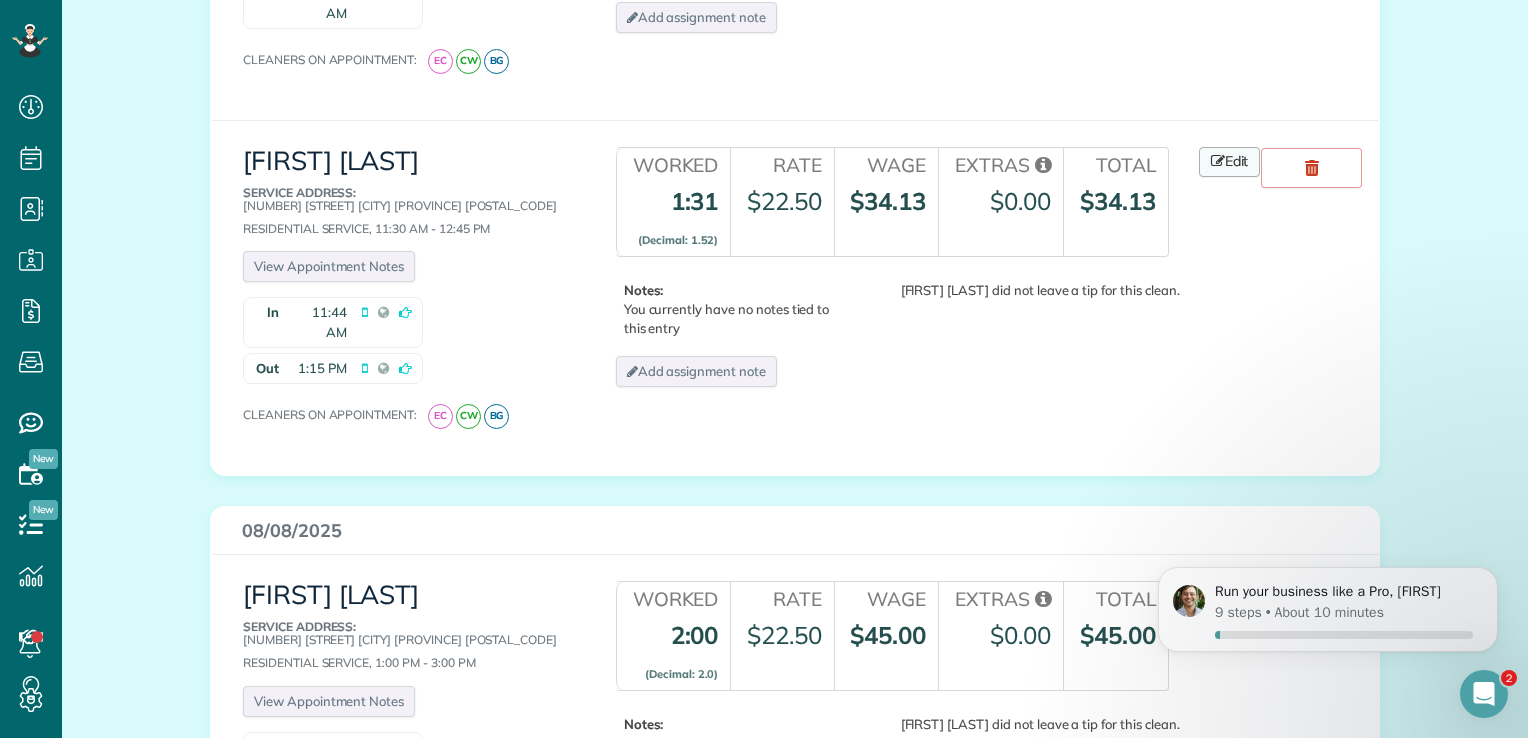 click at bounding box center [1218, 161] 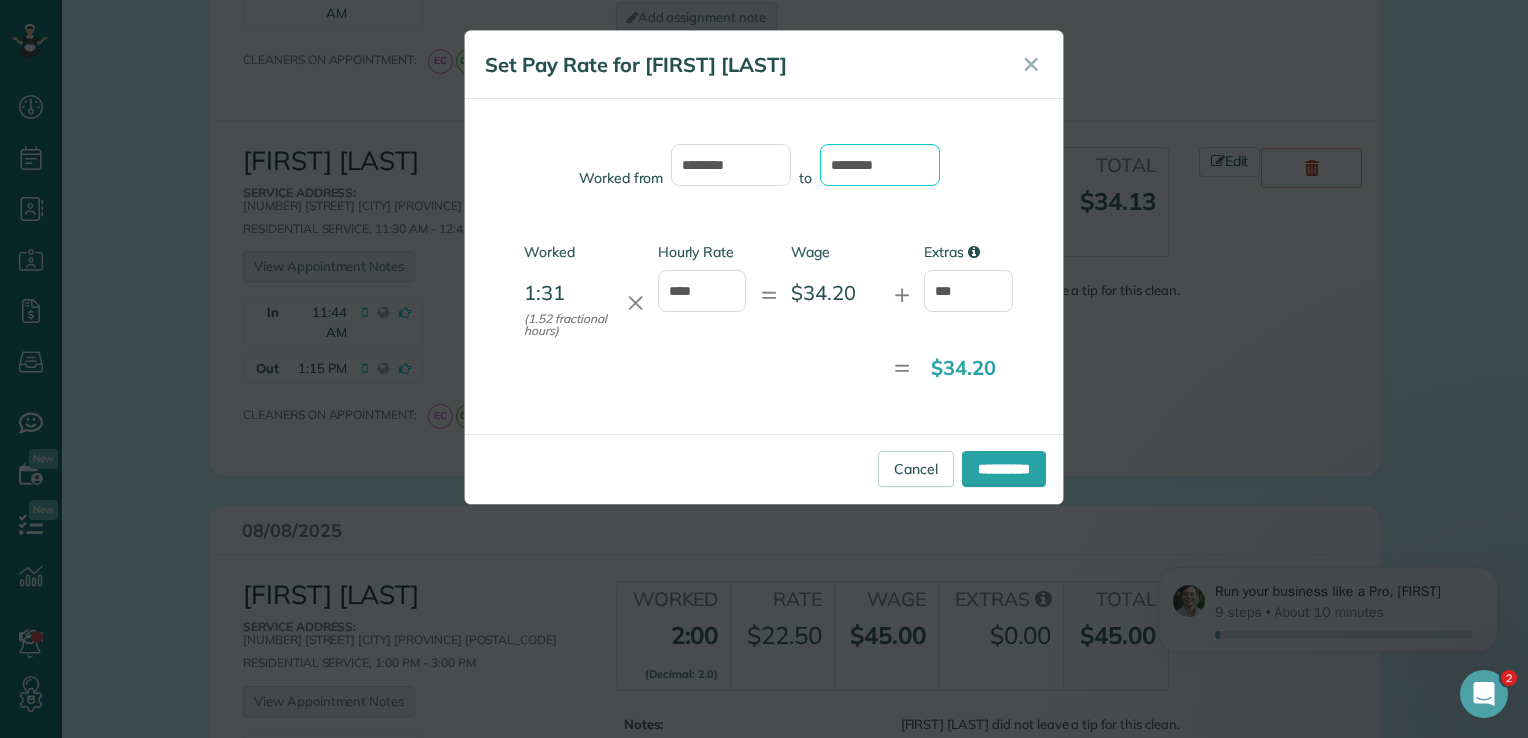click on "*******" at bounding box center [880, 165] 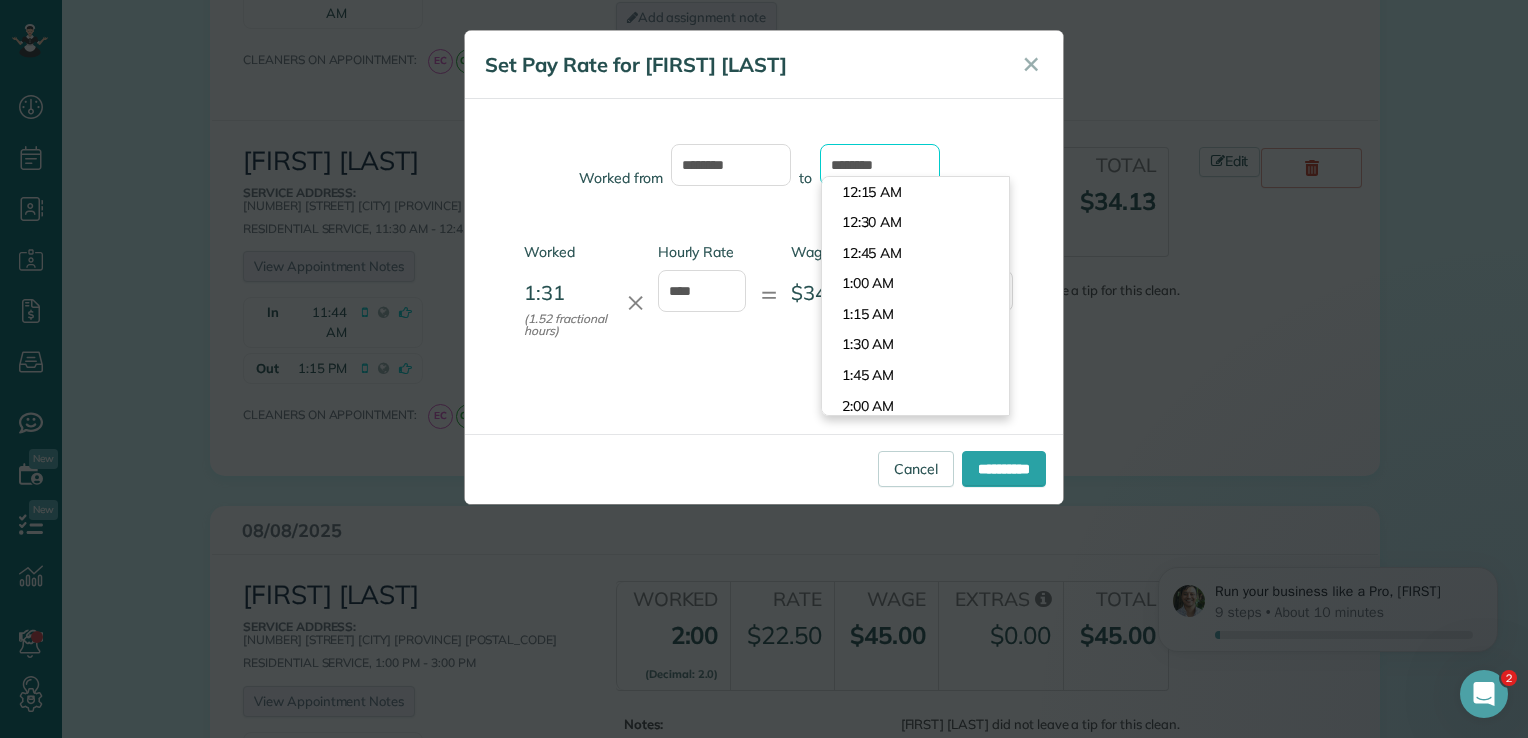 scroll, scrollTop: 1556, scrollLeft: 0, axis: vertical 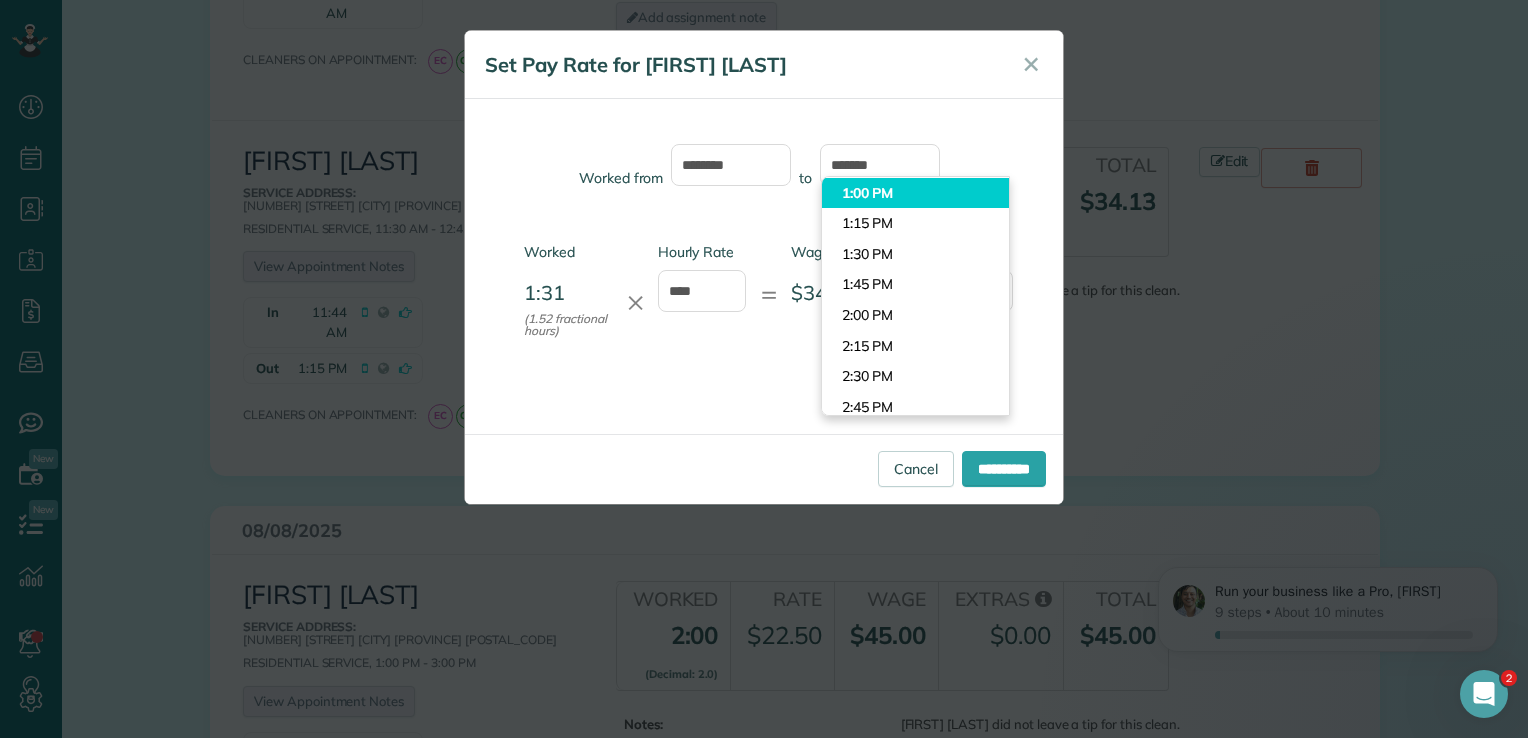 click on "Dashboard
Scheduling
Calendar View
List View
Dispatch View - Weekly scheduling (Beta)" at bounding box center (764, 369) 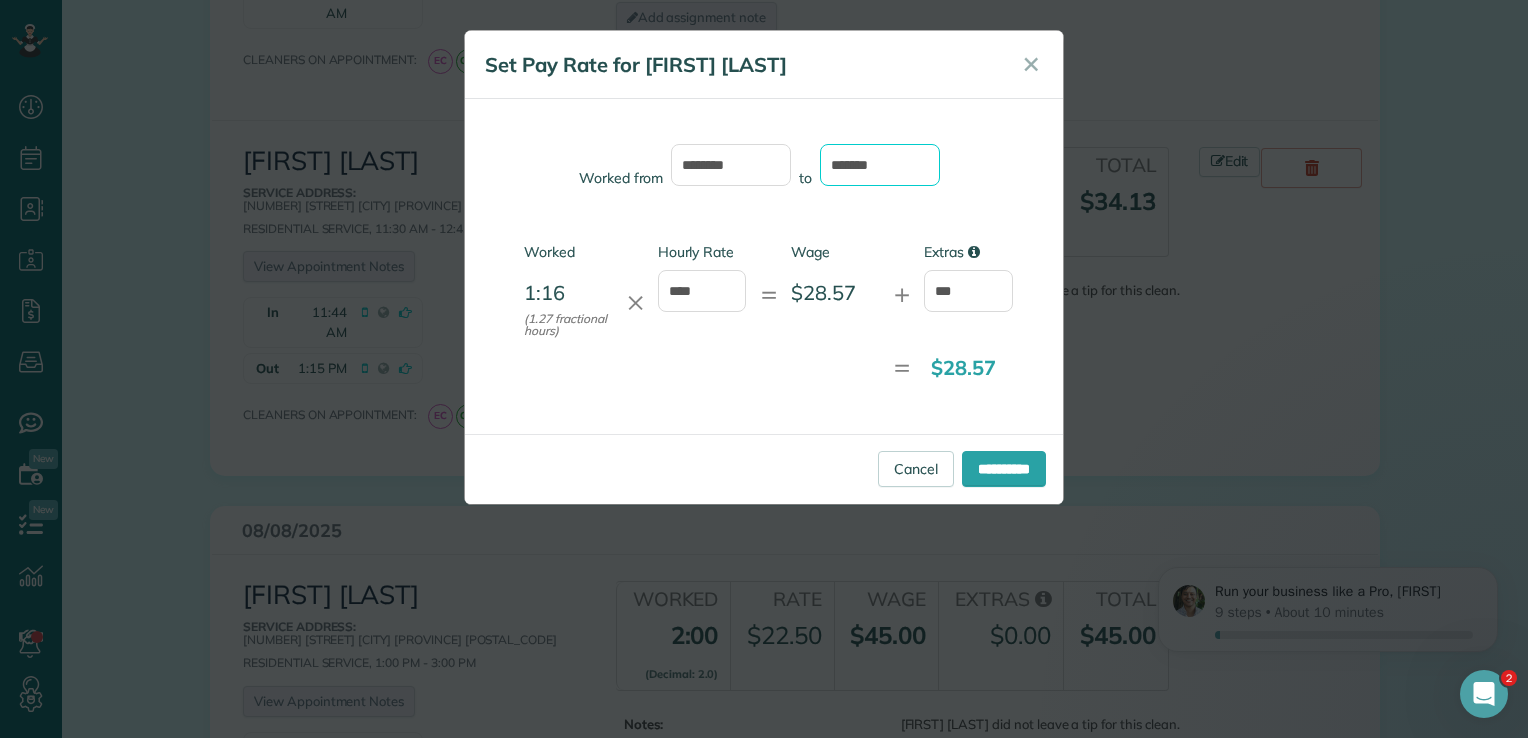 click on "*******" at bounding box center [880, 165] 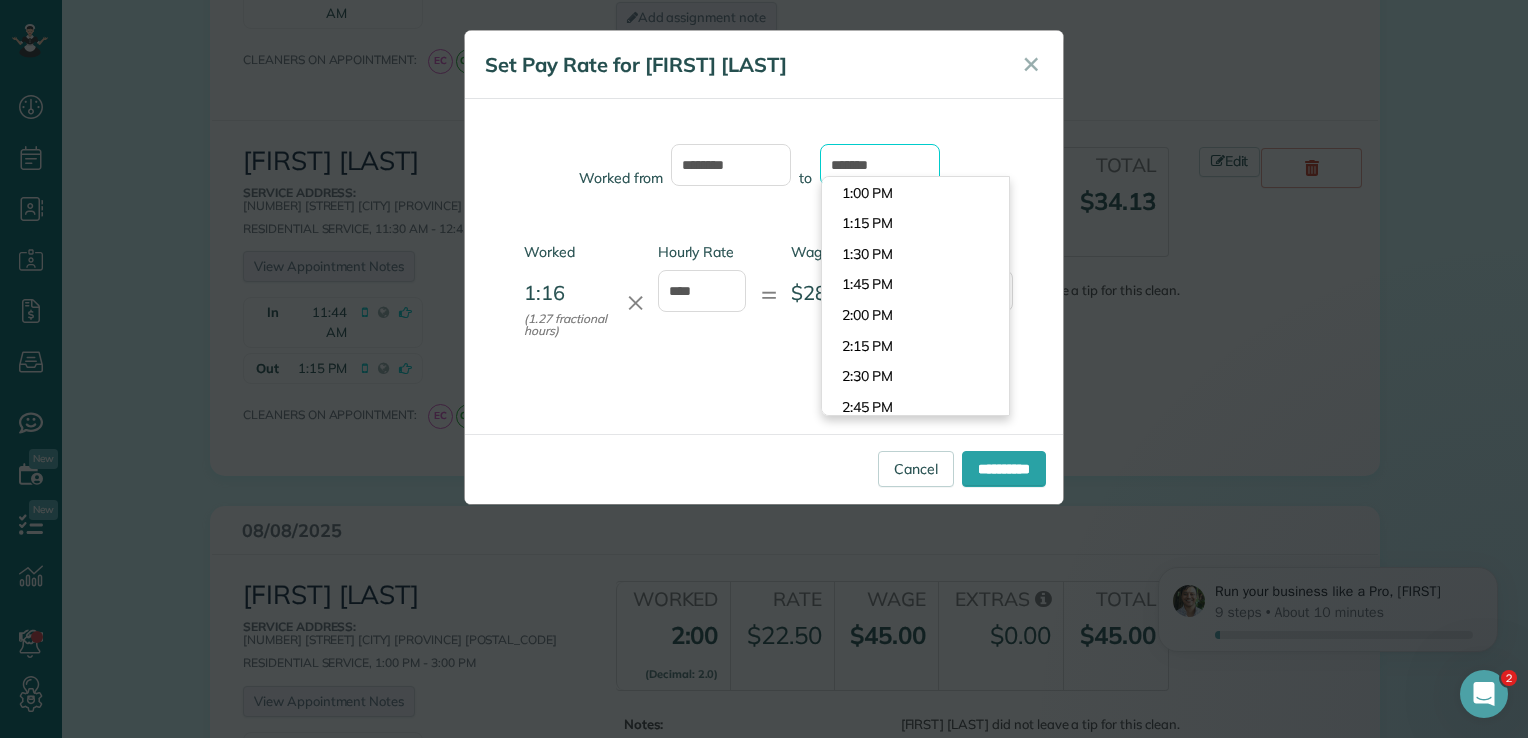 scroll, scrollTop: 1526, scrollLeft: 0, axis: vertical 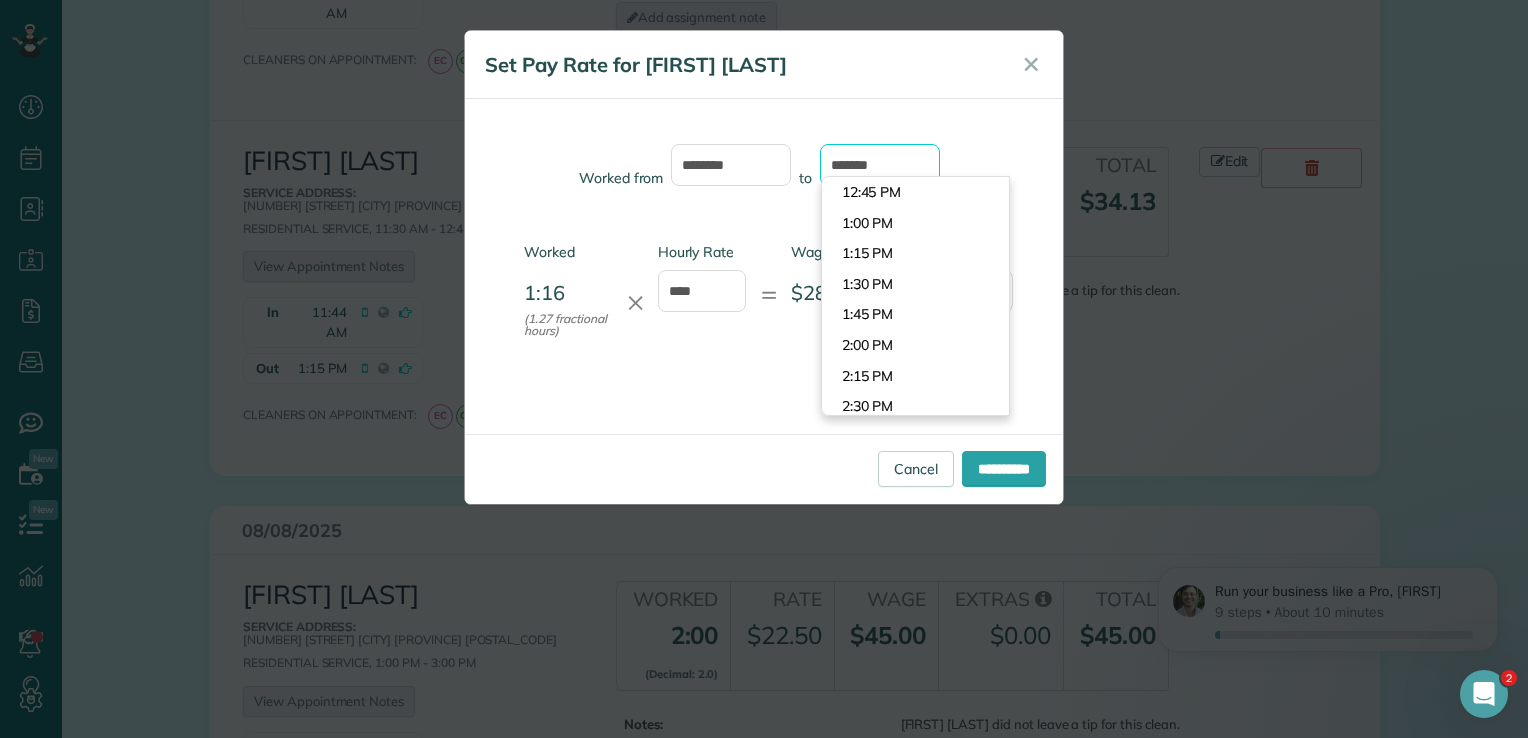 type on "*******" 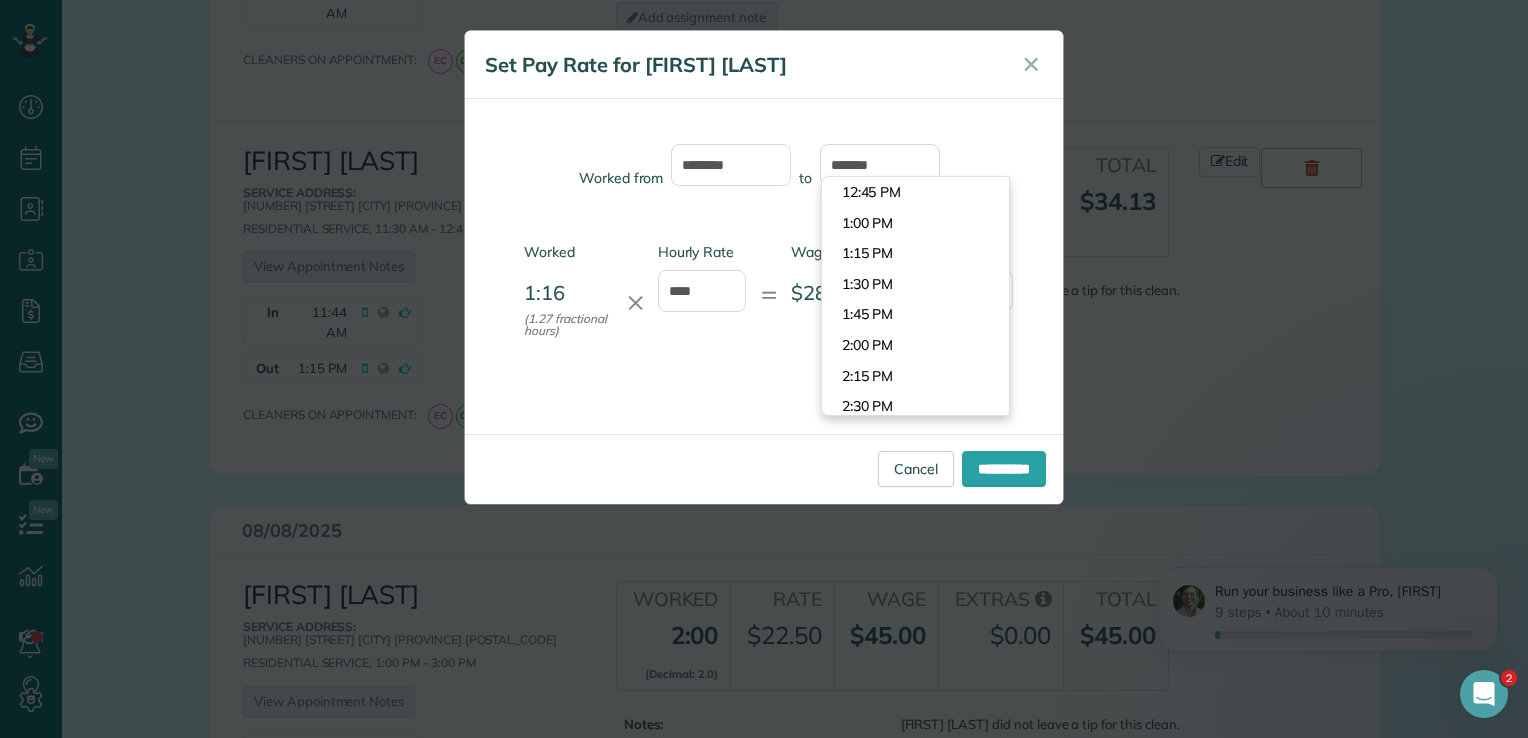 click on "Worked from
********
to
*******
Worked
1:16 (1.27 fractional hours)
✕
Hourly Rate
****
=
Wage
$28.57
+
Extras
***
=
$28.57" at bounding box center [764, 266] 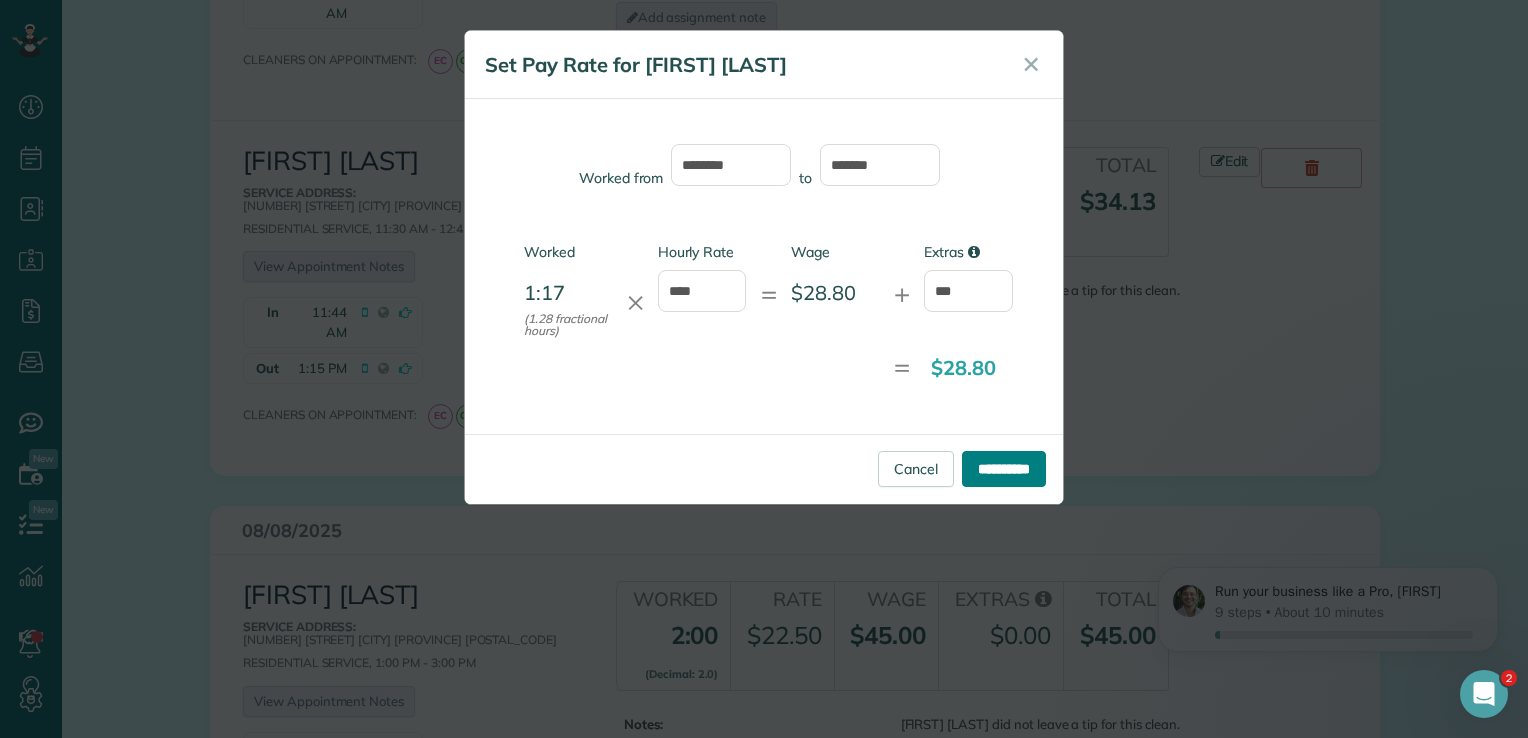 click on "**********" at bounding box center [1004, 469] 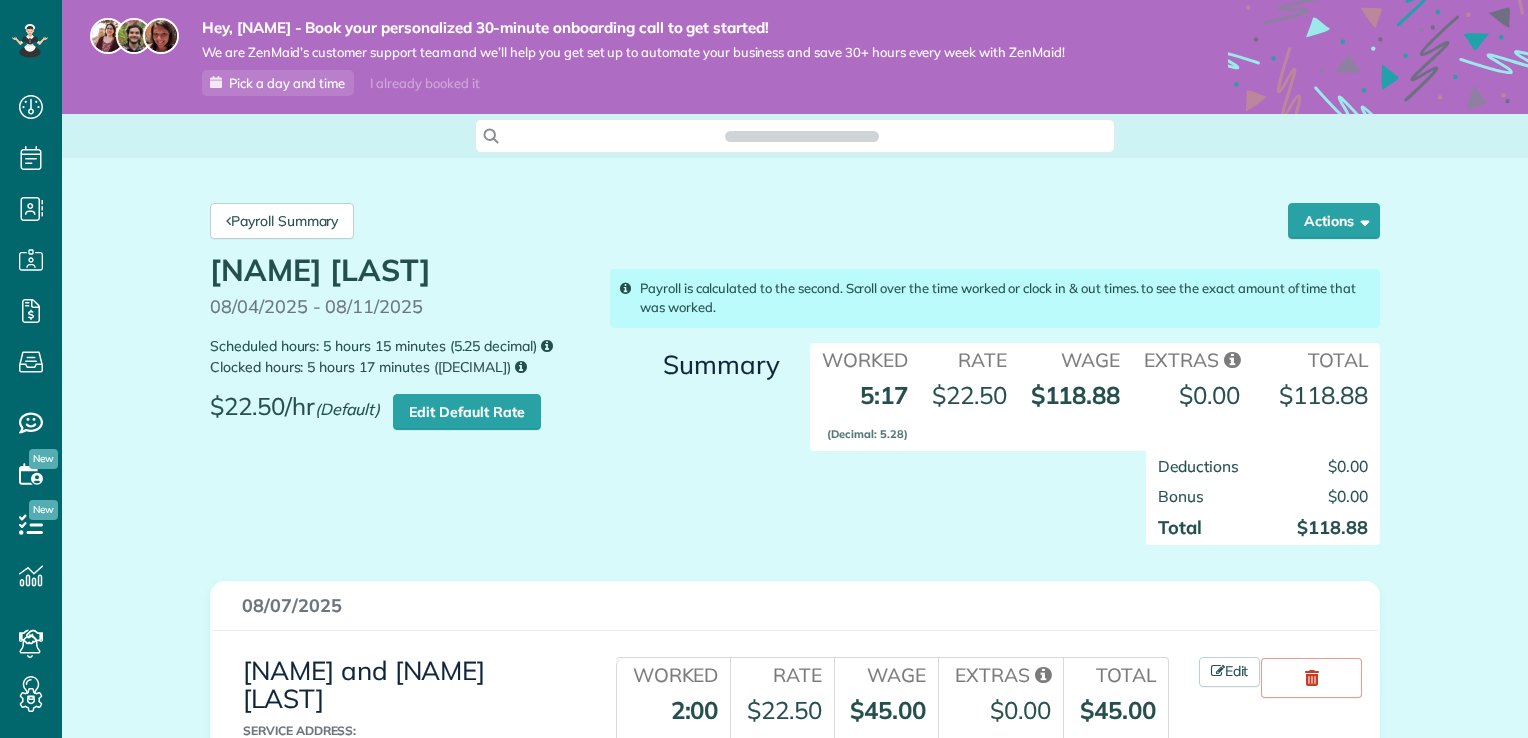 scroll, scrollTop: 0, scrollLeft: 0, axis: both 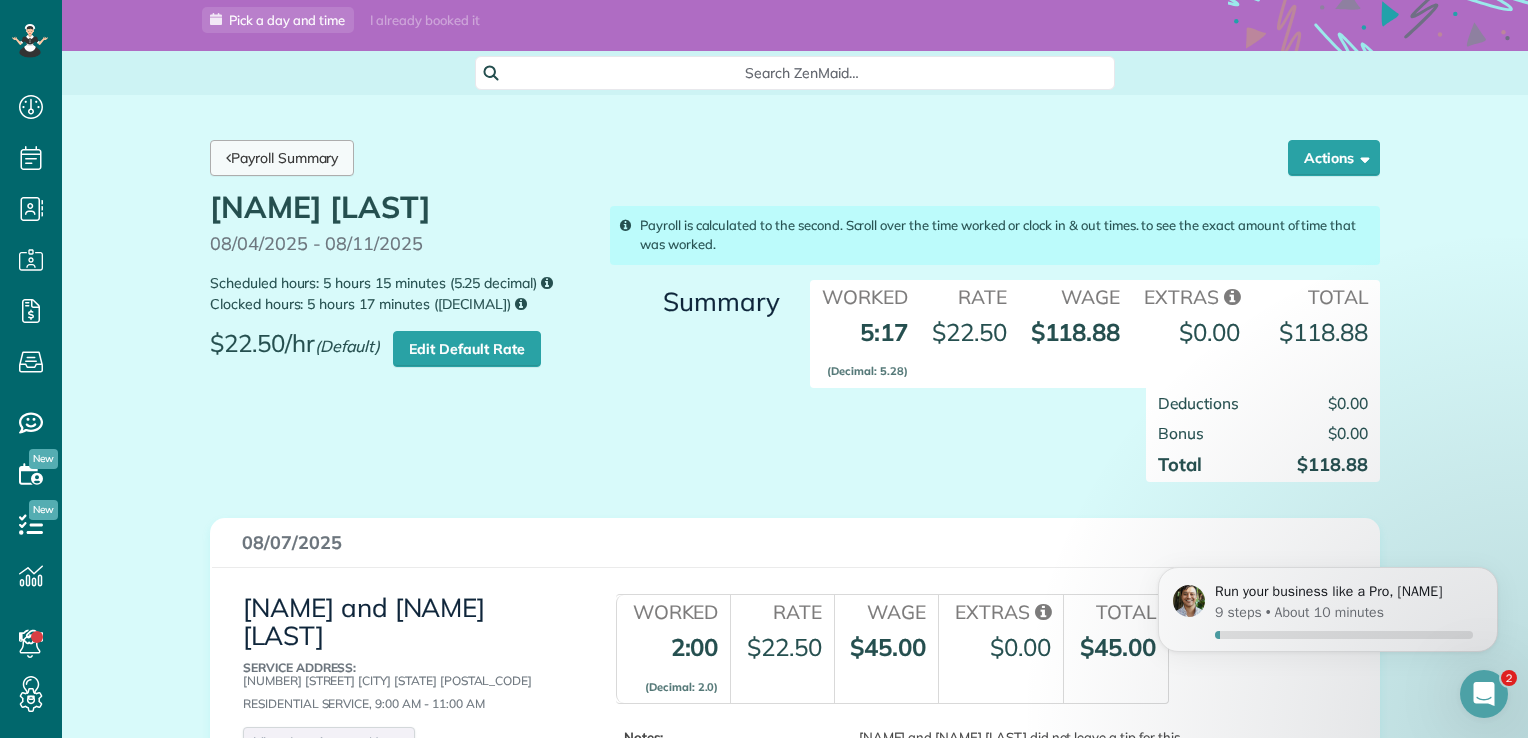 click on "Payroll Summary" at bounding box center (282, 158) 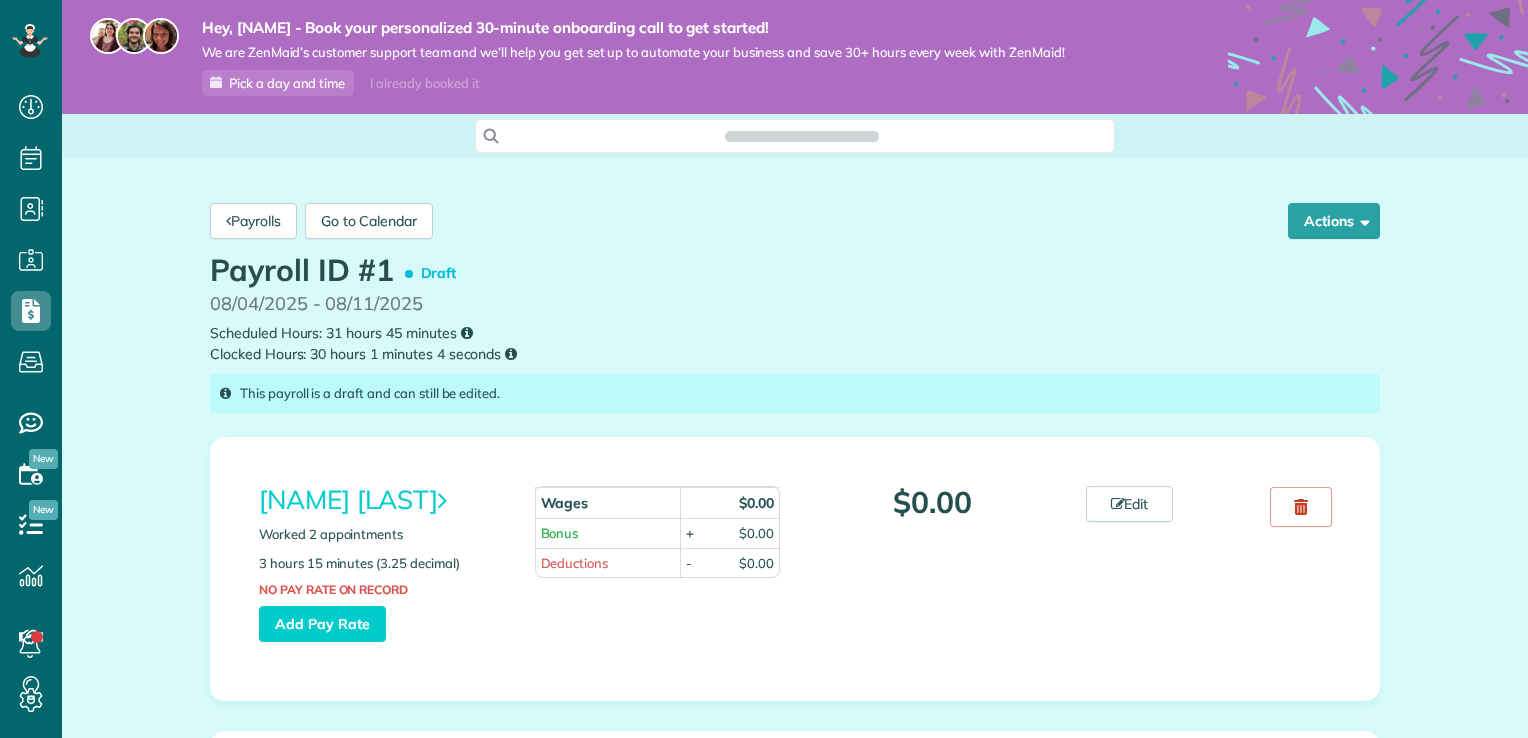 scroll, scrollTop: 0, scrollLeft: 0, axis: both 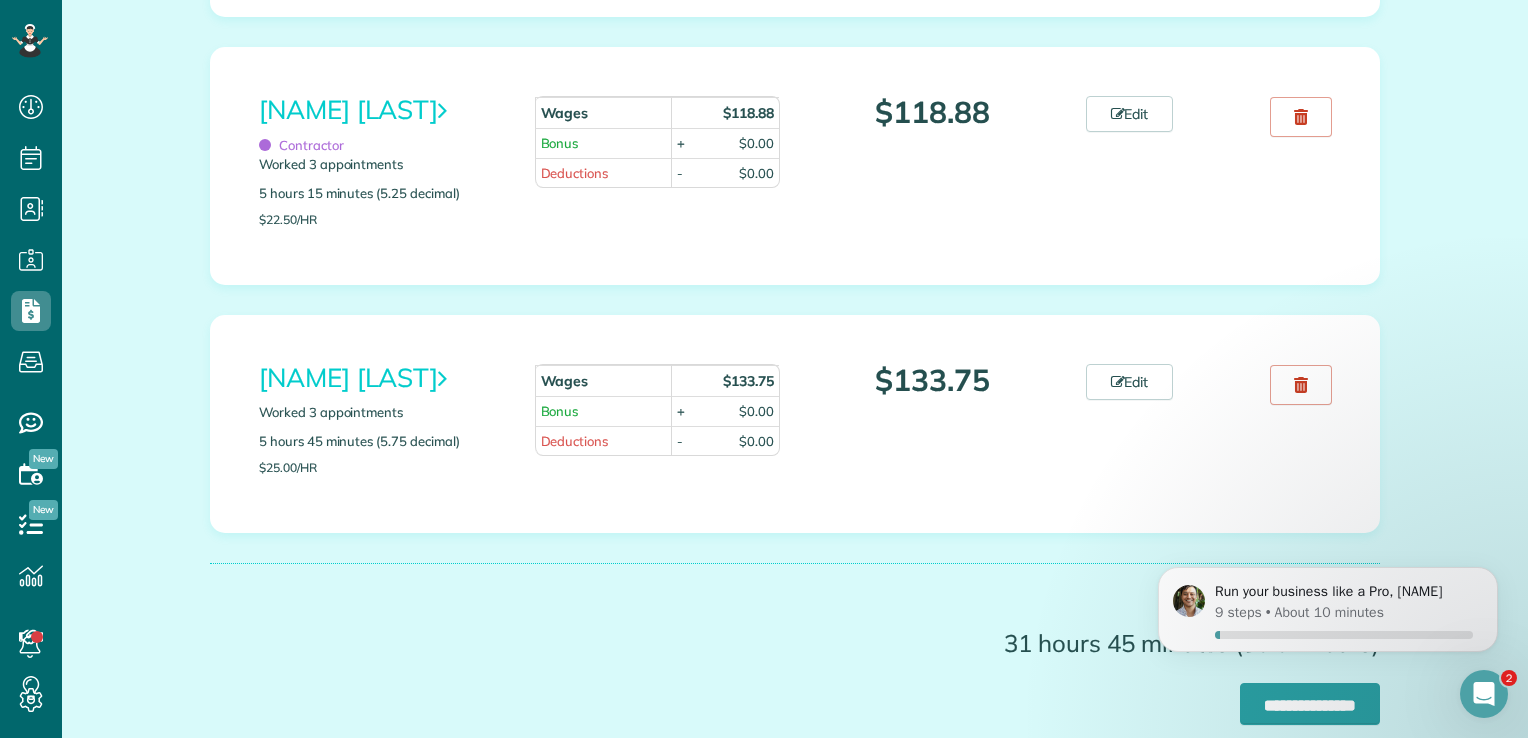 drag, startPoint x: 1500, startPoint y: 473, endPoint x: 1488, endPoint y: 369, distance: 104.69002 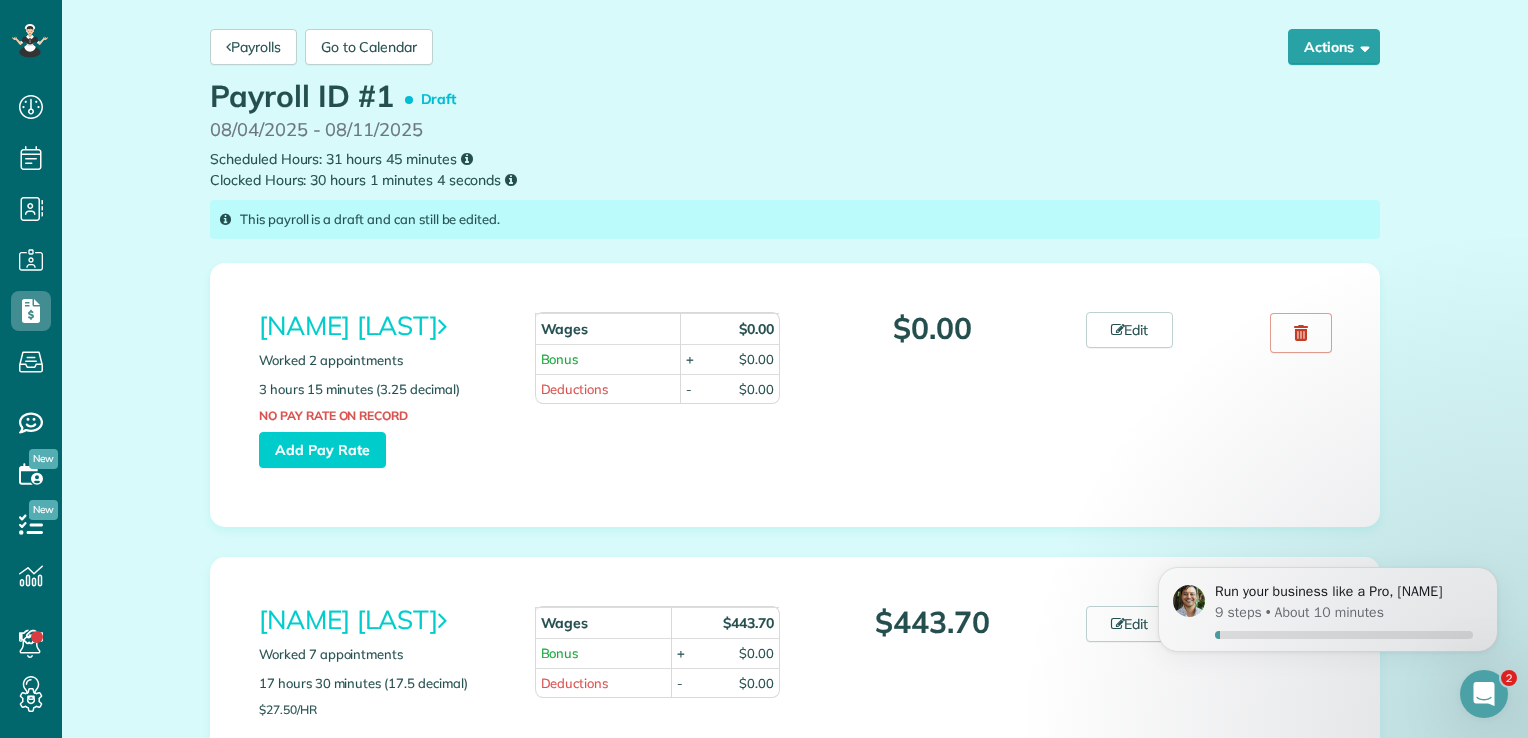 scroll, scrollTop: 172, scrollLeft: 0, axis: vertical 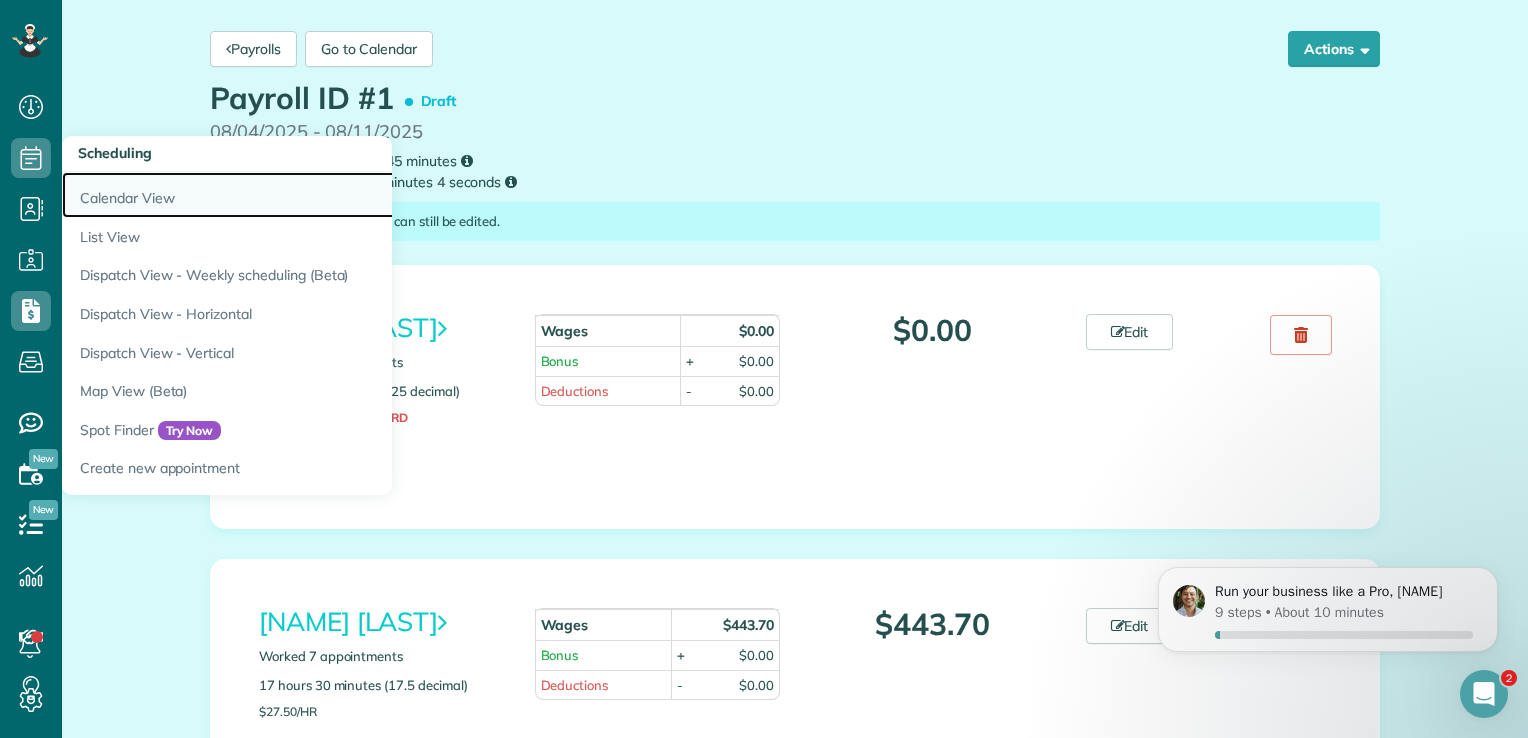click on "Calendar View" at bounding box center [312, 195] 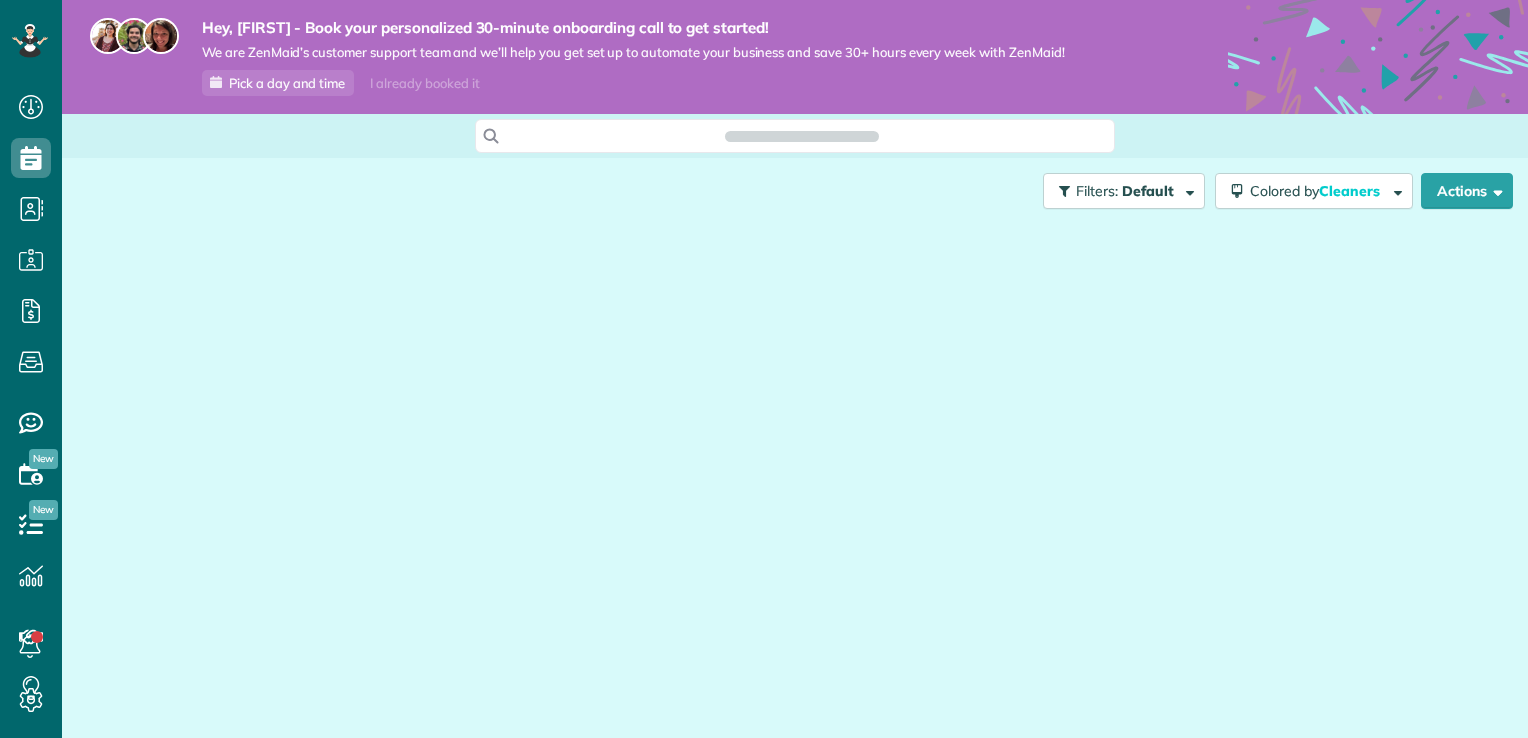 scroll, scrollTop: 0, scrollLeft: 0, axis: both 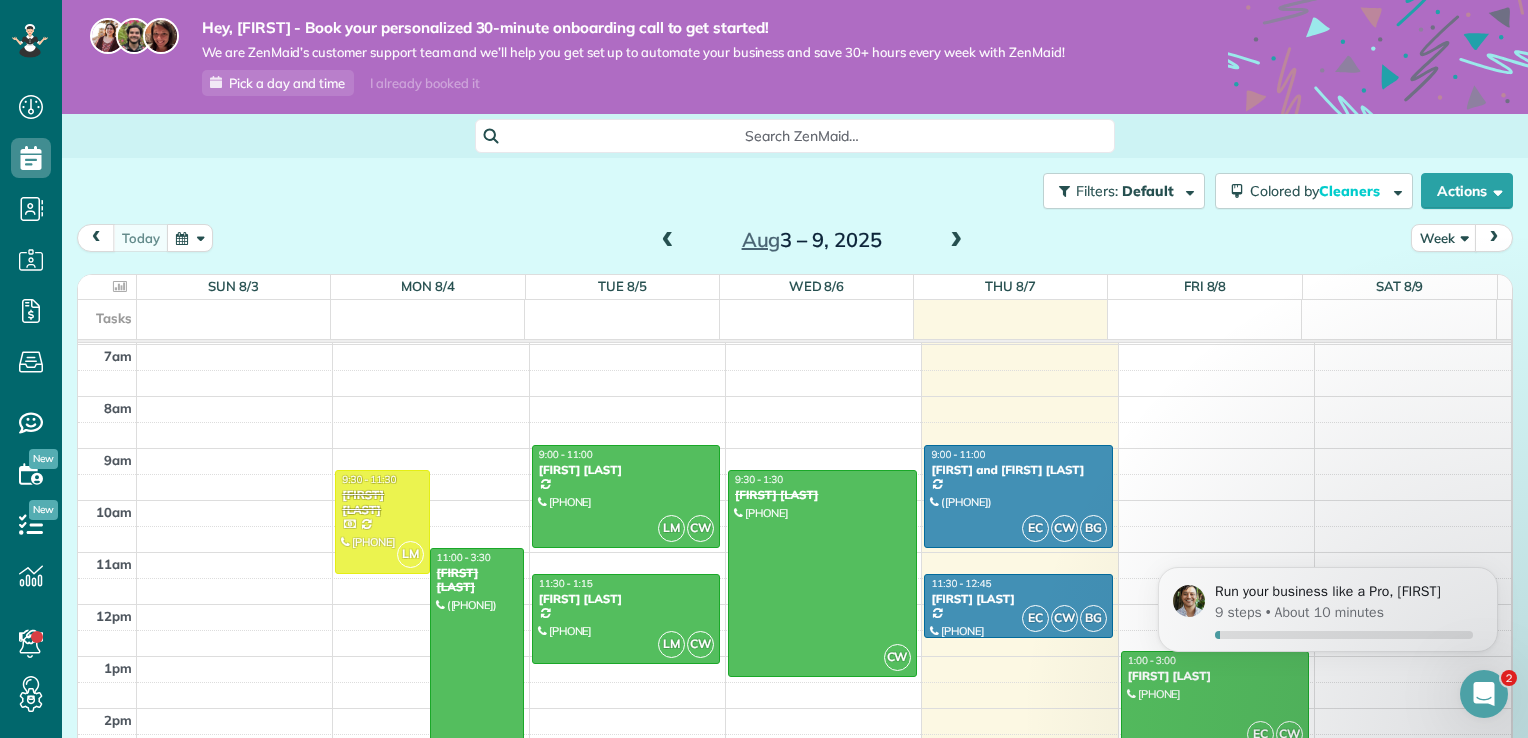 click at bounding box center (956, 241) 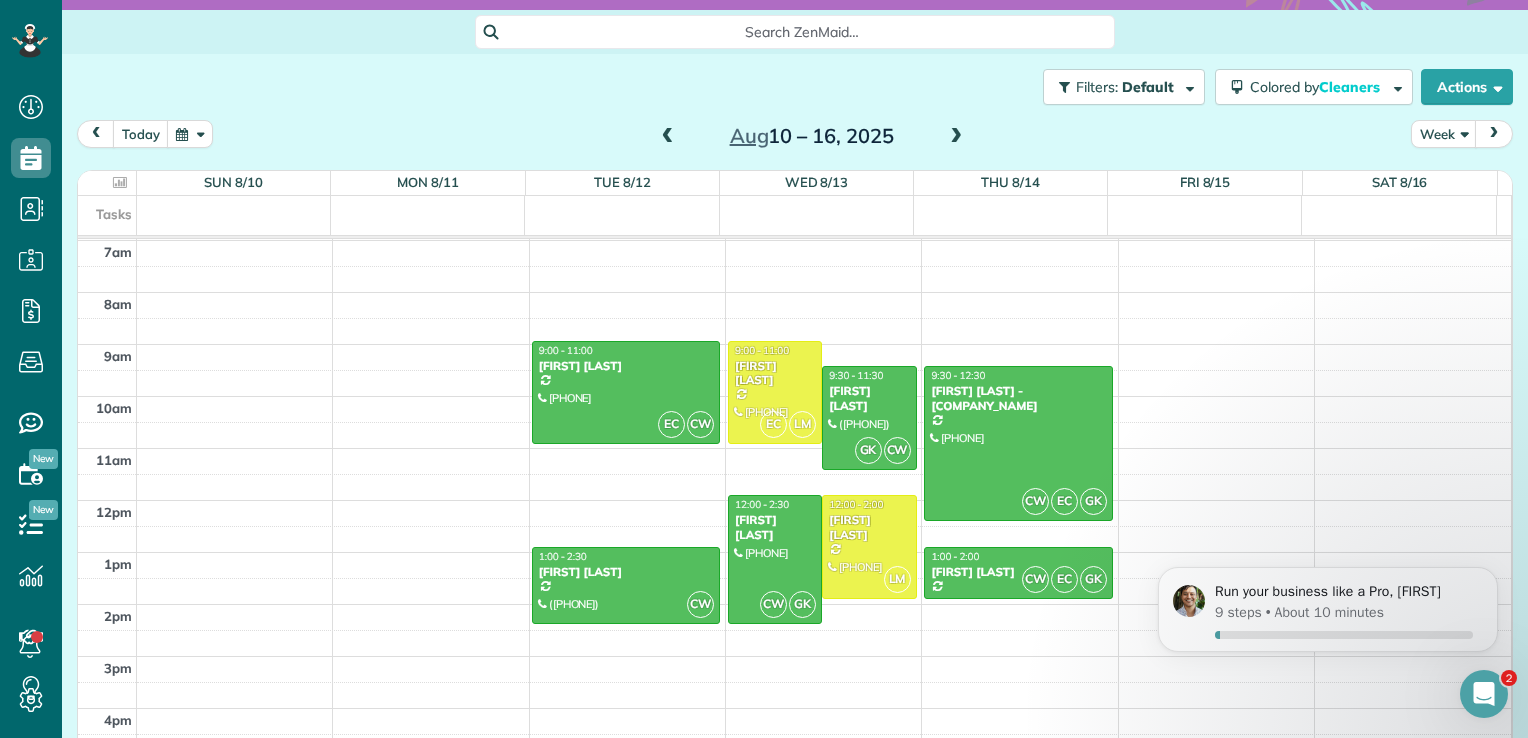 scroll, scrollTop: 140, scrollLeft: 0, axis: vertical 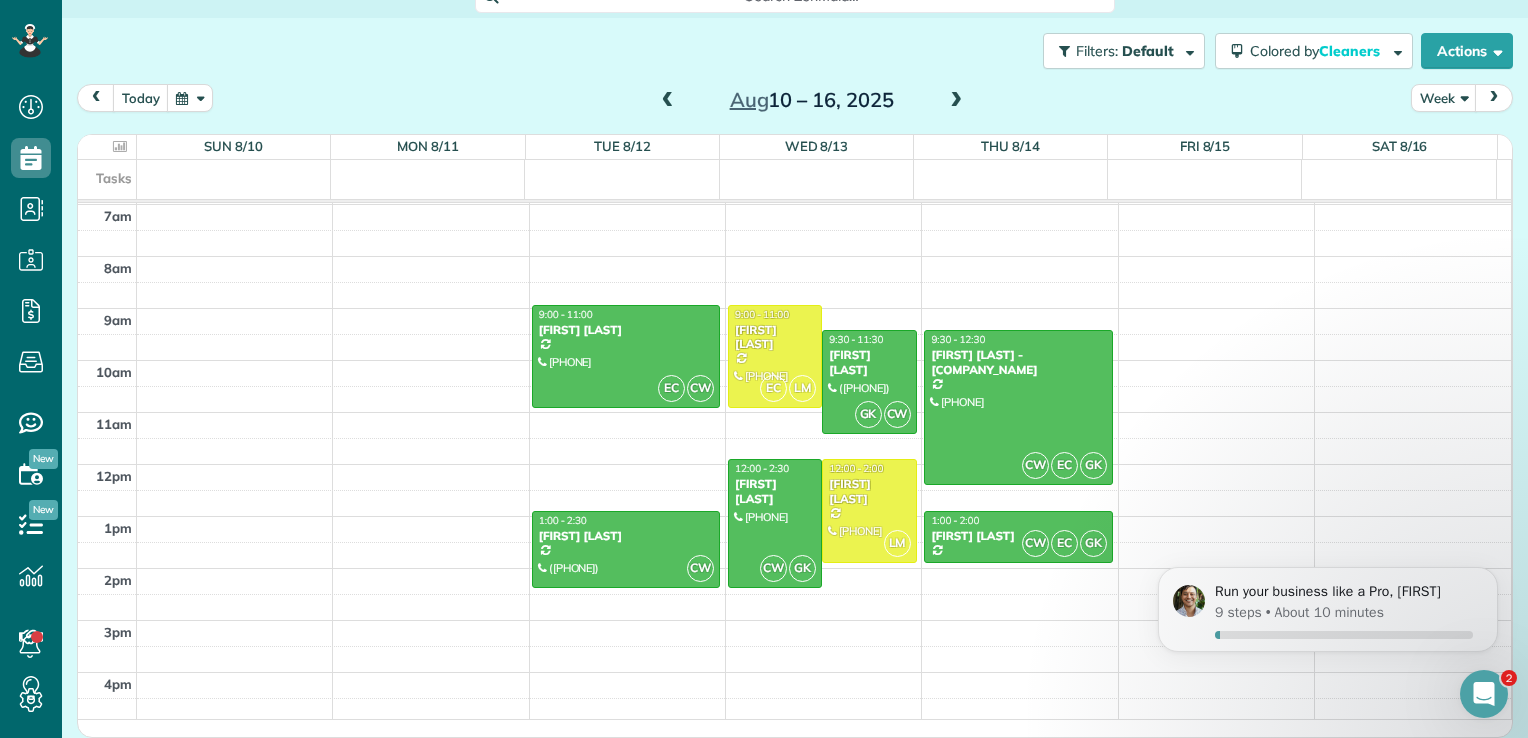 click at bounding box center (956, 101) 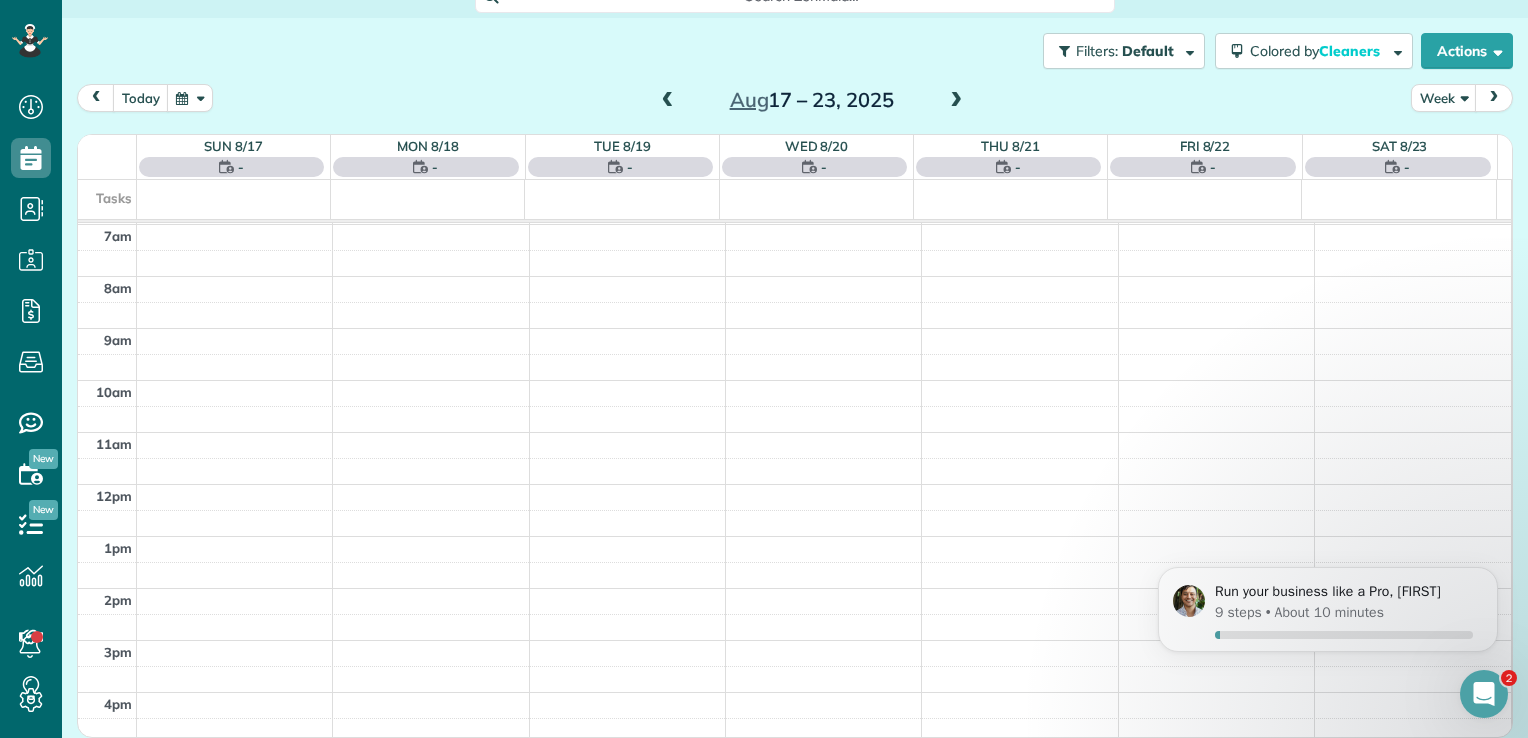 scroll, scrollTop: 139, scrollLeft: 0, axis: vertical 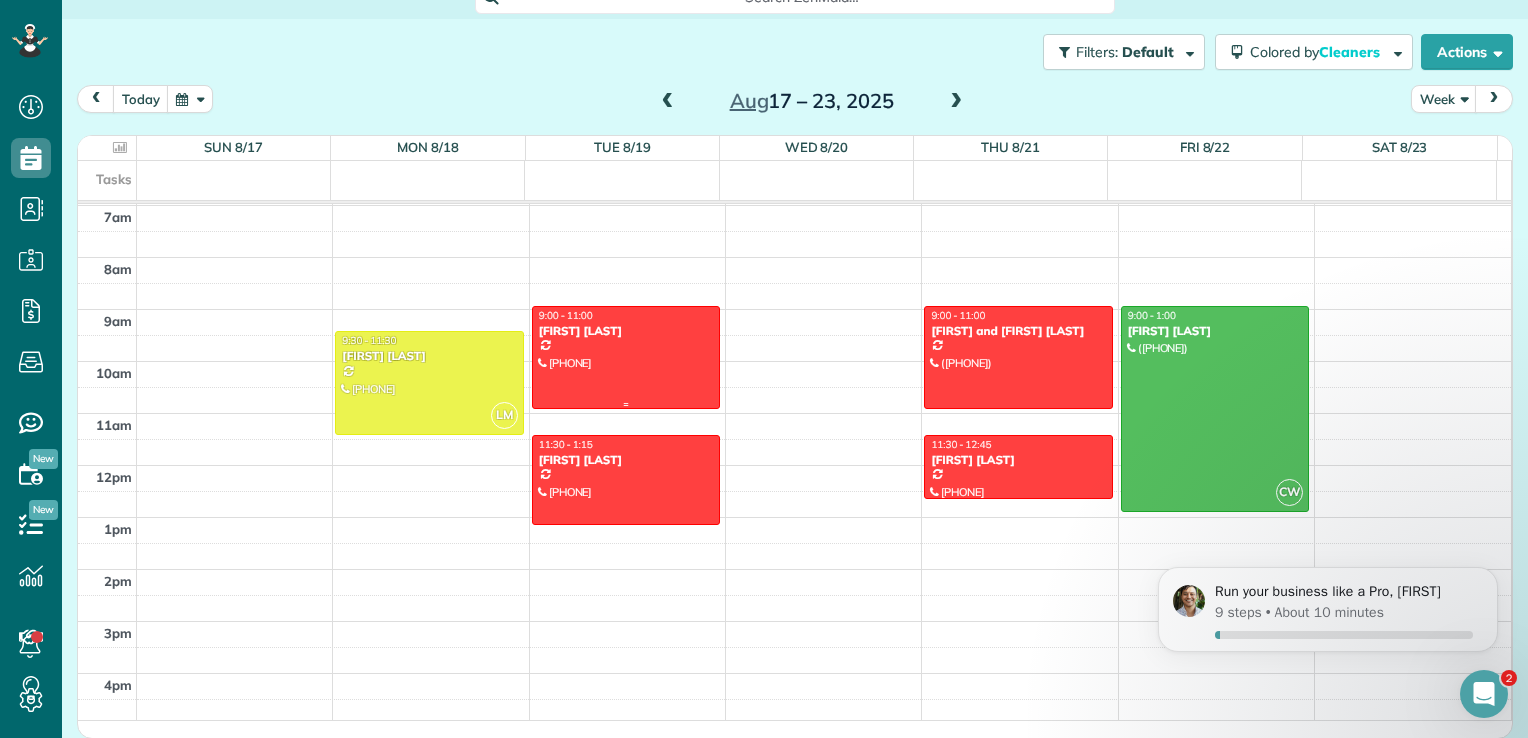 click at bounding box center [626, 357] 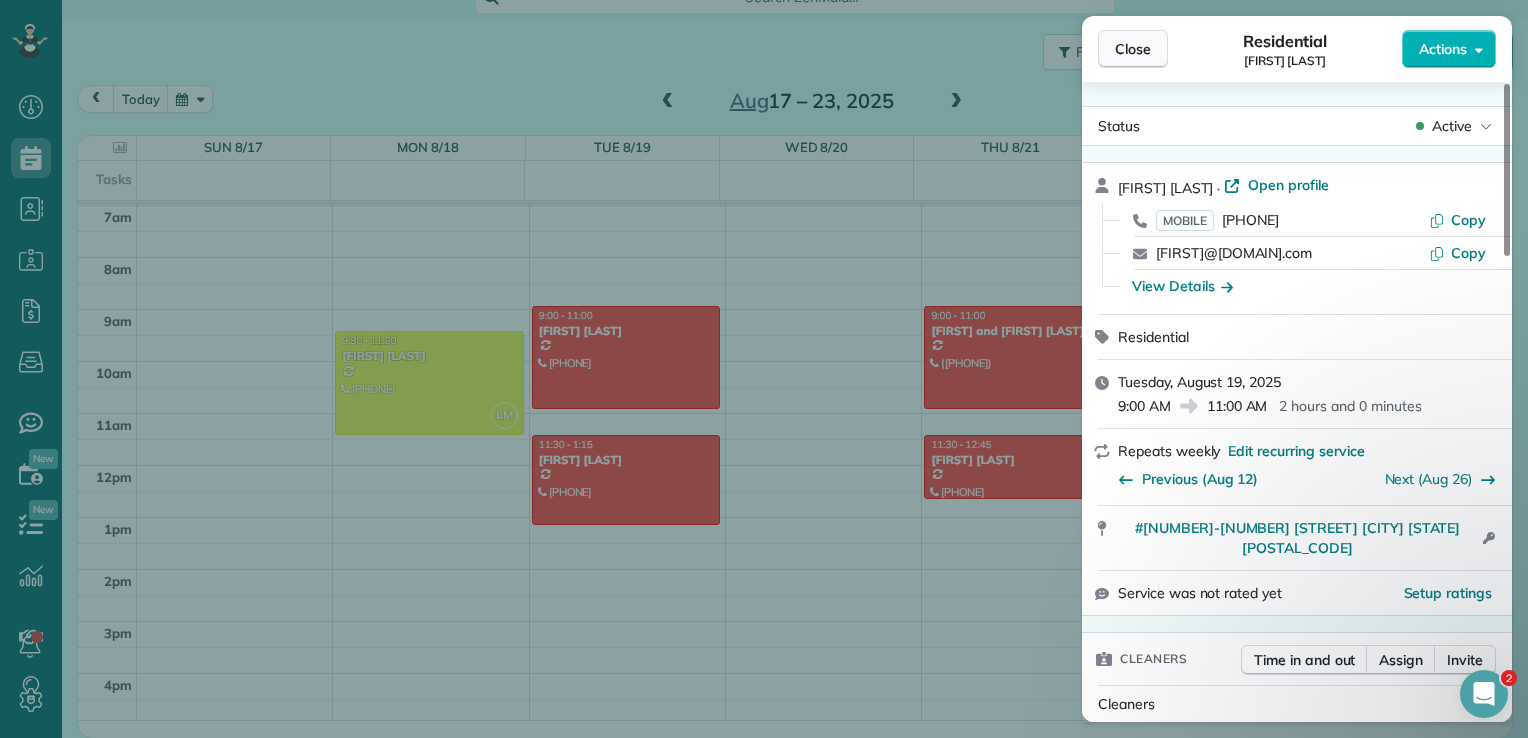 click on "Close" at bounding box center [1133, 49] 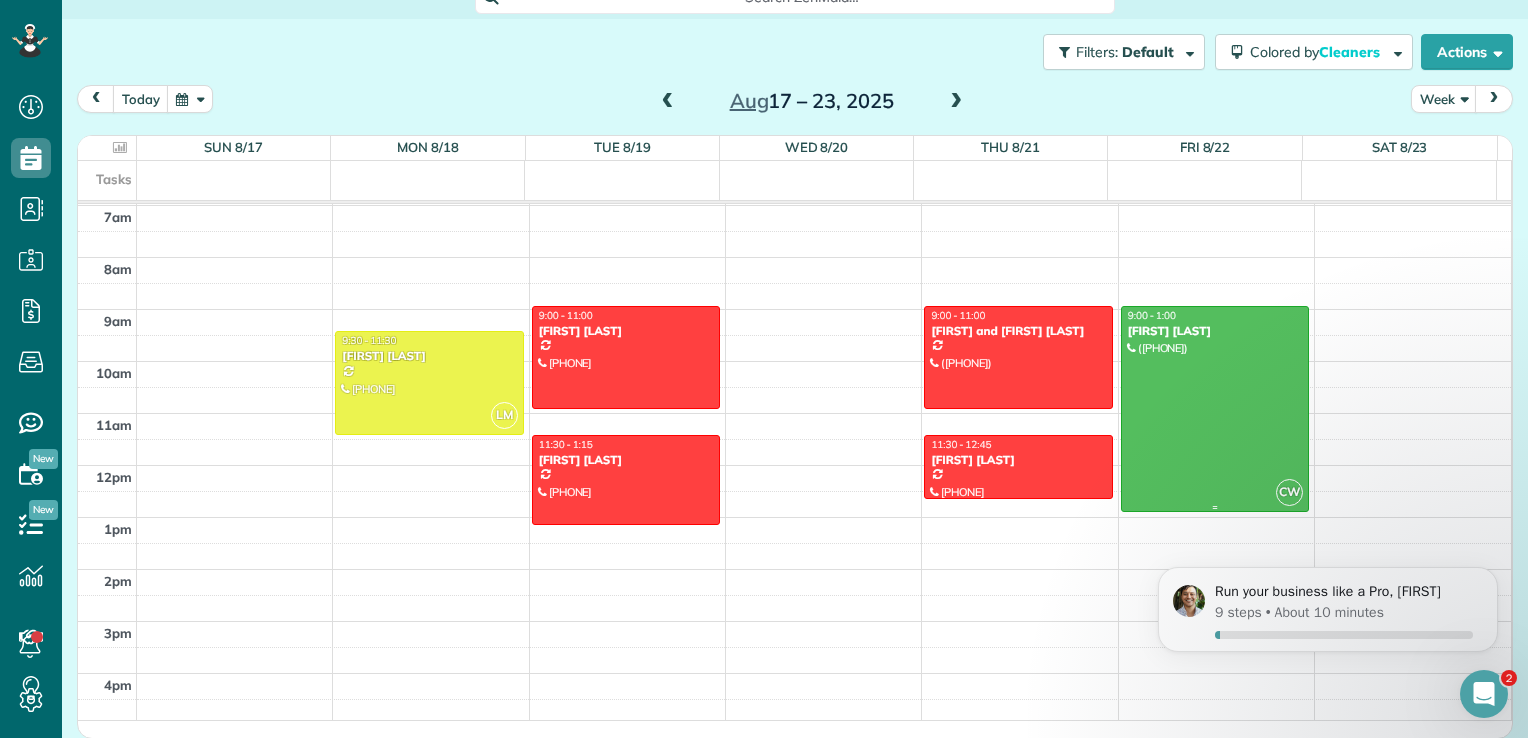 click at bounding box center (1215, 409) 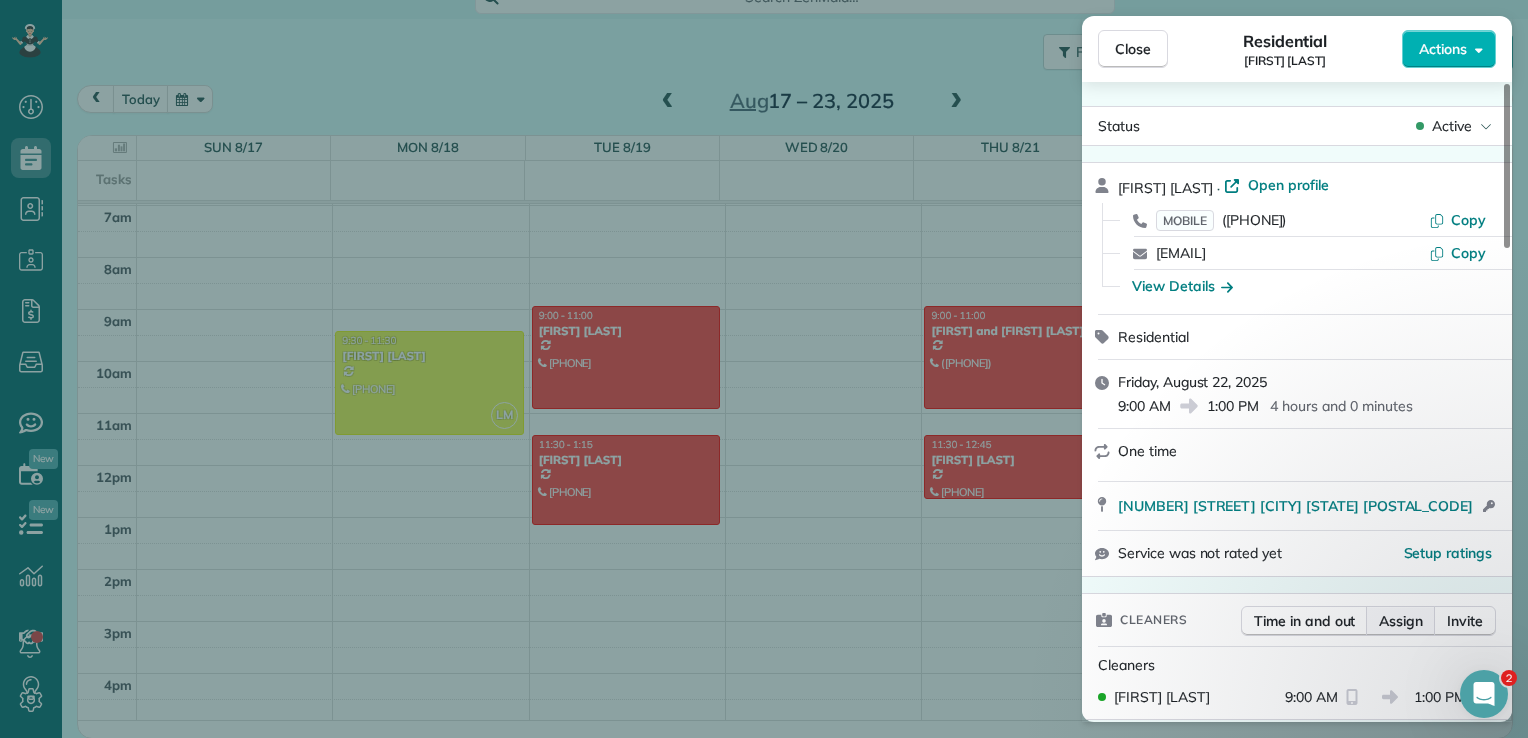 click on "Assign" at bounding box center [1401, 621] 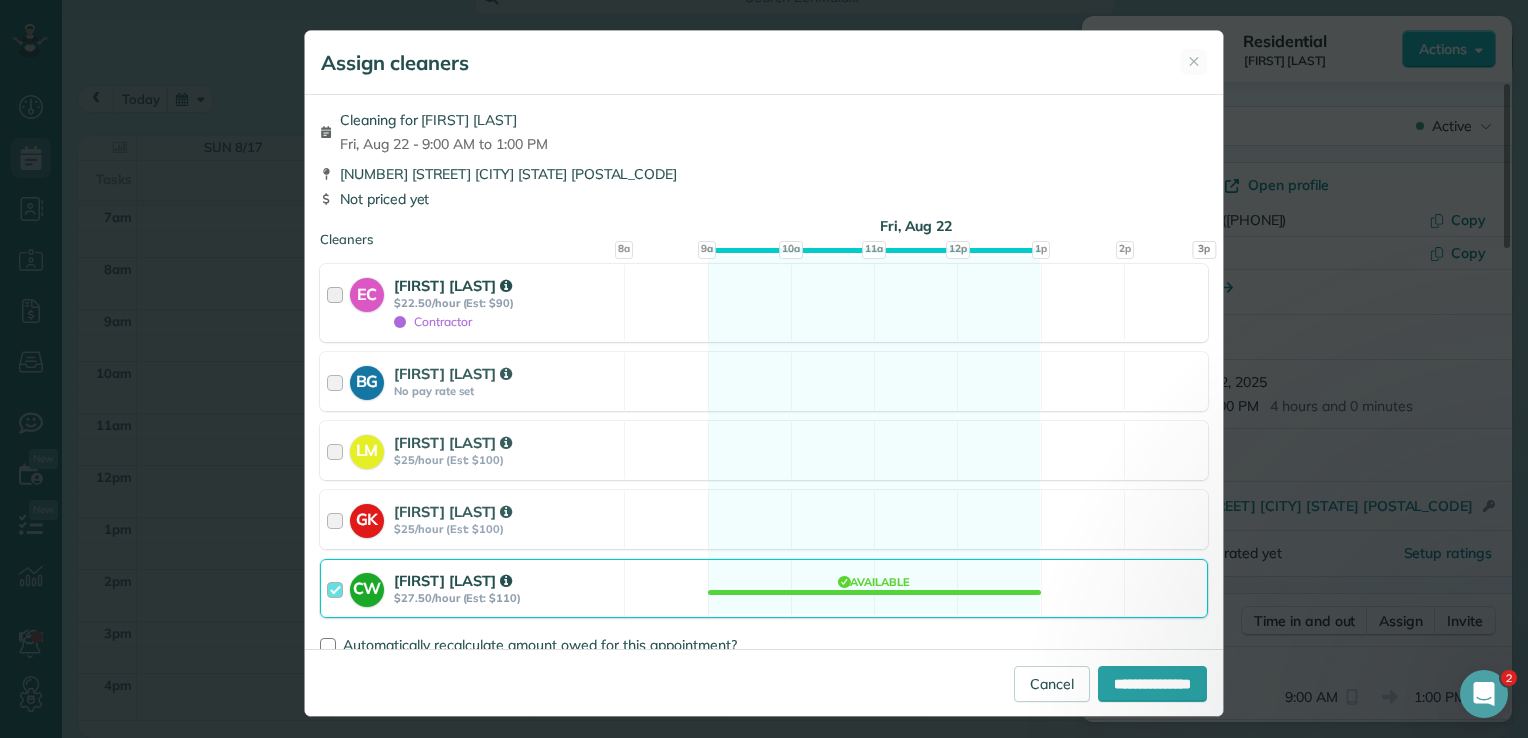 click at bounding box center (338, 303) 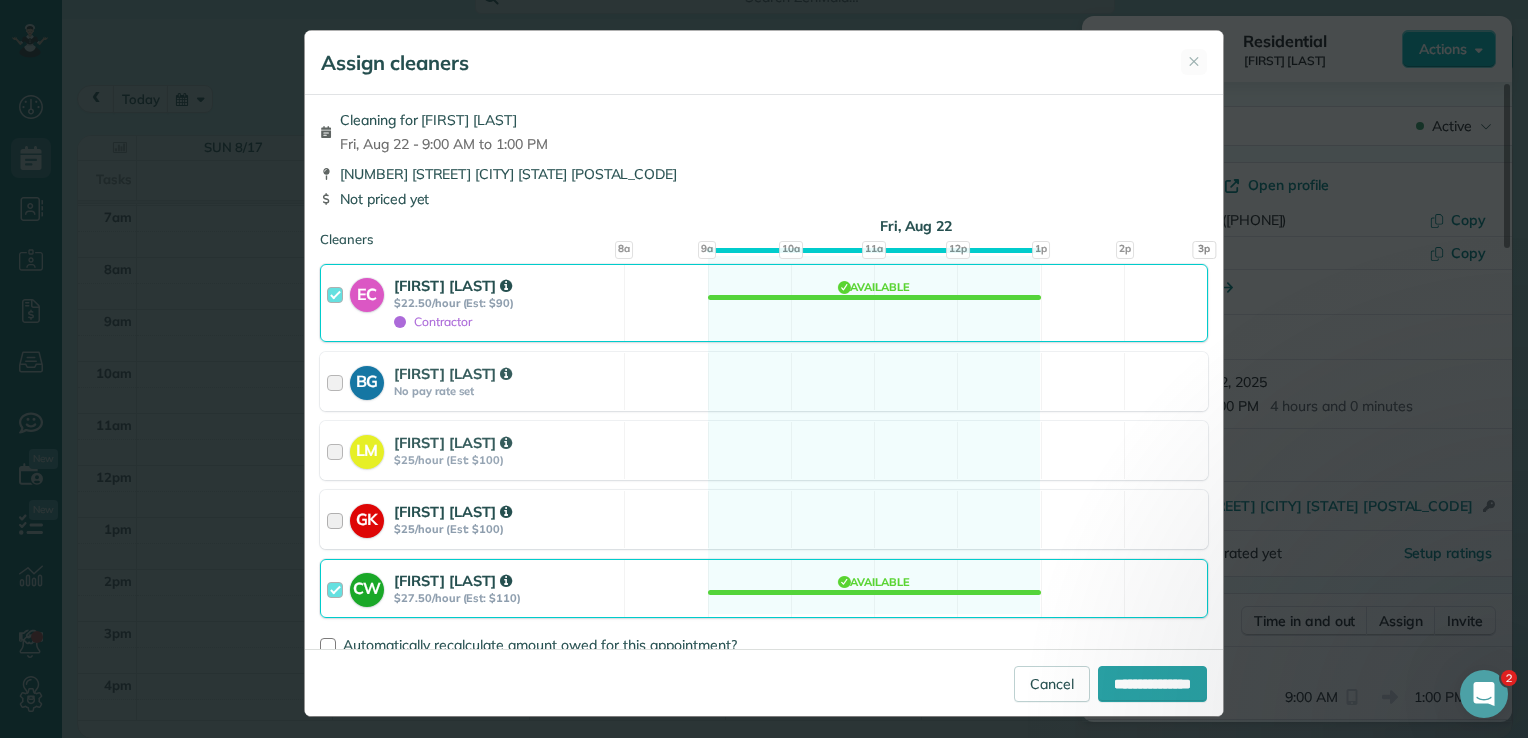 click at bounding box center (338, 519) 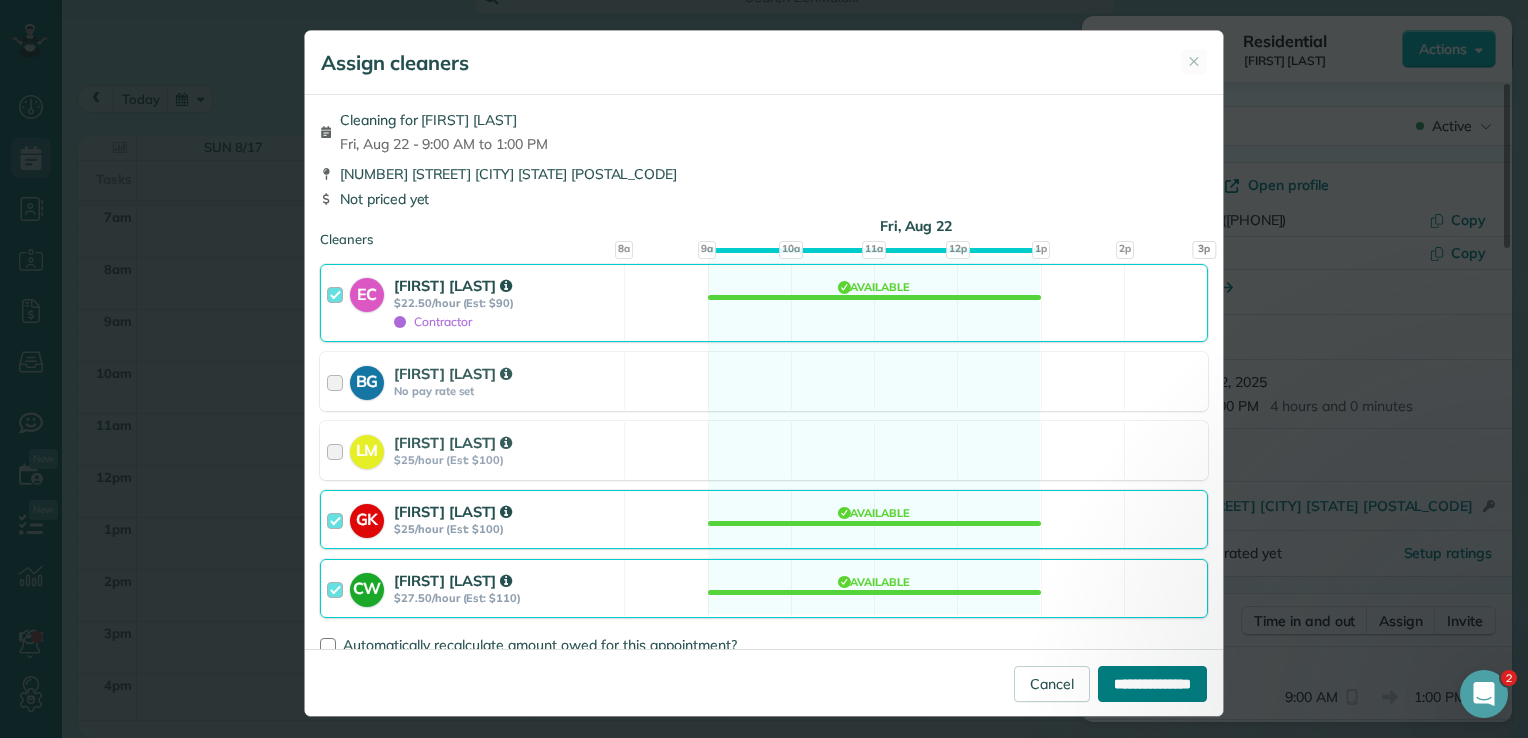 click on "**********" at bounding box center [1152, 684] 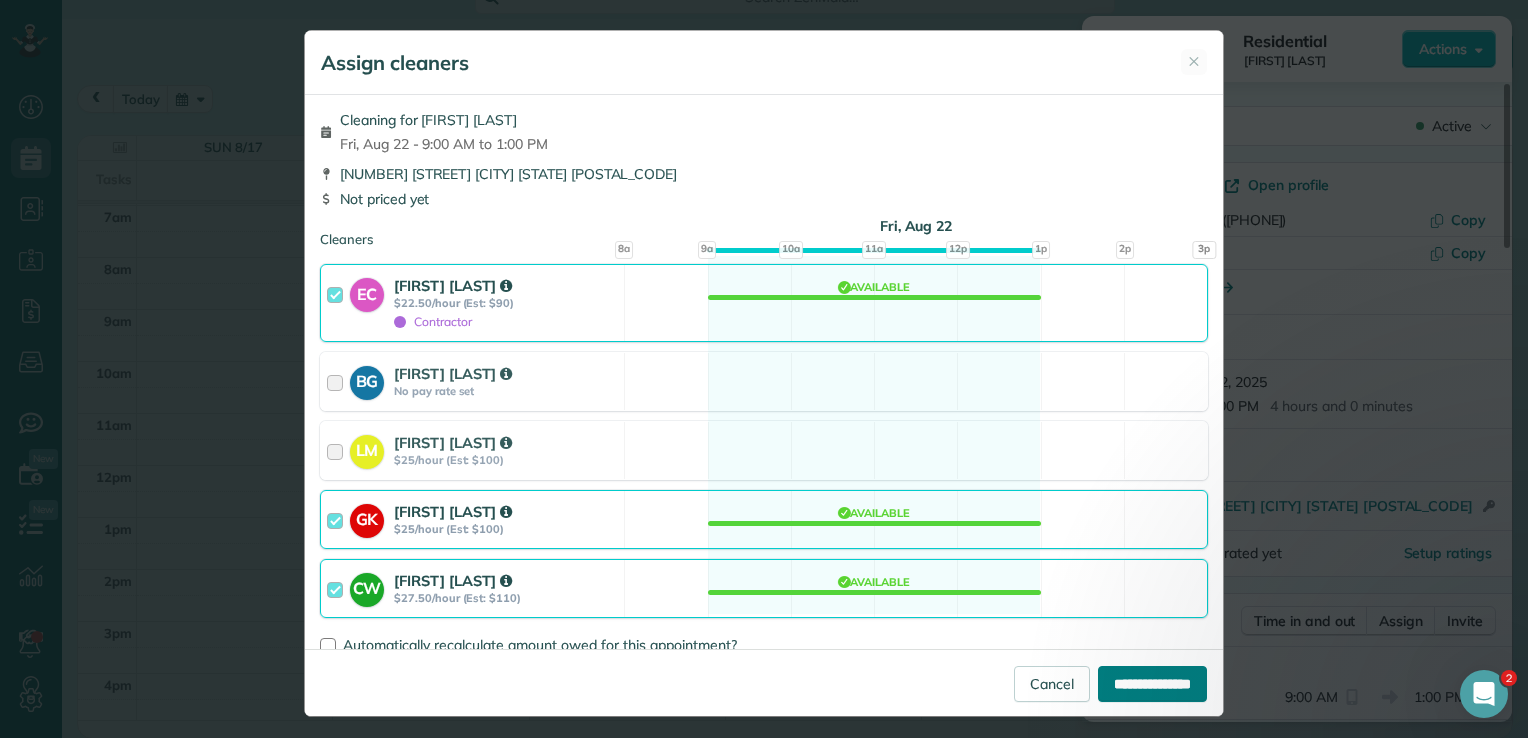 type on "**********" 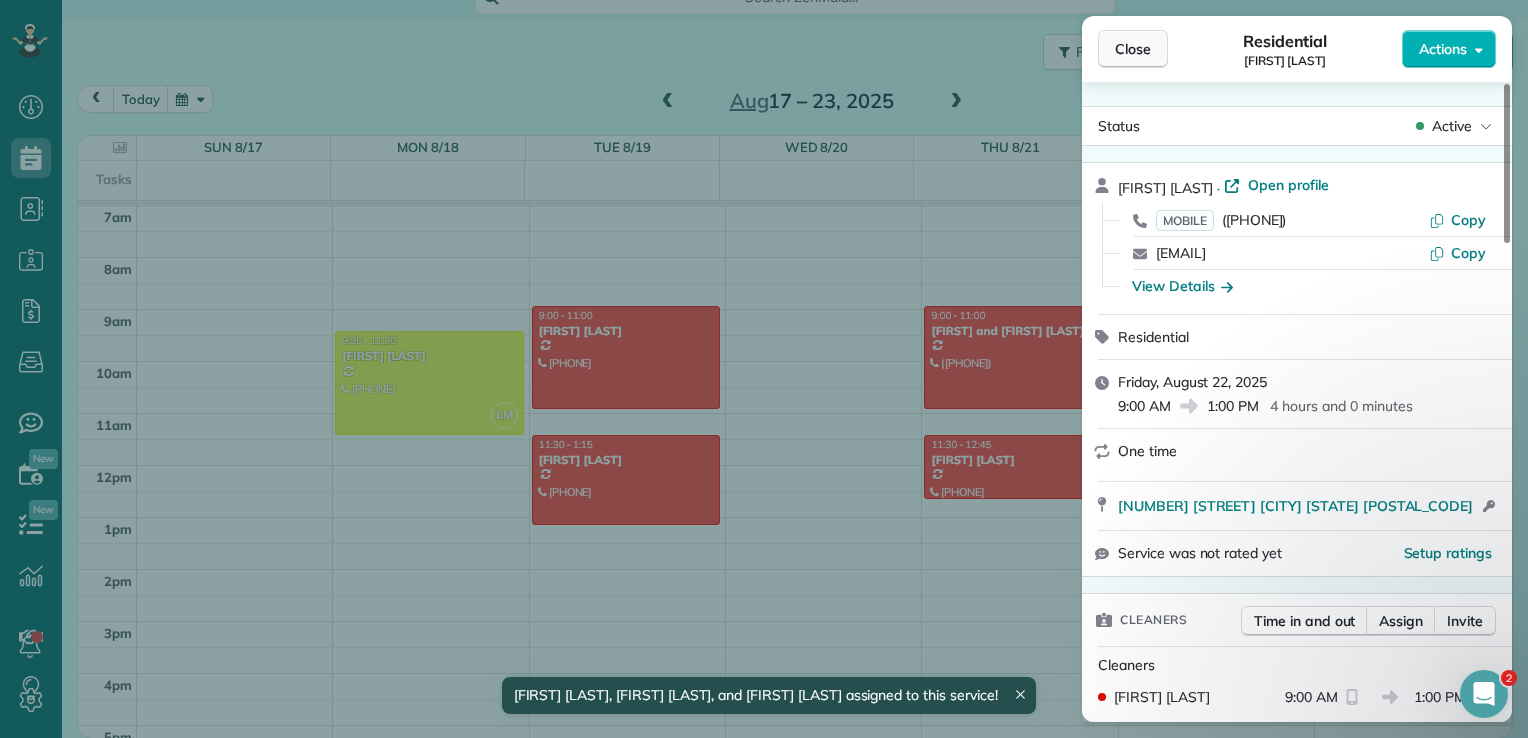 click on "Close" at bounding box center (1133, 49) 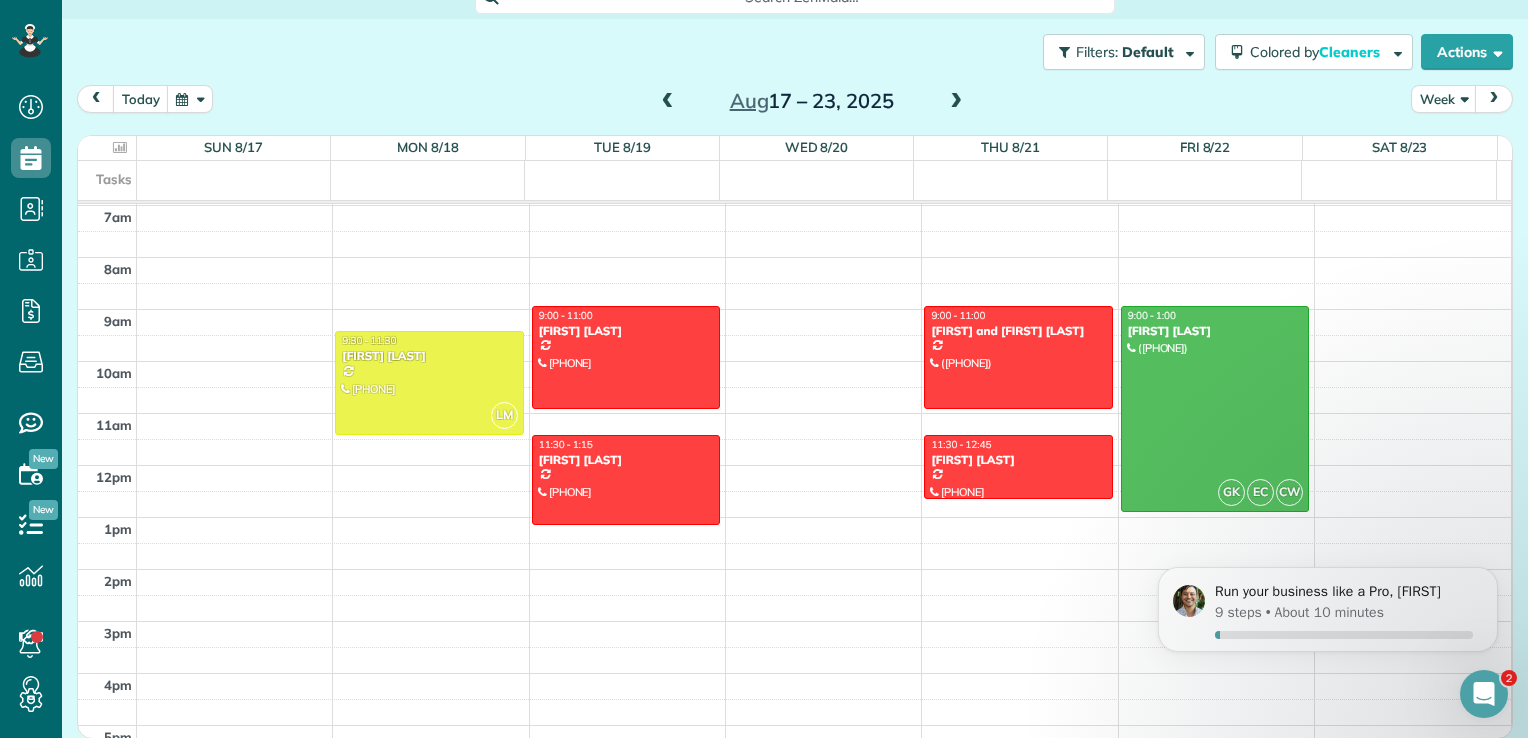 click at bounding box center [668, 102] 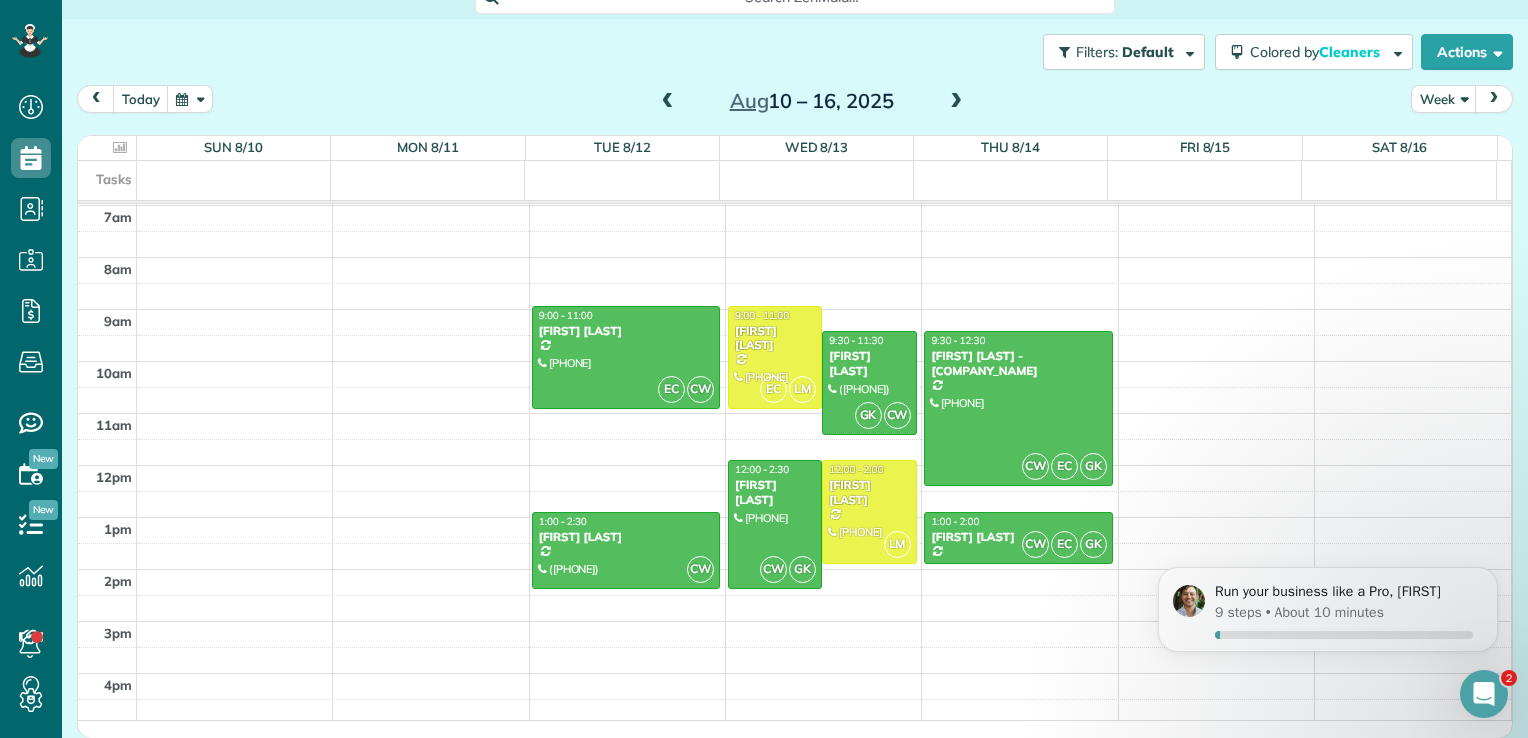 click at bounding box center [956, 102] 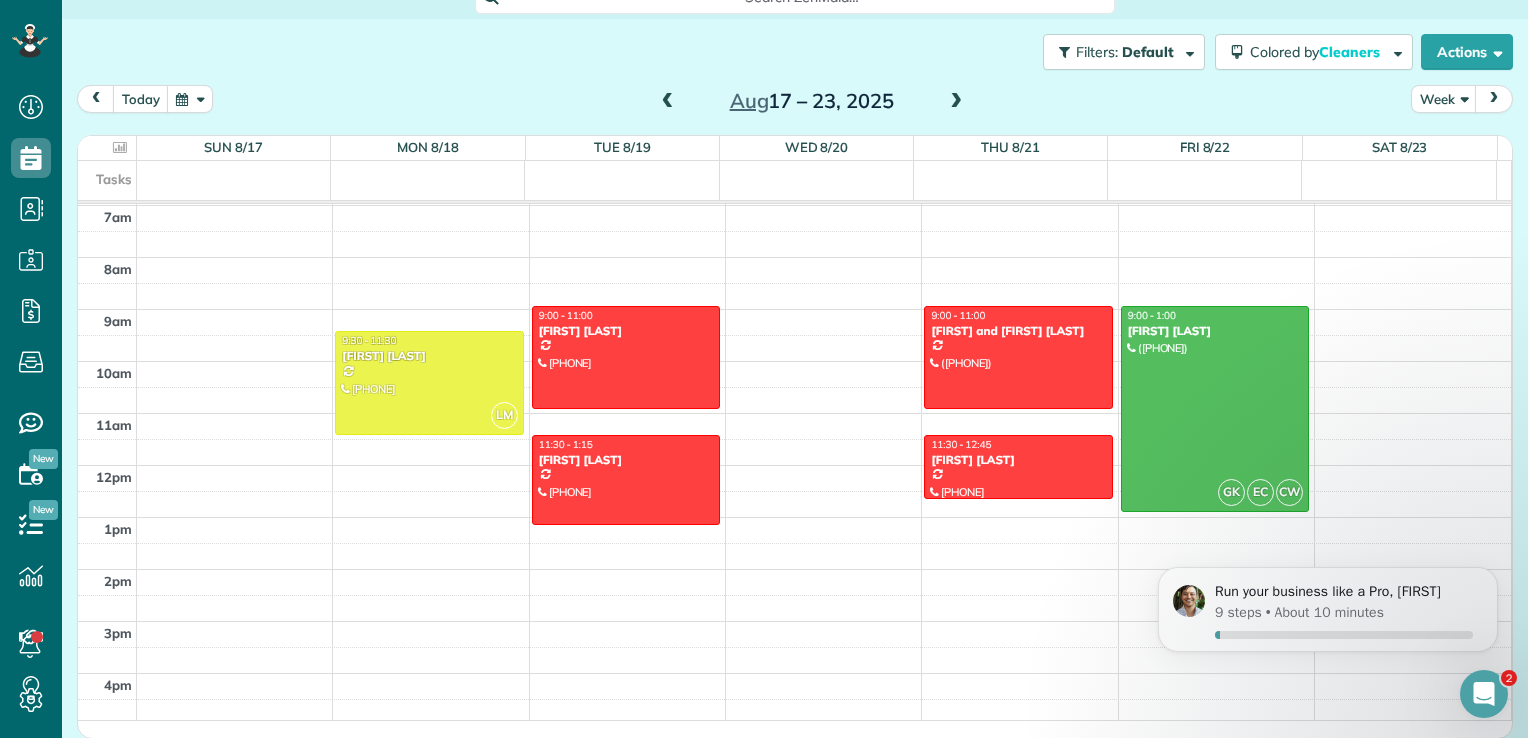 click at bounding box center [668, 102] 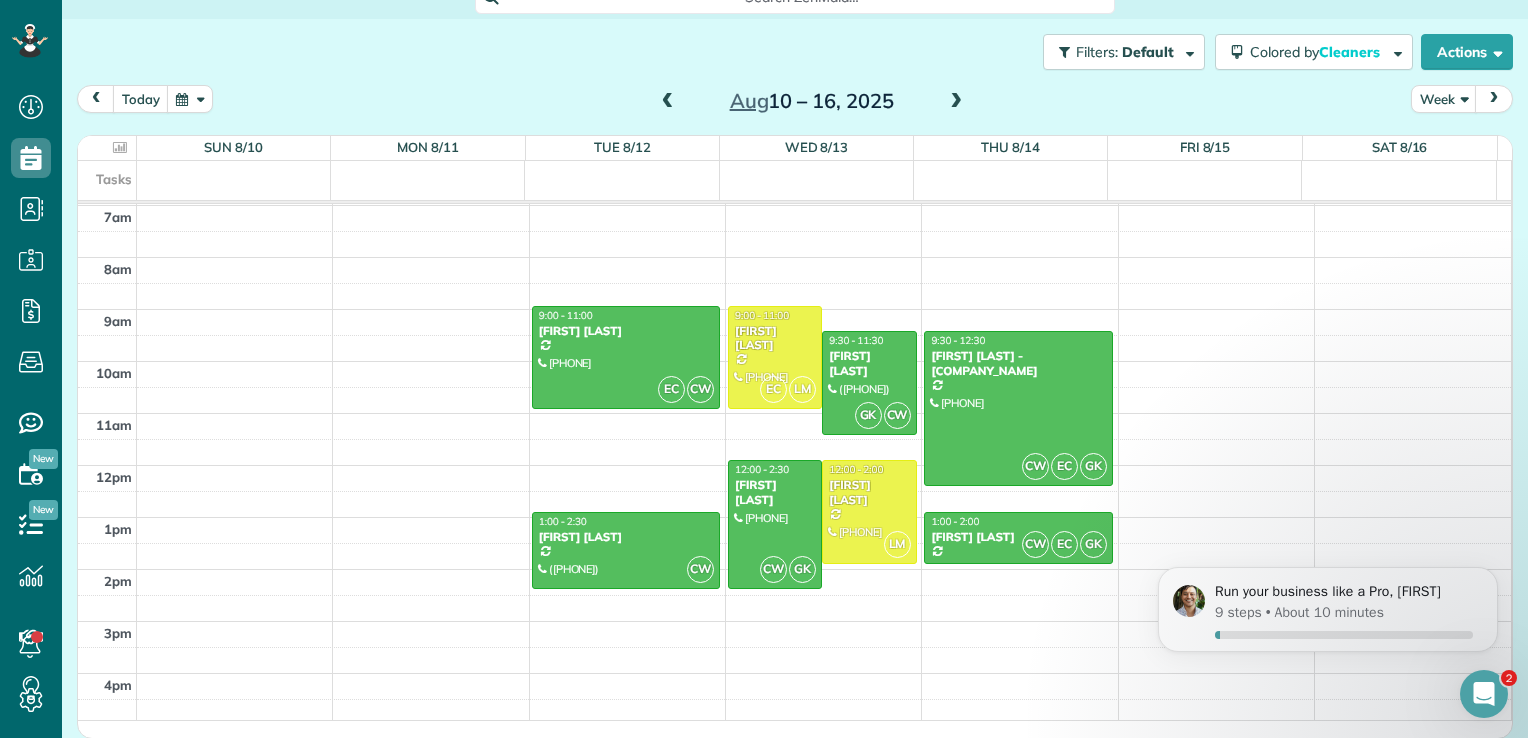click at bounding box center (668, 102) 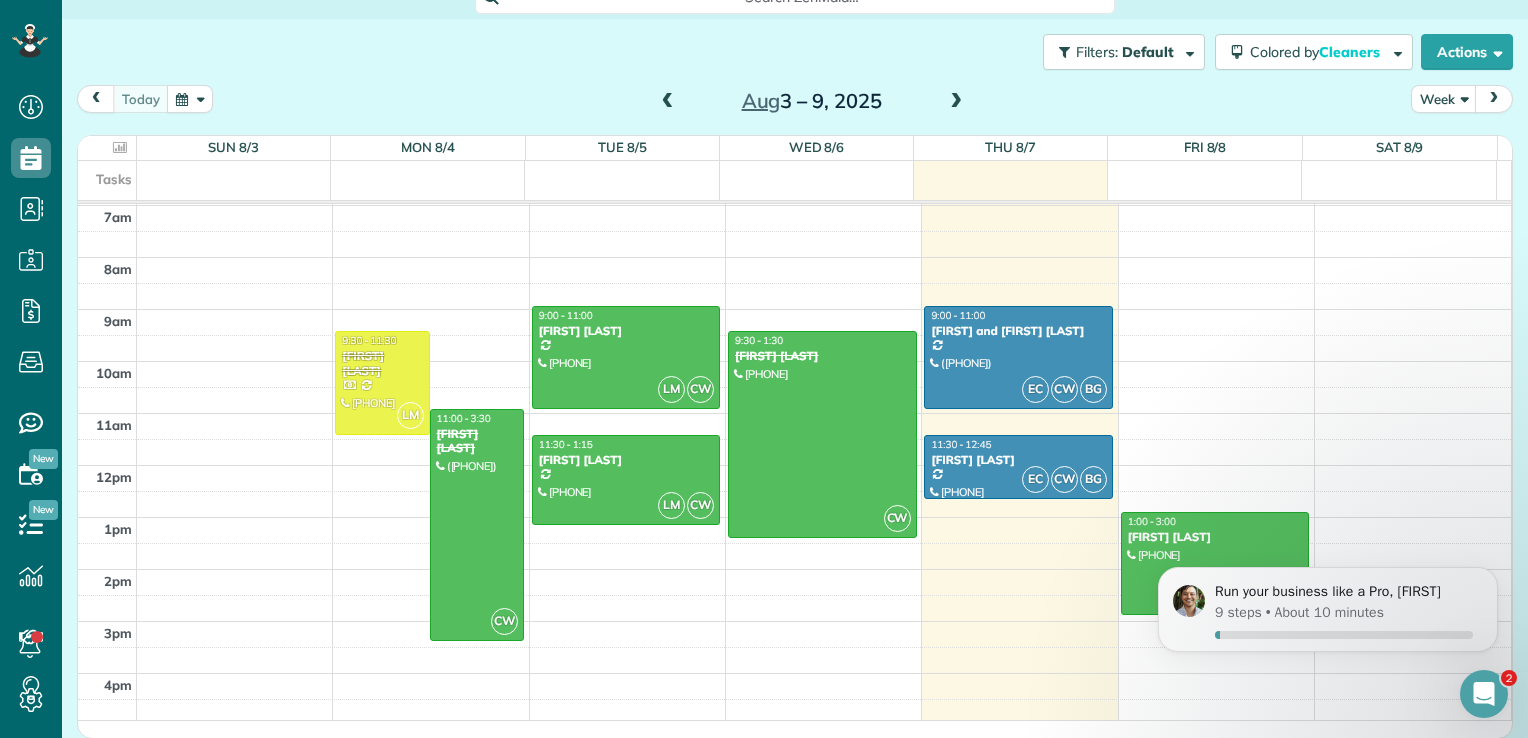 click at bounding box center (956, 102) 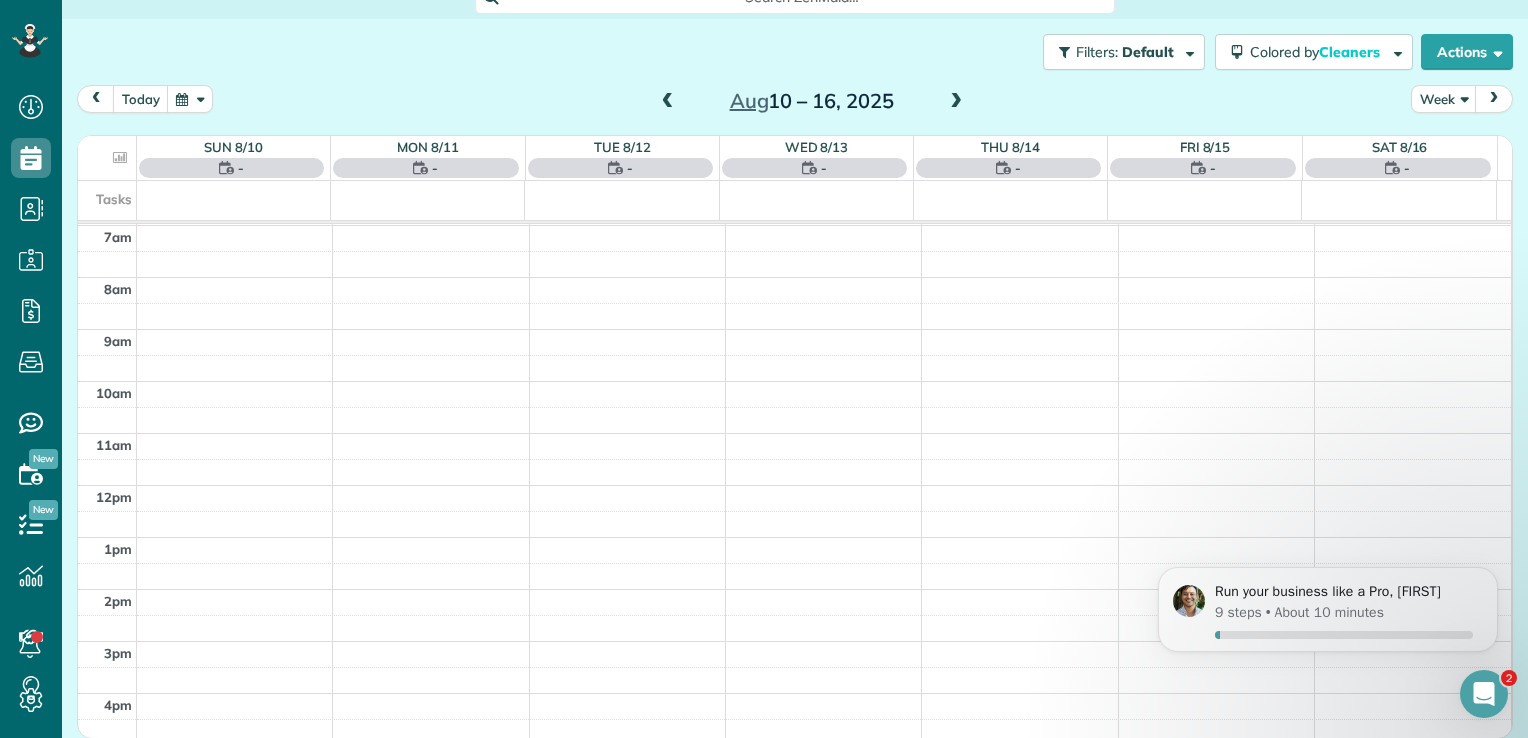 click at bounding box center (956, 102) 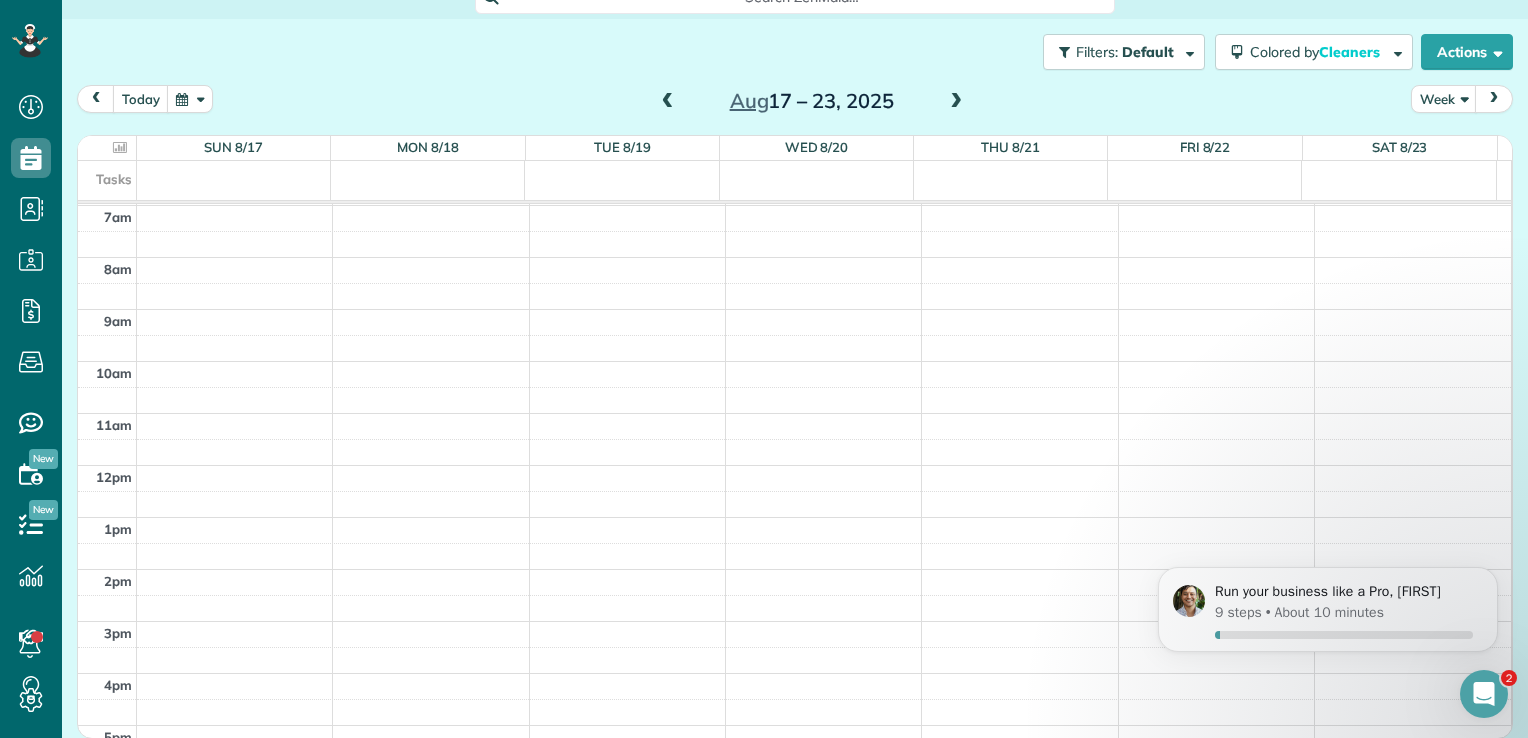 click at bounding box center (668, 102) 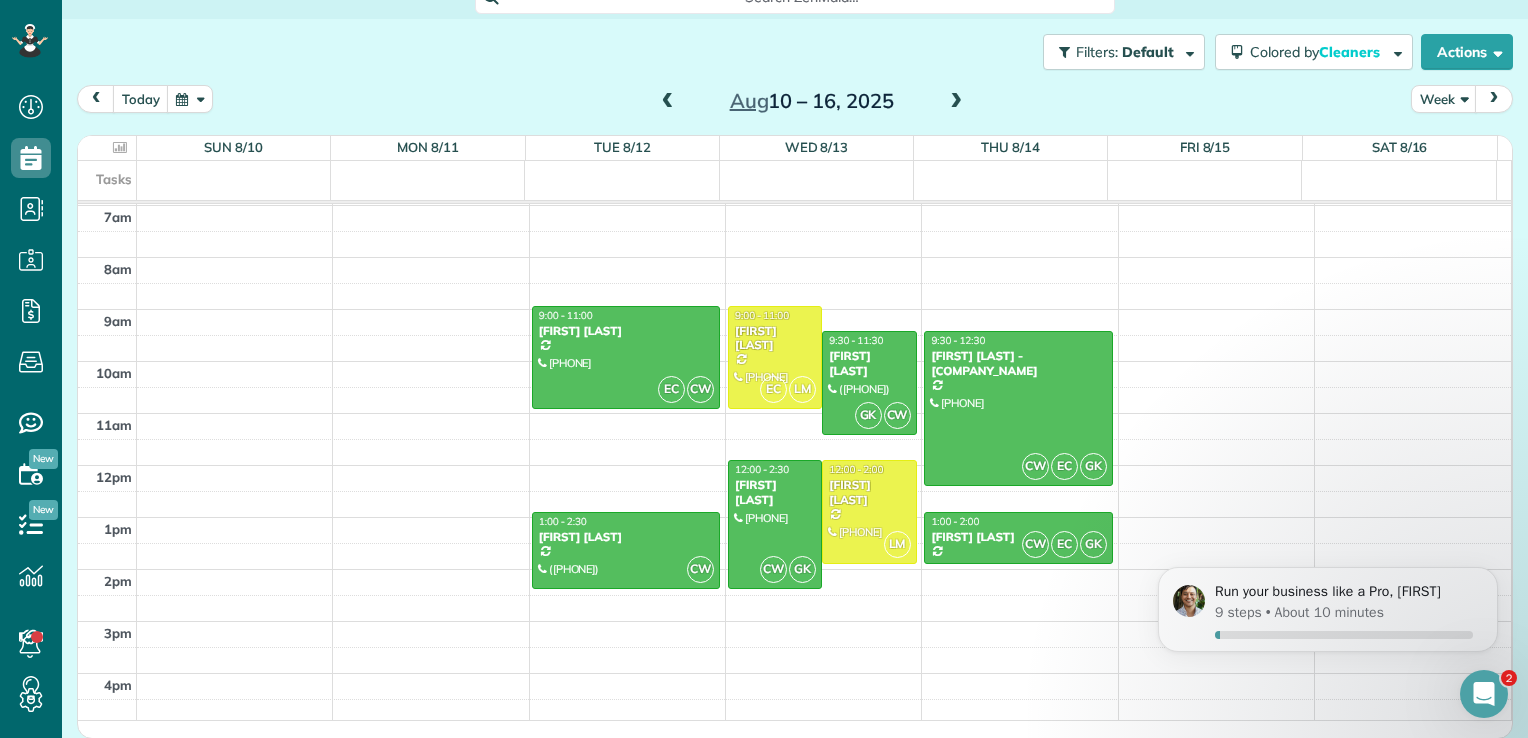 click at bounding box center (956, 102) 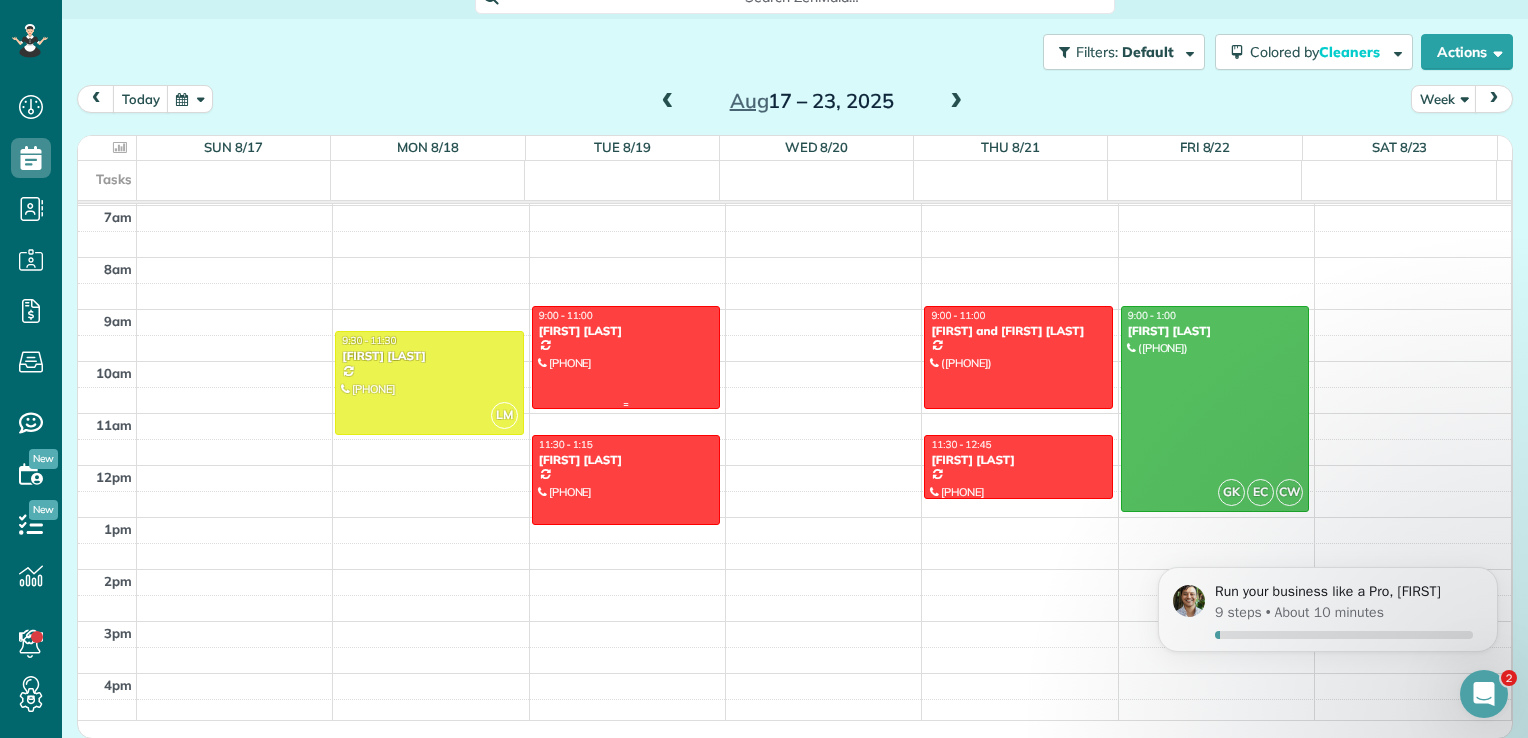 click at bounding box center (626, 357) 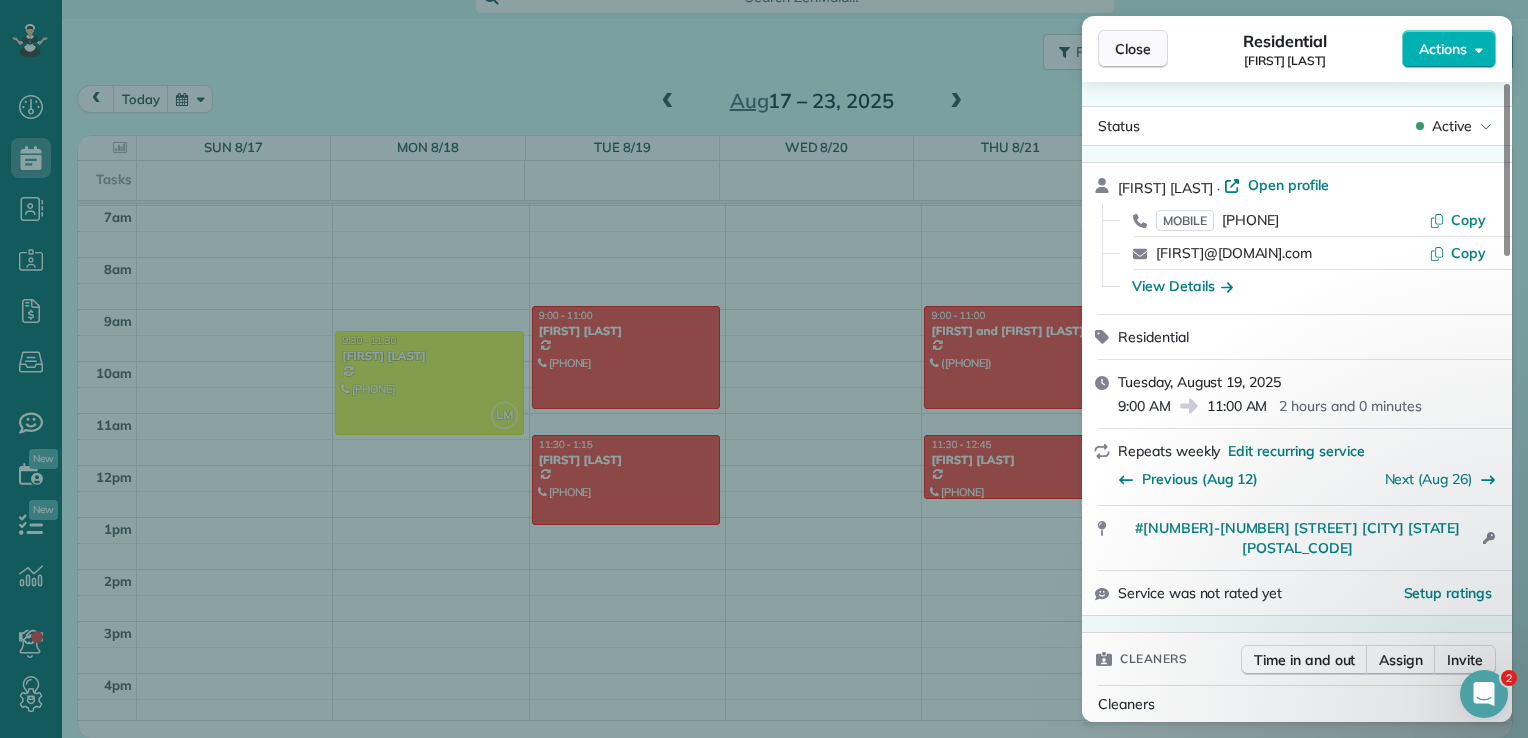 click on "Close" at bounding box center (1133, 49) 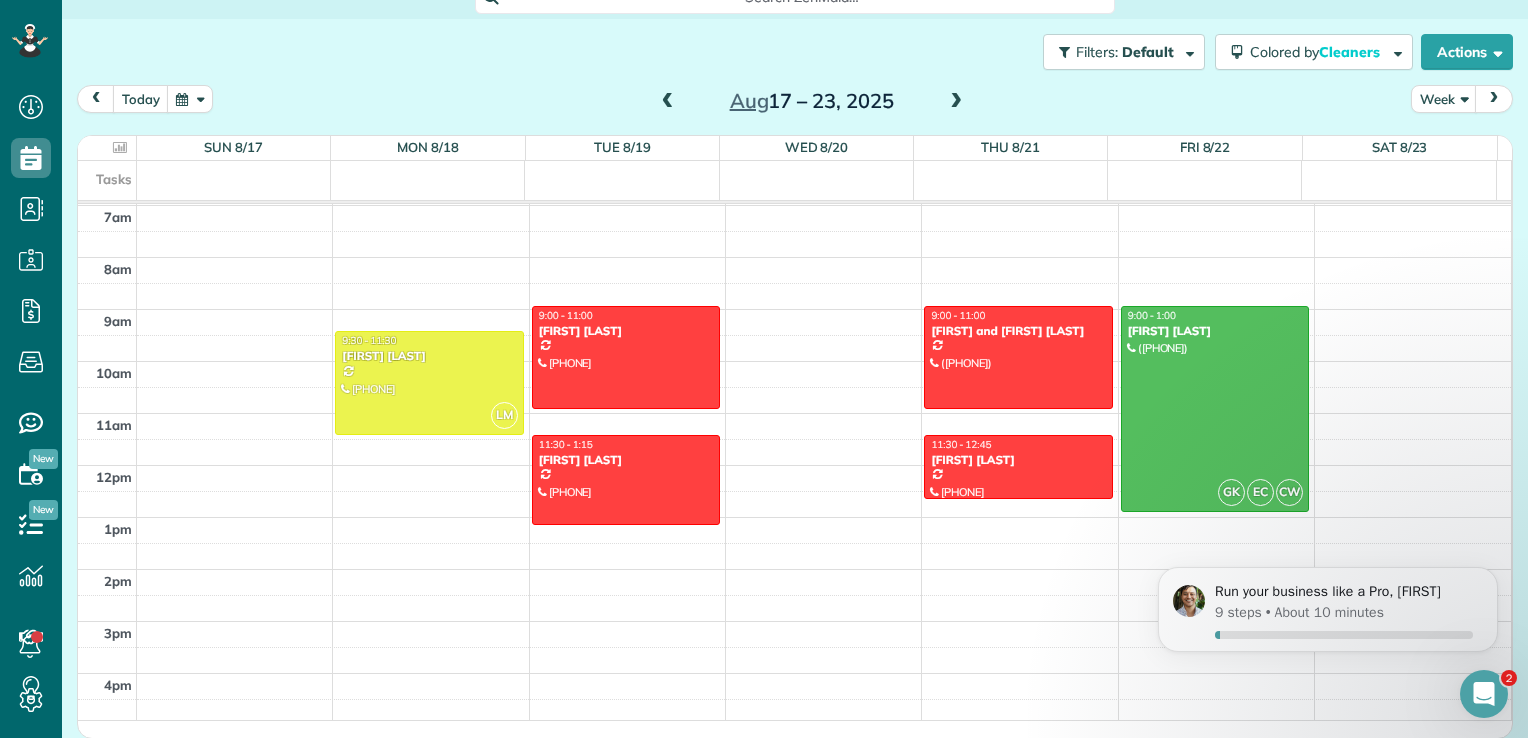 click at bounding box center [668, 102] 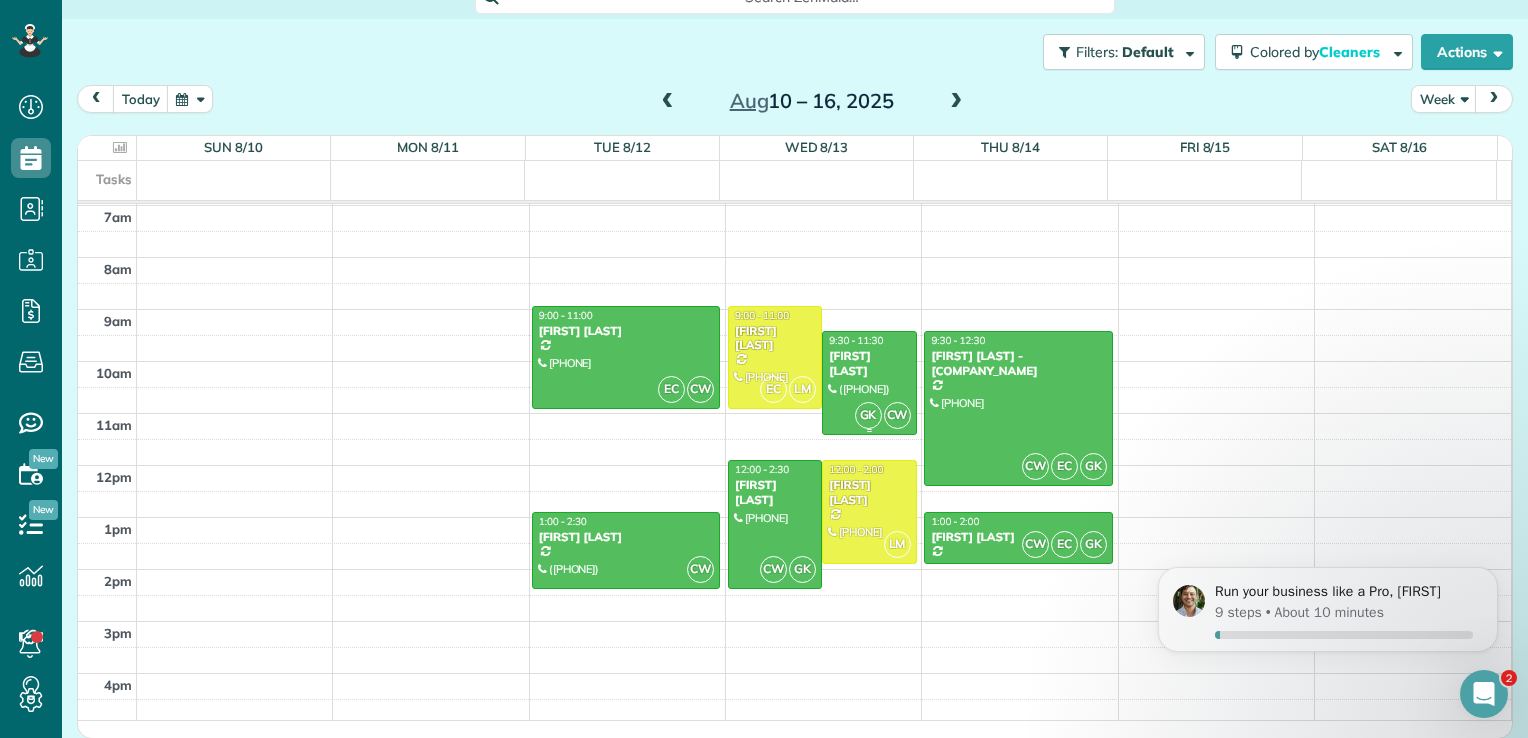 click on "[FIRST] [LAST]" at bounding box center (869, 363) 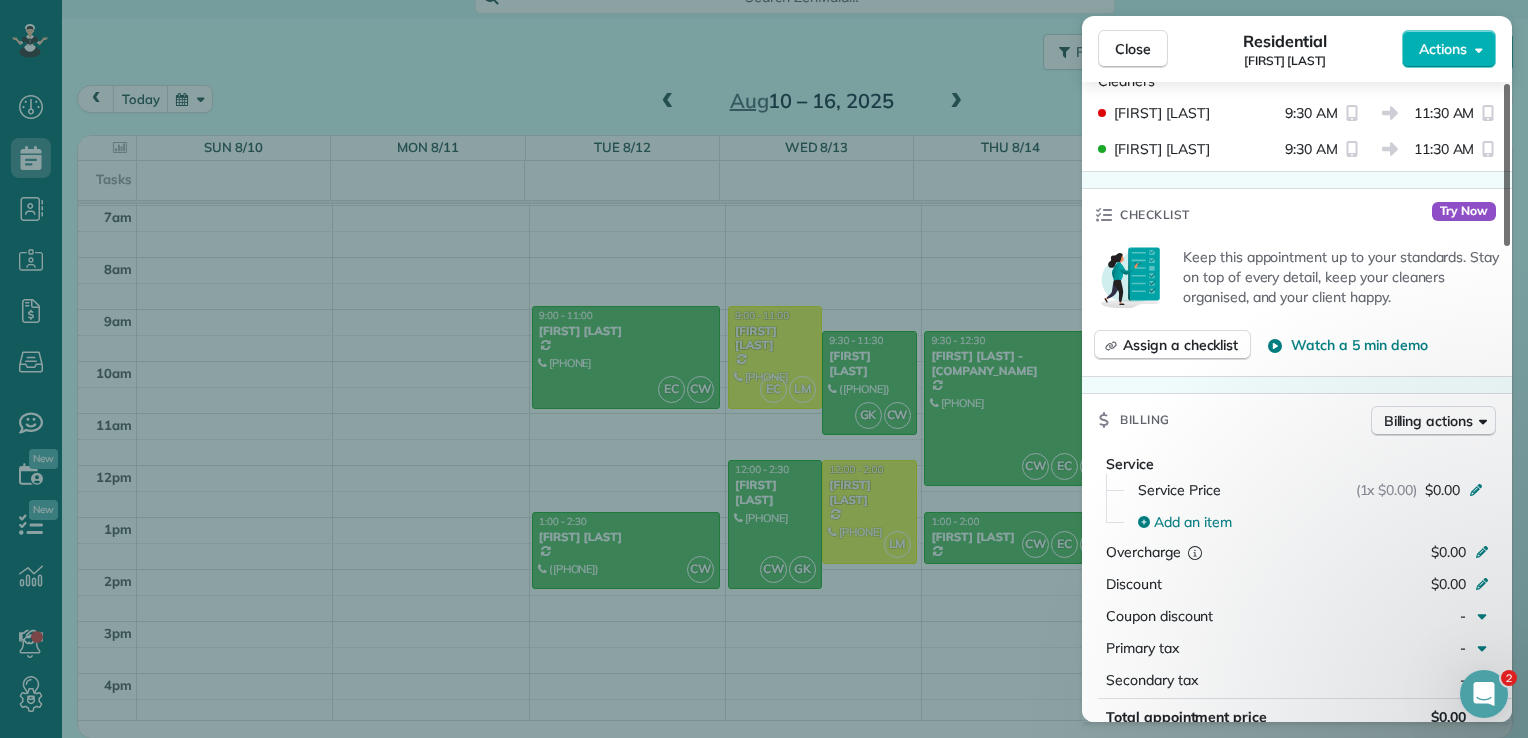 scroll, scrollTop: 590, scrollLeft: 0, axis: vertical 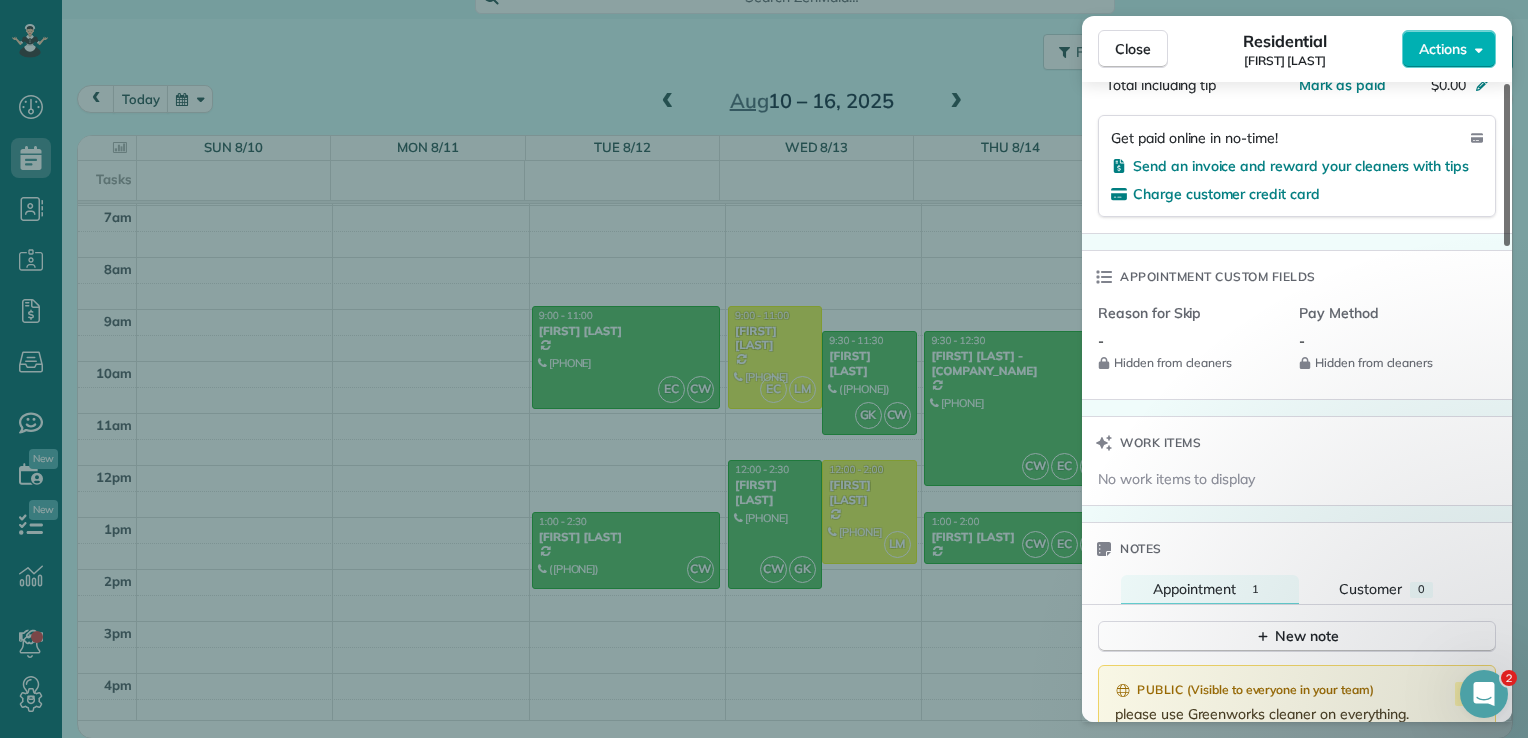 drag, startPoint x: 1508, startPoint y: 178, endPoint x: 1508, endPoint y: 502, distance: 324 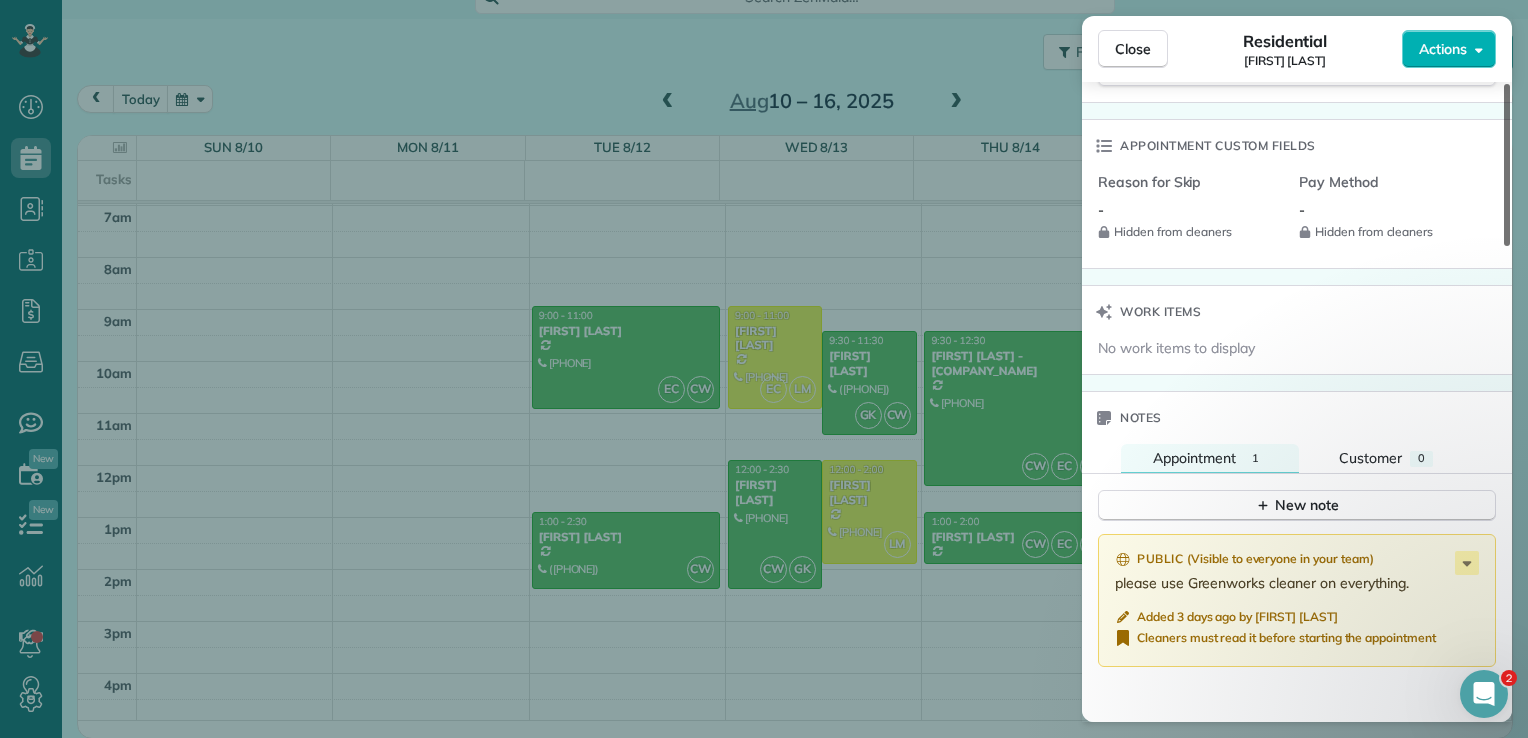 scroll, scrollTop: 1440, scrollLeft: 0, axis: vertical 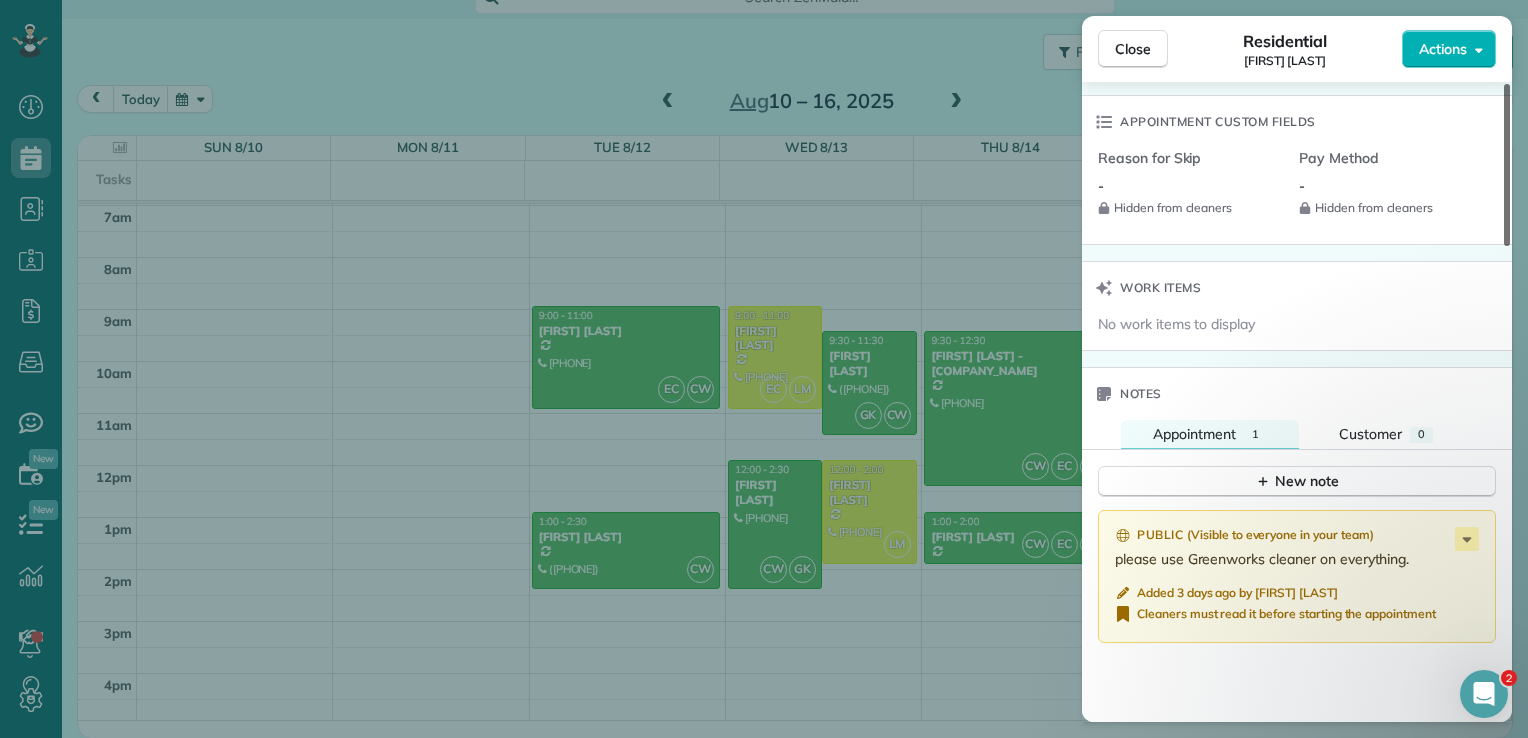 drag, startPoint x: 1508, startPoint y: 502, endPoint x: 1504, endPoint y: 541, distance: 39.20459 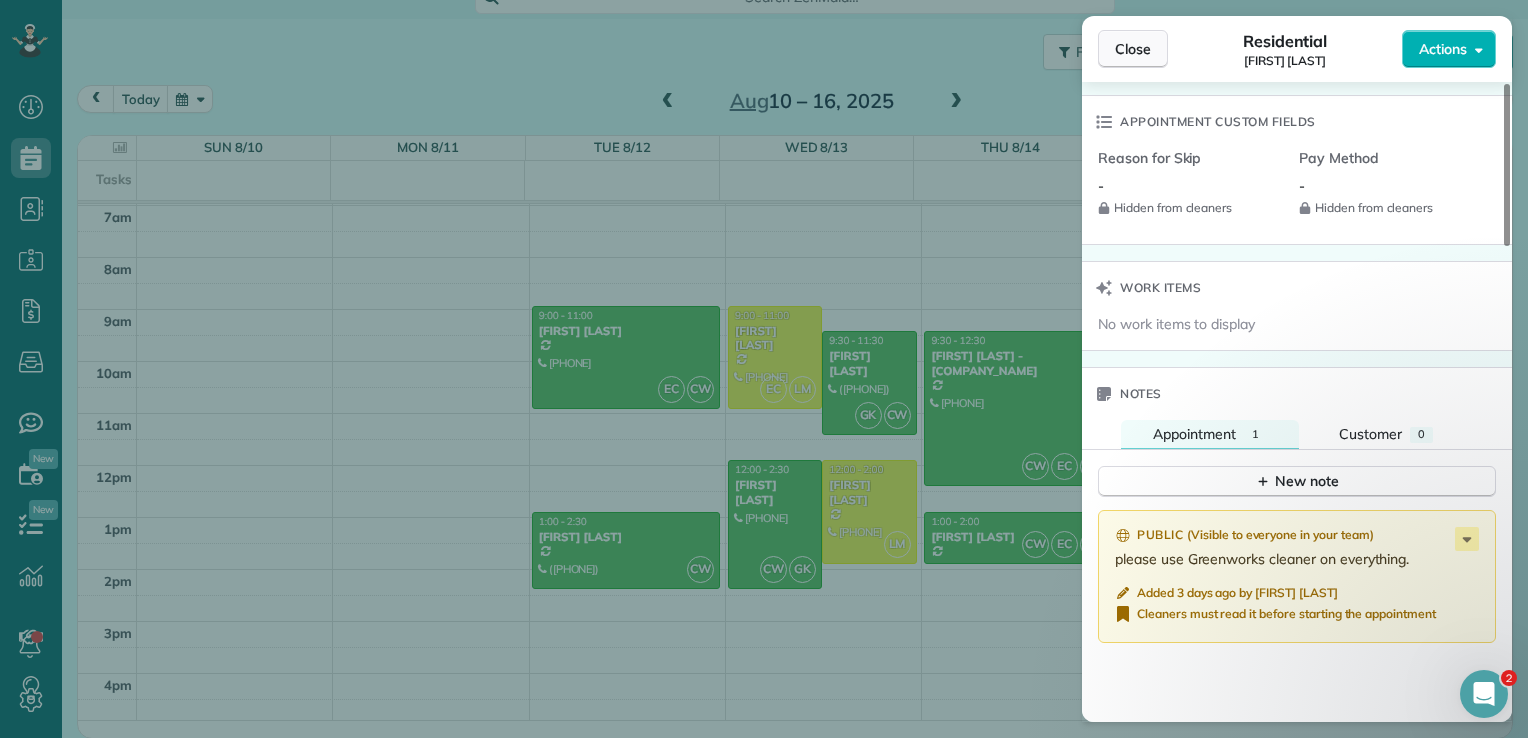 click on "Close" at bounding box center [1133, 49] 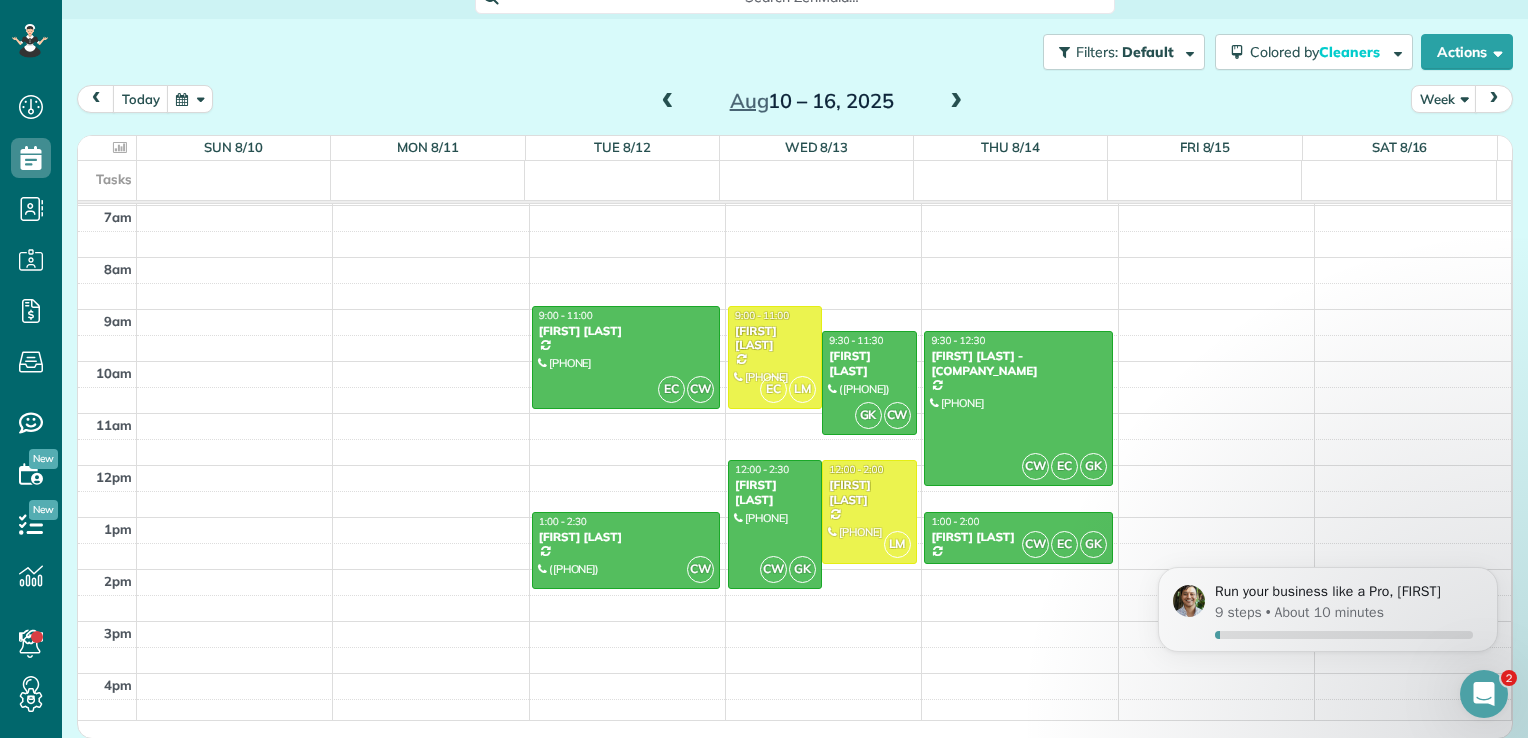 click at bounding box center [956, 102] 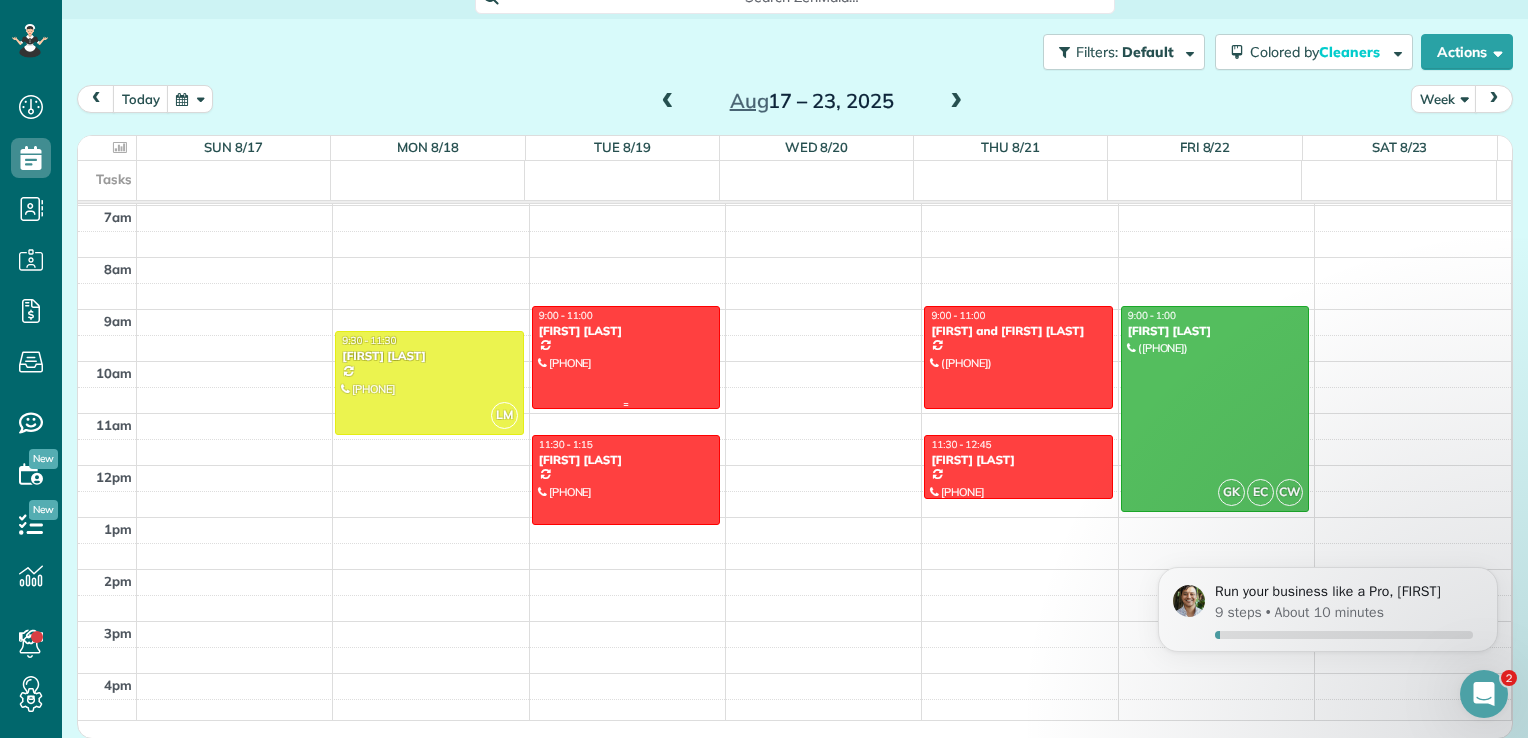 click at bounding box center [626, 357] 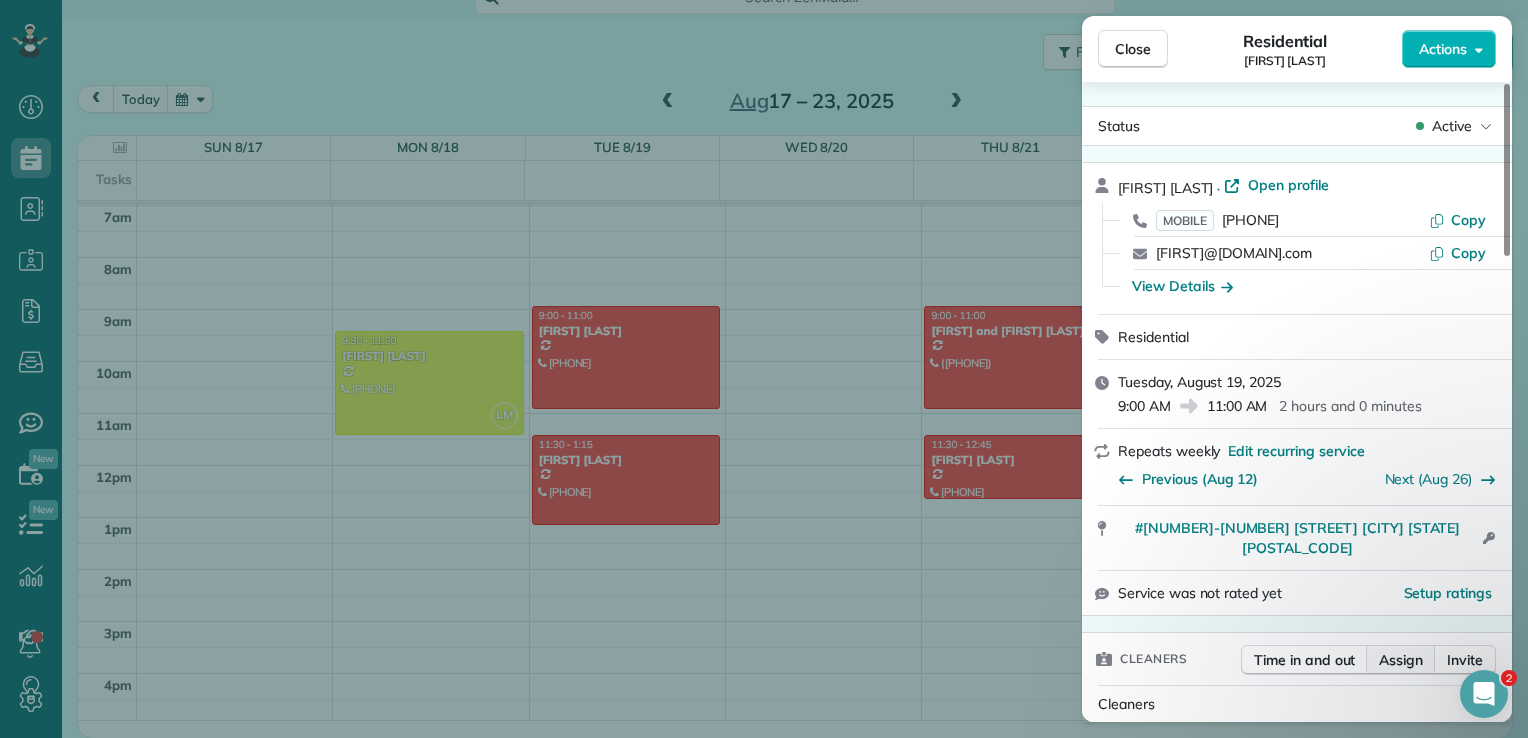 click on "Assign" at bounding box center (1401, 660) 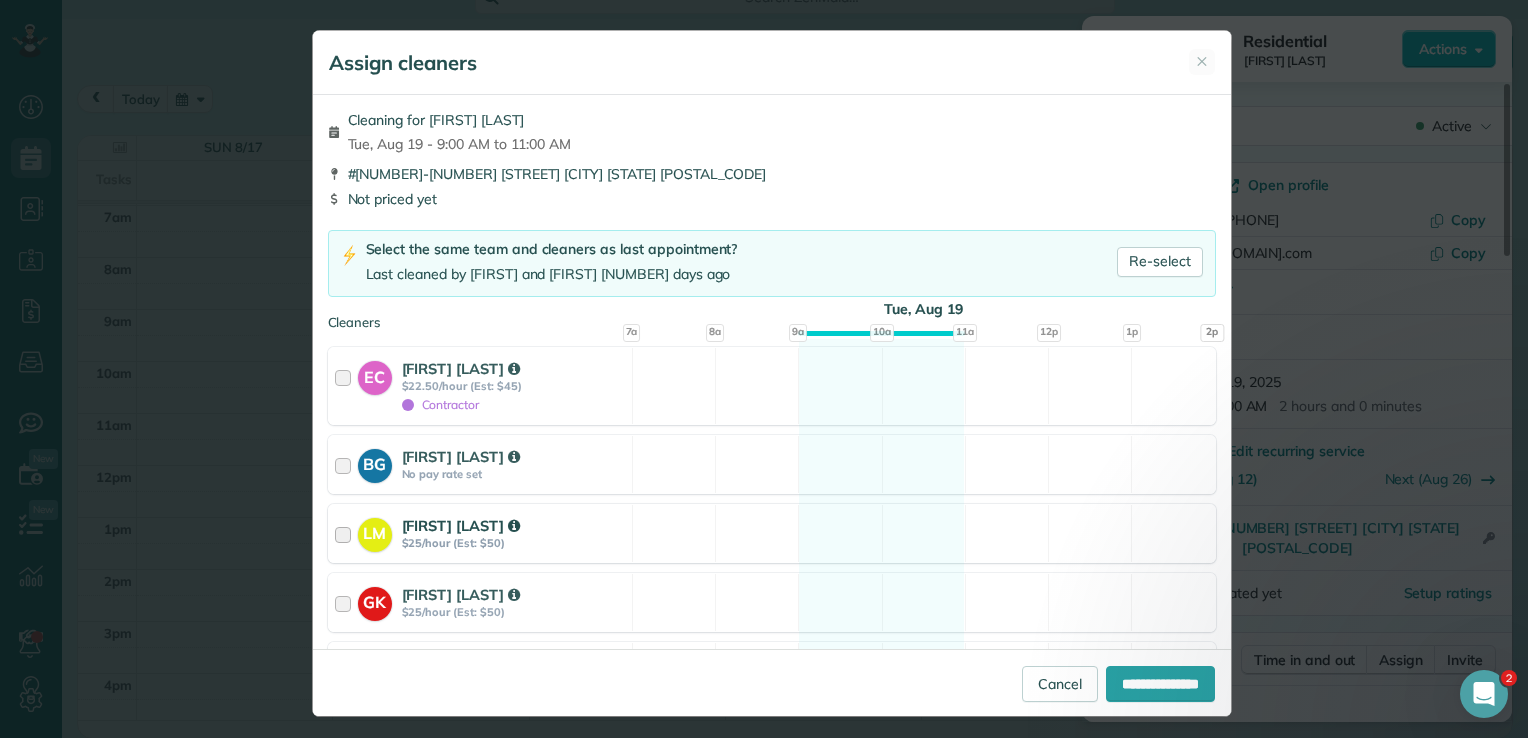 click at bounding box center [346, 533] 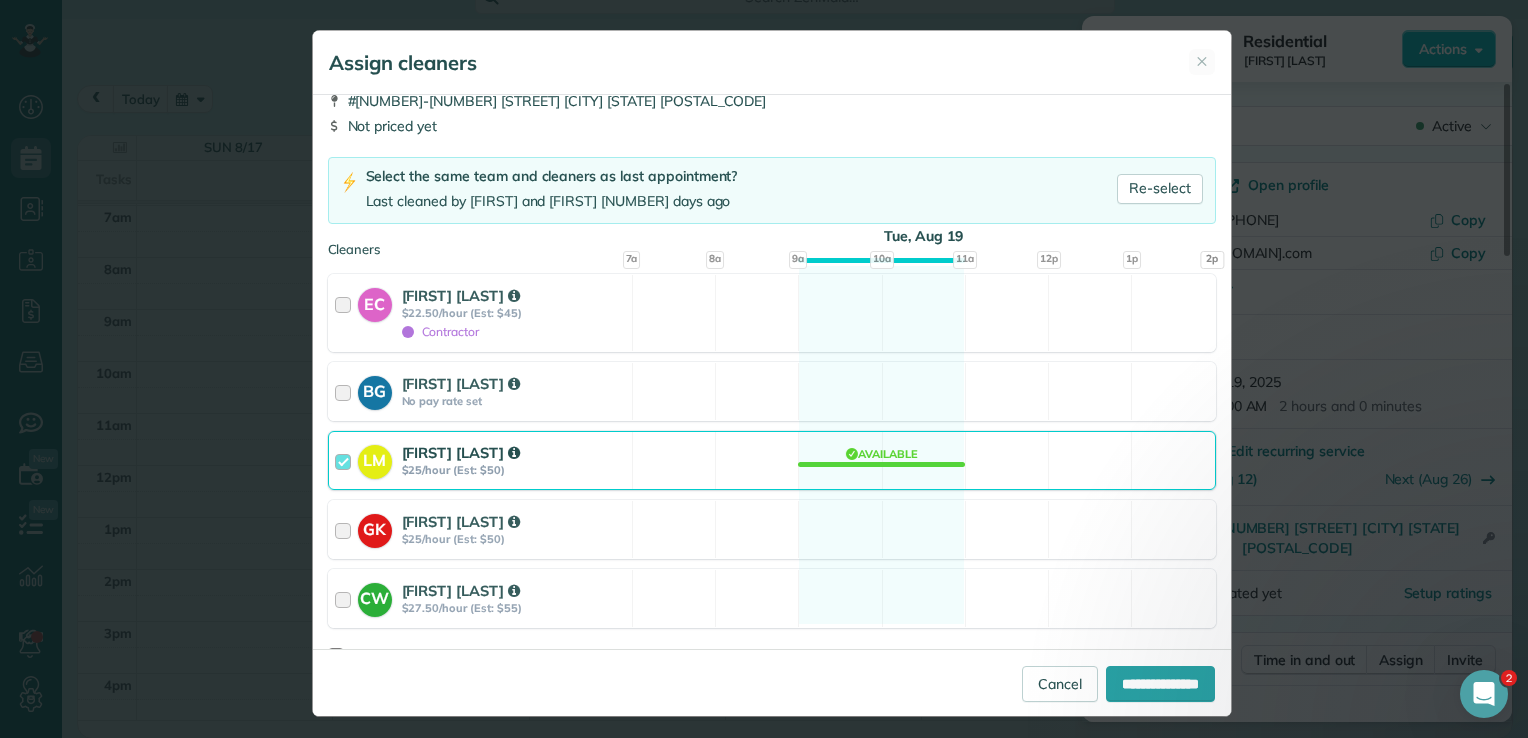 scroll, scrollTop: 83, scrollLeft: 0, axis: vertical 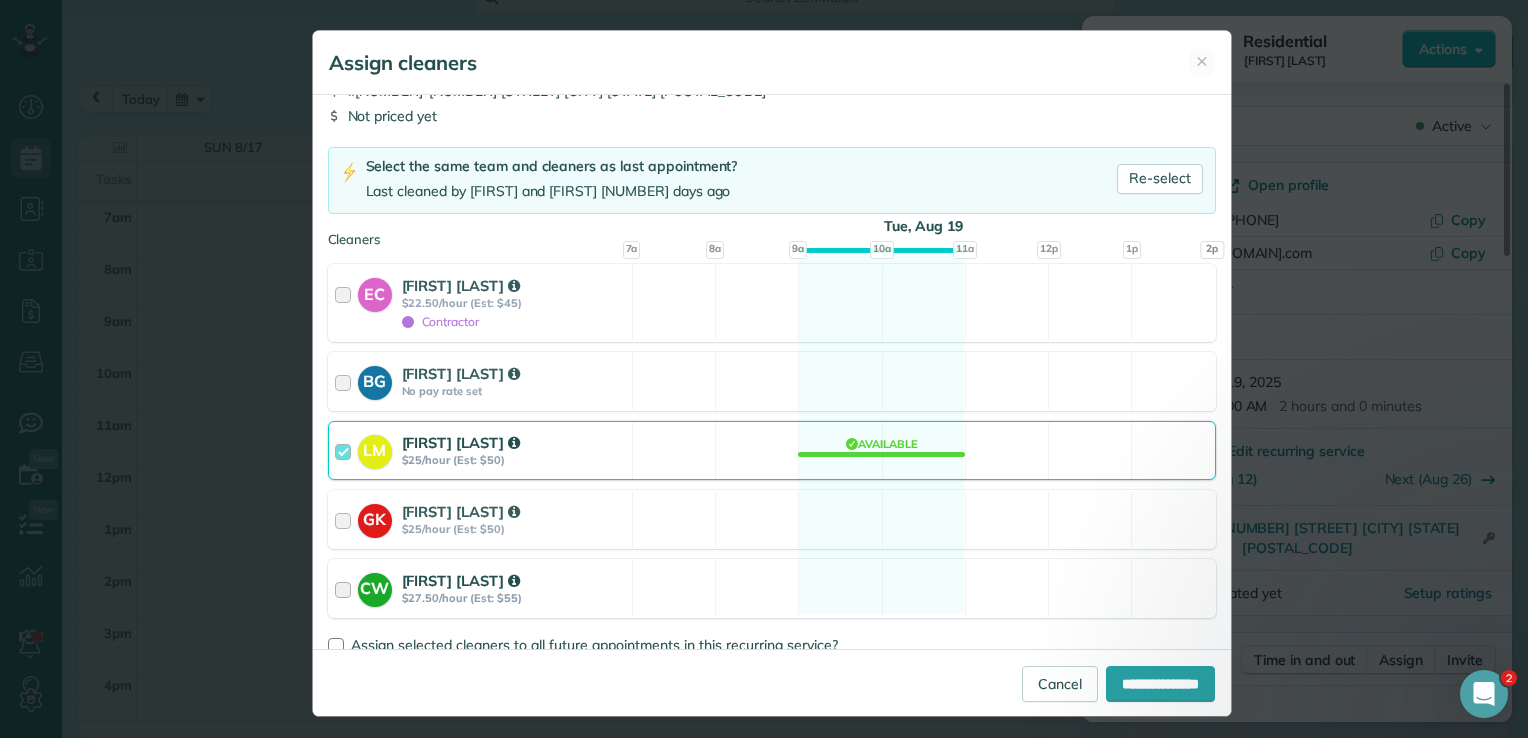 click at bounding box center [346, 588] 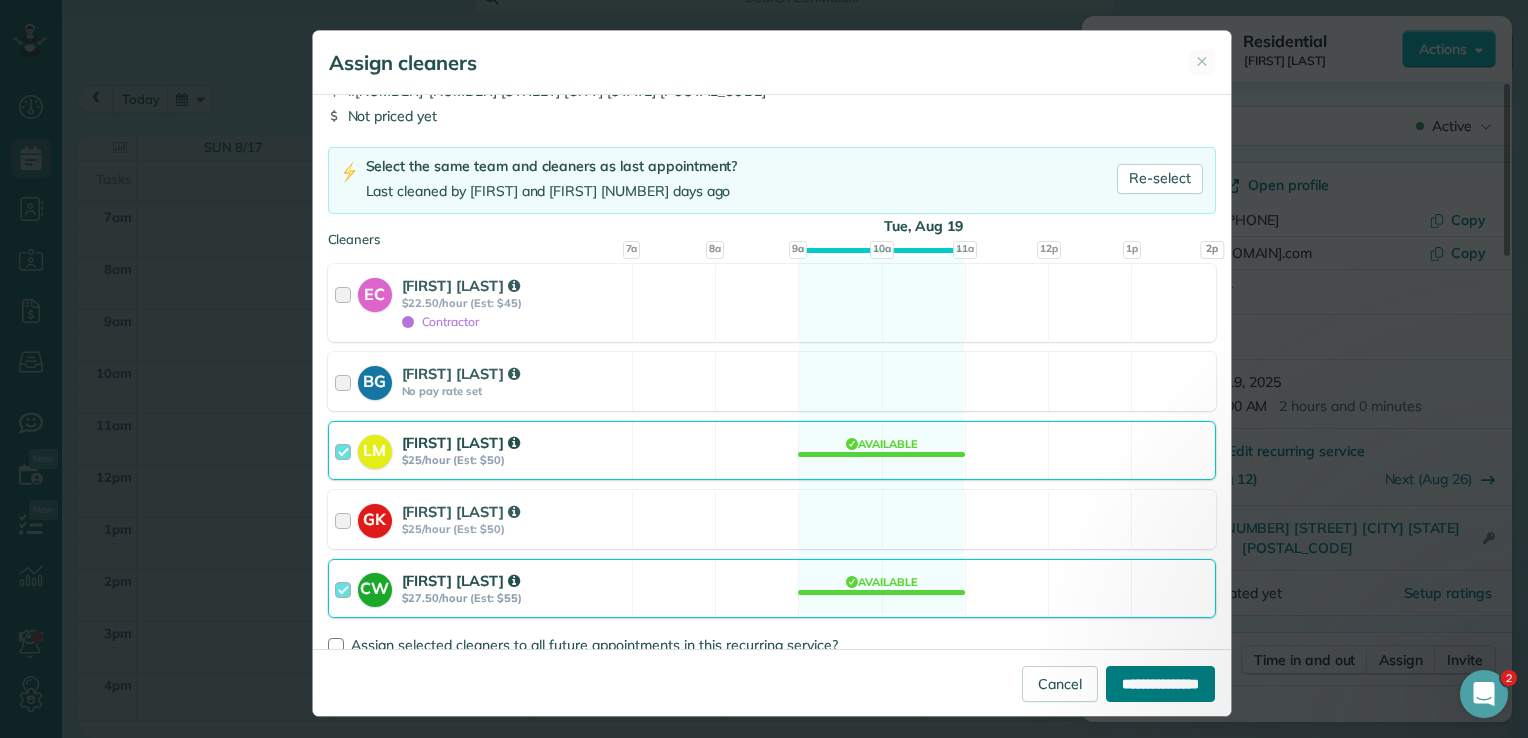 click on "**********" at bounding box center [1160, 684] 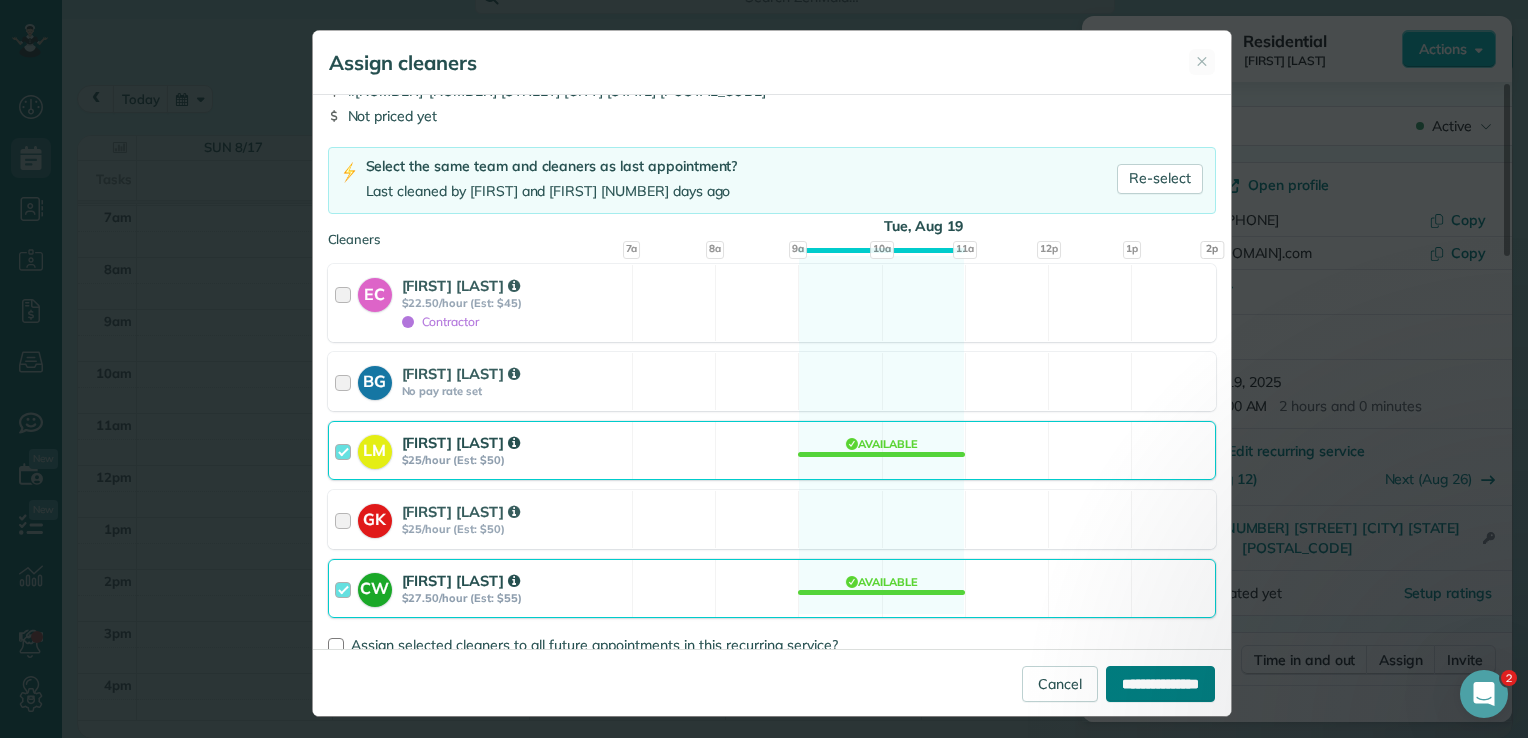 type on "**********" 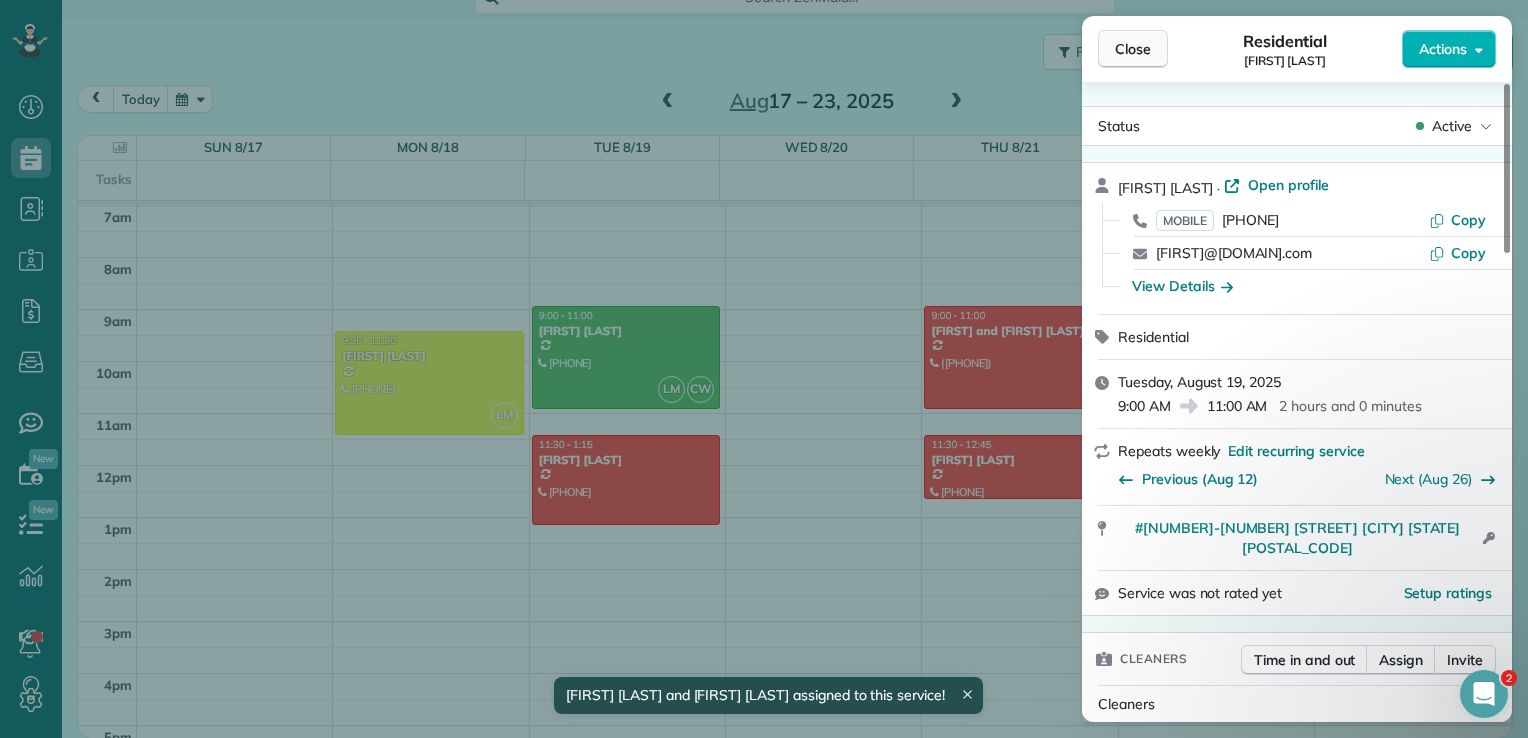 click on "Close" at bounding box center [1133, 49] 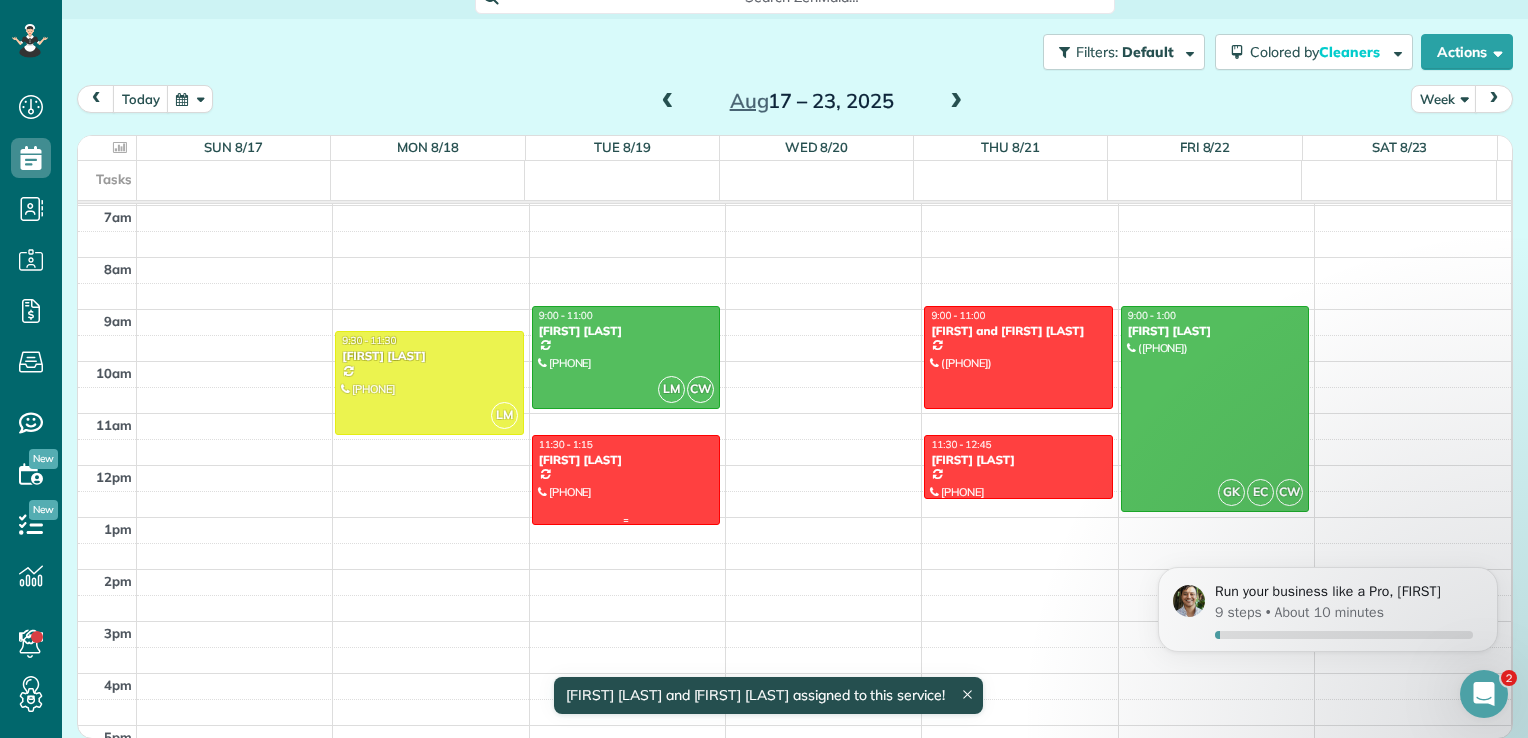 click at bounding box center [626, 480] 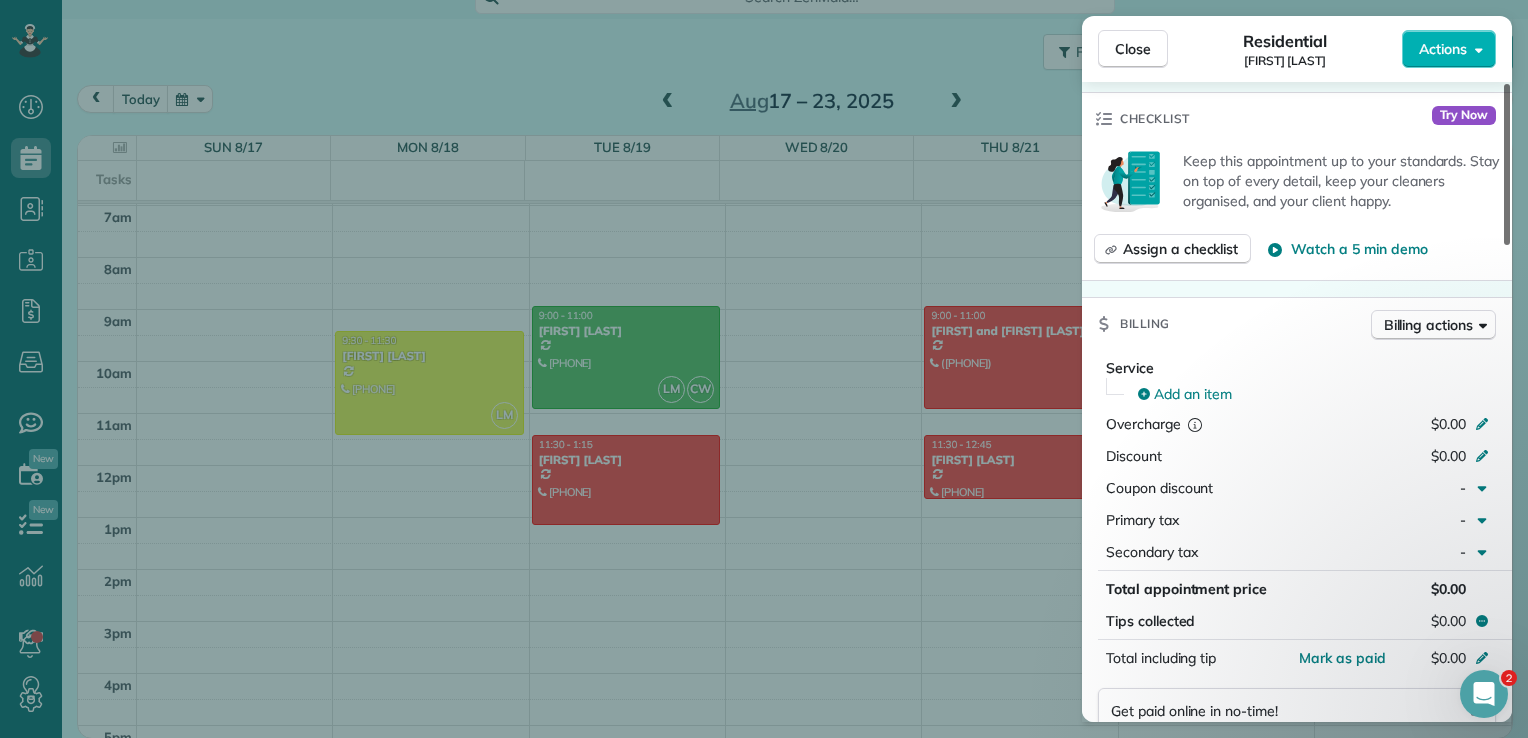scroll, scrollTop: 634, scrollLeft: 0, axis: vertical 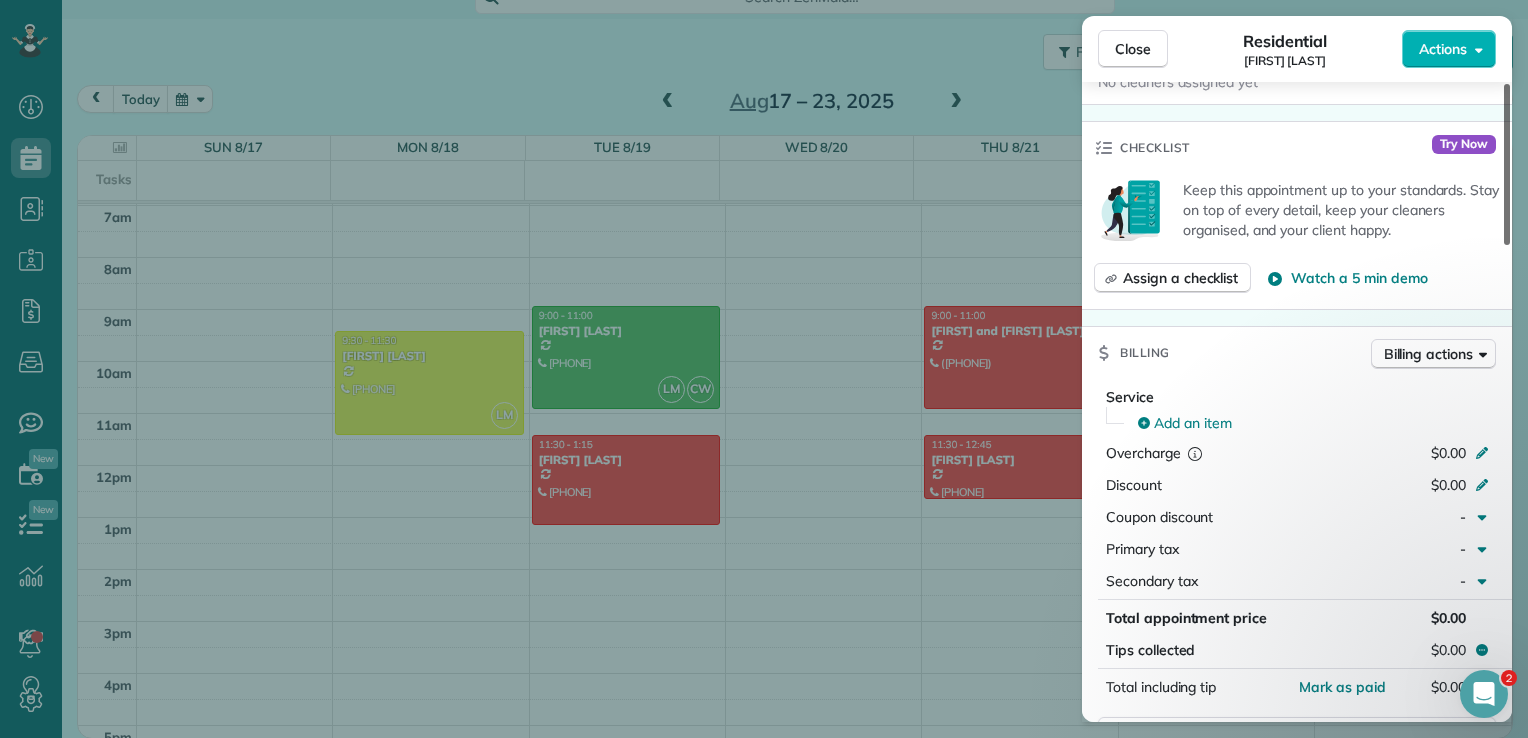drag, startPoint x: 1508, startPoint y: 204, endPoint x: 1503, endPoint y: 363, distance: 159.0786 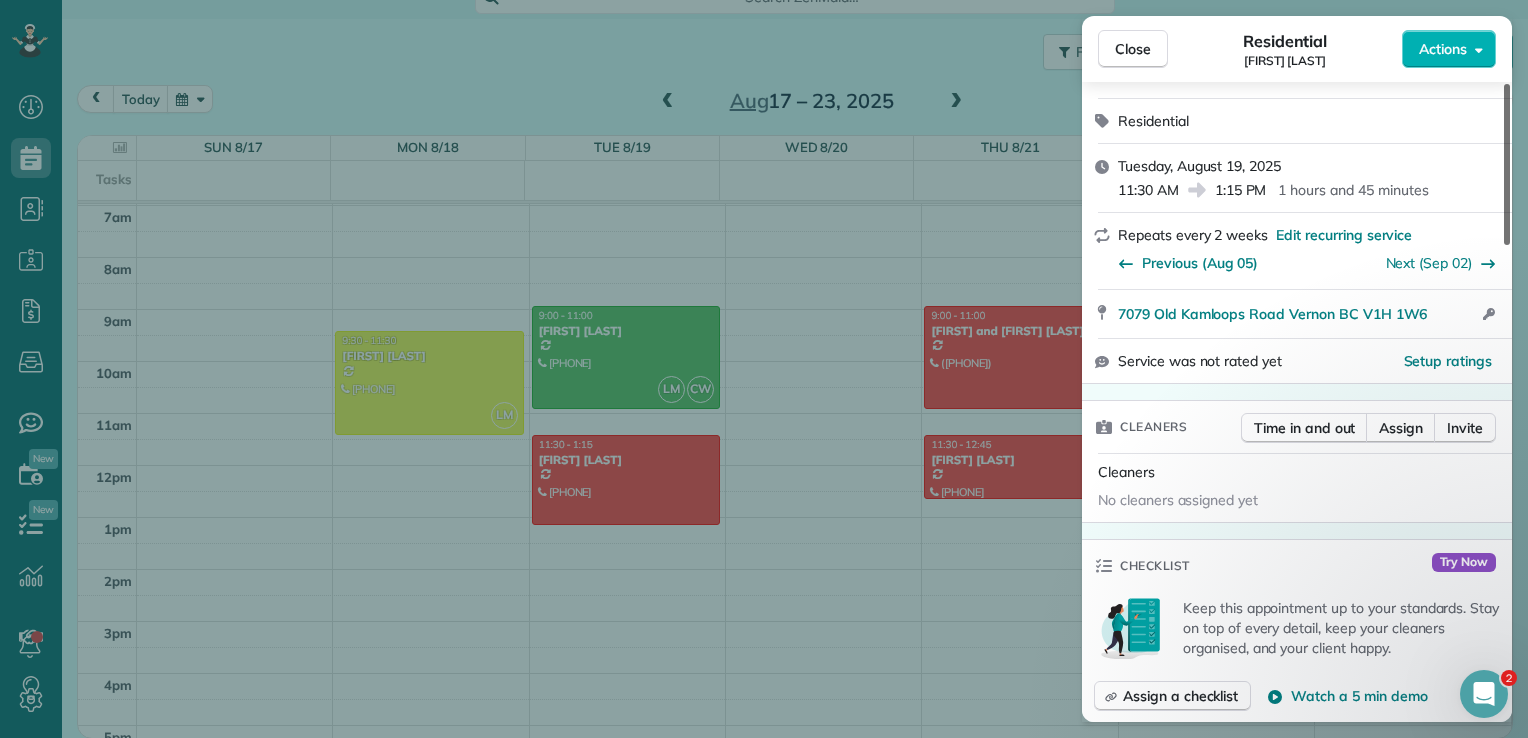 scroll, scrollTop: 207, scrollLeft: 0, axis: vertical 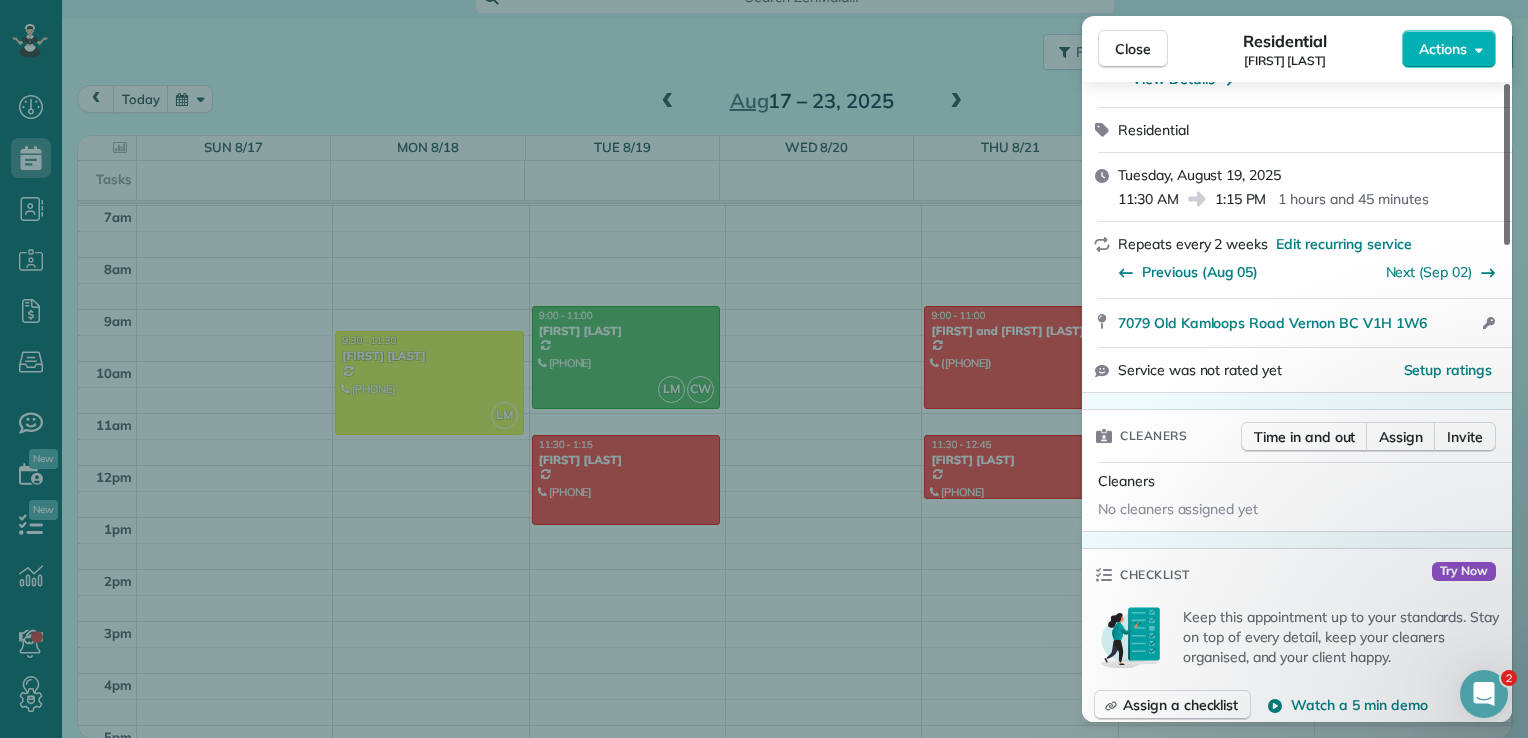 drag, startPoint x: 1510, startPoint y: 362, endPoint x: 1490, endPoint y: 255, distance: 108.85311 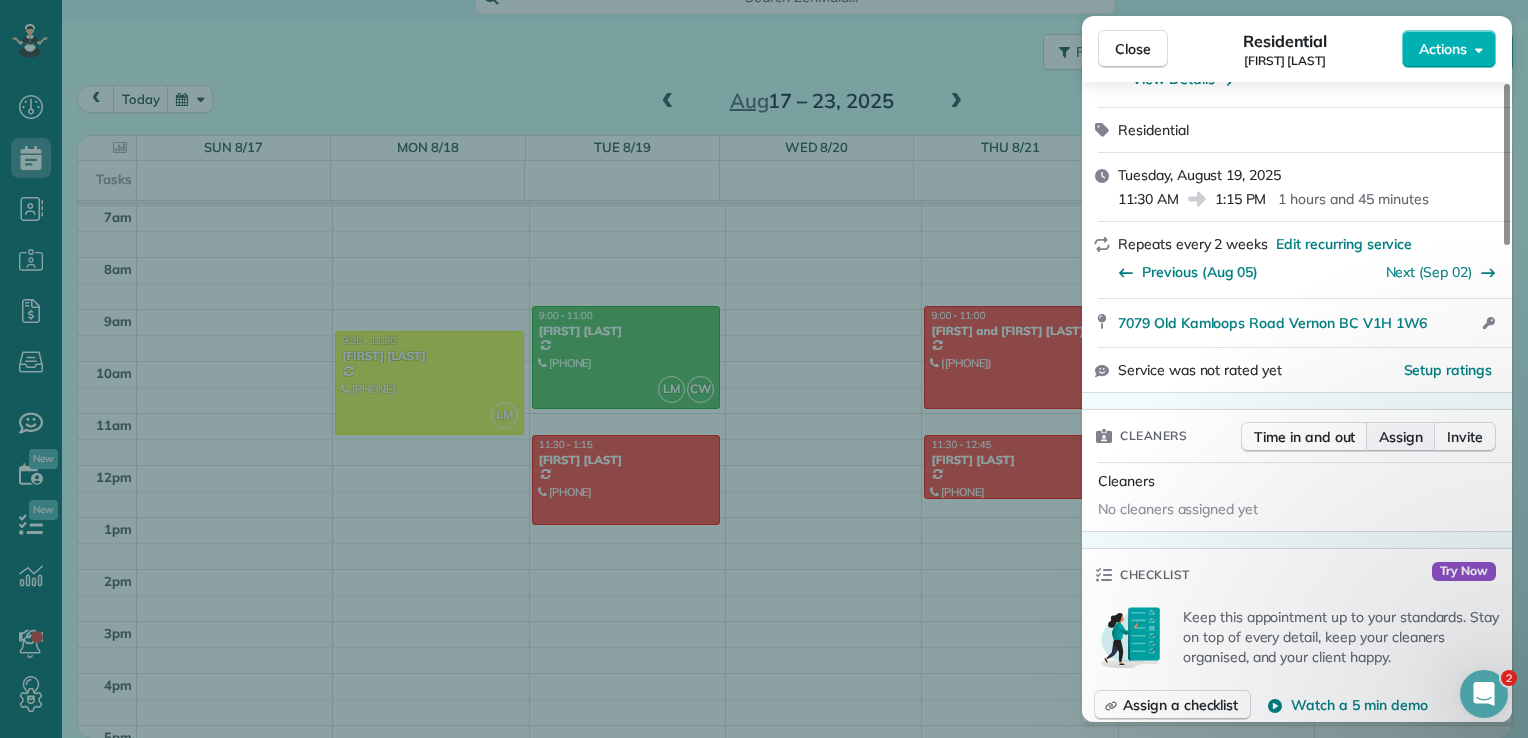 click on "Assign" at bounding box center [1401, 437] 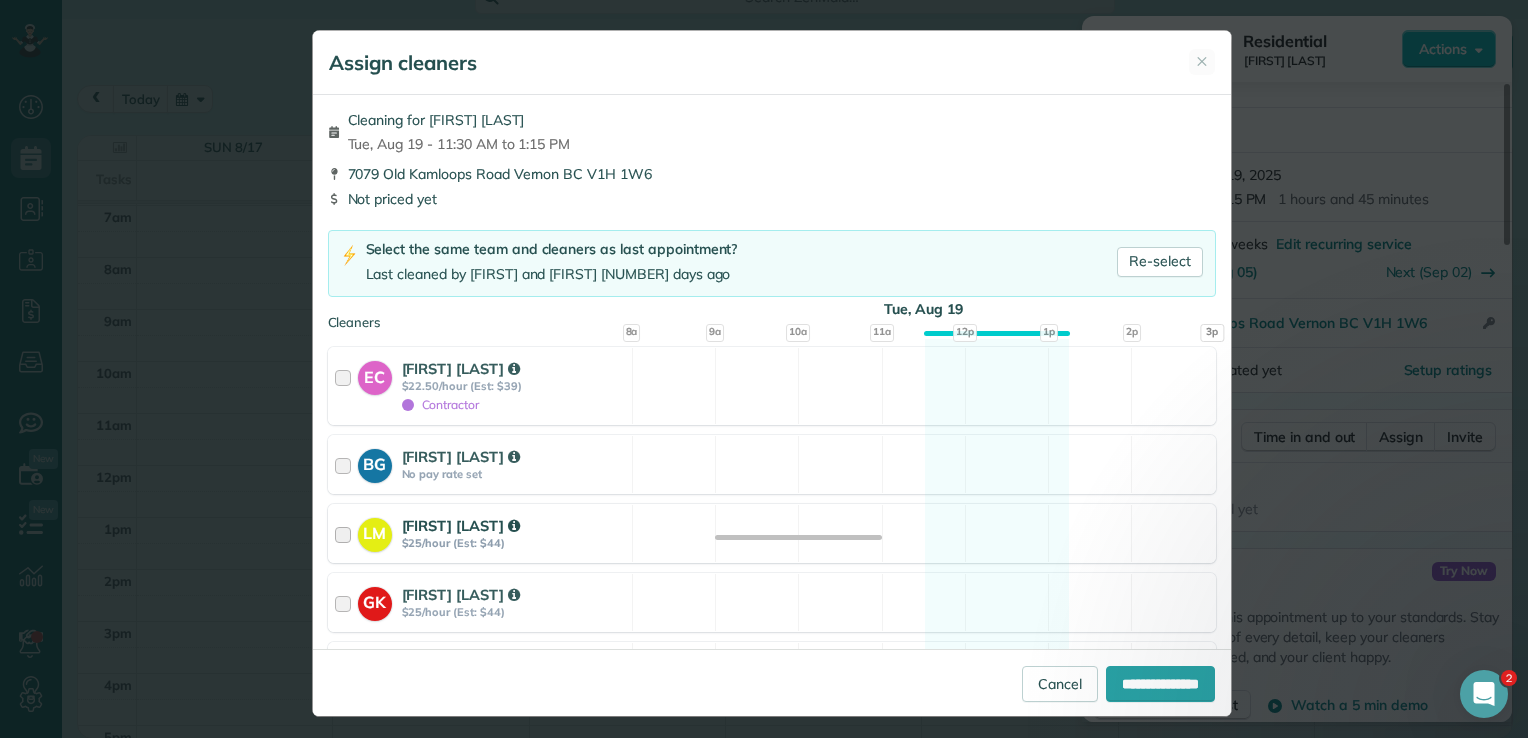 click at bounding box center (346, 533) 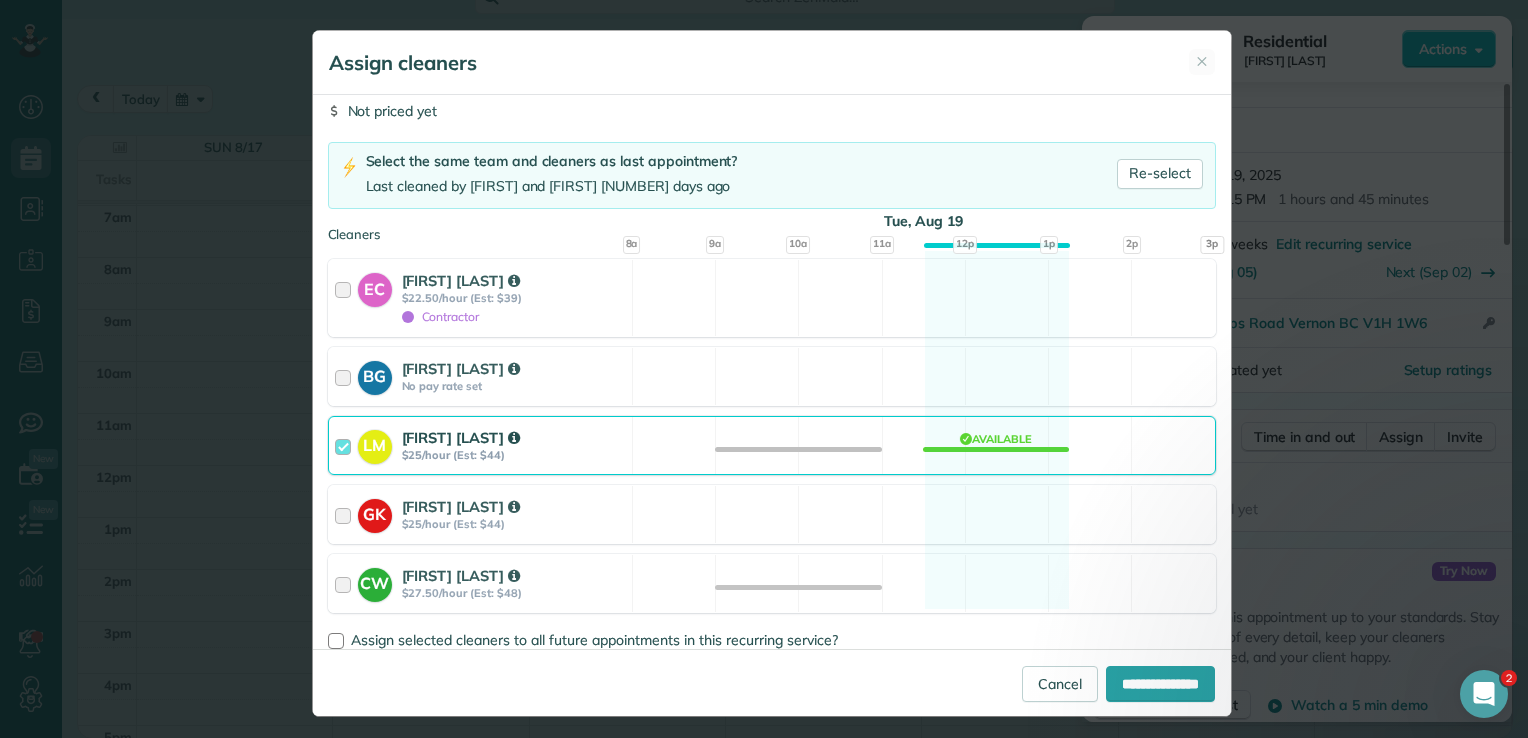 scroll, scrollTop: 92, scrollLeft: 0, axis: vertical 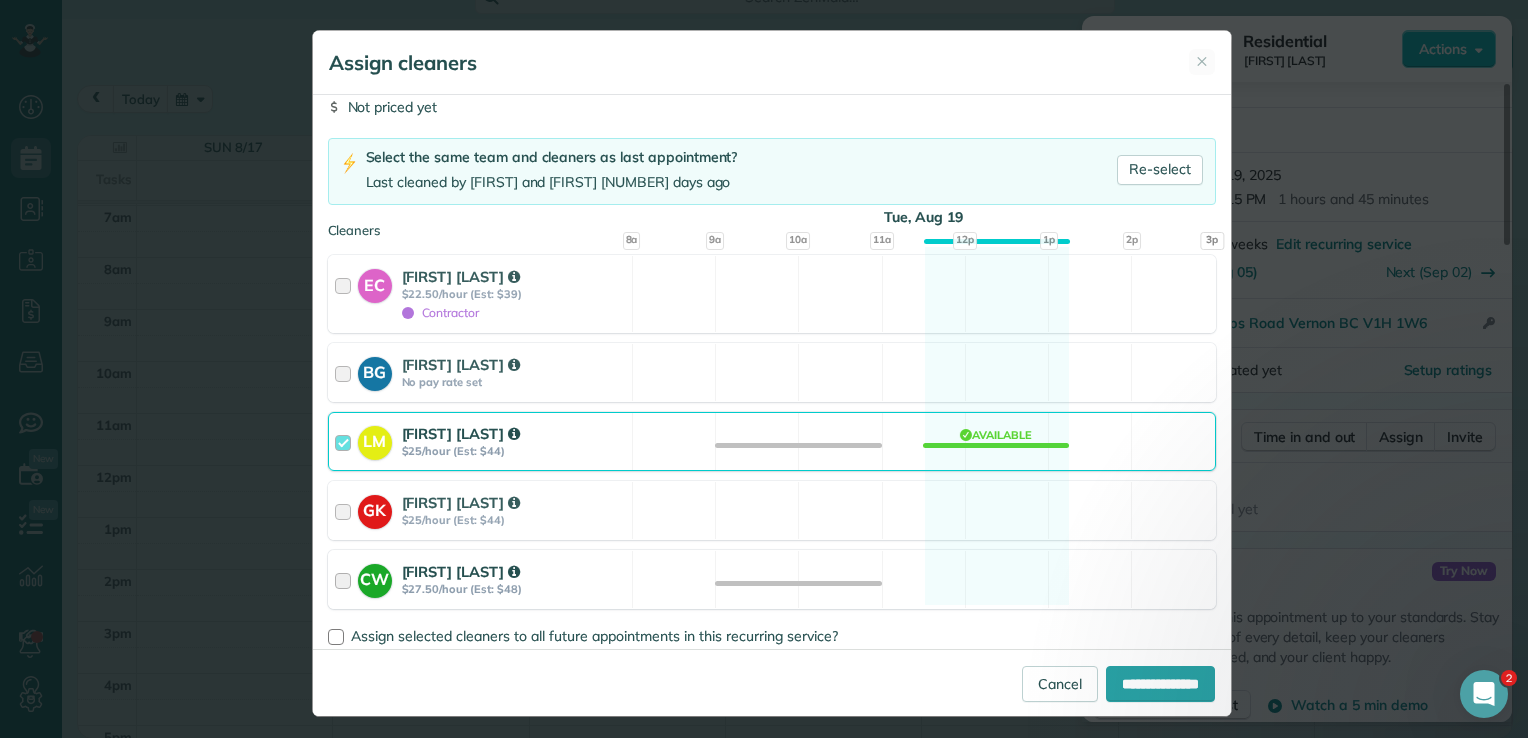 click at bounding box center [346, 579] 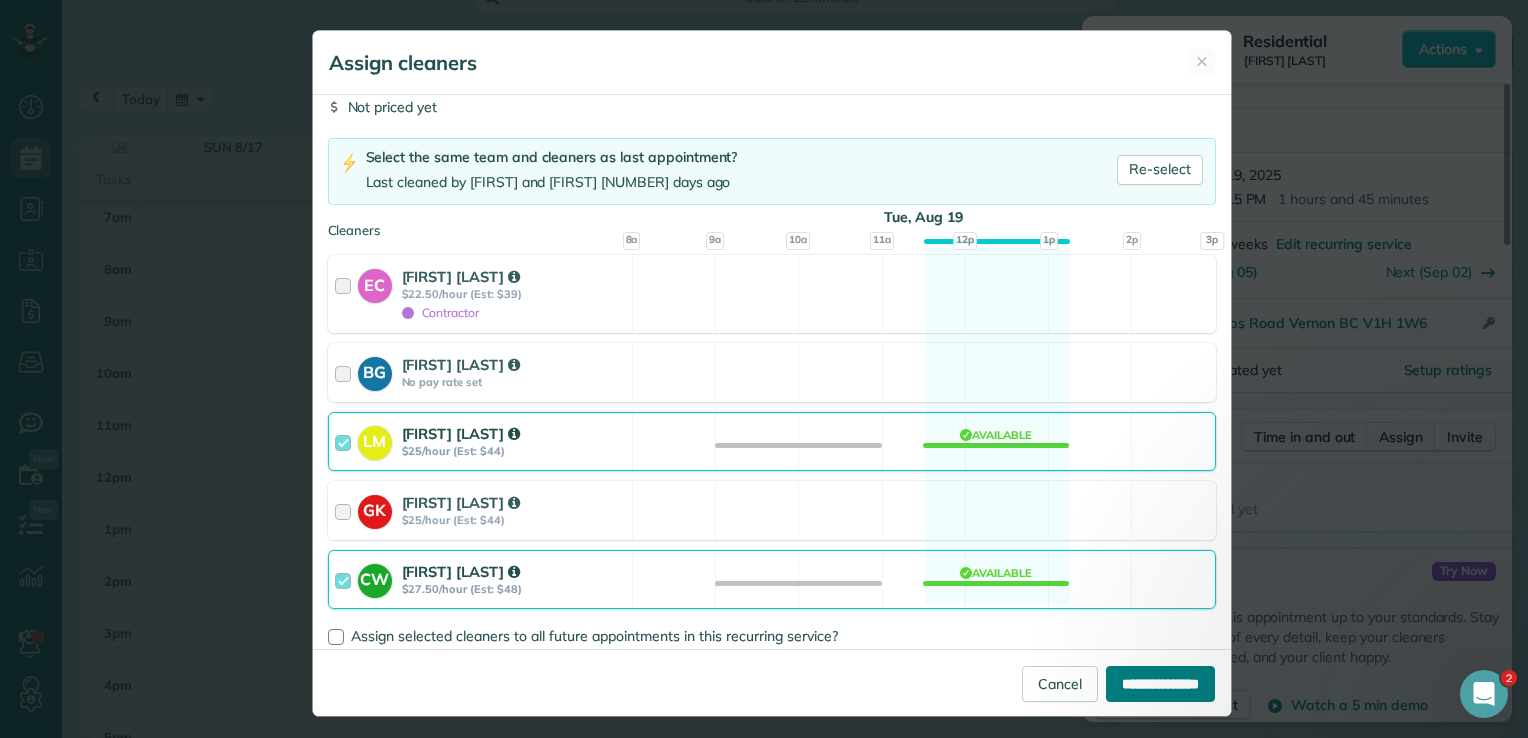 click on "**********" at bounding box center (1160, 684) 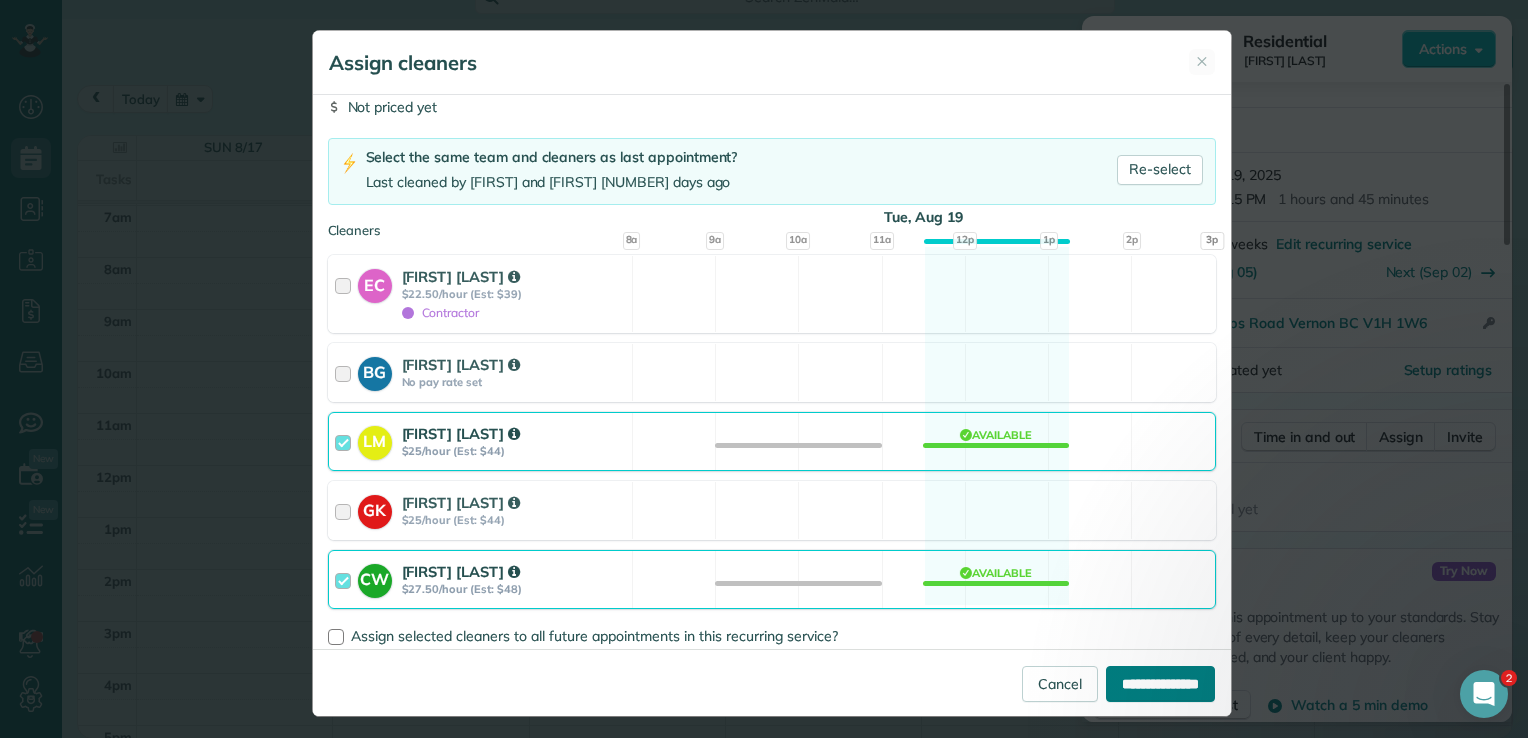 type on "**********" 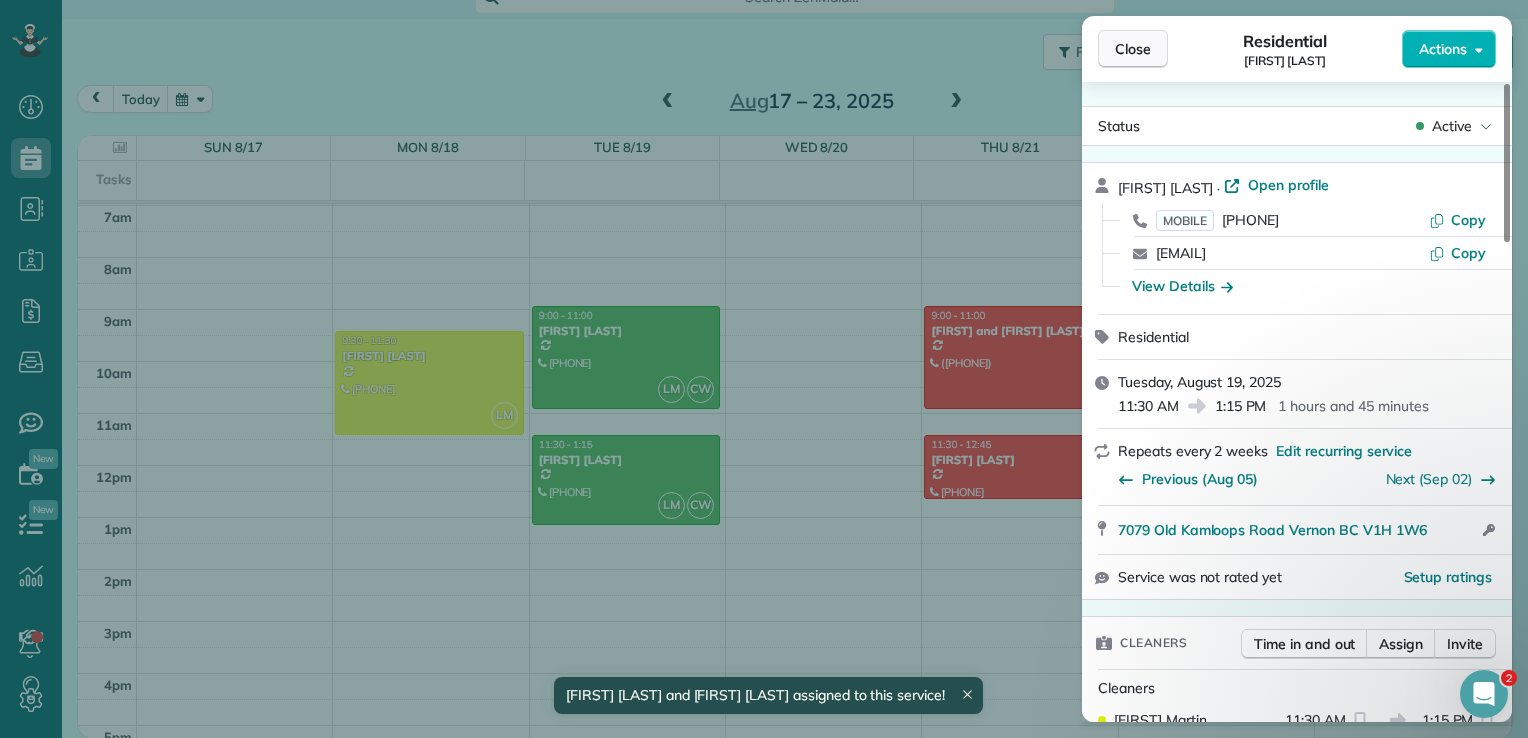 click on "Close" at bounding box center [1133, 49] 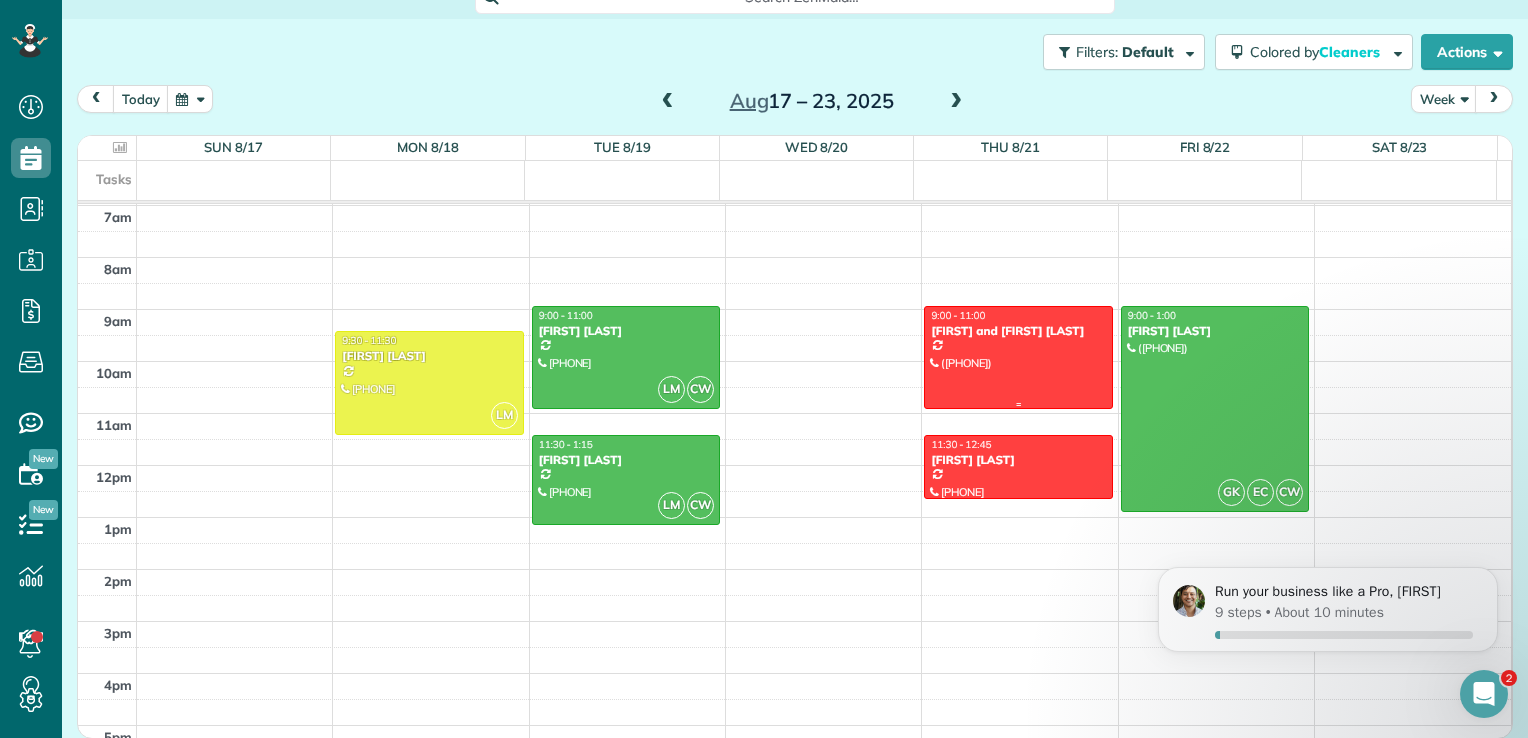 click at bounding box center [1018, 357] 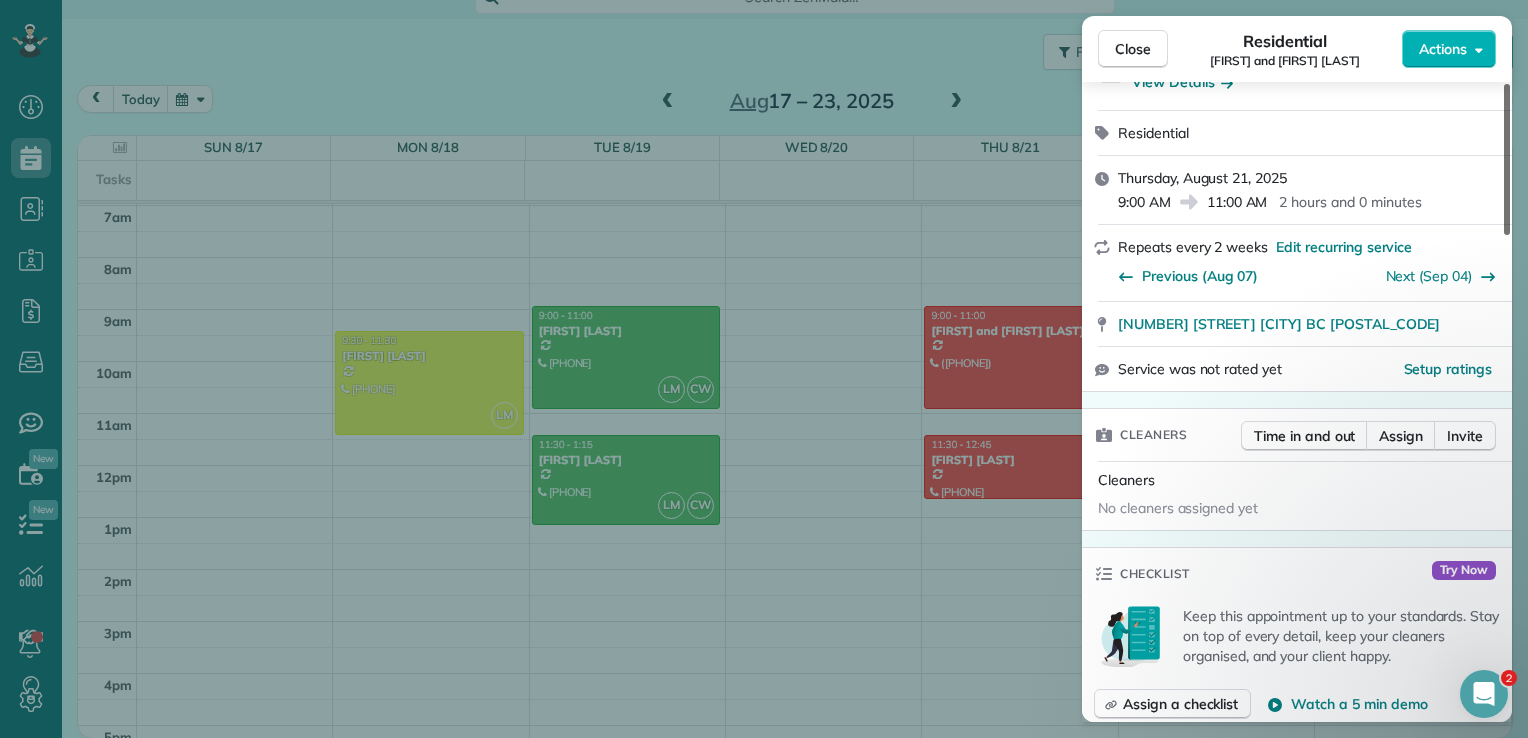 drag, startPoint x: 1505, startPoint y: 189, endPoint x: 1499, endPoint y: 244, distance: 55.326305 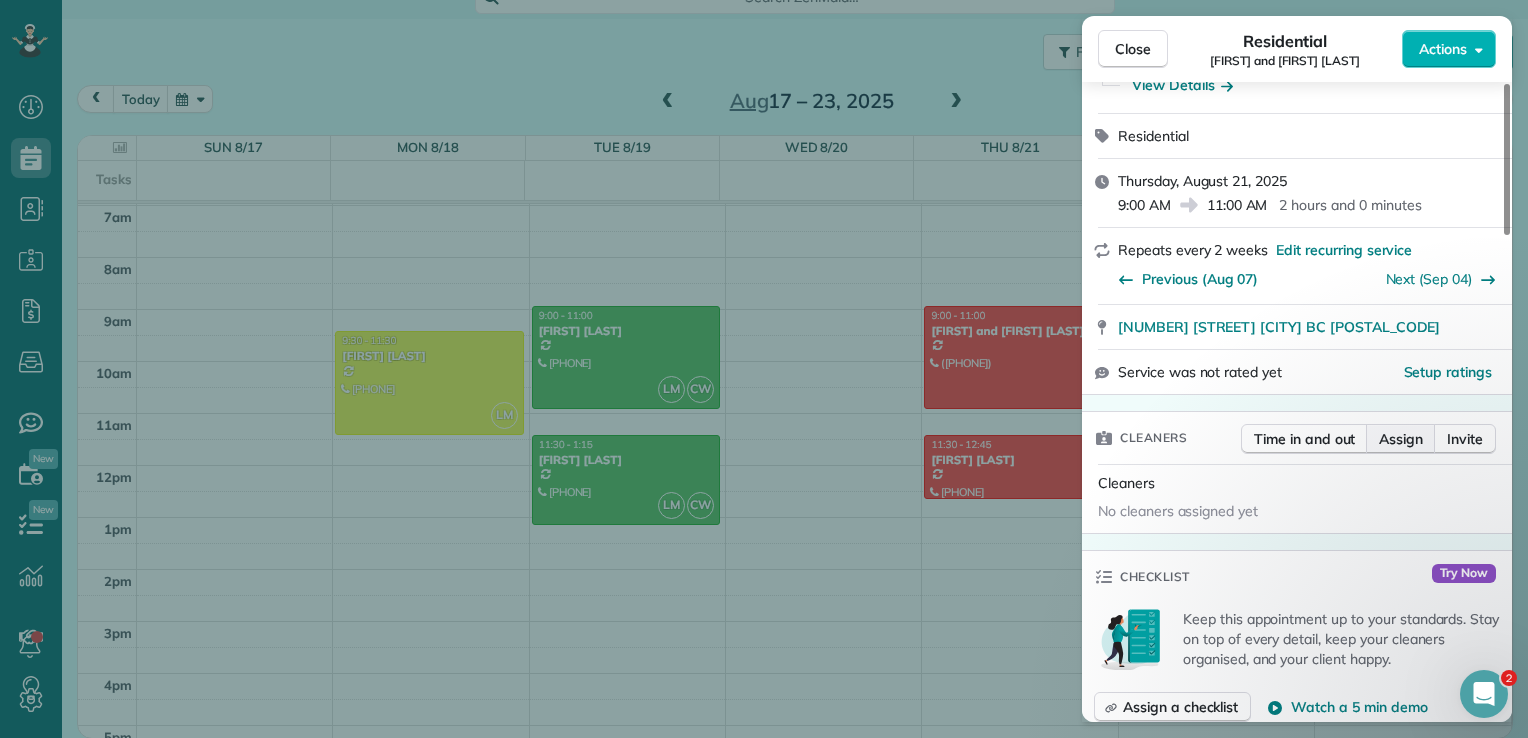 click on "Assign" at bounding box center [1401, 439] 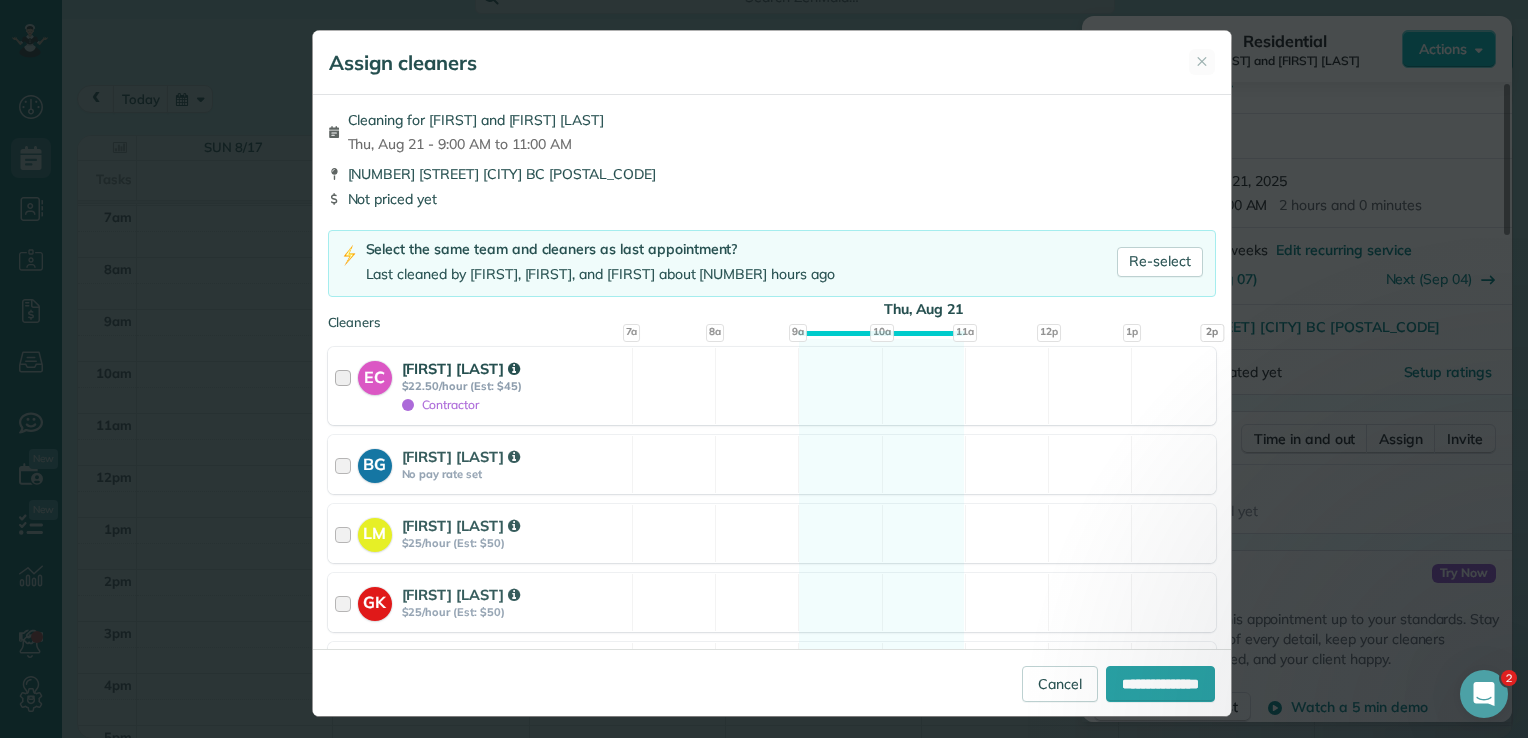 click at bounding box center (346, 386) 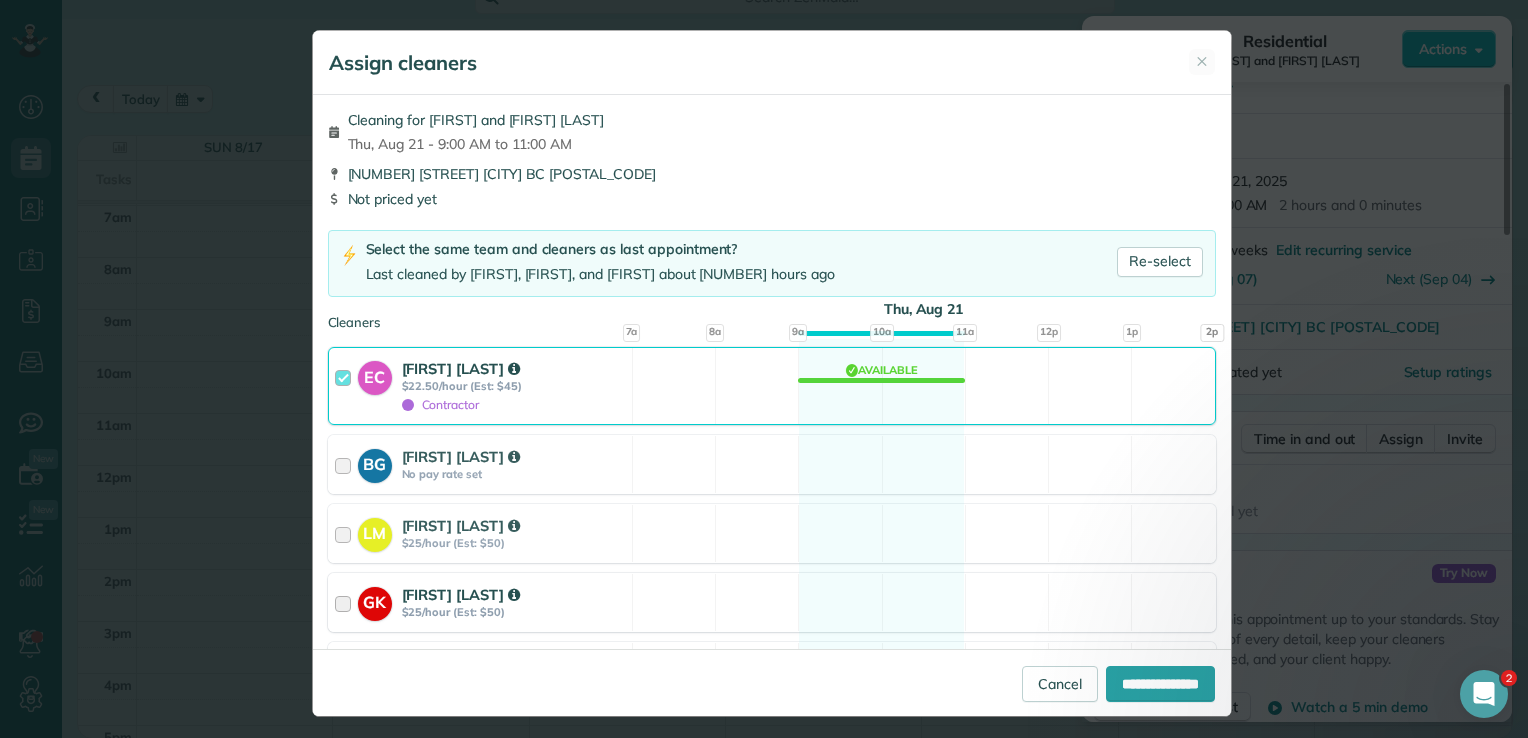 click at bounding box center (346, 602) 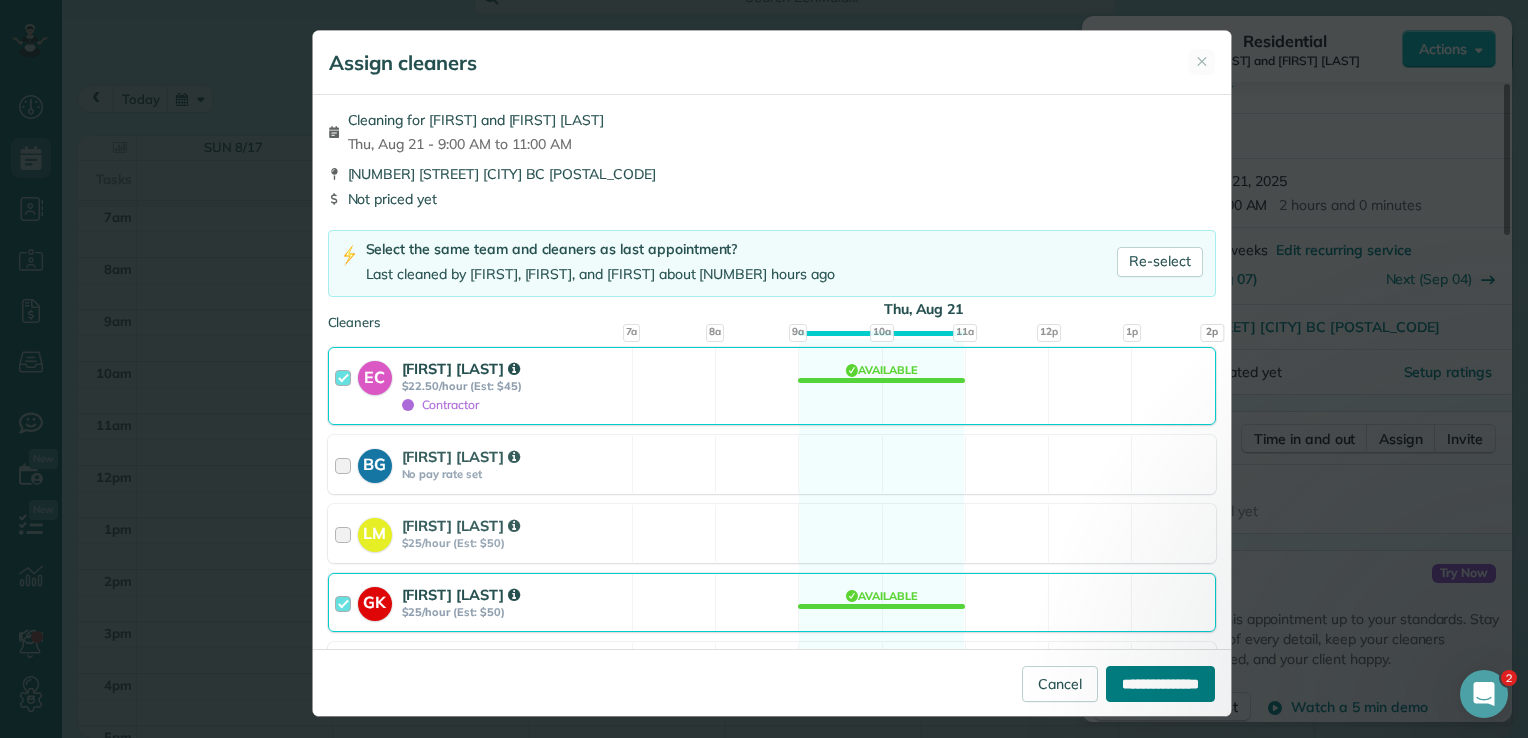 click on "**********" at bounding box center [1160, 684] 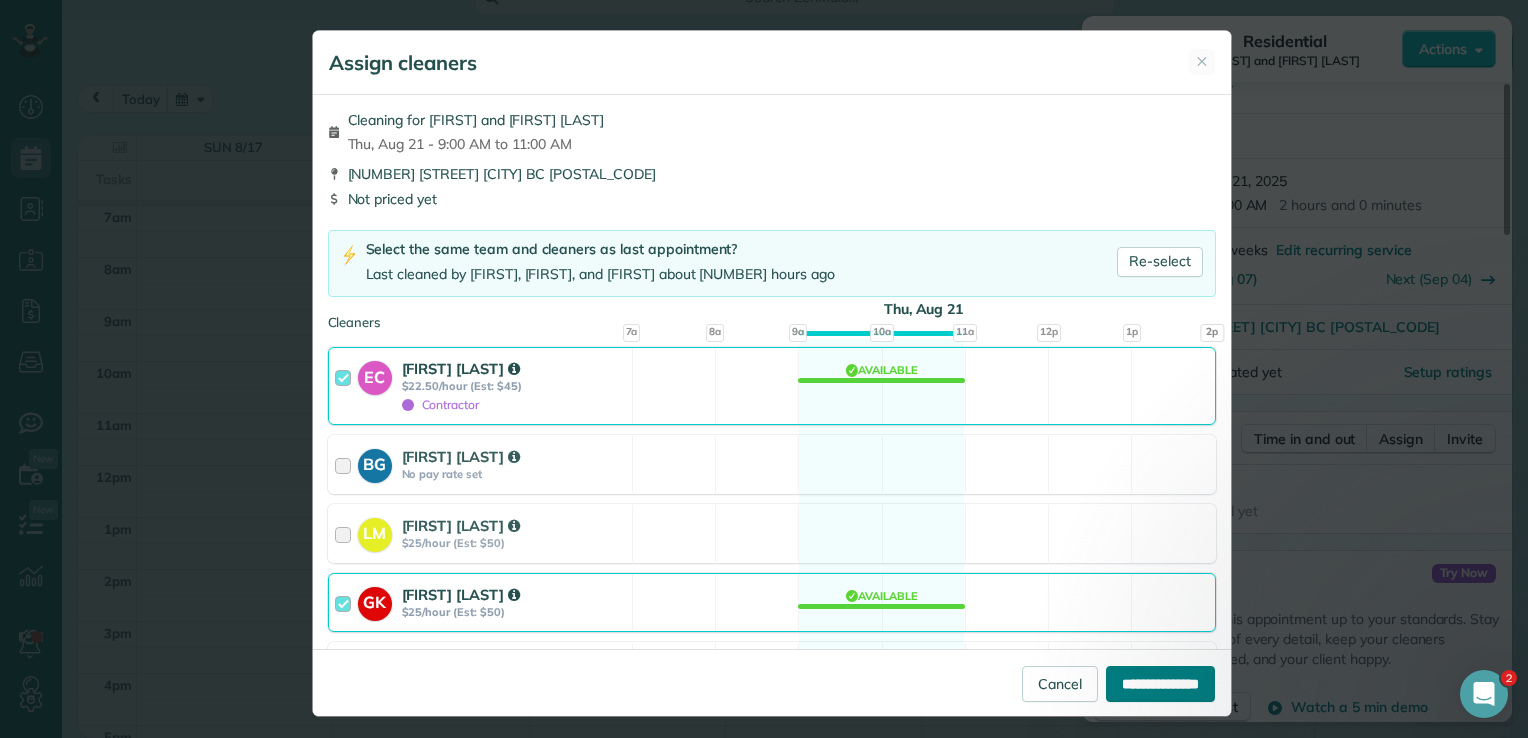 type on "**********" 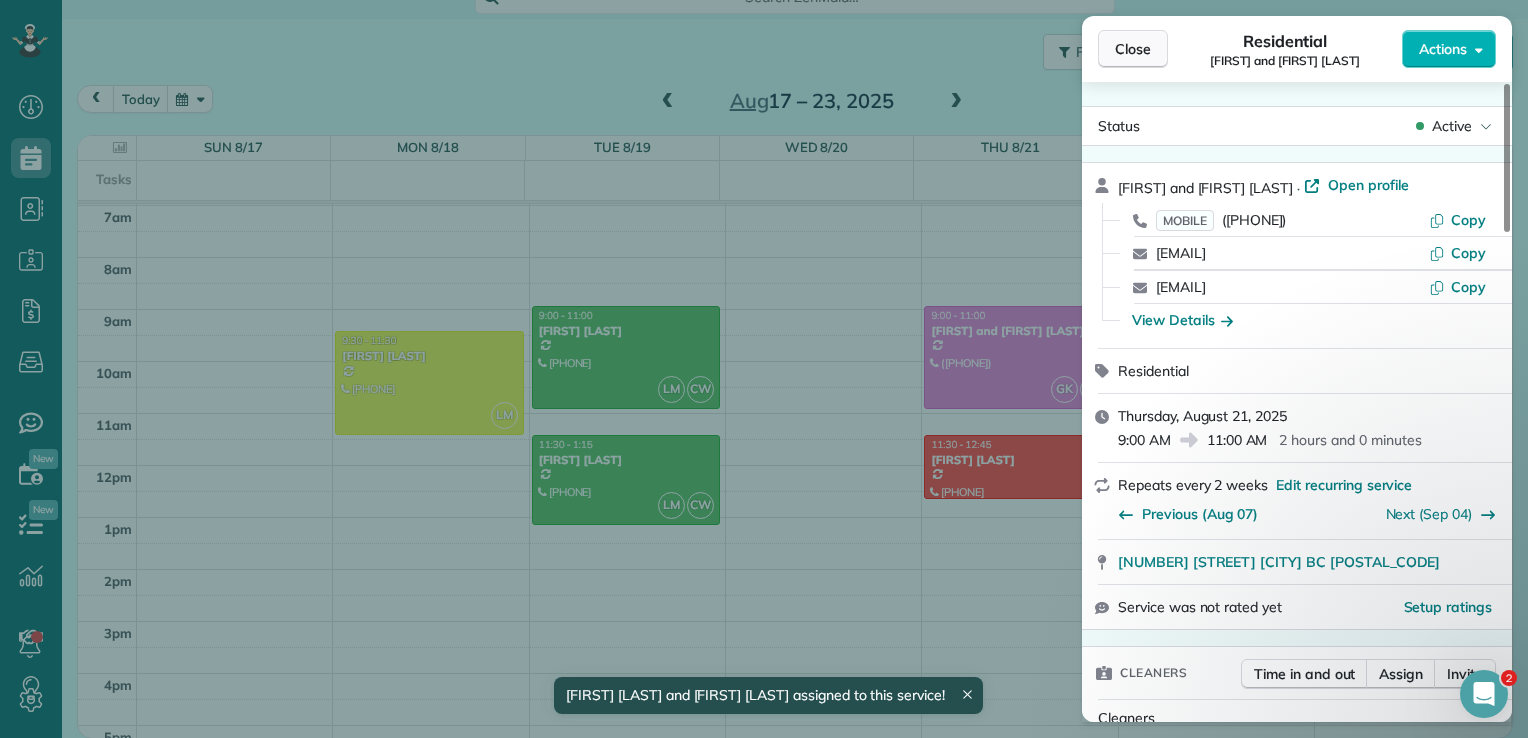 click on "Close" at bounding box center (1133, 49) 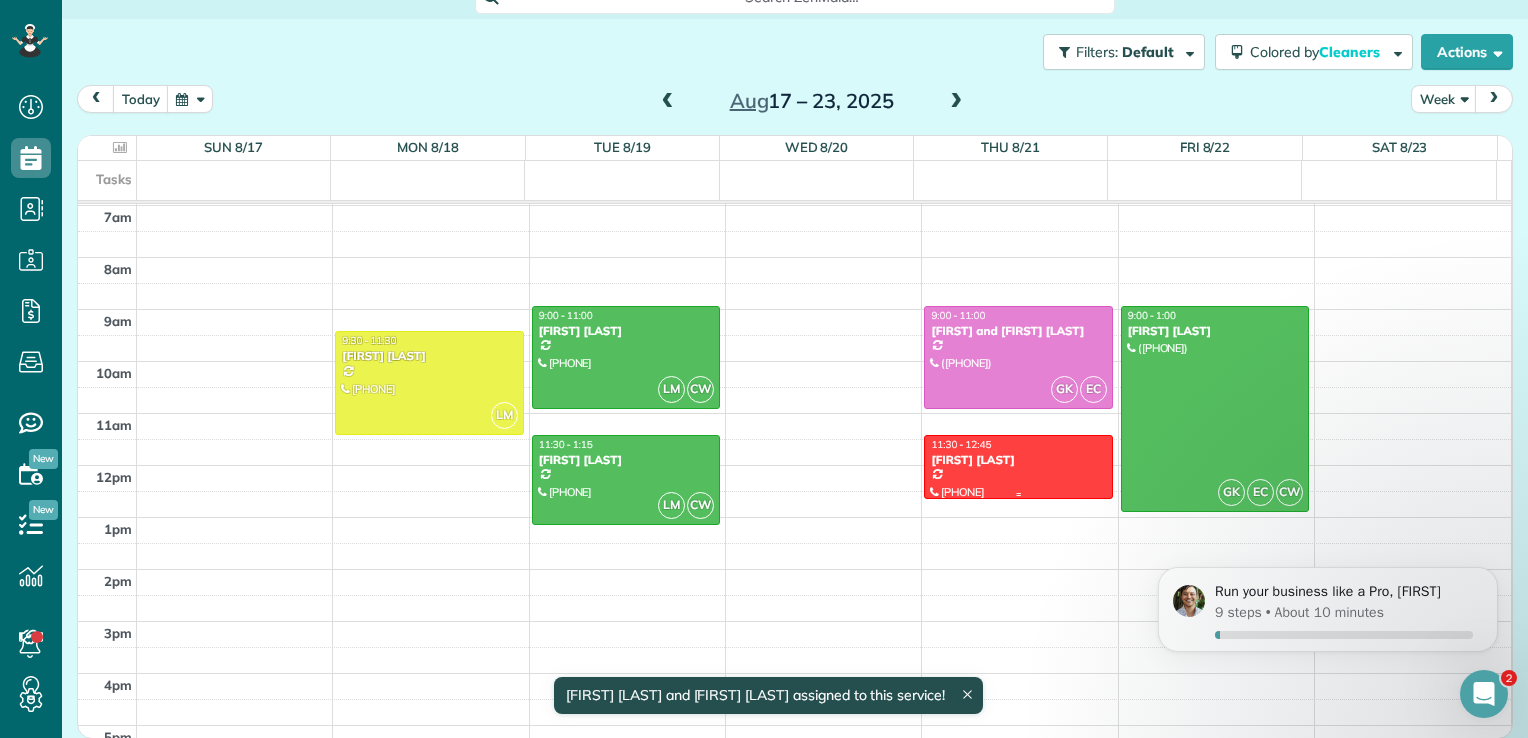 click on "[FIRST] [LAST]" at bounding box center (1018, 460) 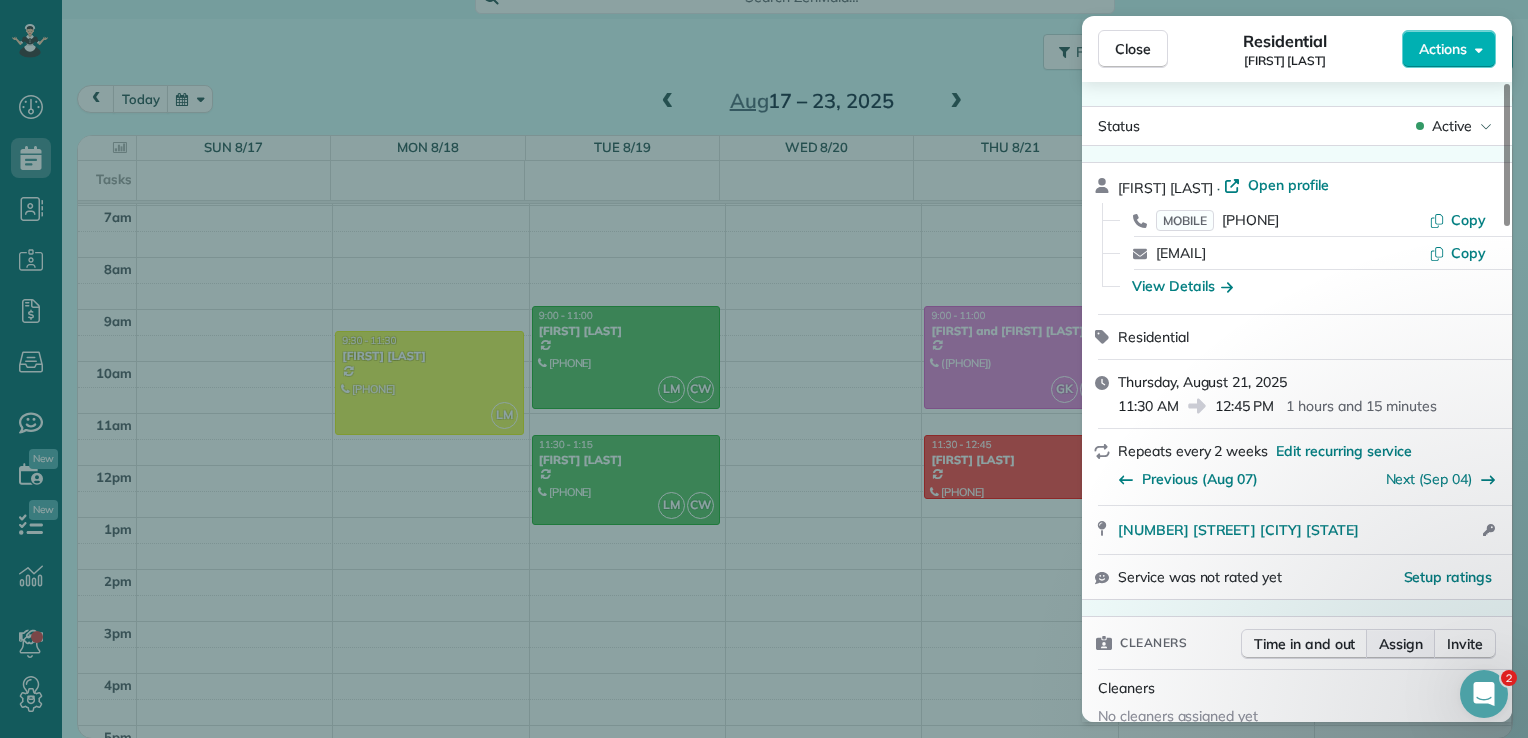 click on "Assign" at bounding box center [1401, 644] 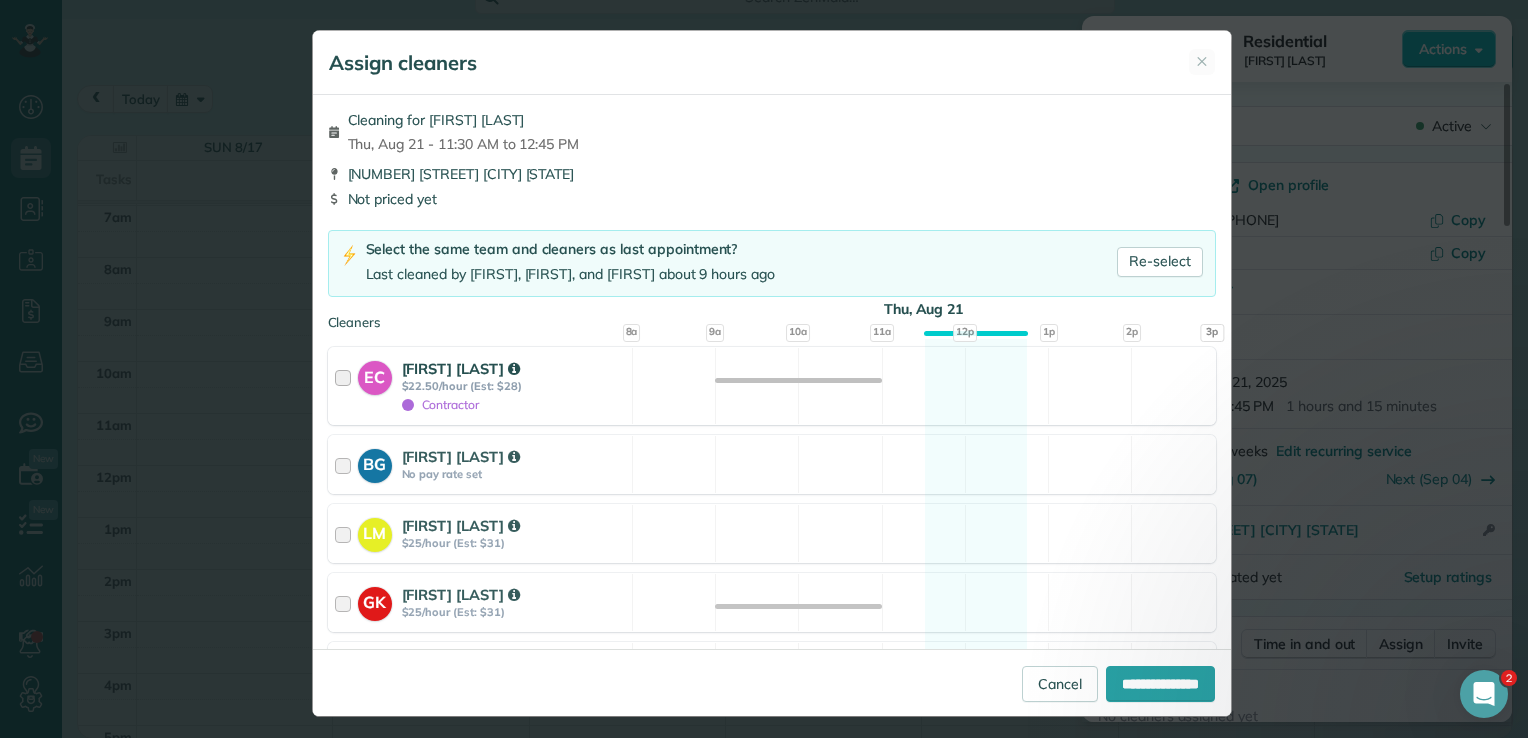 click at bounding box center [346, 386] 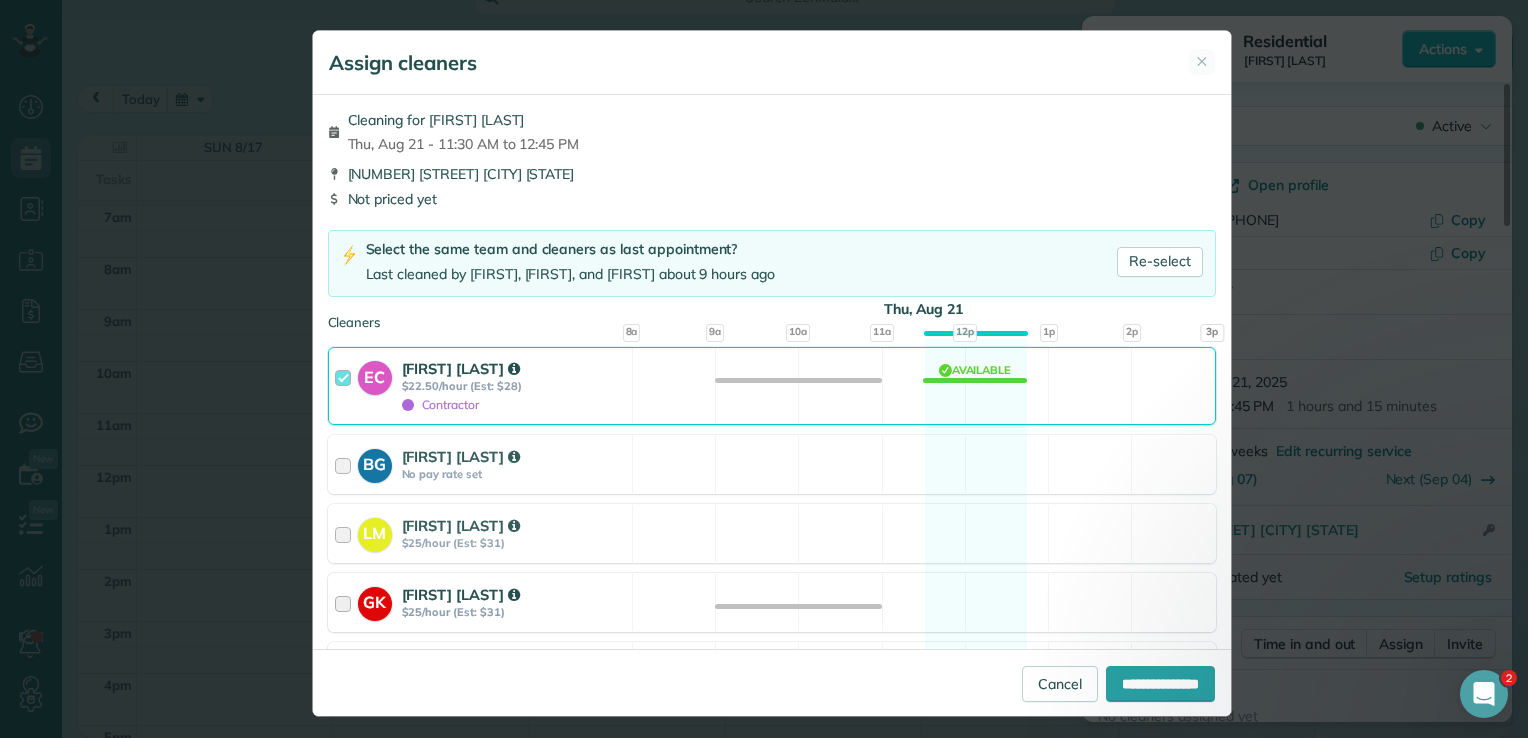 click at bounding box center (346, 602) 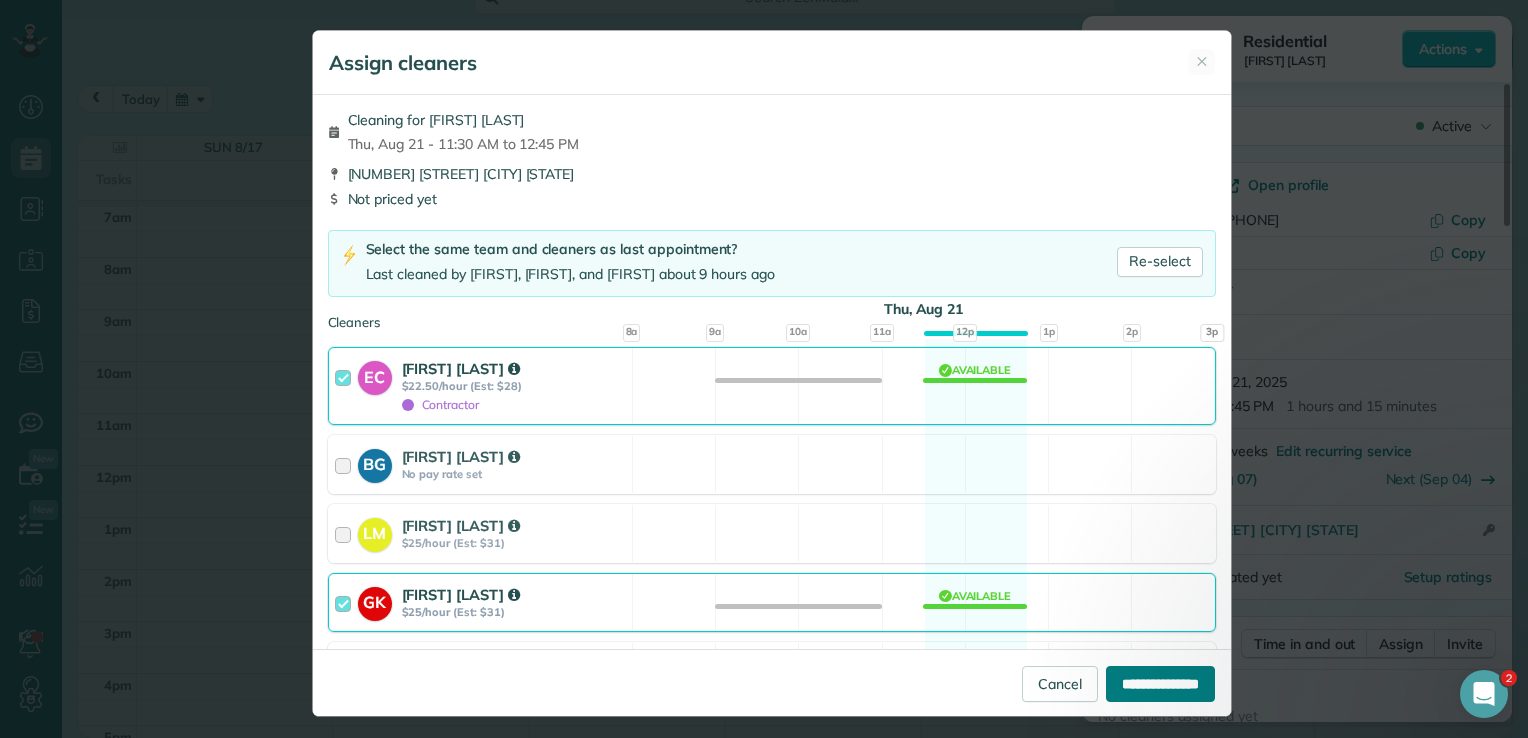 click on "**********" at bounding box center (1160, 684) 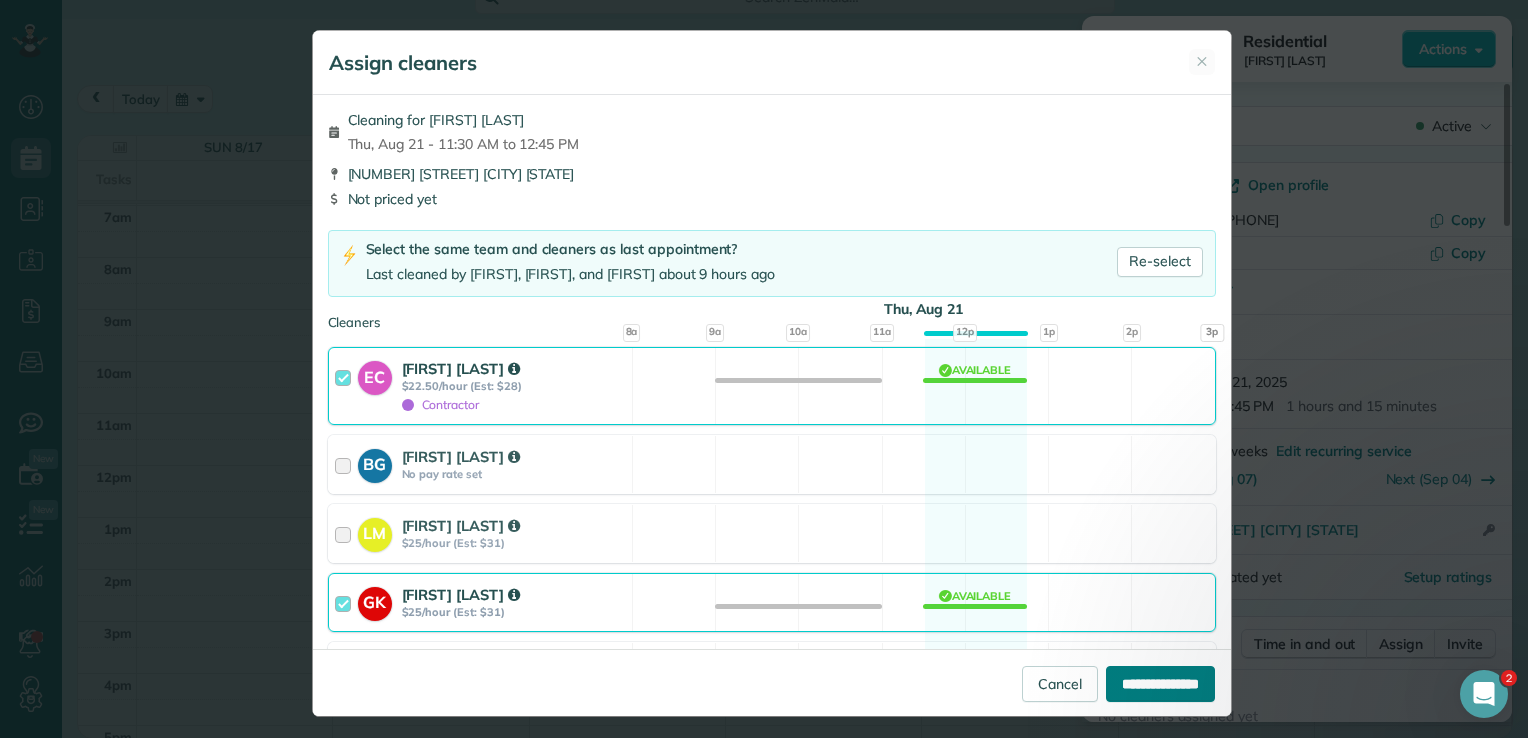 type on "**********" 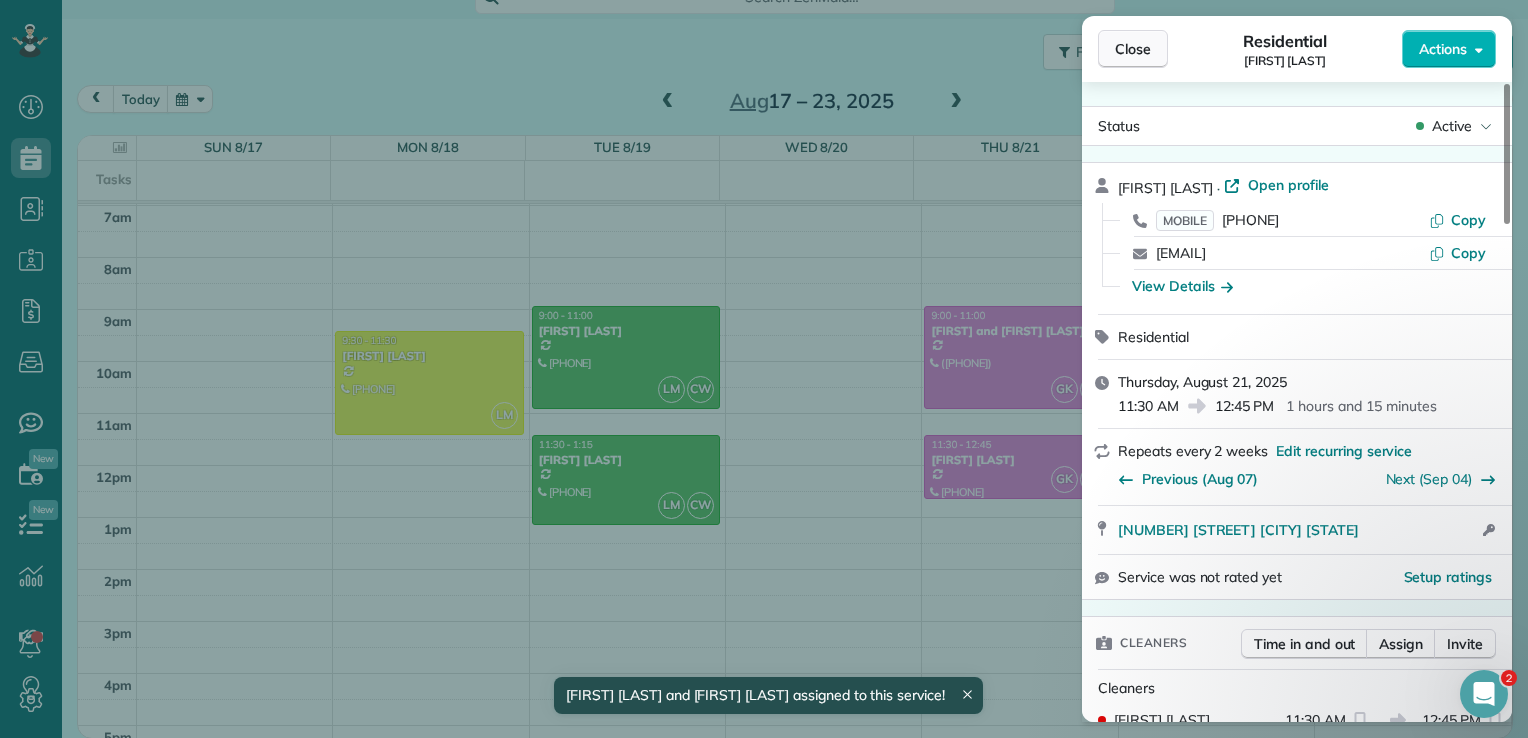 click on "Close" at bounding box center (1133, 49) 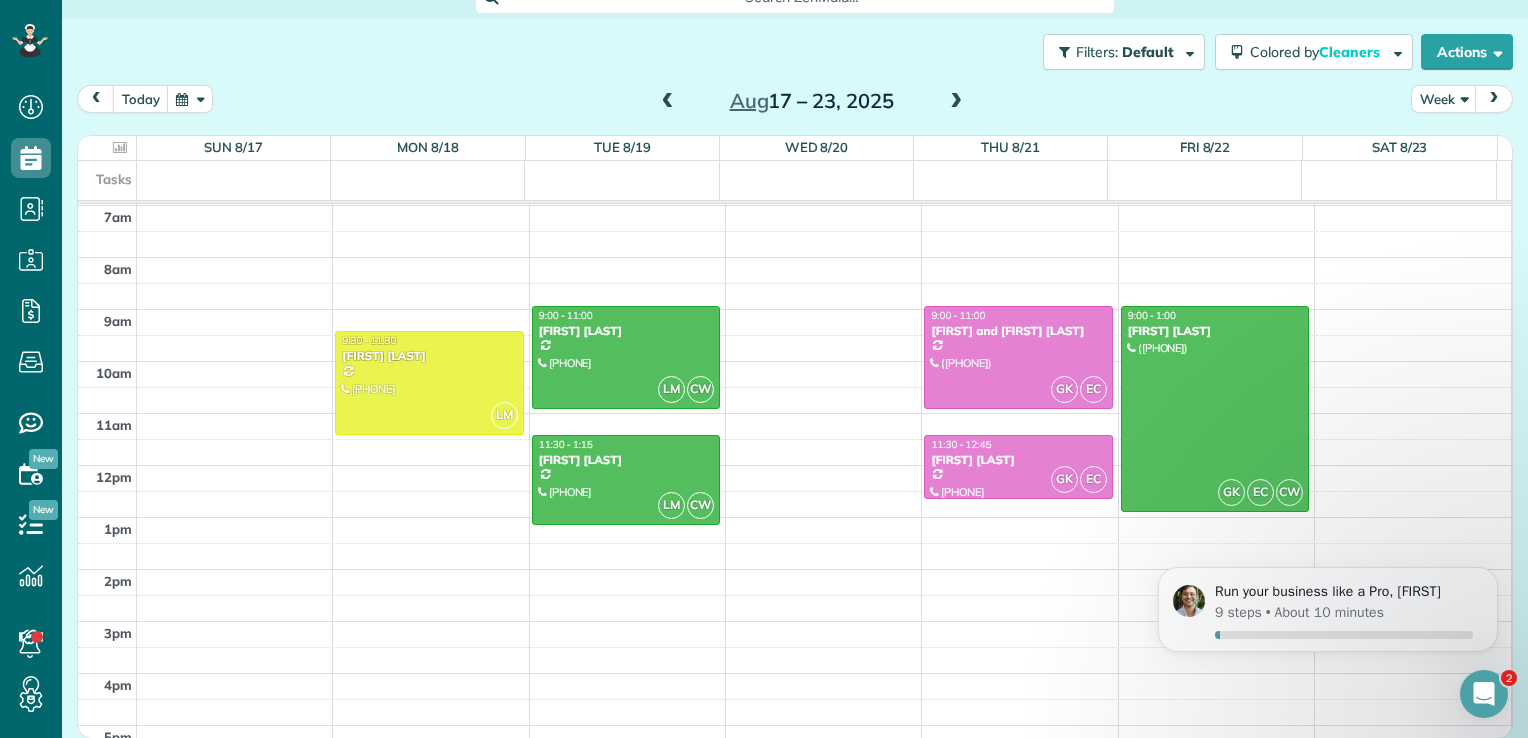 click at bounding box center (956, 102) 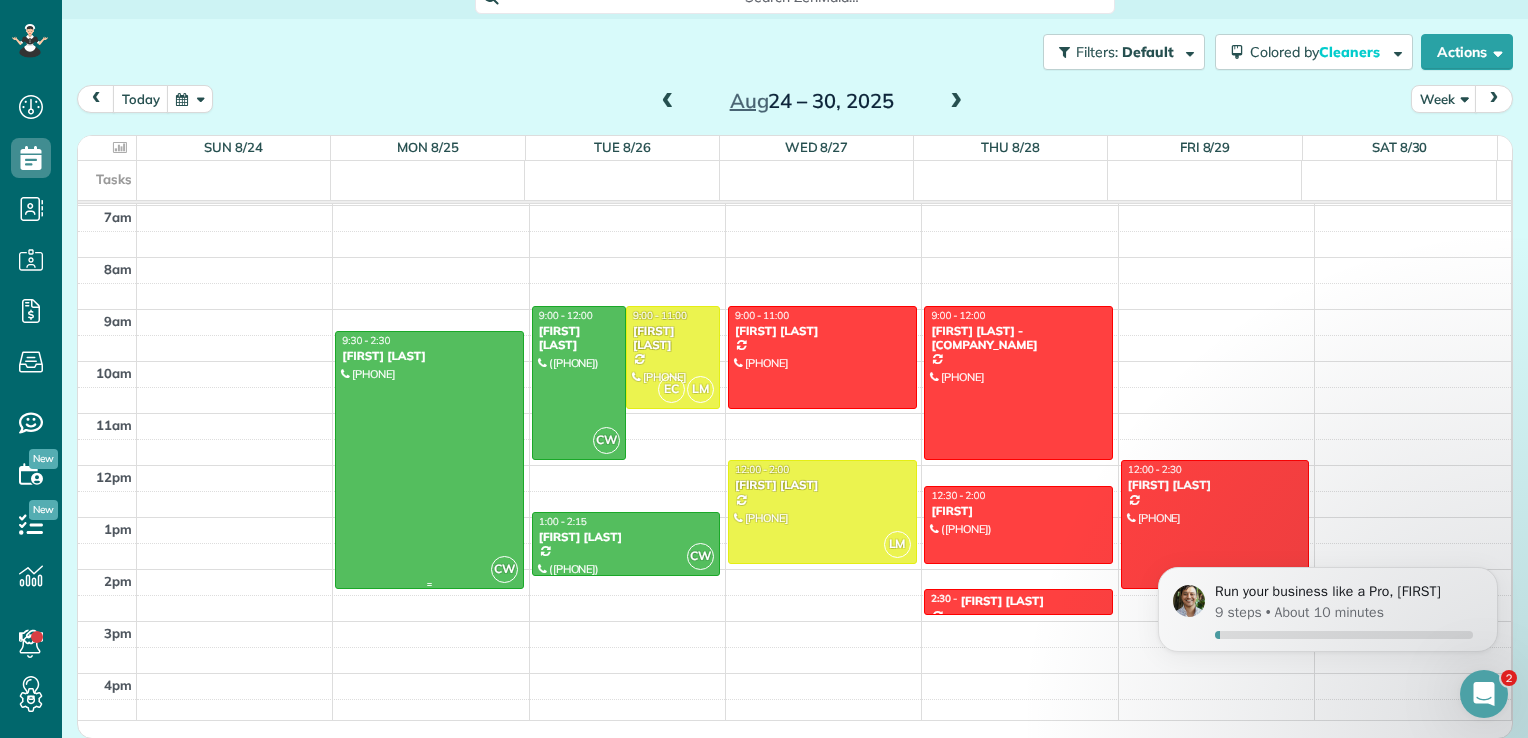 click at bounding box center (429, 460) 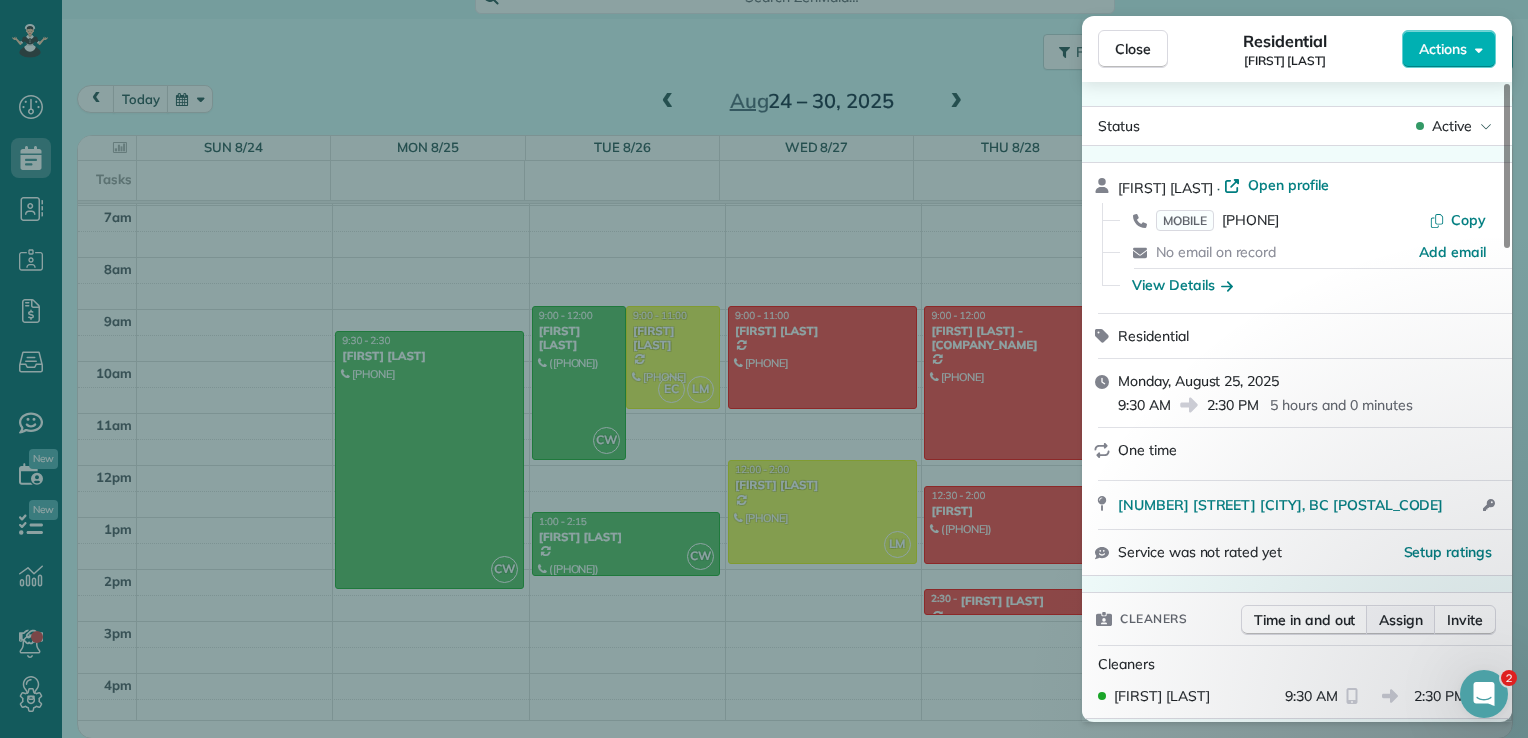 click on "Assign" at bounding box center [1401, 620] 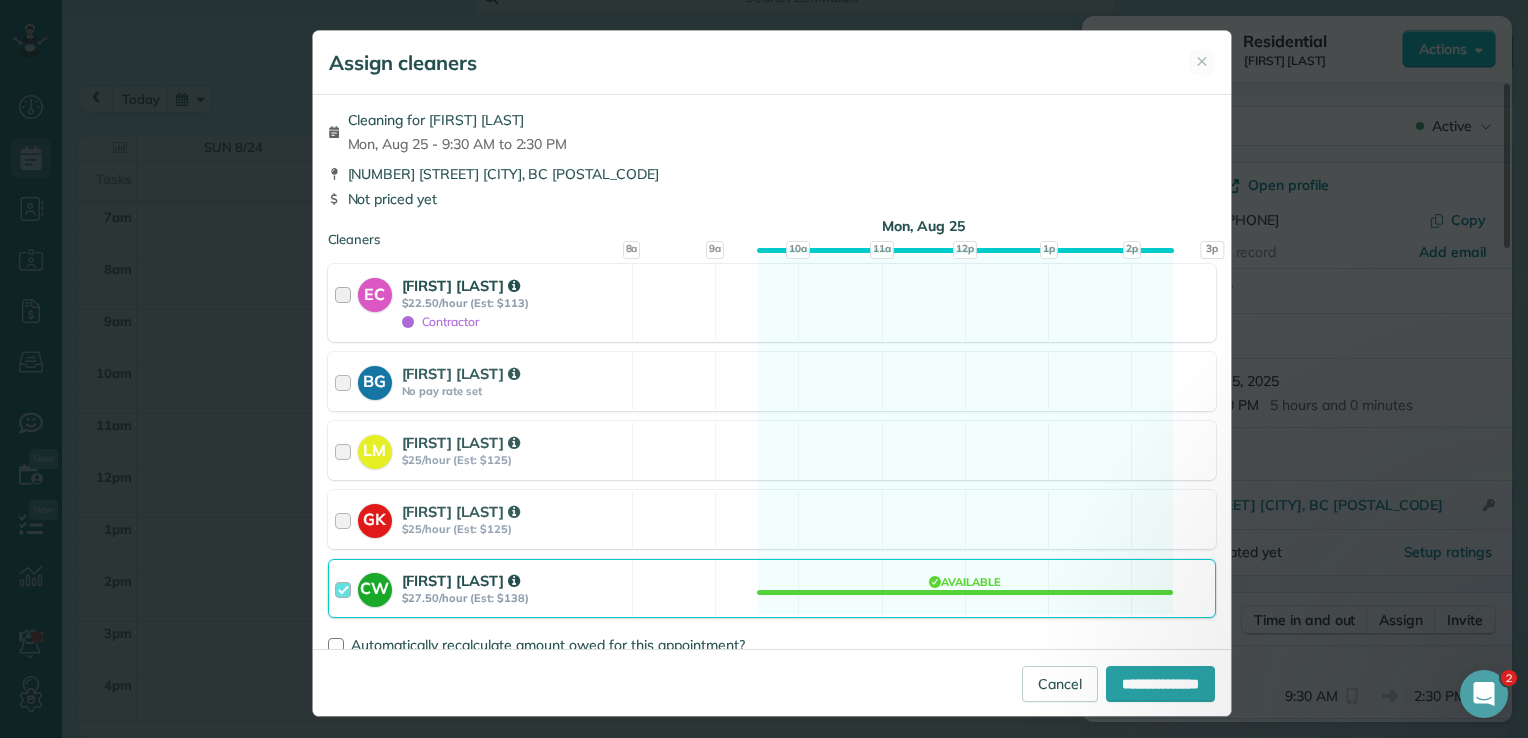 click at bounding box center (346, 303) 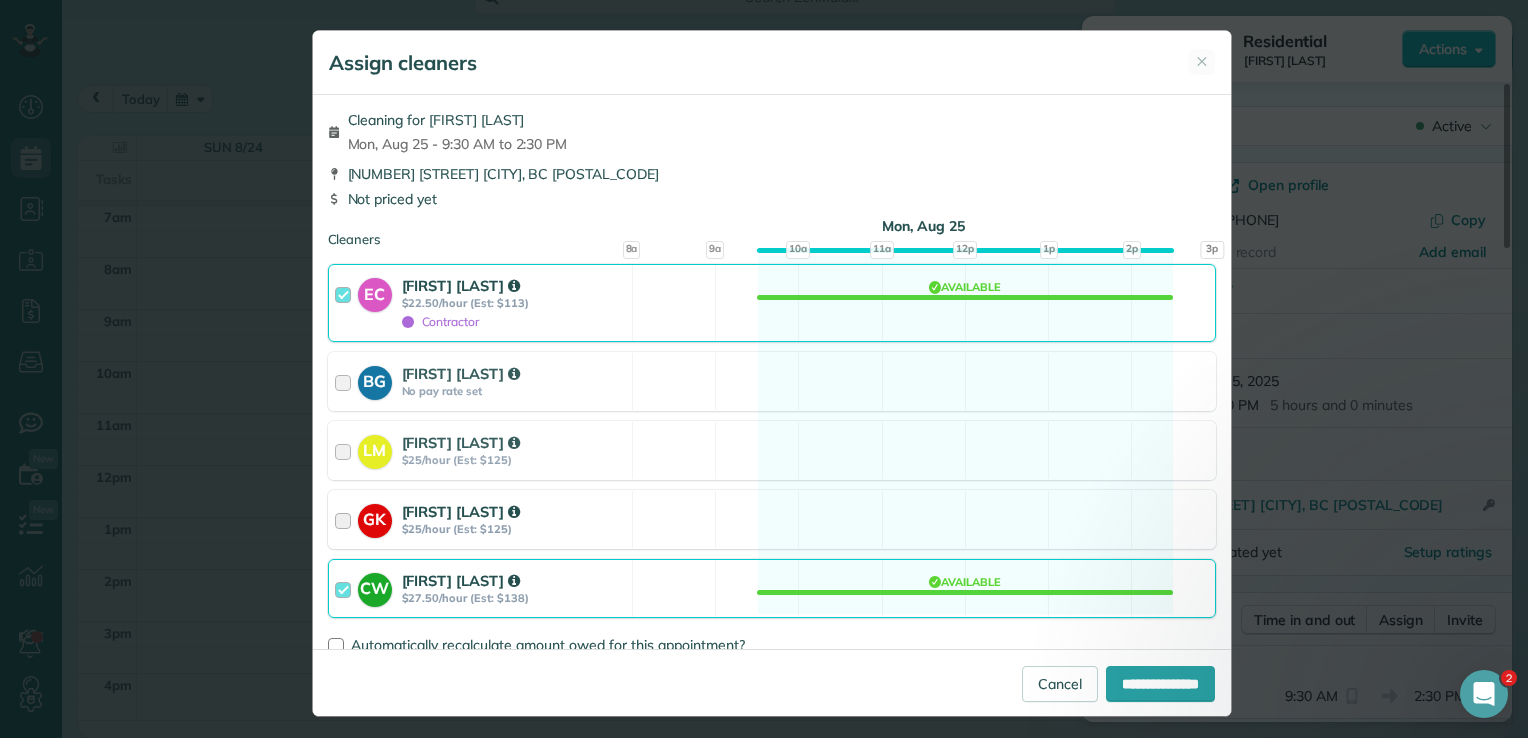 click at bounding box center [346, 519] 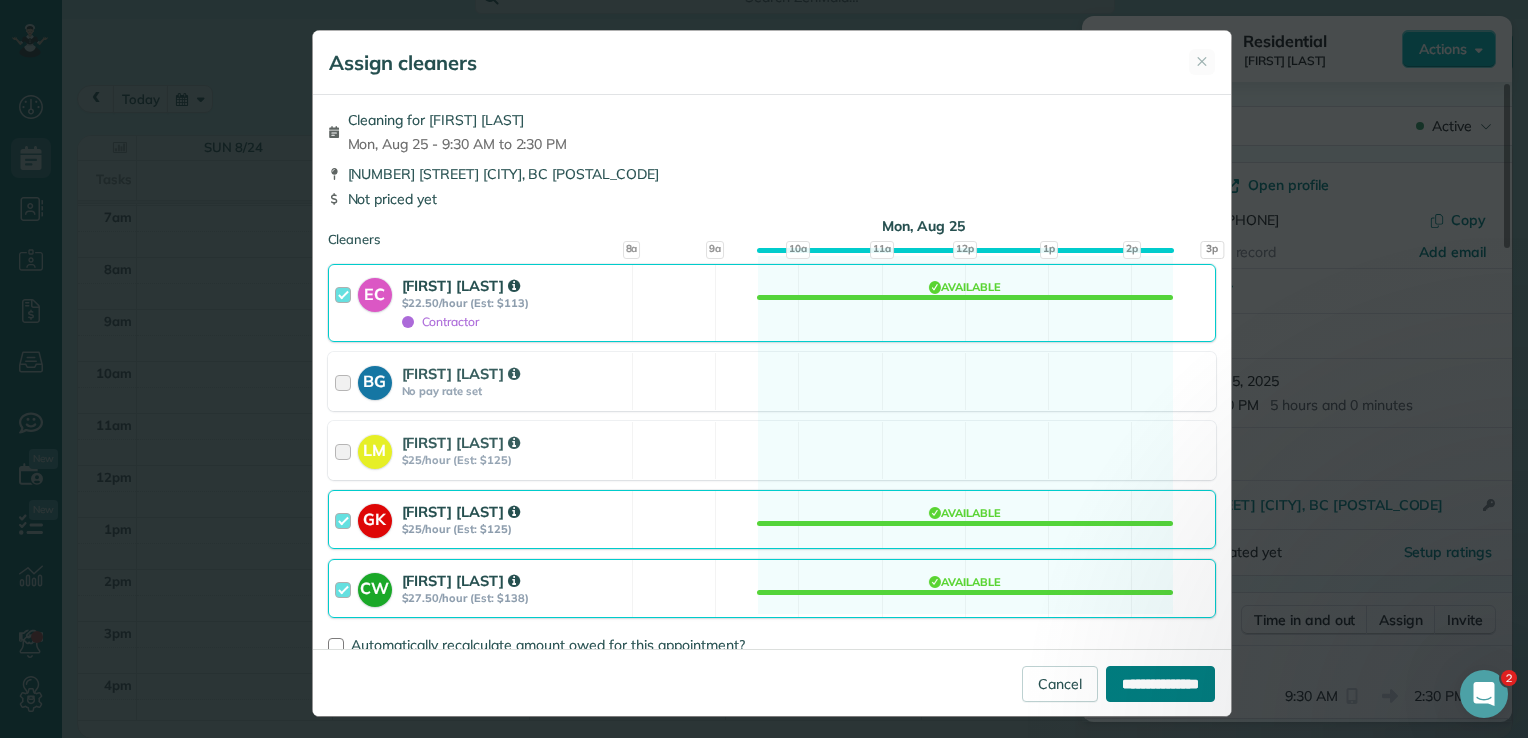 click on "**********" at bounding box center [1160, 684] 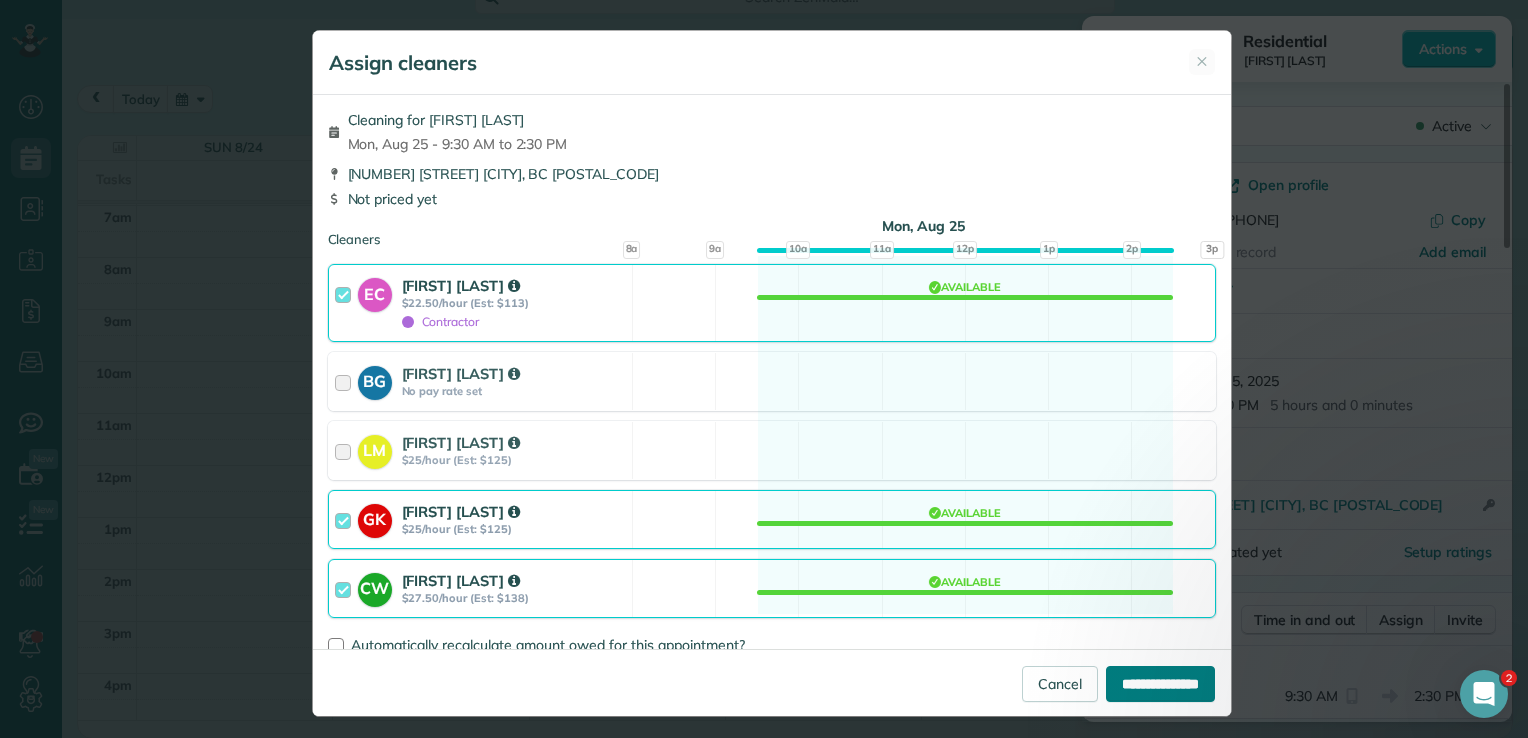 type on "**********" 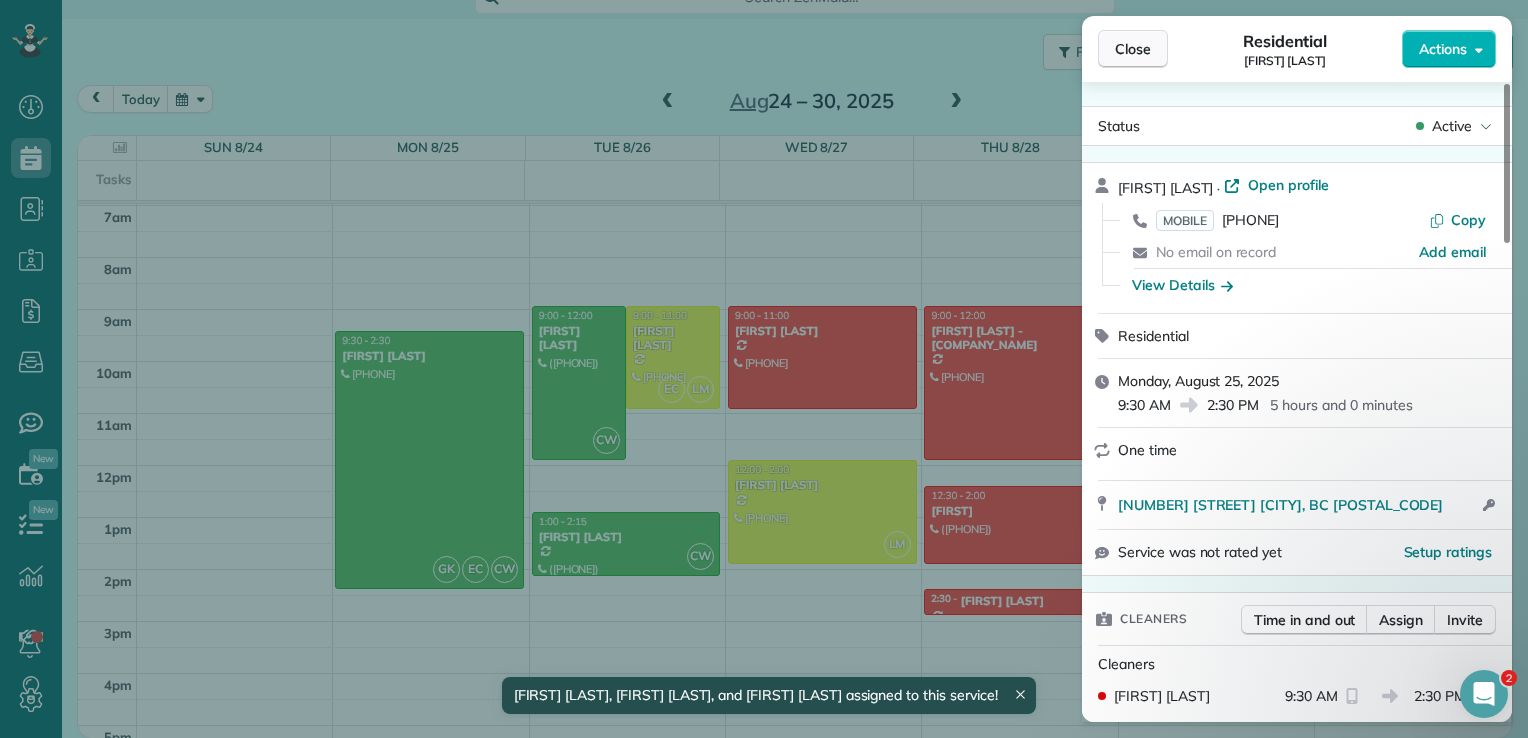 click on "Close" at bounding box center (1133, 49) 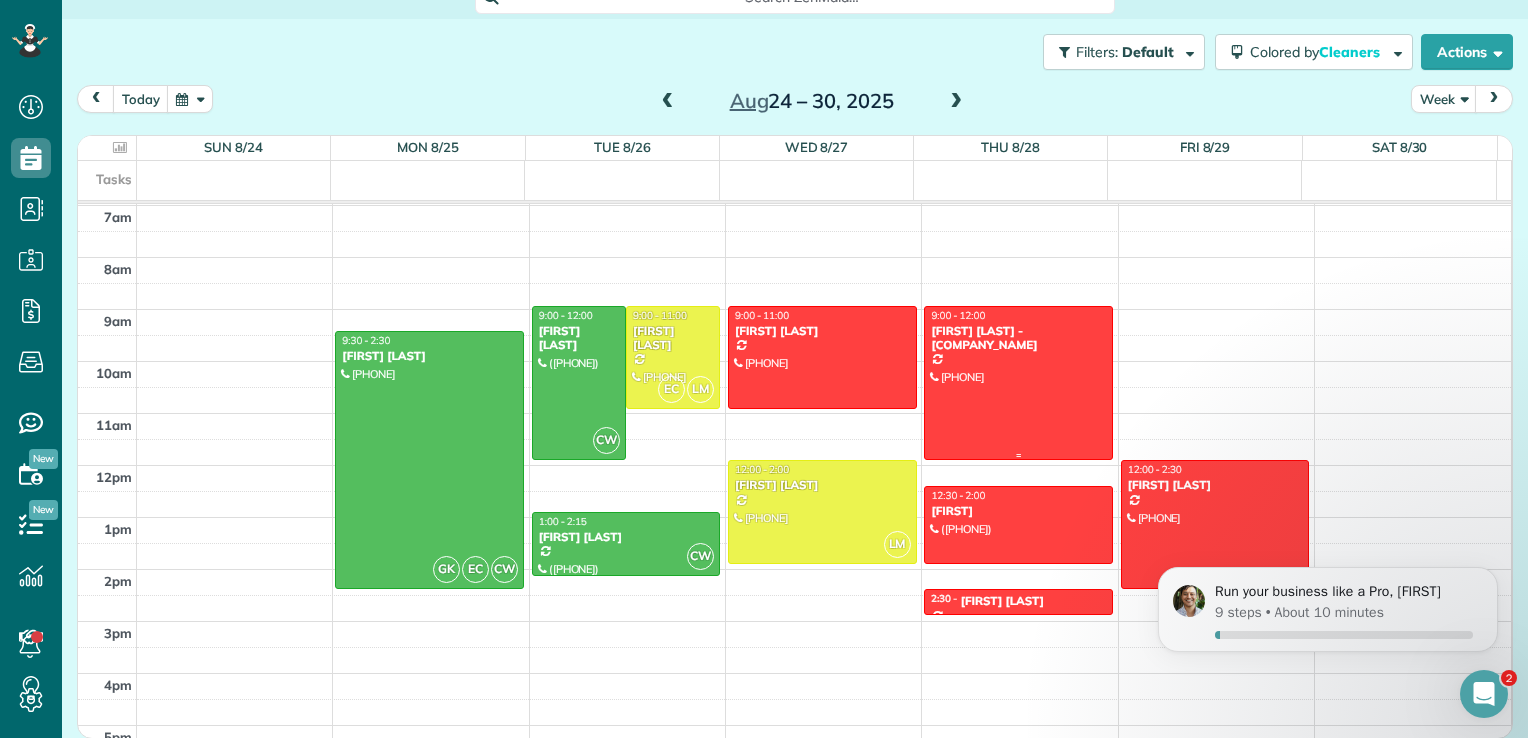 click at bounding box center [1018, 383] 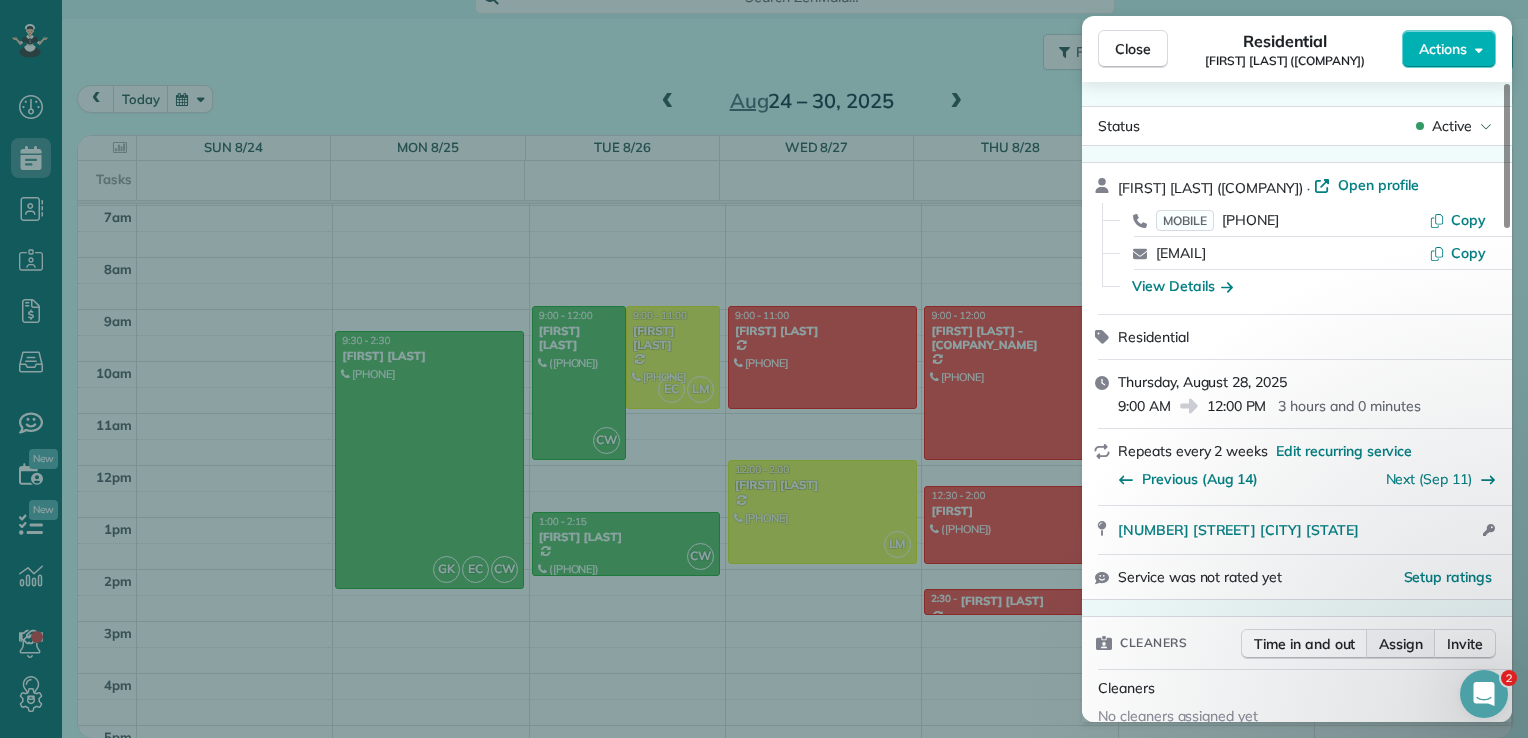 click on "Assign" at bounding box center [1401, 644] 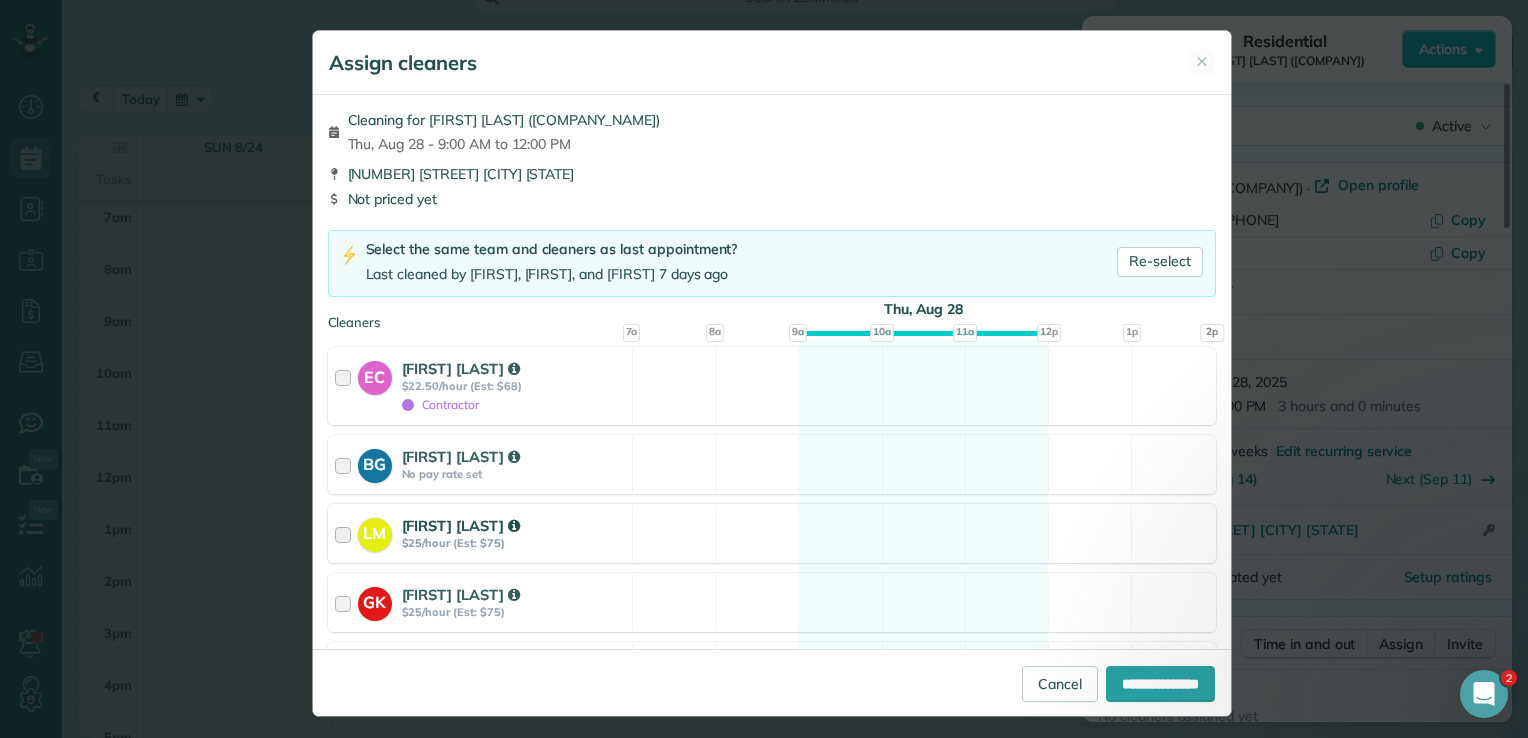click at bounding box center [346, 533] 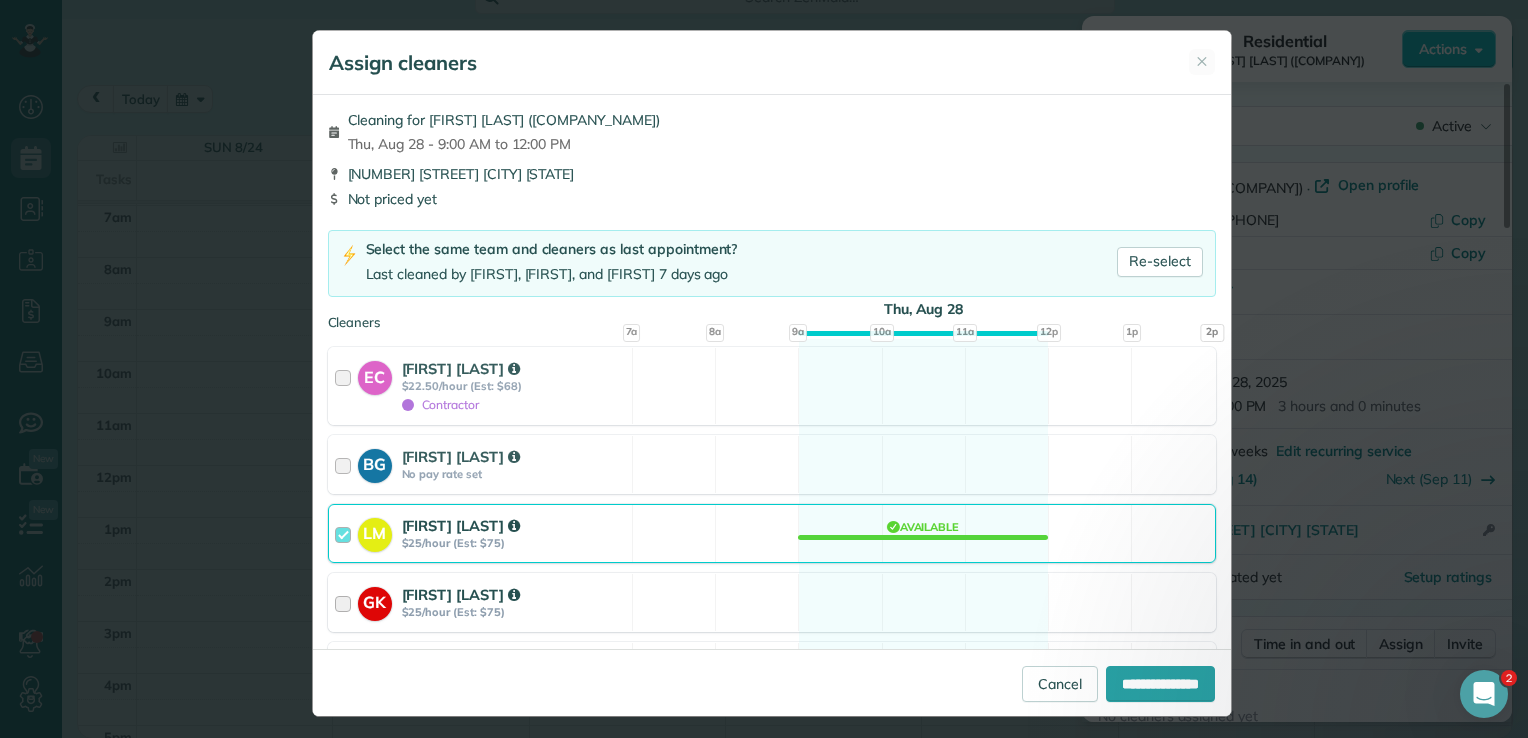click at bounding box center [346, 602] 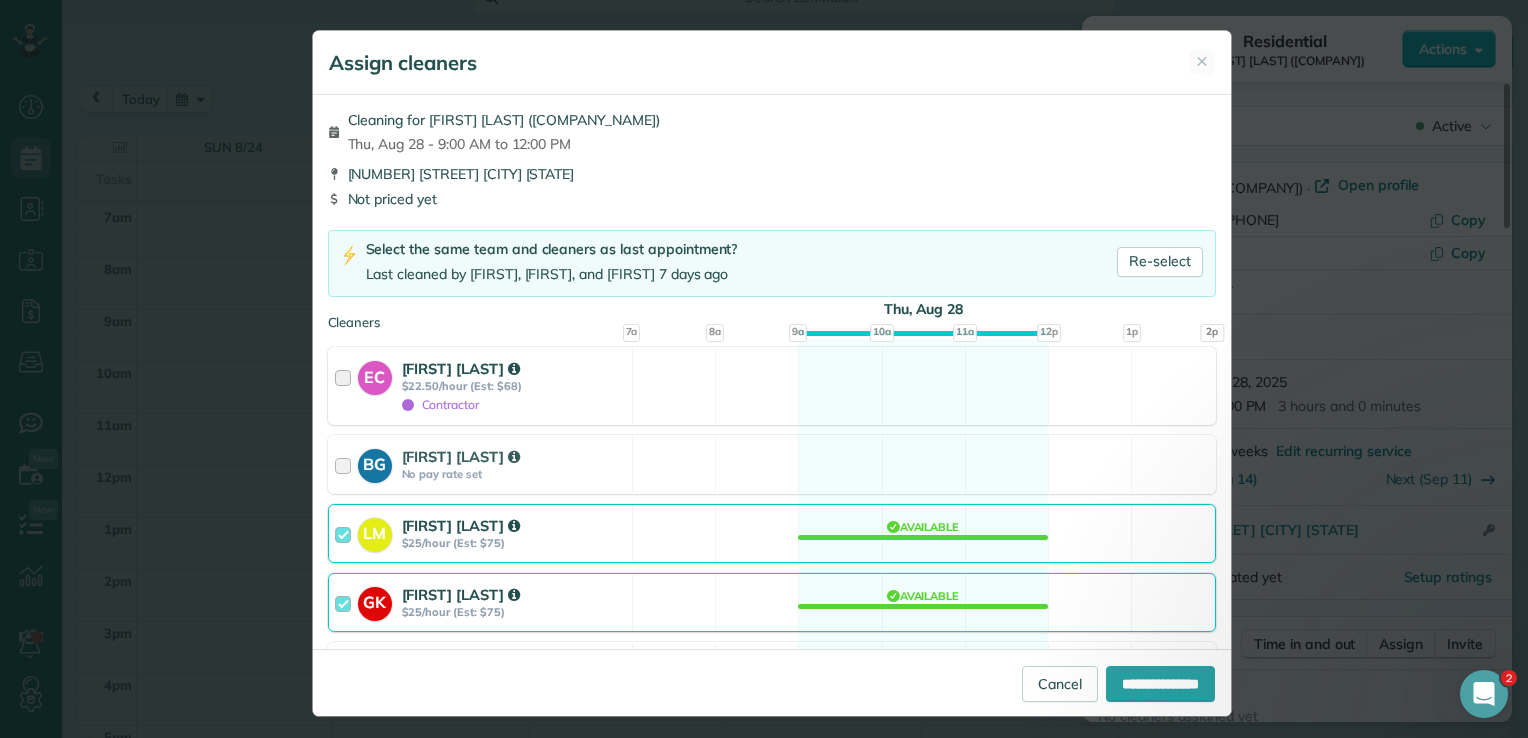 click at bounding box center (346, 386) 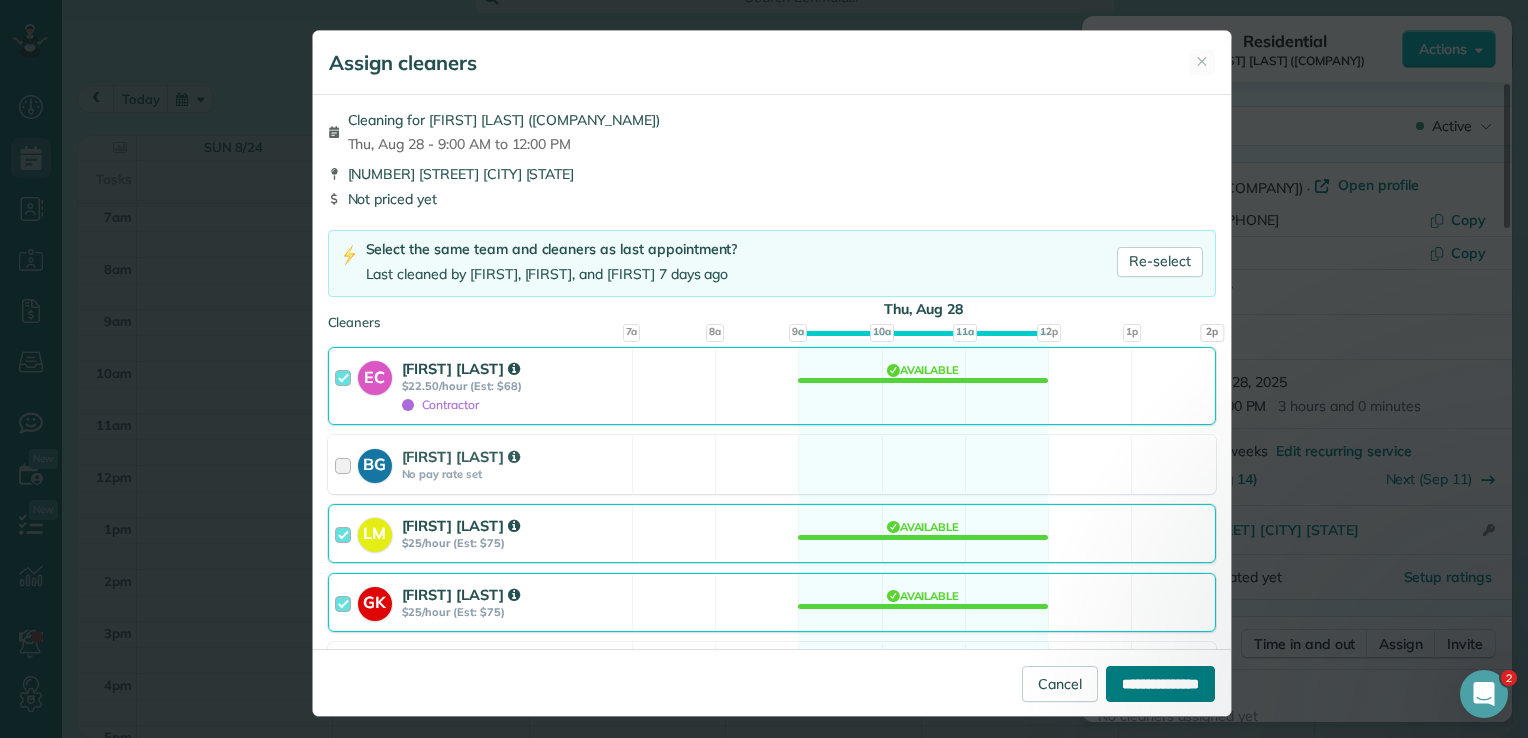 click on "**********" at bounding box center (1160, 684) 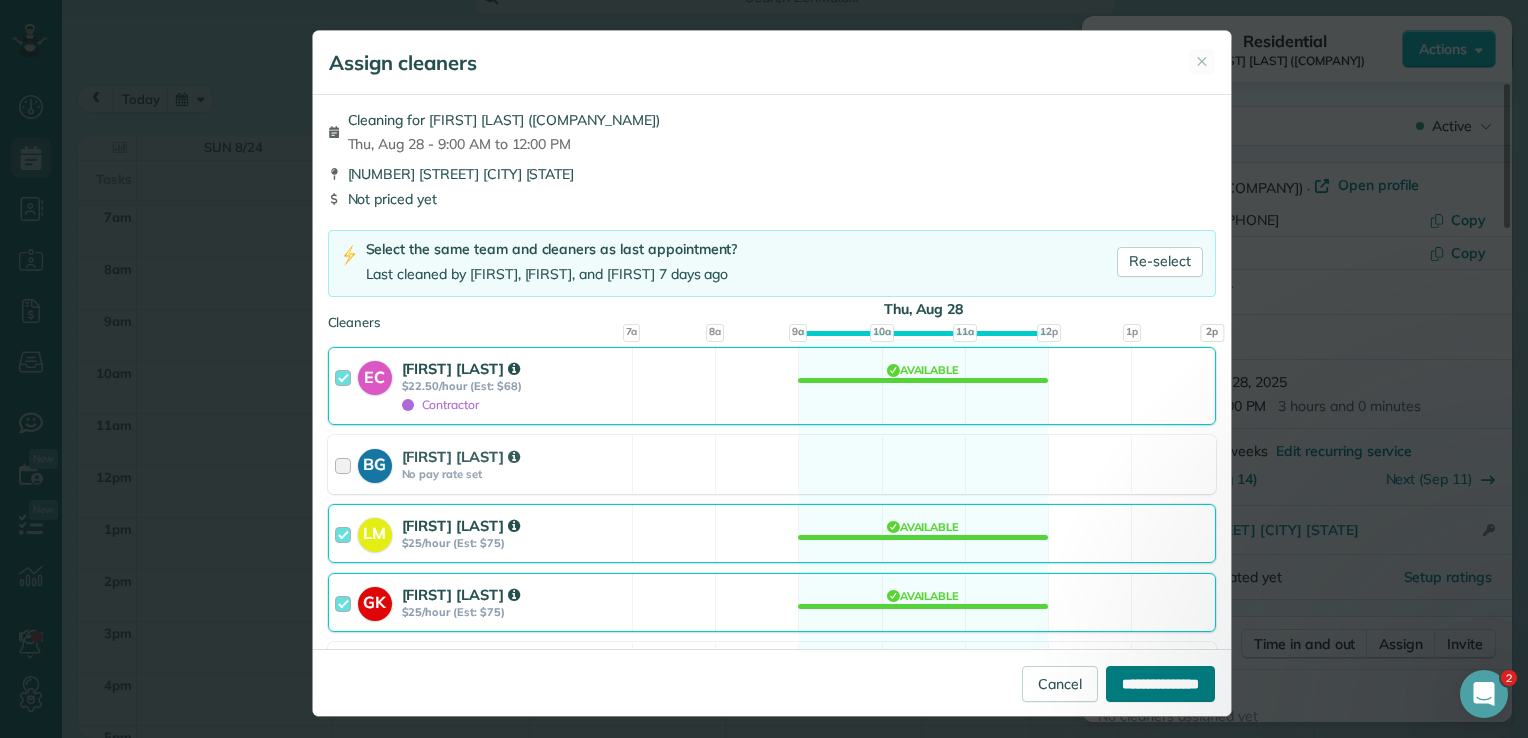 type on "**********" 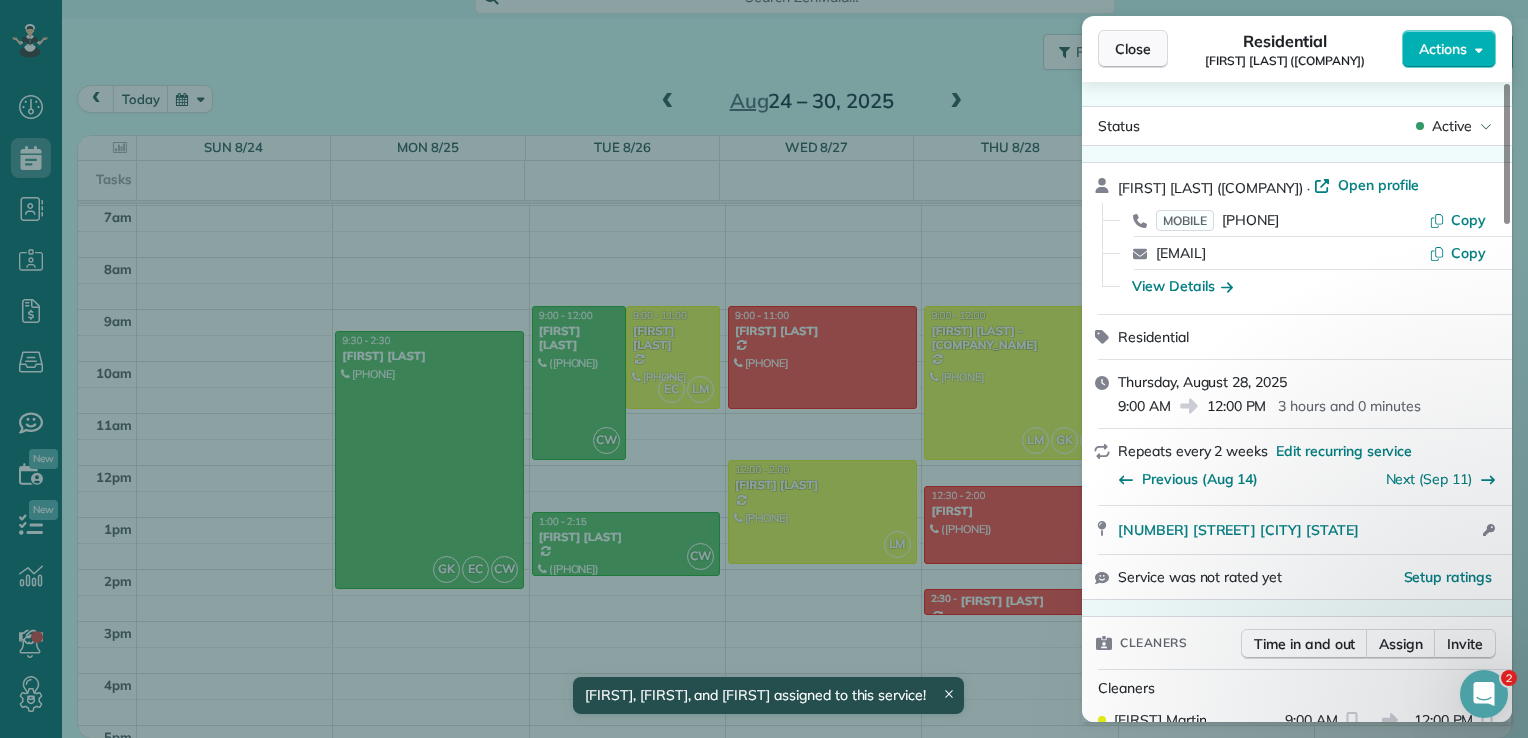 click on "Close" at bounding box center [1133, 49] 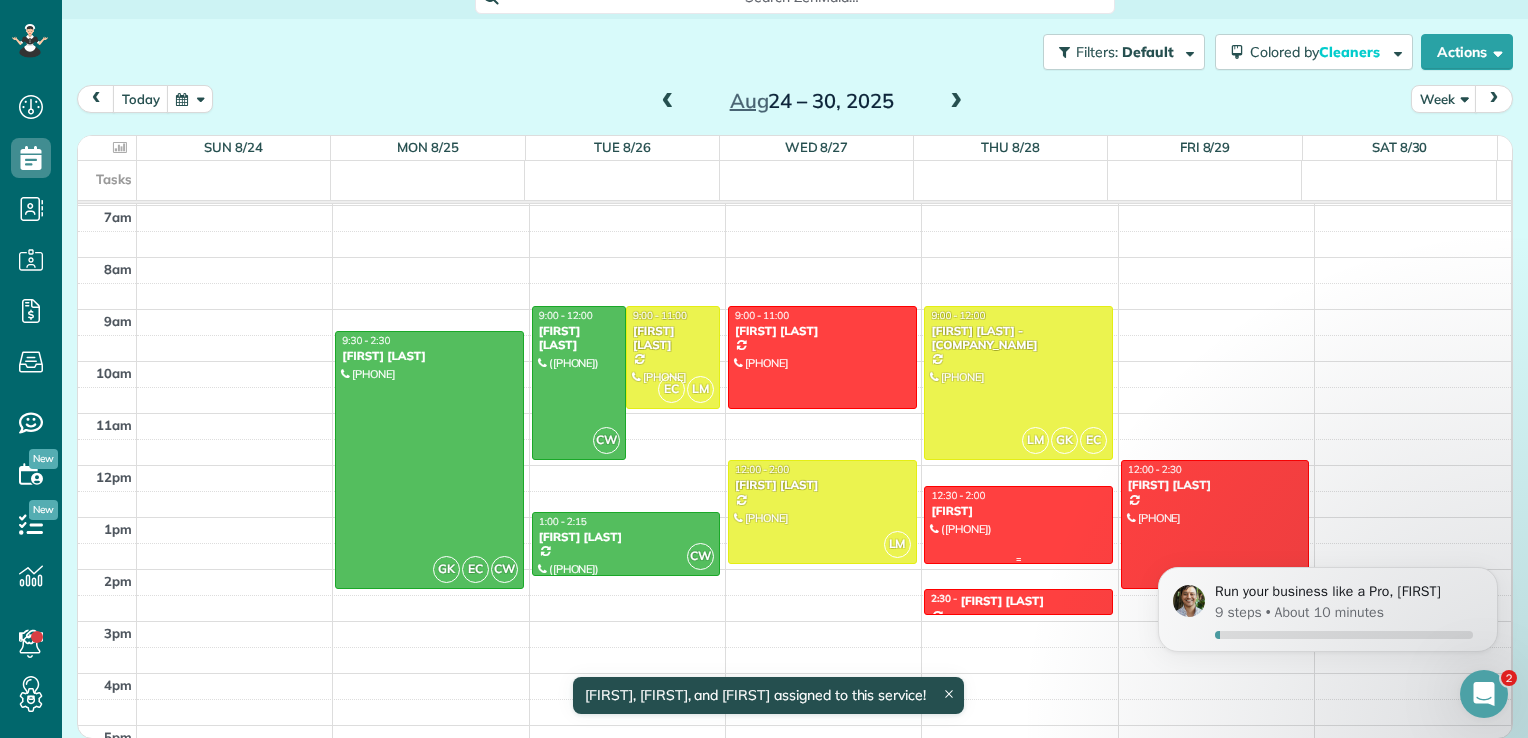 click at bounding box center [1018, 524] 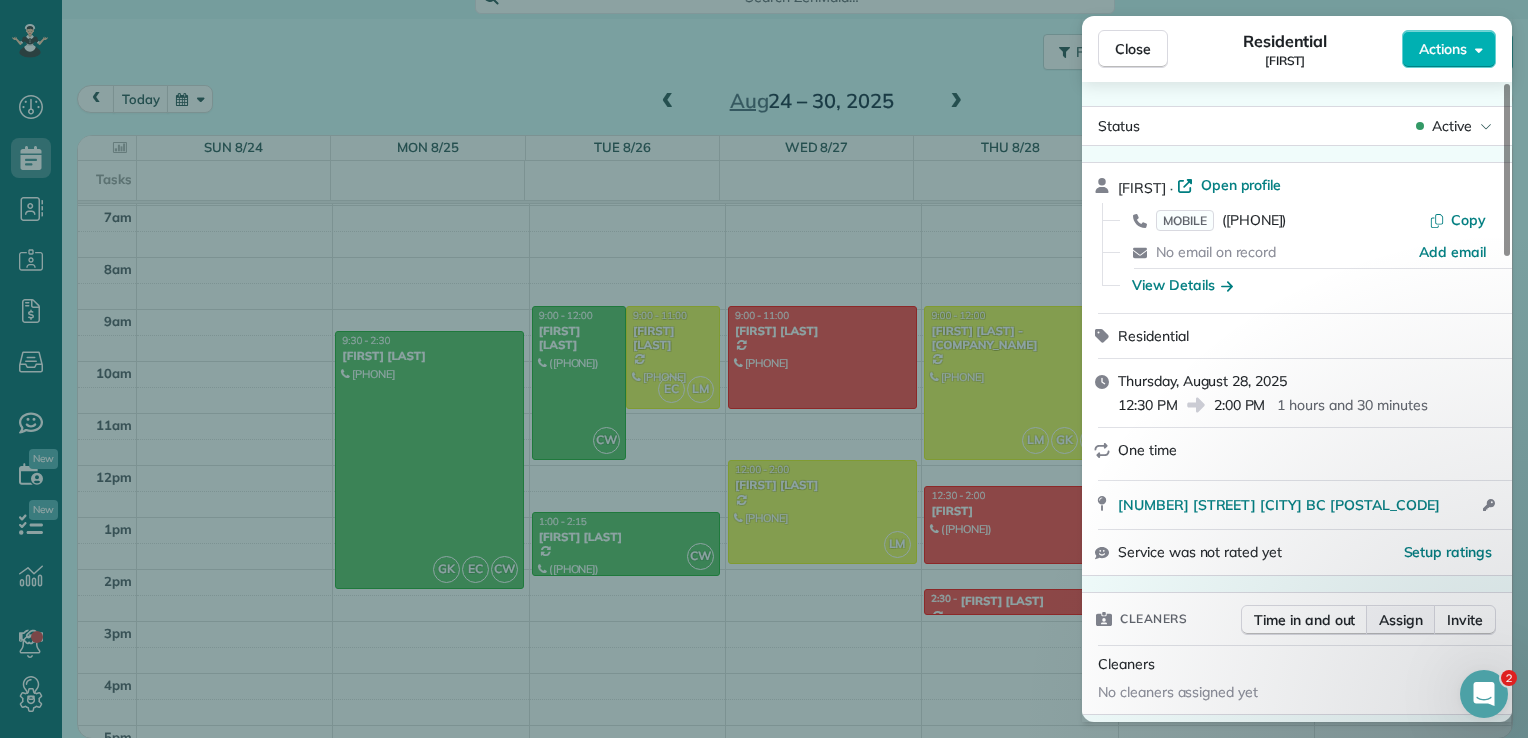 click on "Assign" at bounding box center [1401, 620] 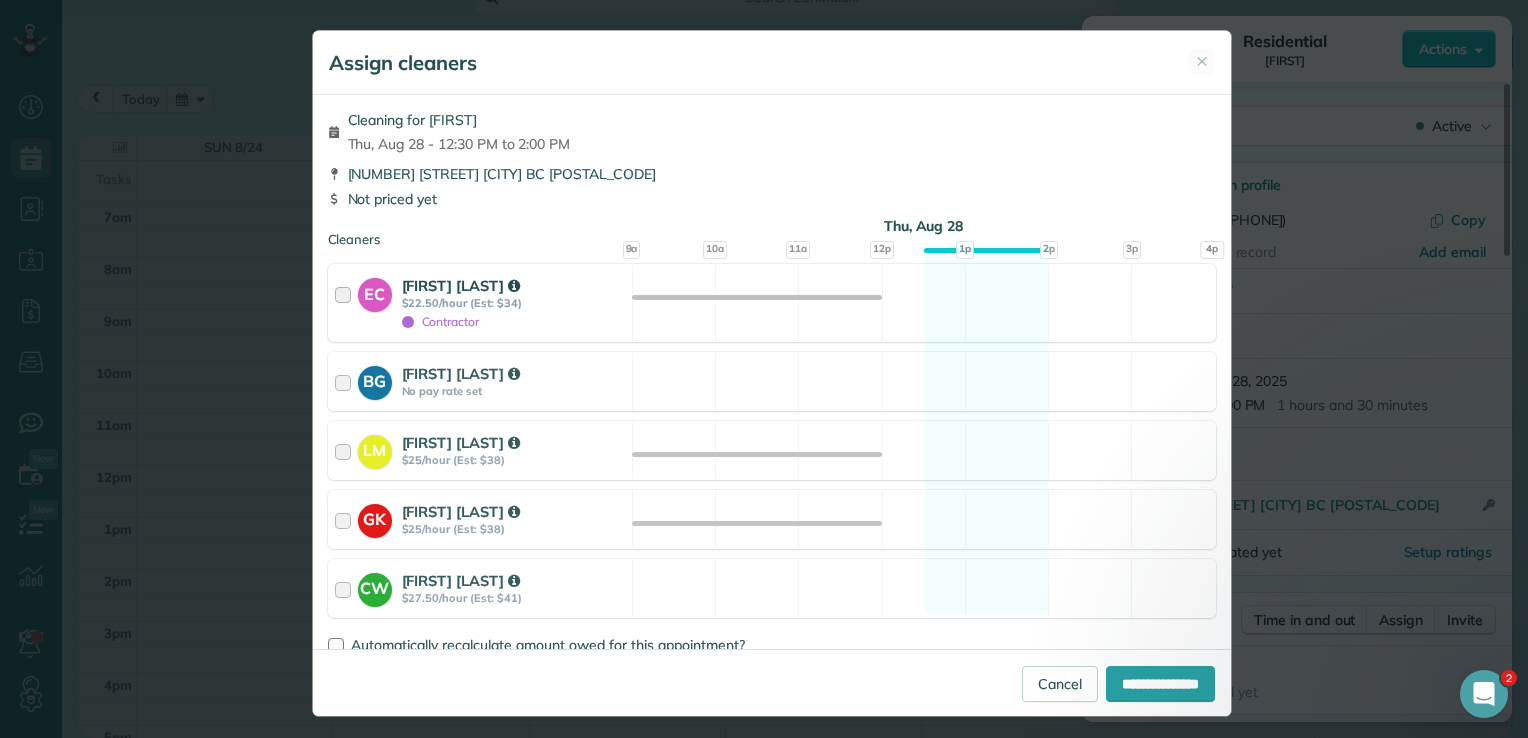 click at bounding box center [346, 303] 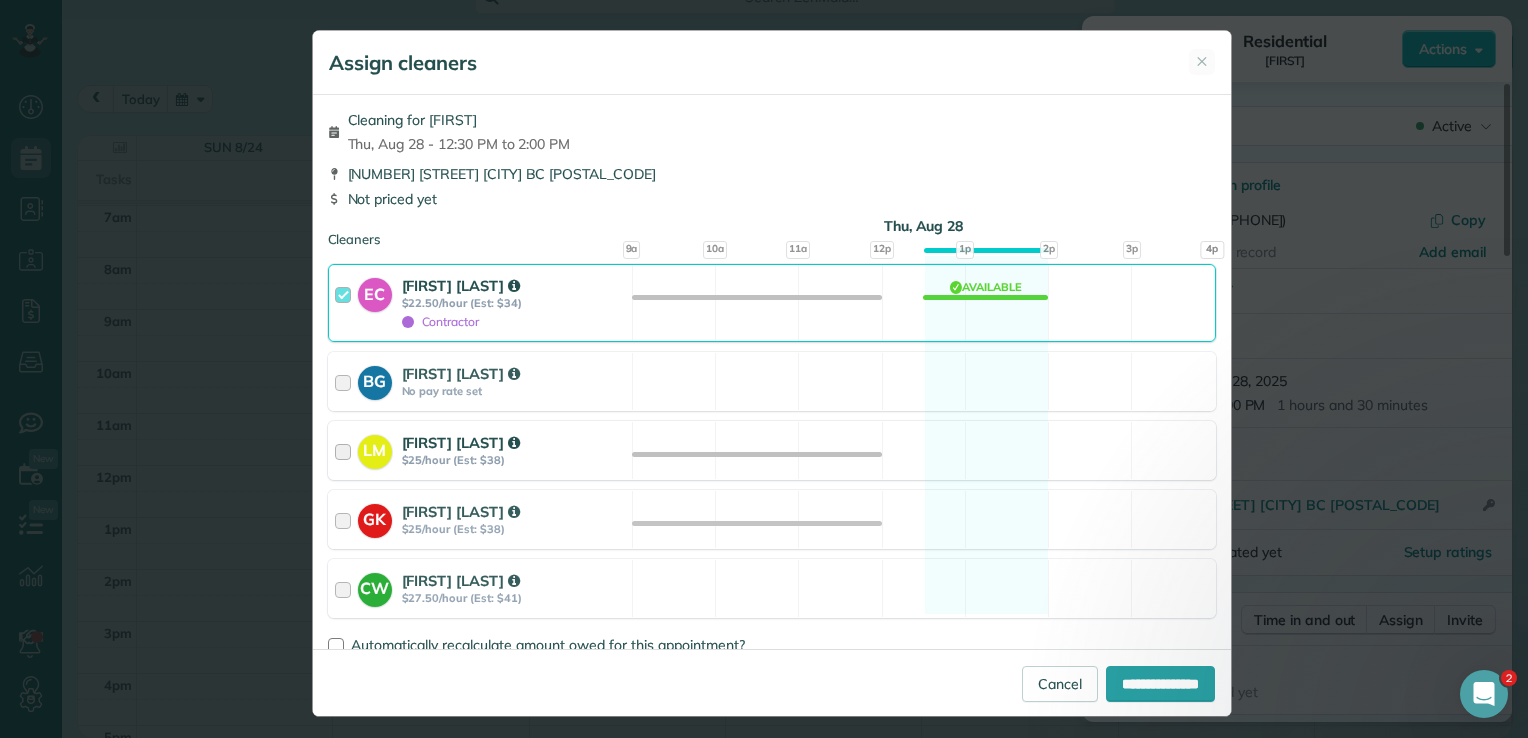 click at bounding box center [346, 450] 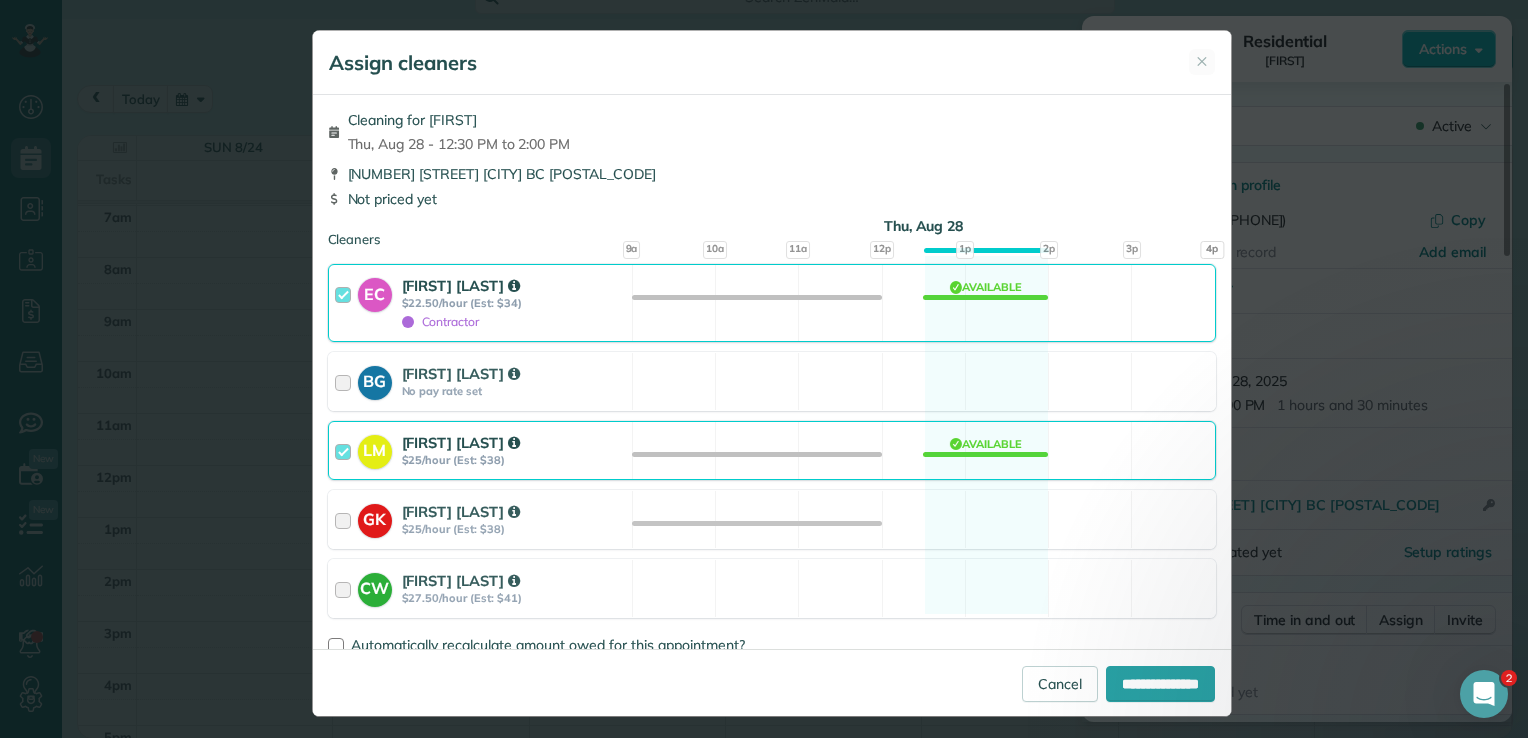click at bounding box center [346, 450] 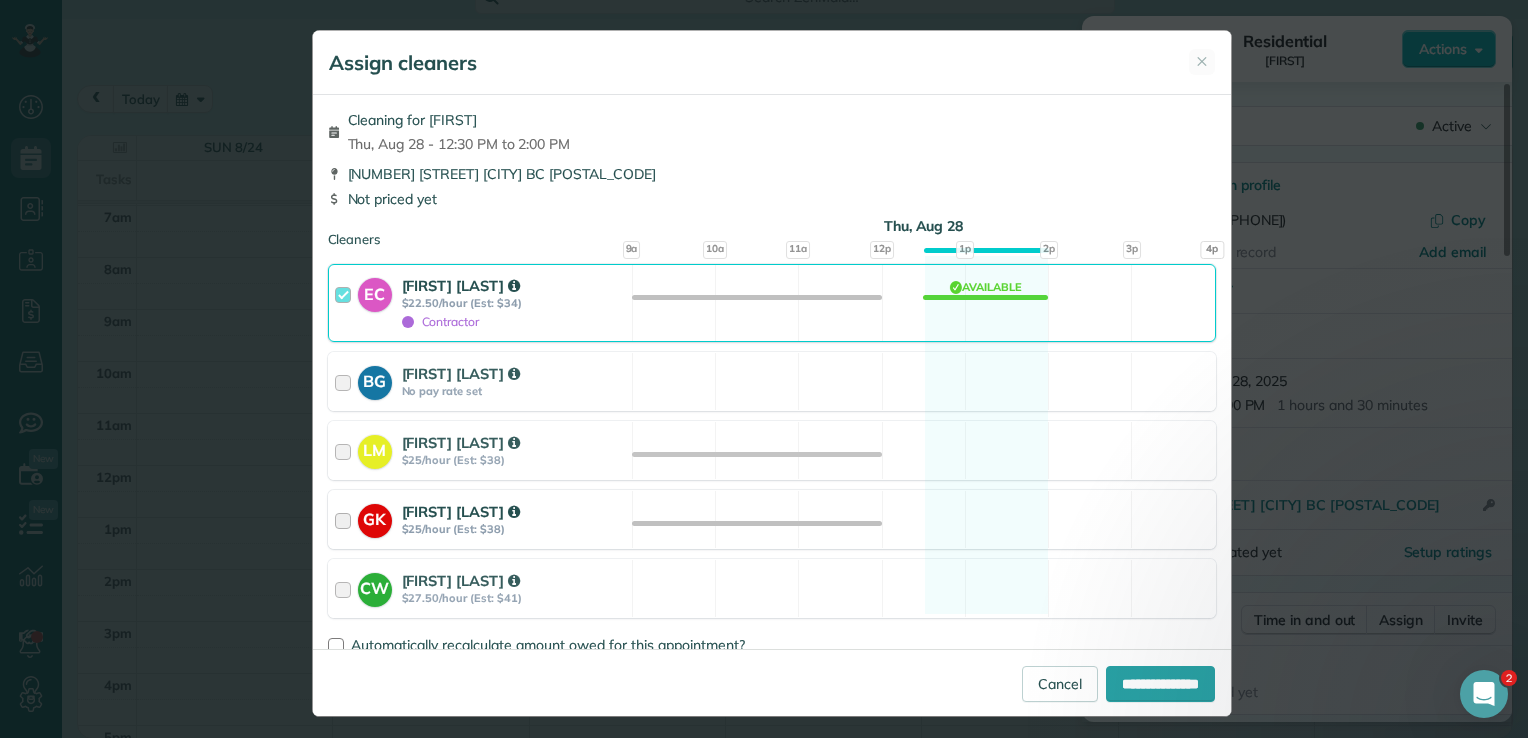click at bounding box center [346, 519] 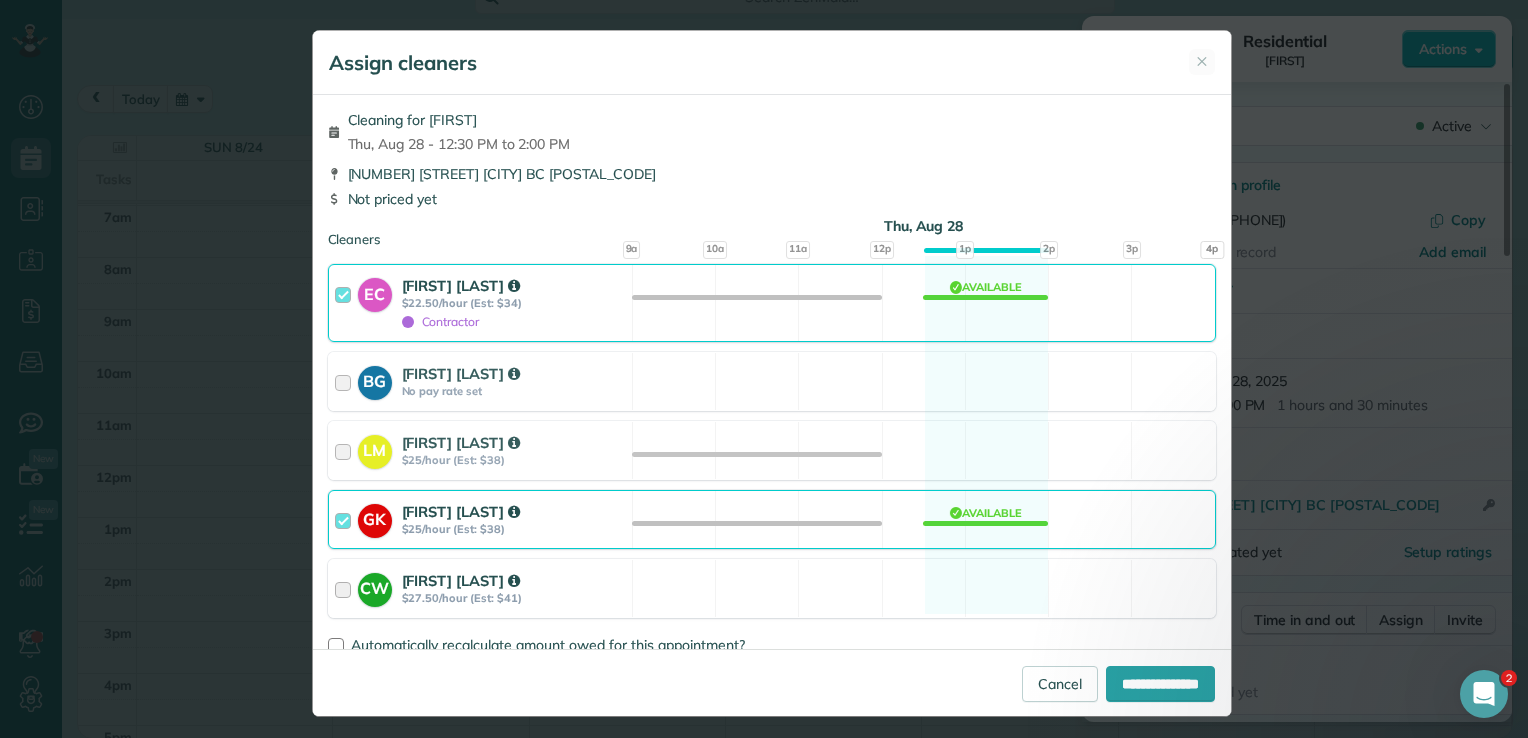 click at bounding box center [346, 588] 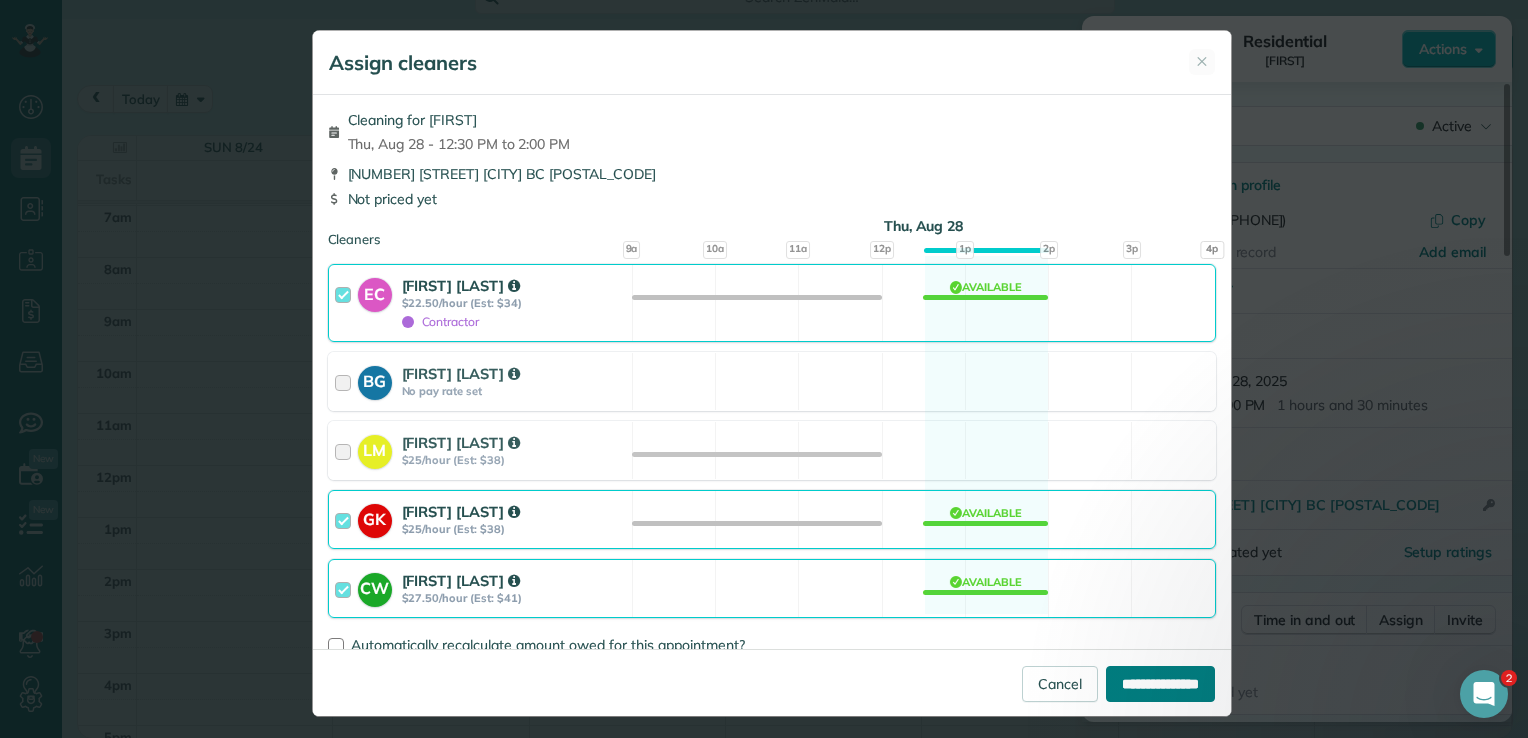 click on "**********" at bounding box center [1160, 684] 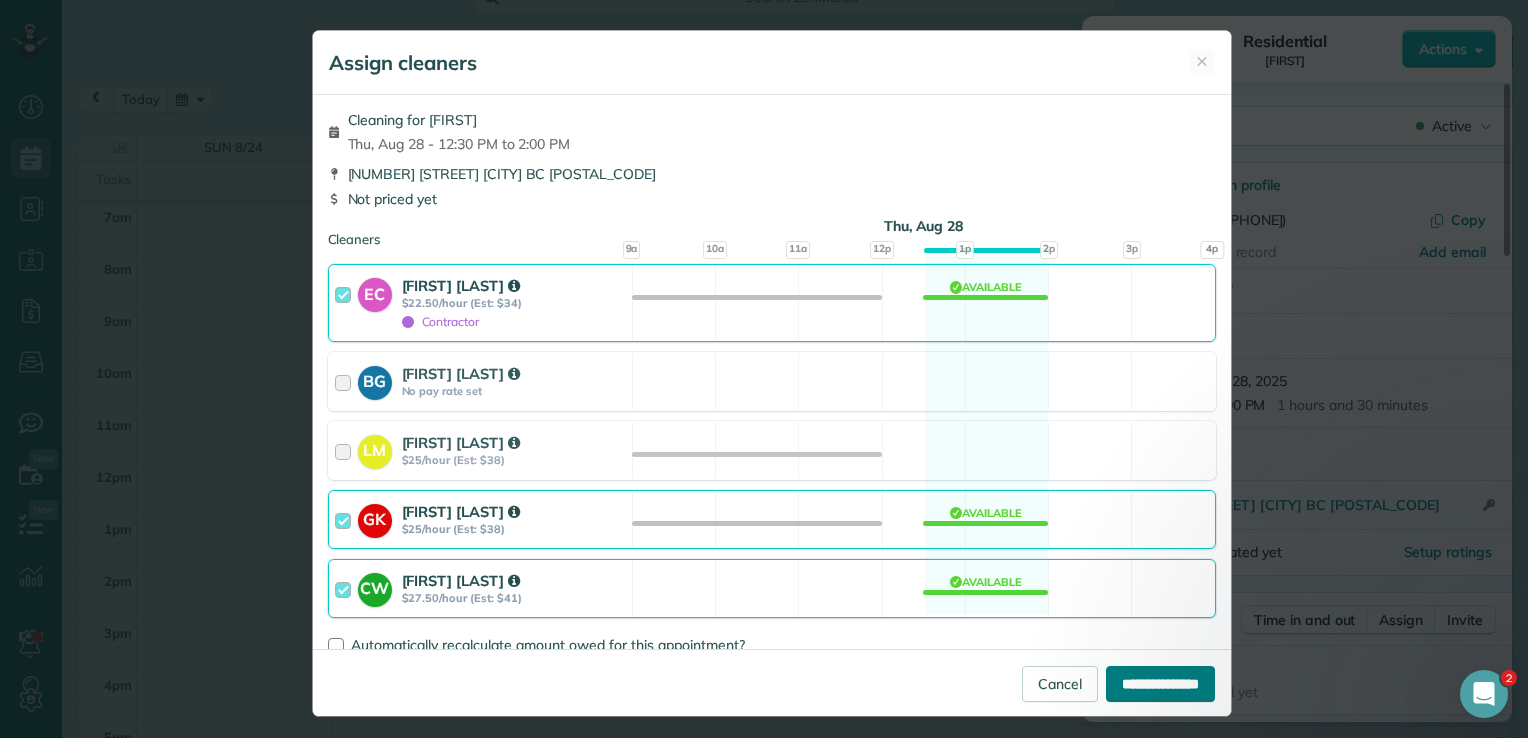type on "**********" 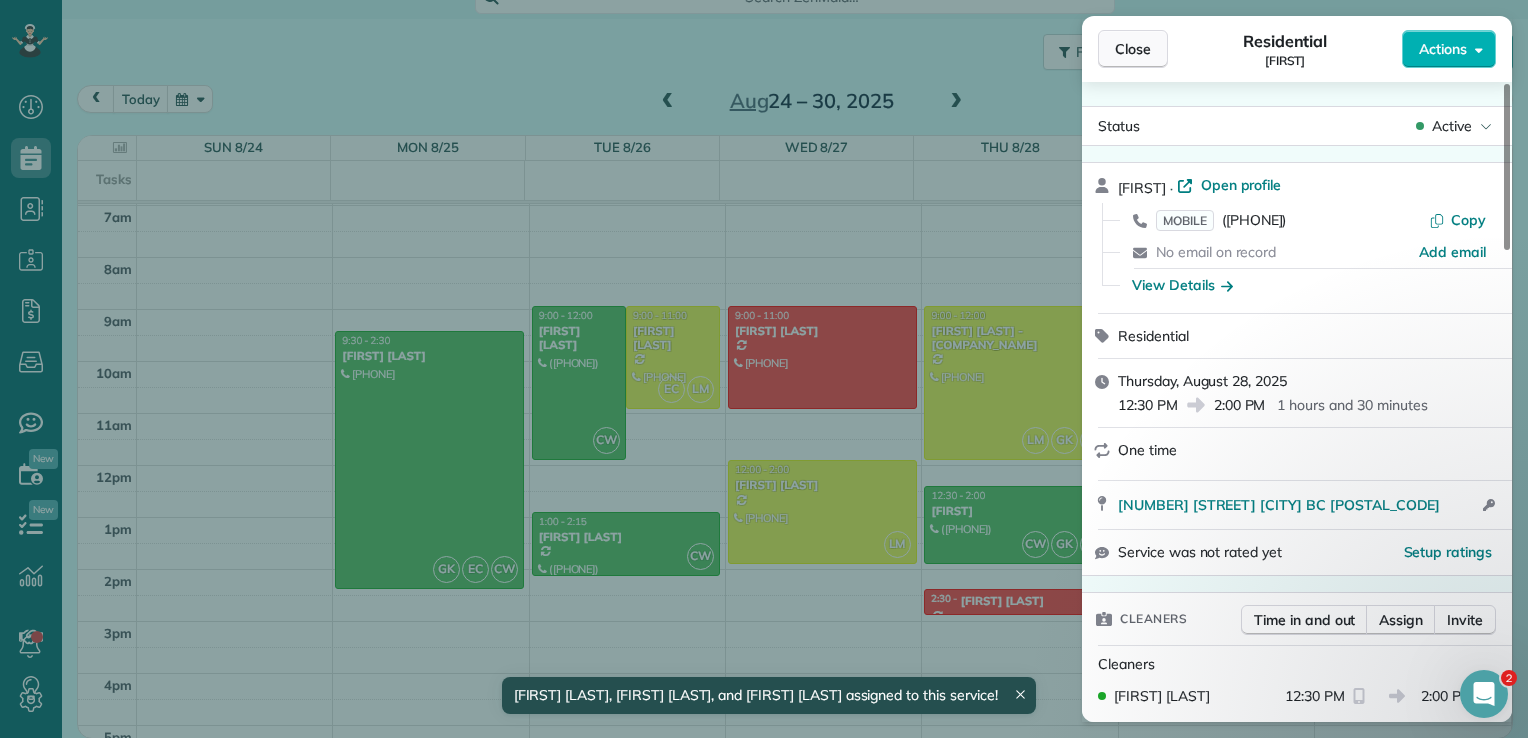 click on "Close" at bounding box center (1133, 49) 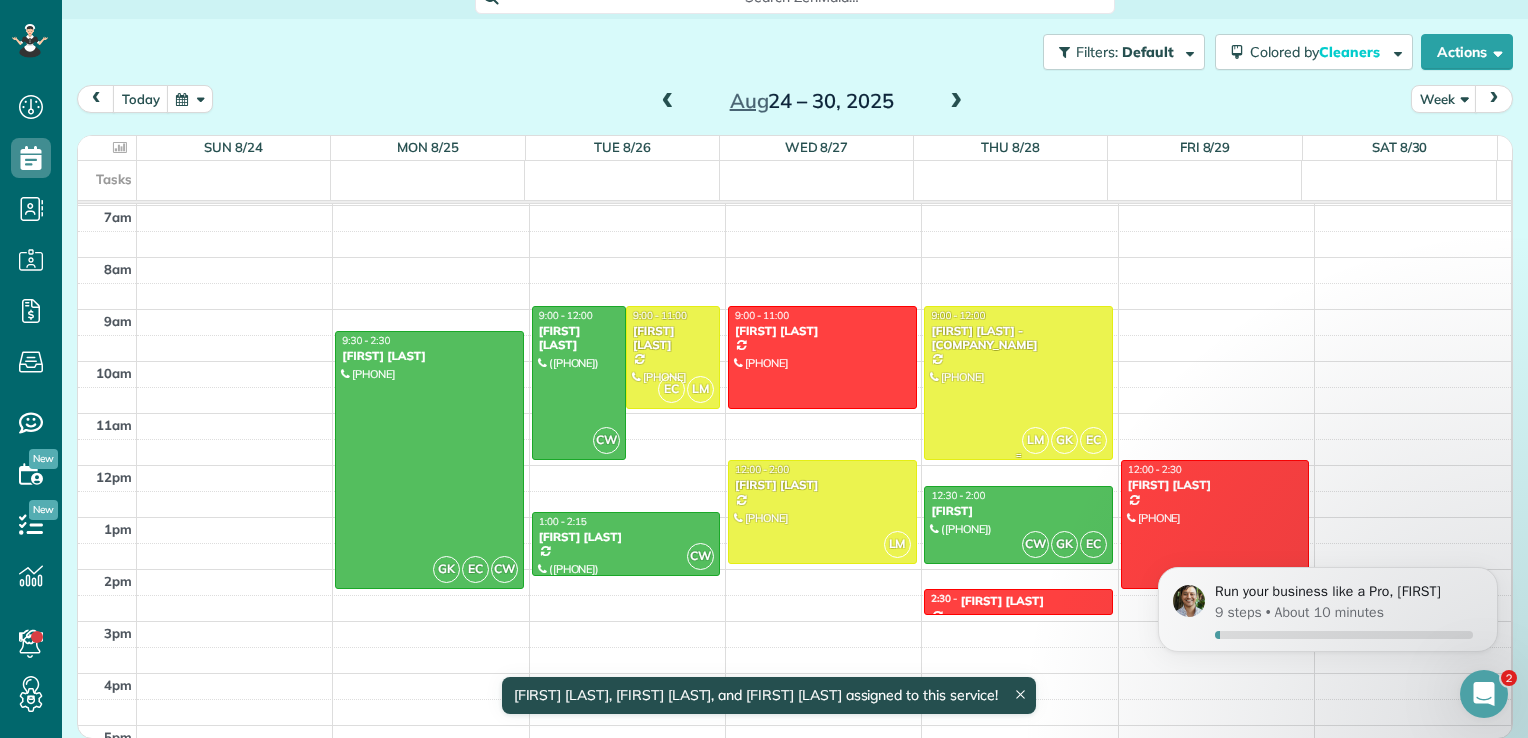 click at bounding box center [1018, 383] 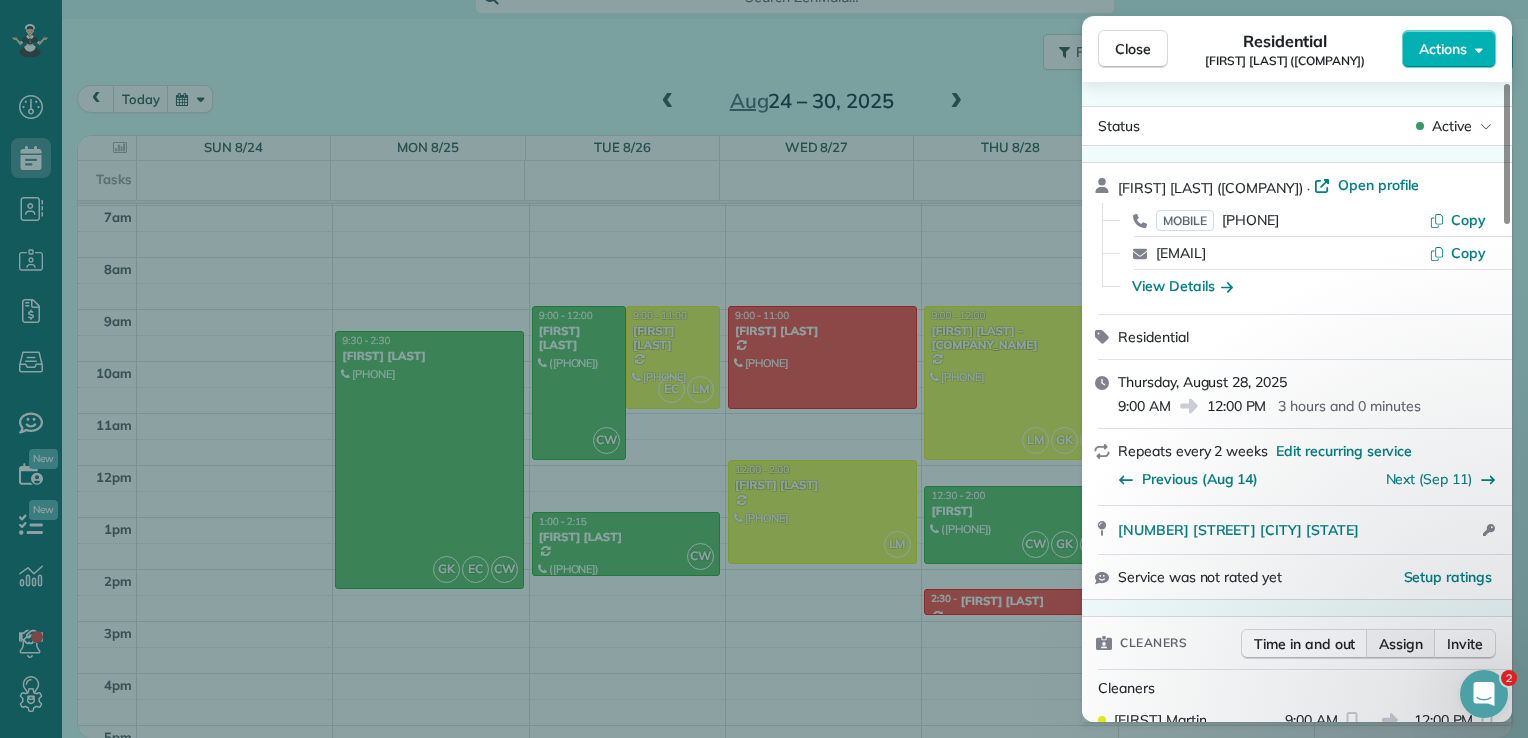 click on "Assign" at bounding box center (1401, 644) 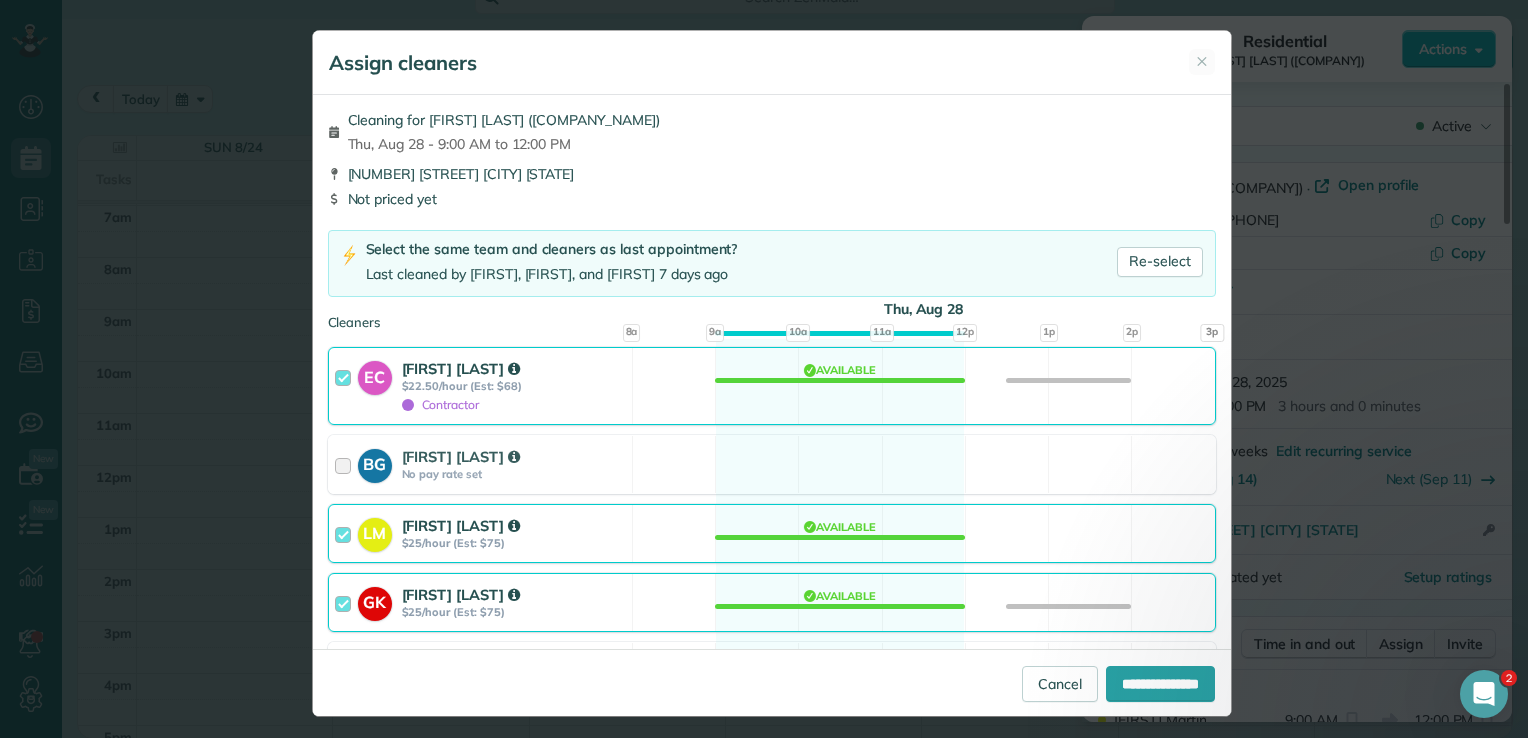 click at bounding box center (346, 533) 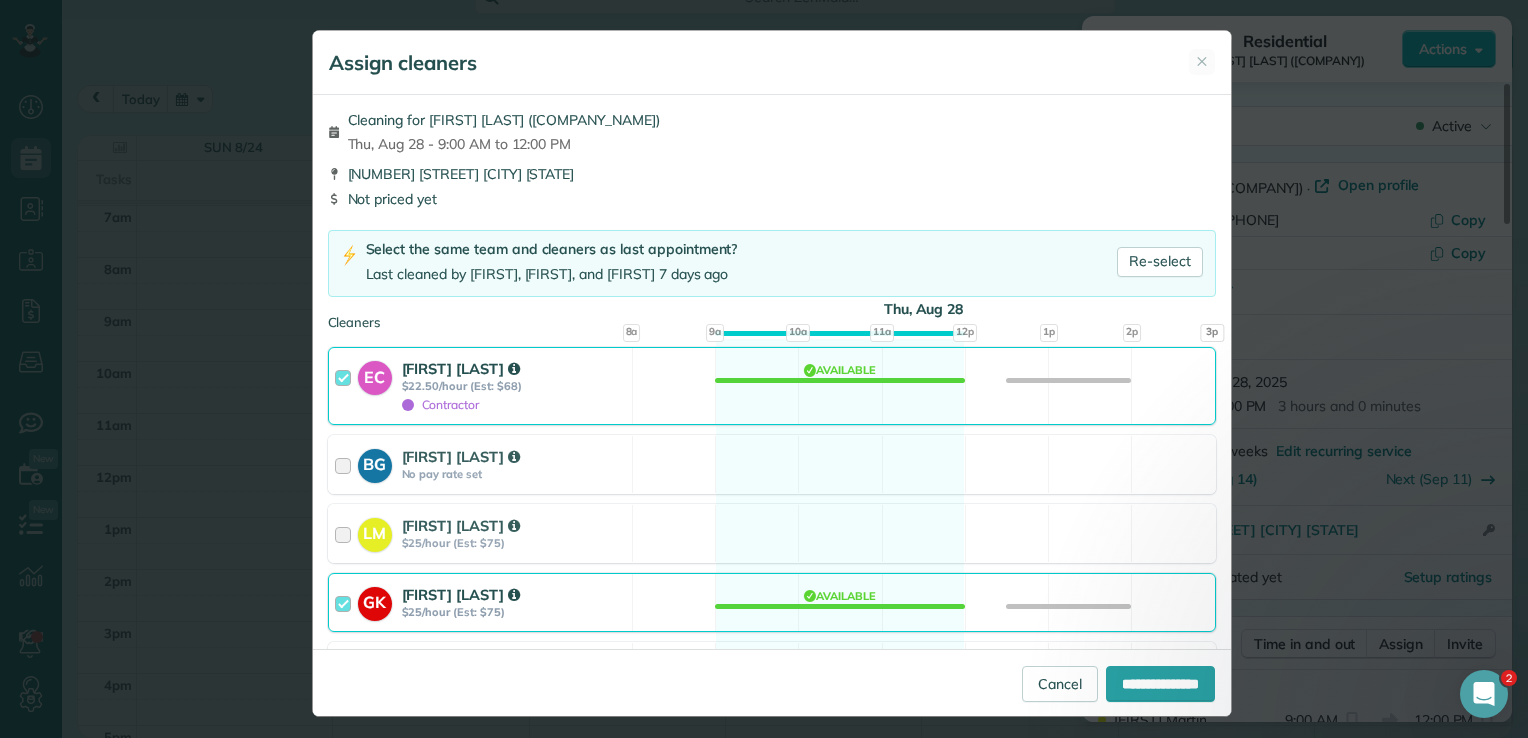 scroll, scrollTop: 122, scrollLeft: 0, axis: vertical 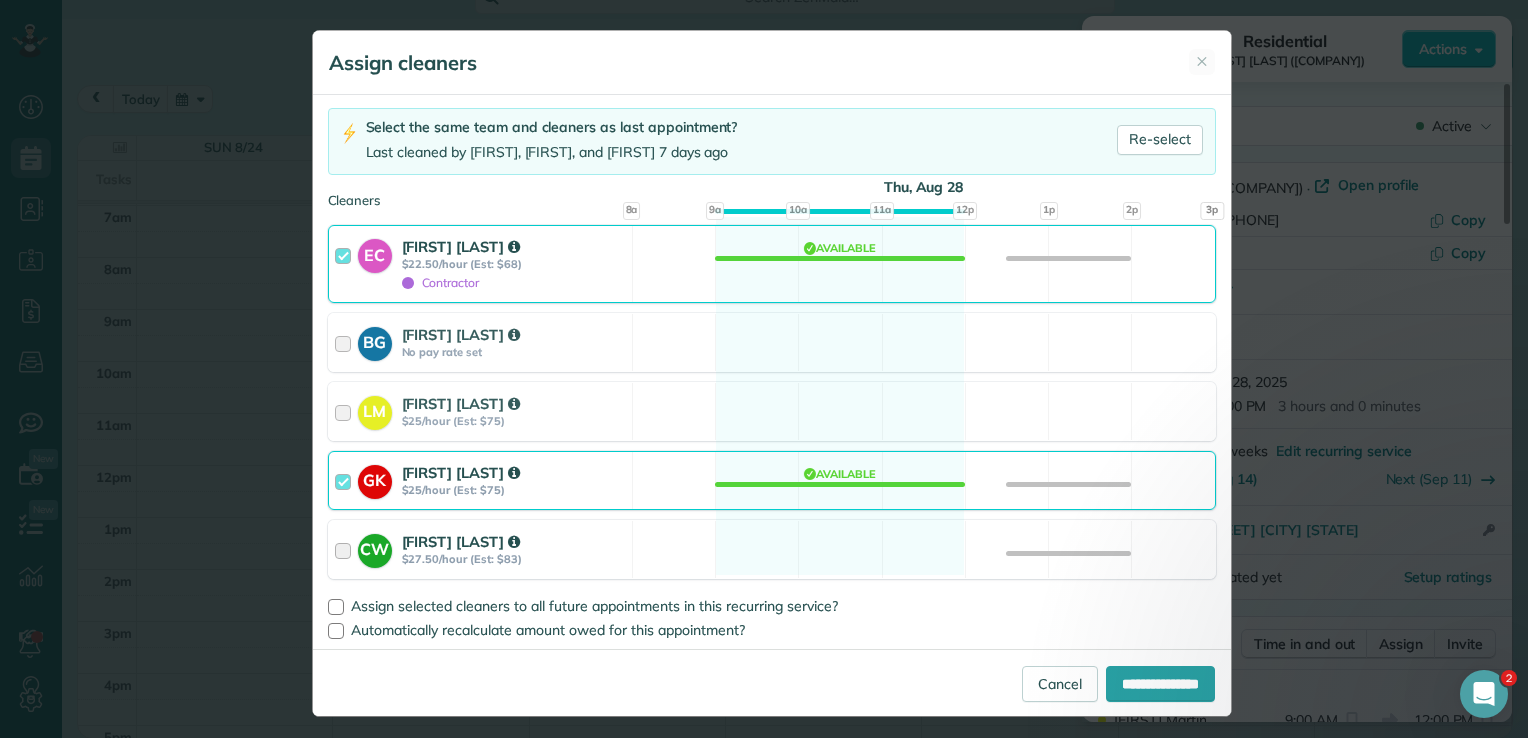 click on "[FIRST] [LAST]" at bounding box center (461, 541) 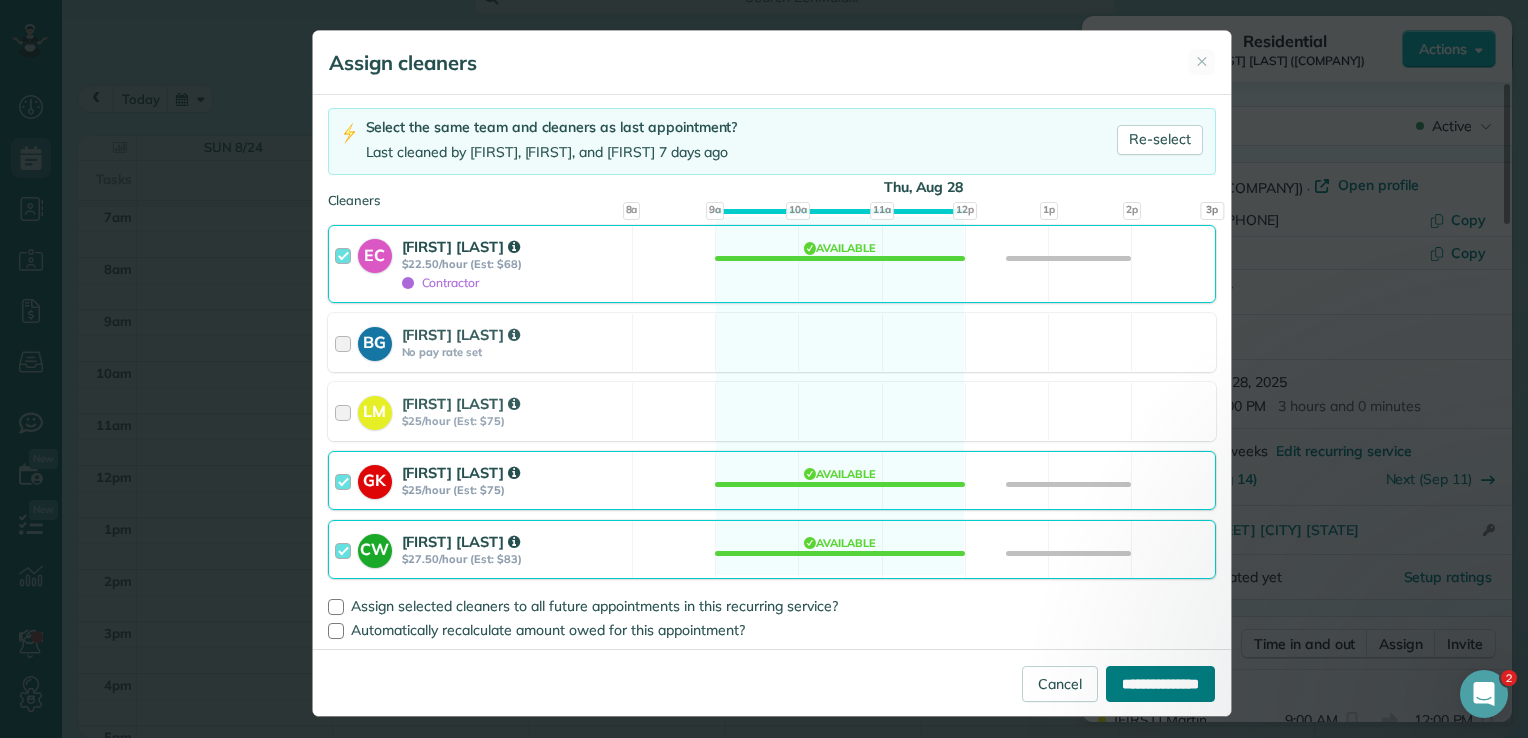 click on "**********" at bounding box center [1160, 684] 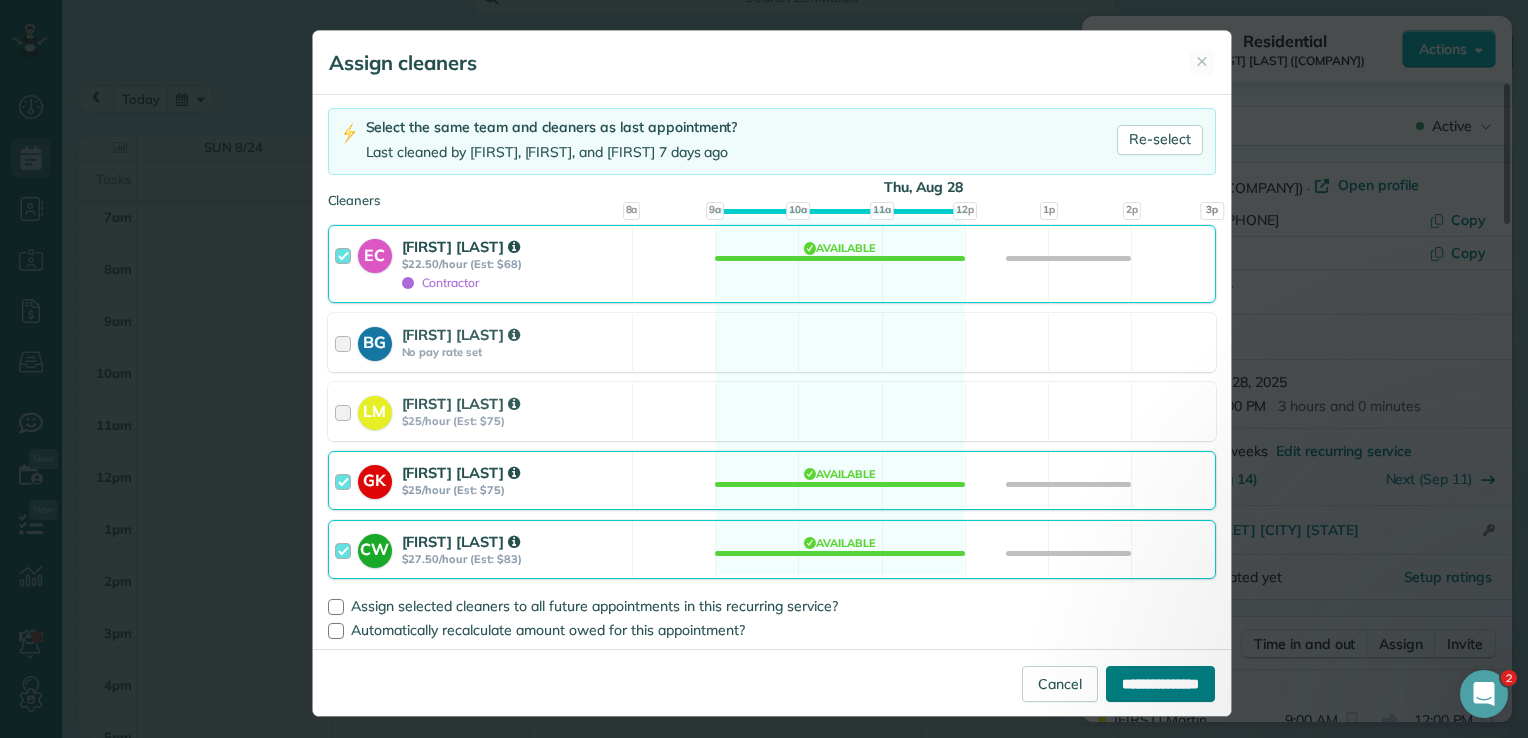 type on "**********" 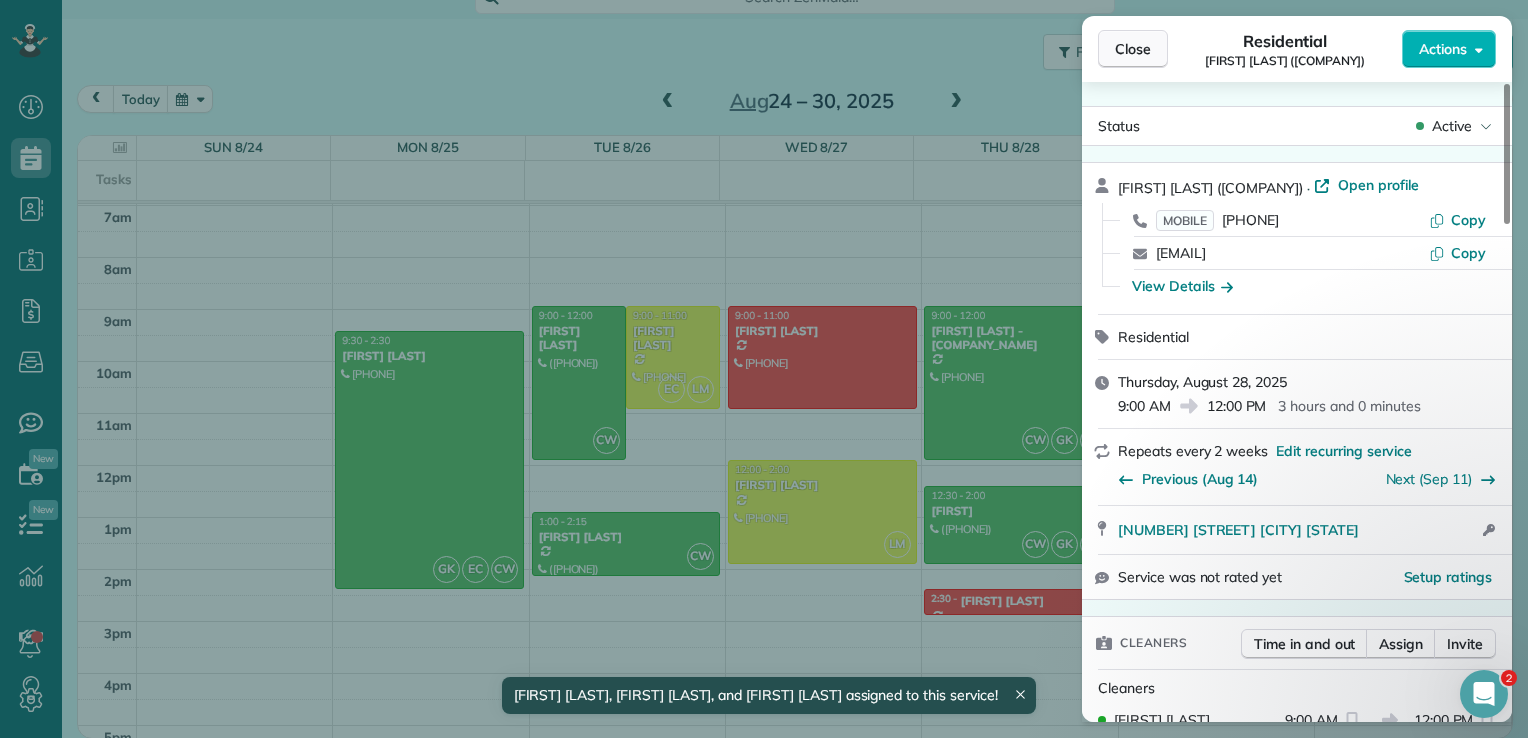 click on "Close" at bounding box center [1133, 49] 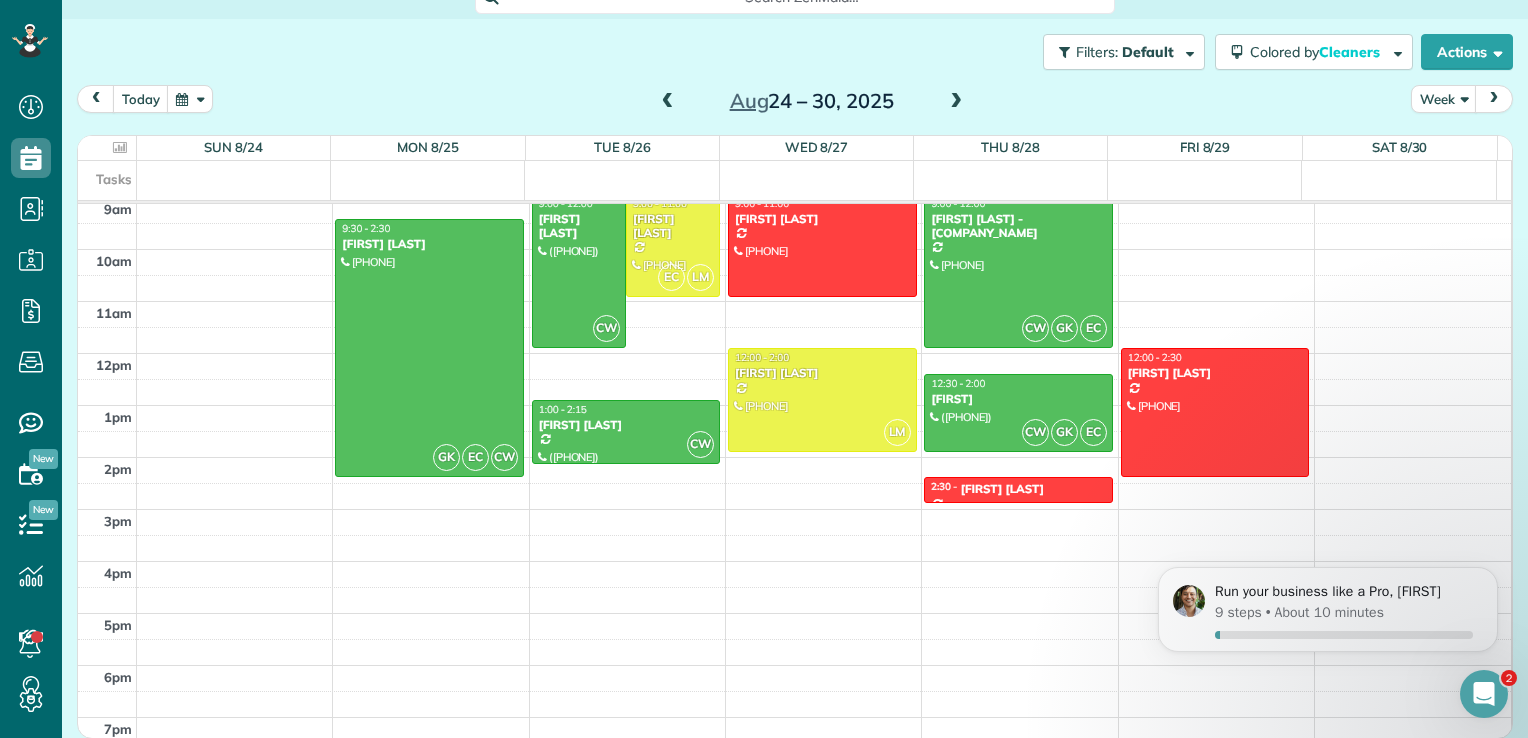 scroll, scrollTop: 480, scrollLeft: 0, axis: vertical 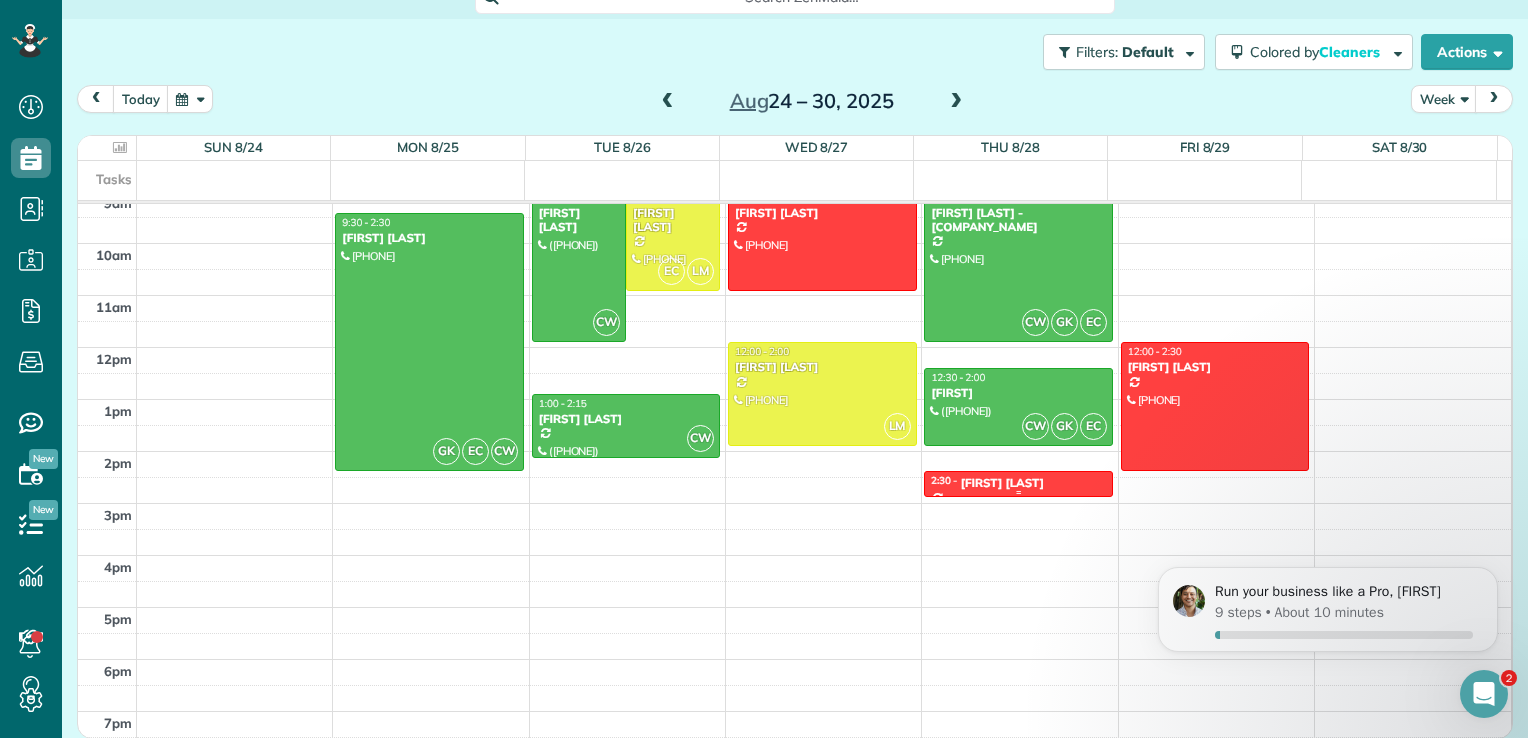 drag, startPoint x: 988, startPoint y: 478, endPoint x: 953, endPoint y: 485, distance: 35.69314 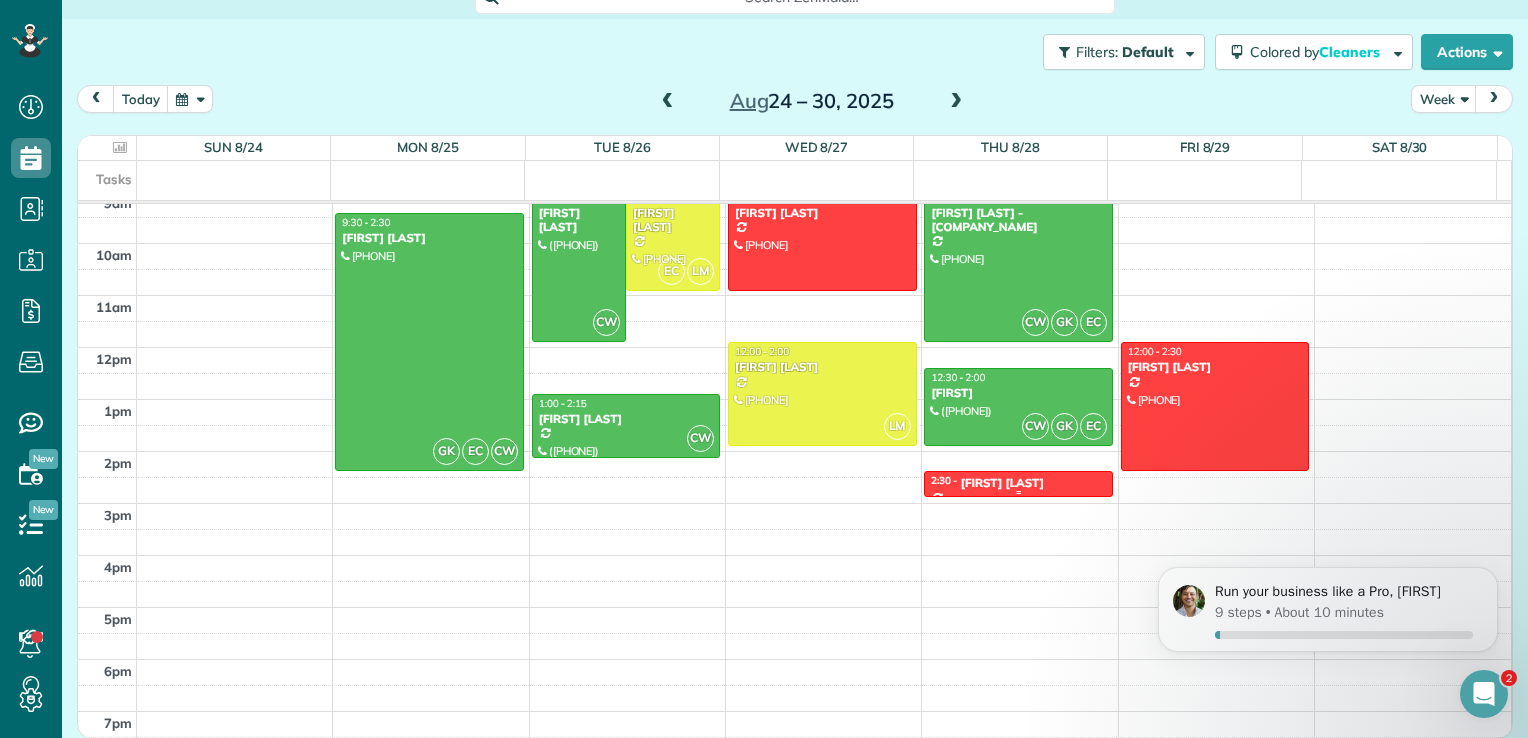 click on "[FIRST] [LAST]" at bounding box center [1002, 483] 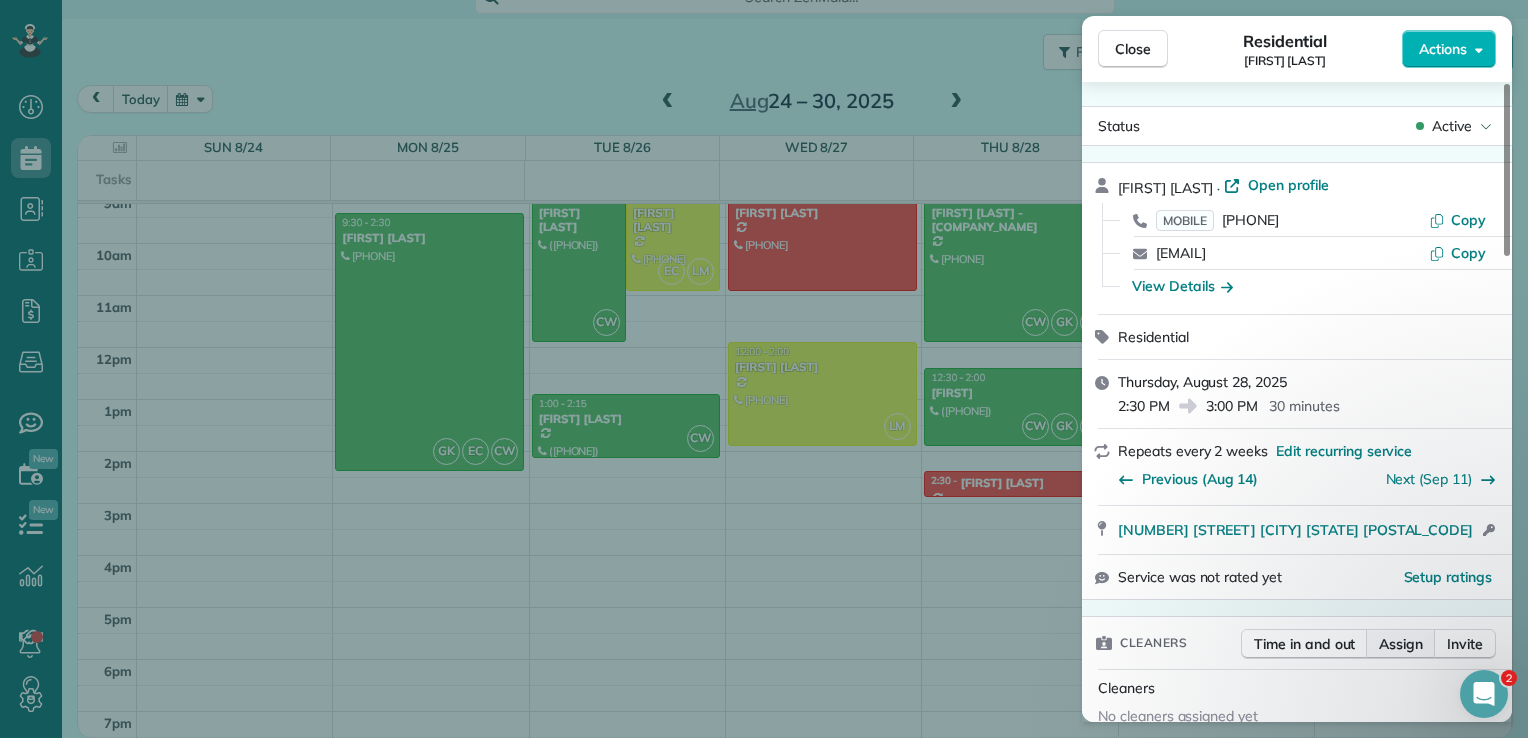 click on "Assign" at bounding box center (1401, 644) 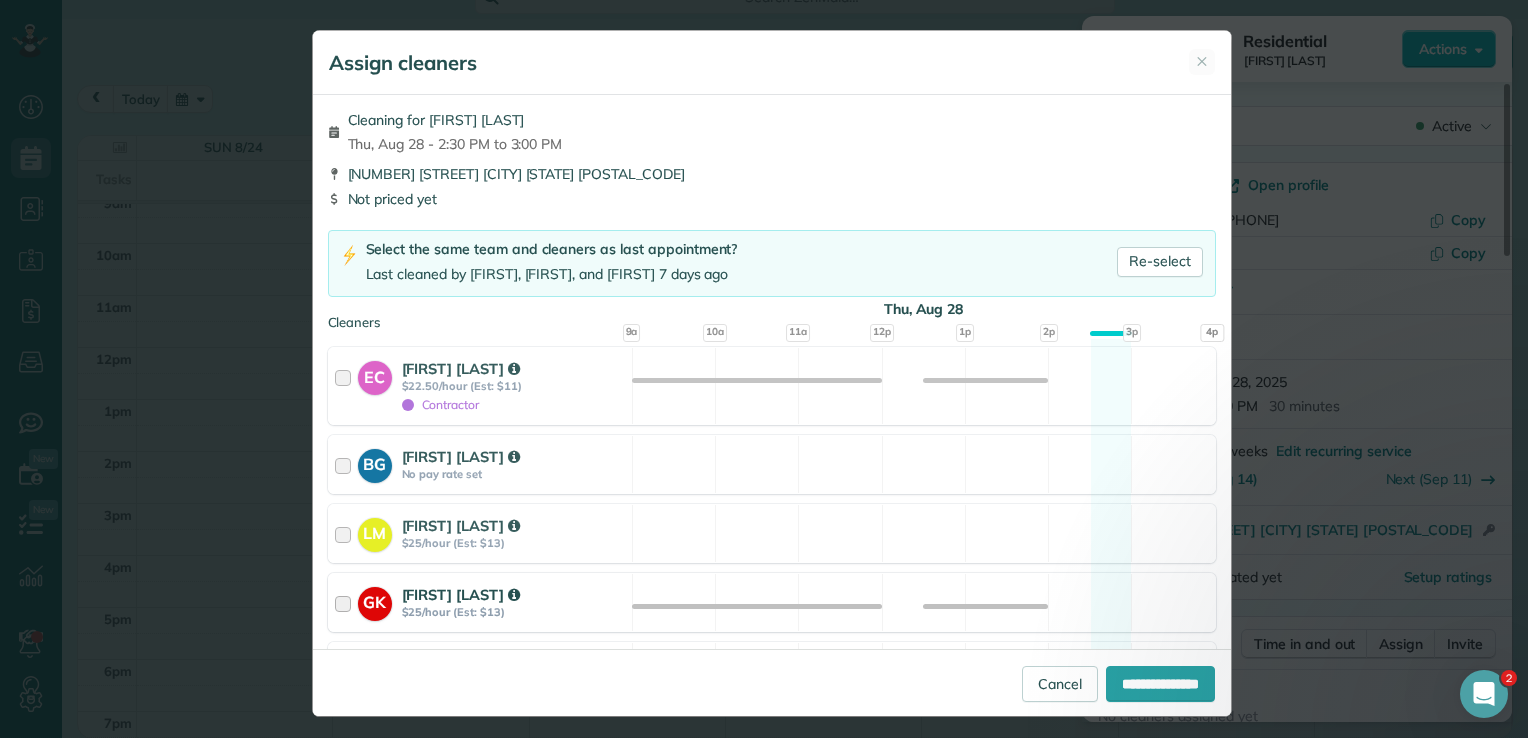click at bounding box center [346, 602] 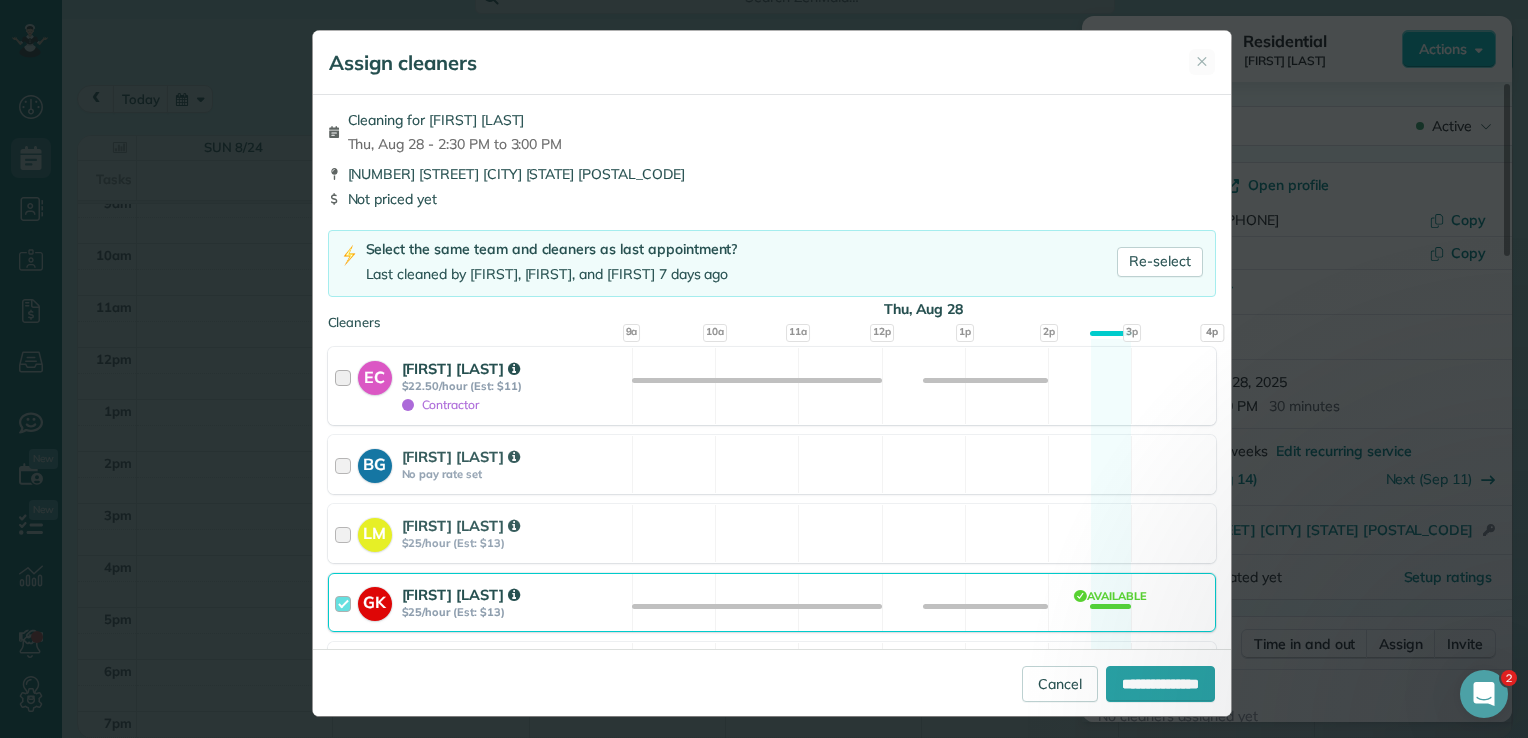 click at bounding box center (346, 386) 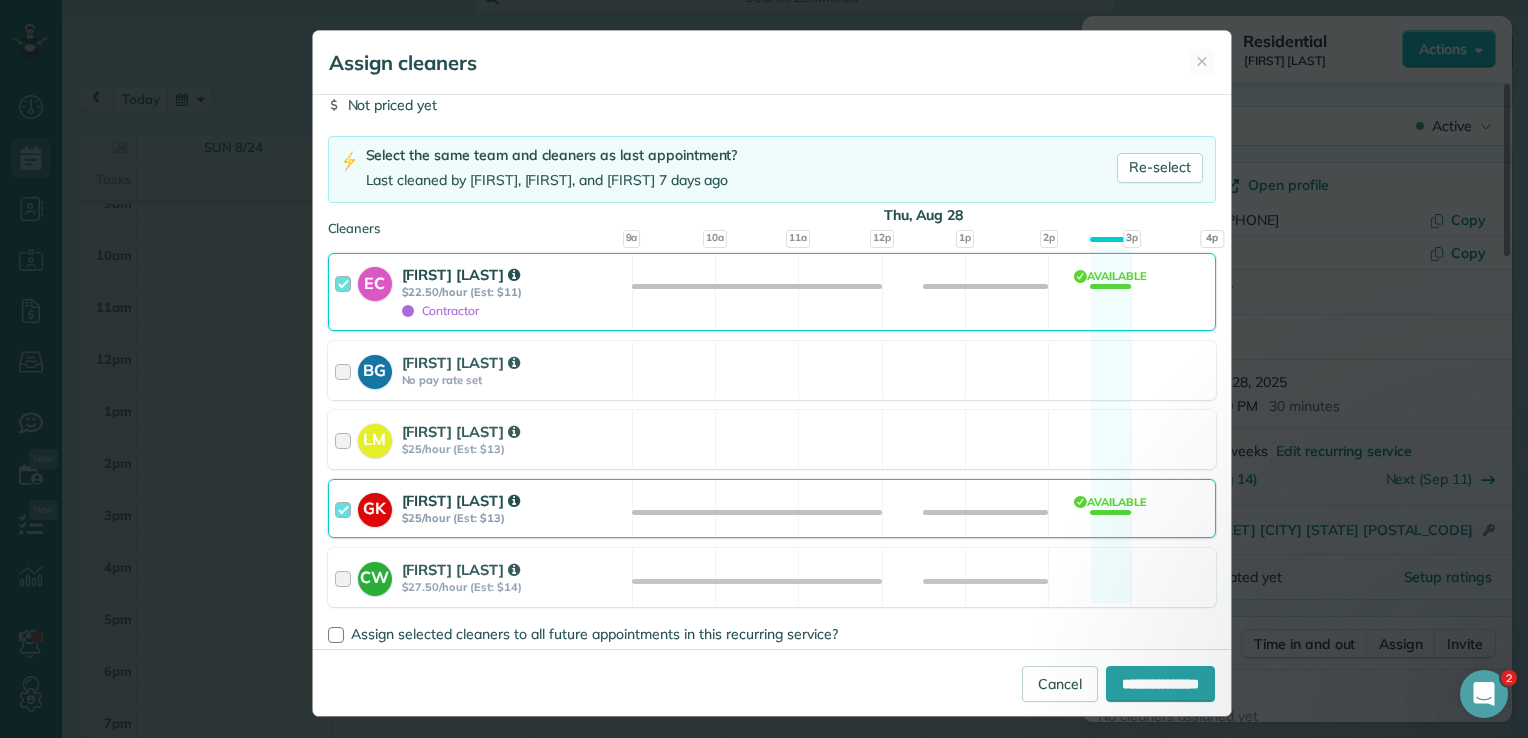 scroll, scrollTop: 107, scrollLeft: 0, axis: vertical 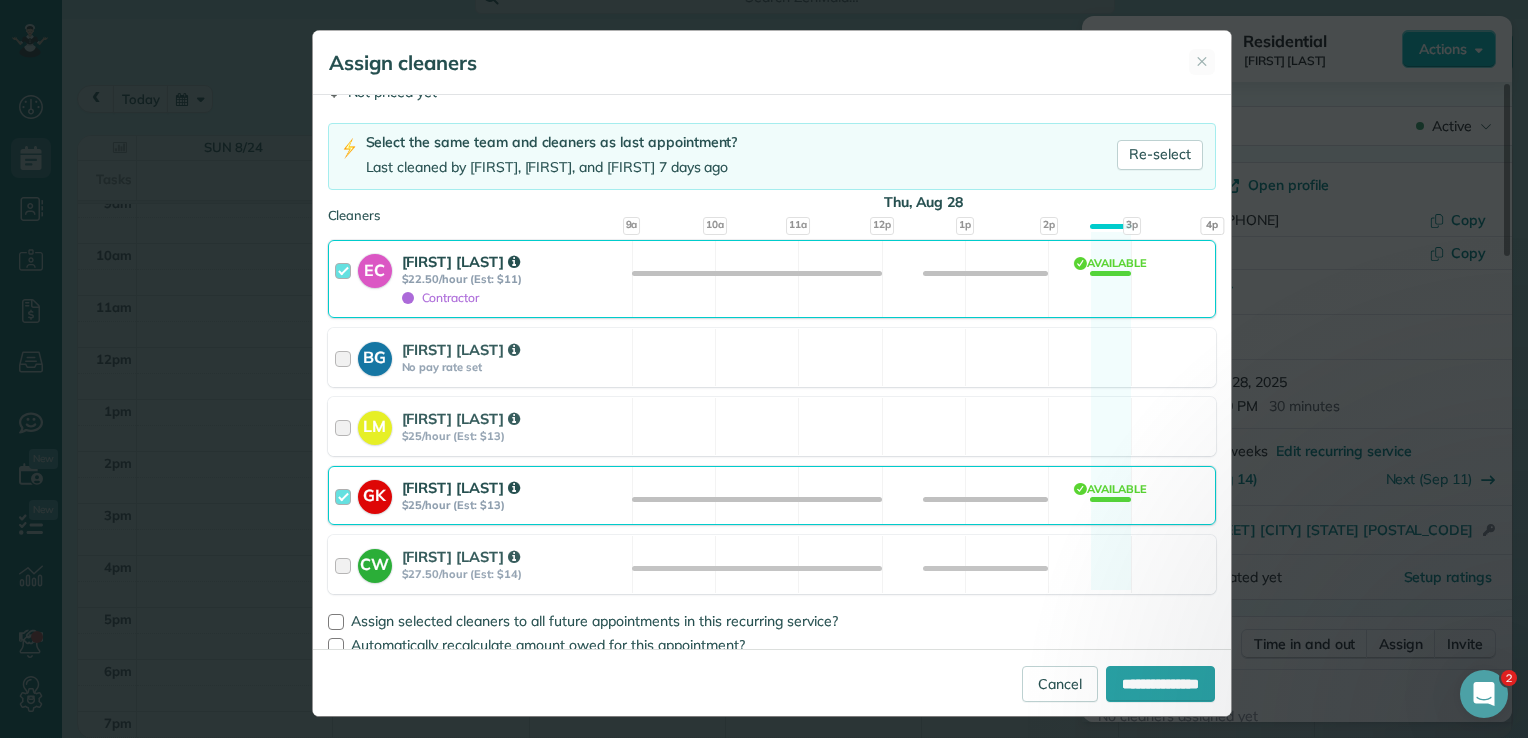 click on "GK" at bounding box center [375, 494] 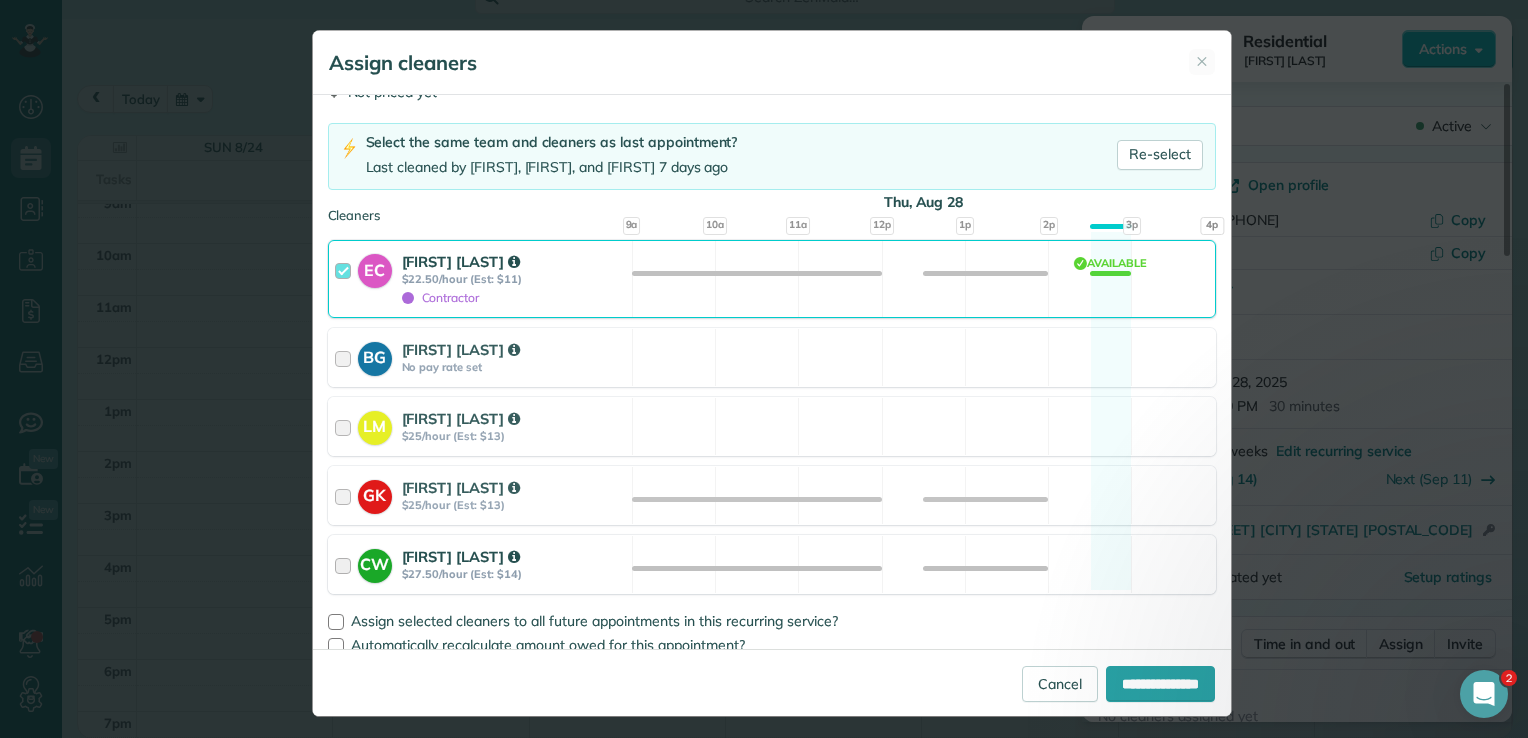 click at bounding box center (346, 564) 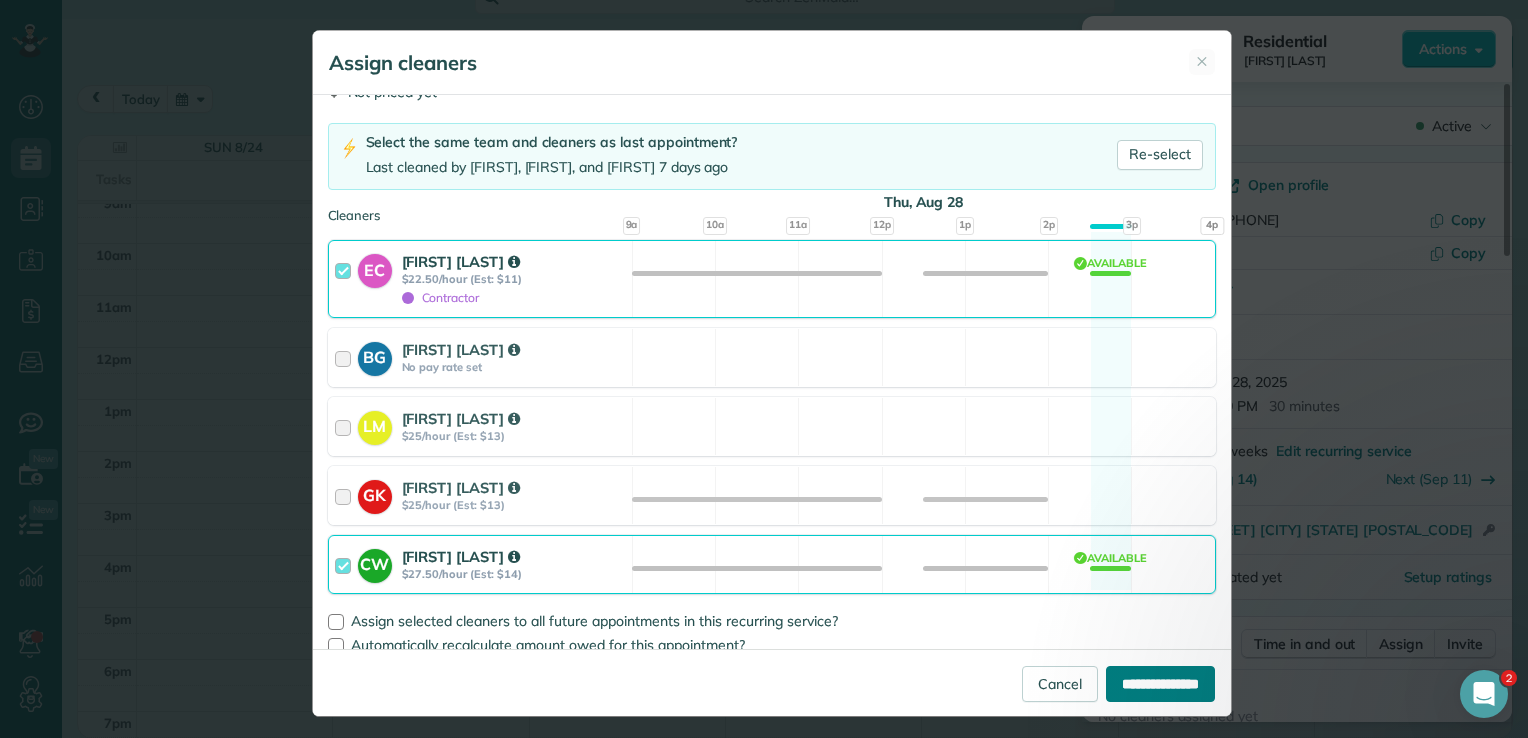 click on "**********" at bounding box center (1160, 684) 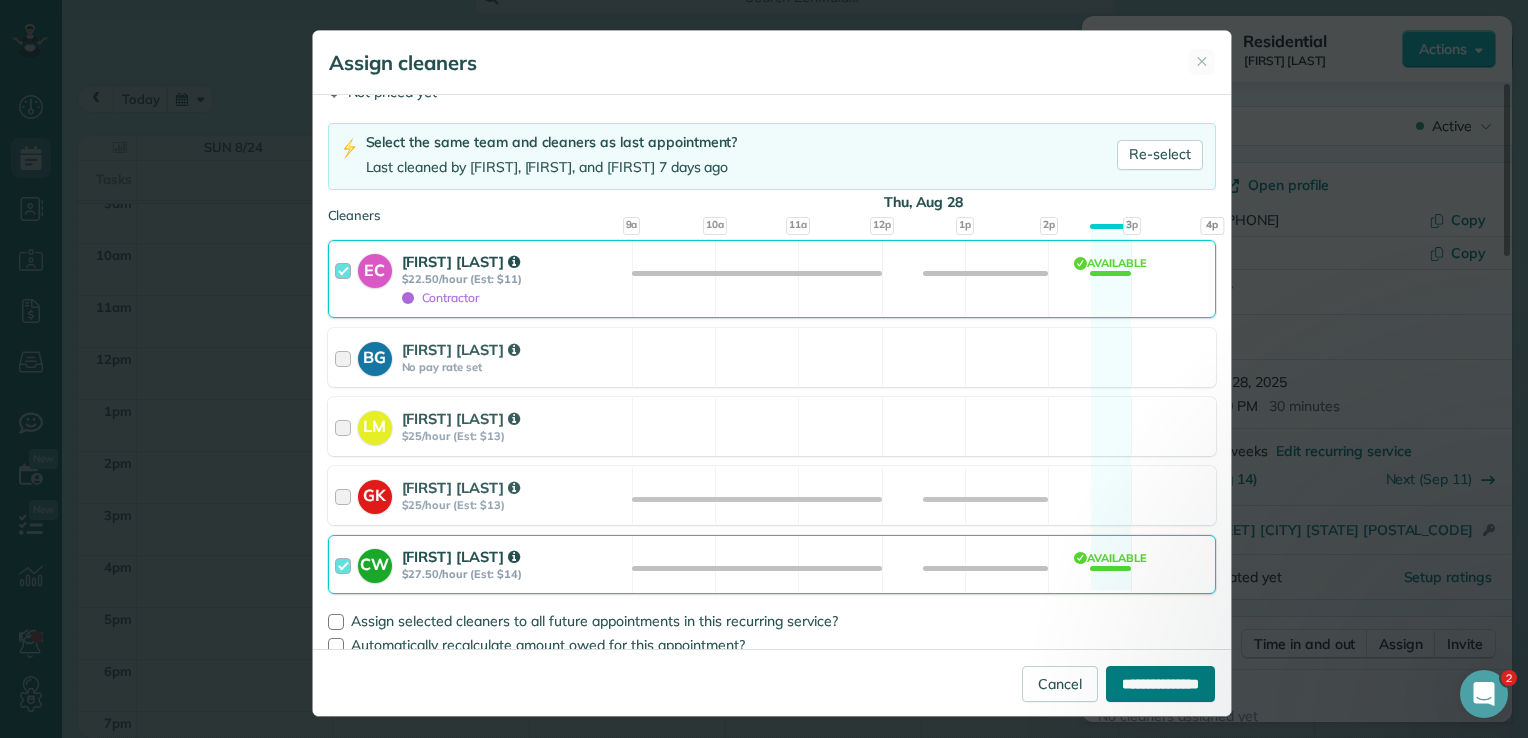type on "**********" 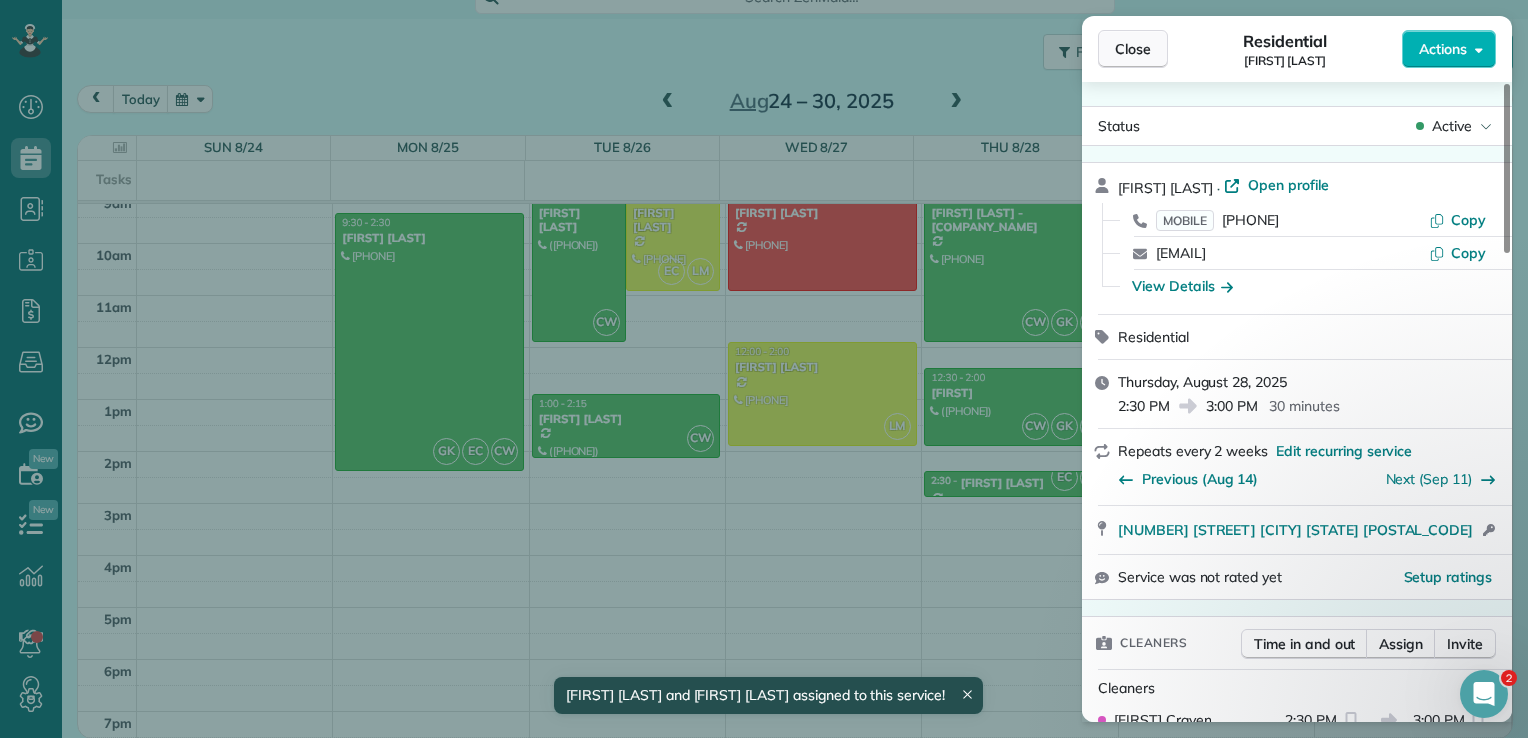 click on "Close" at bounding box center (1133, 49) 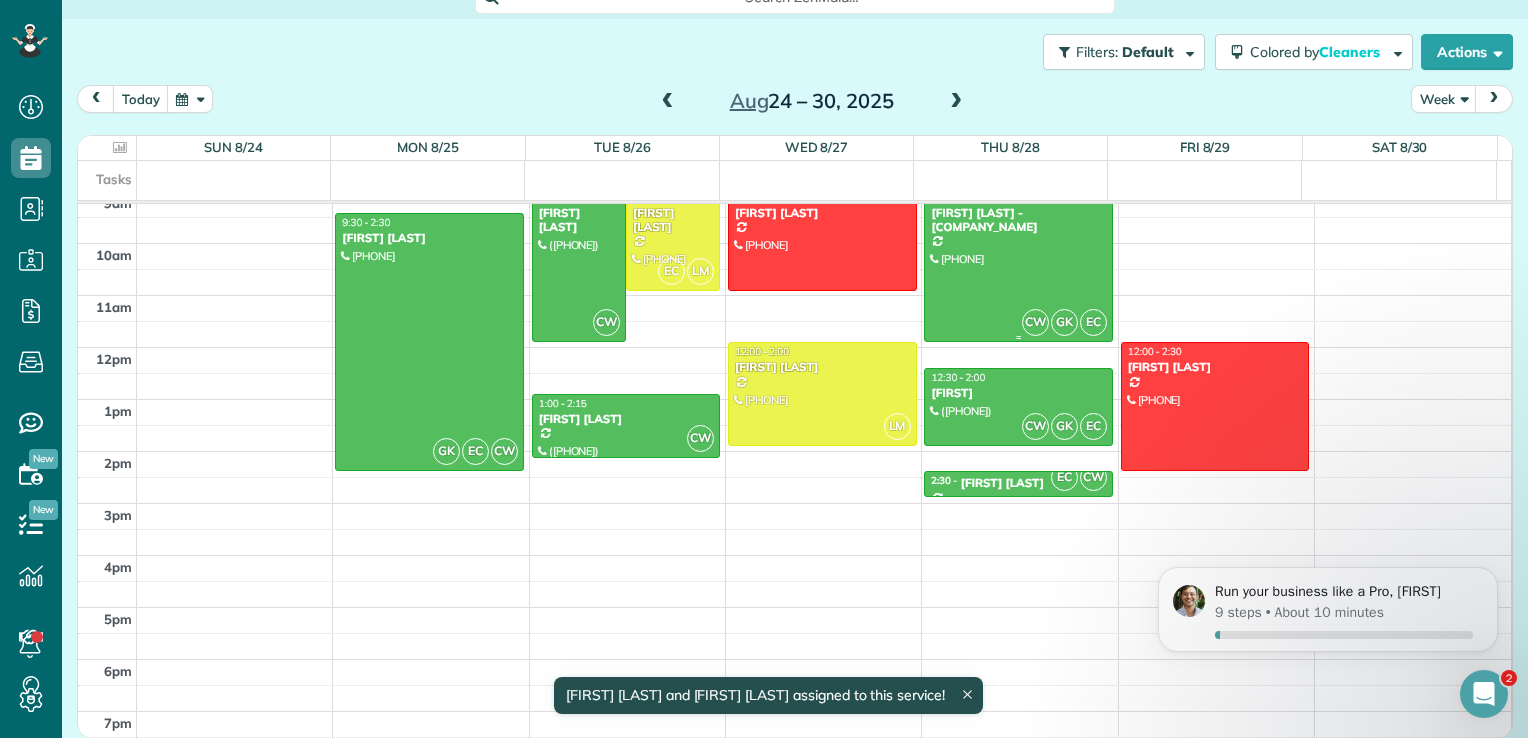 click at bounding box center (1018, 265) 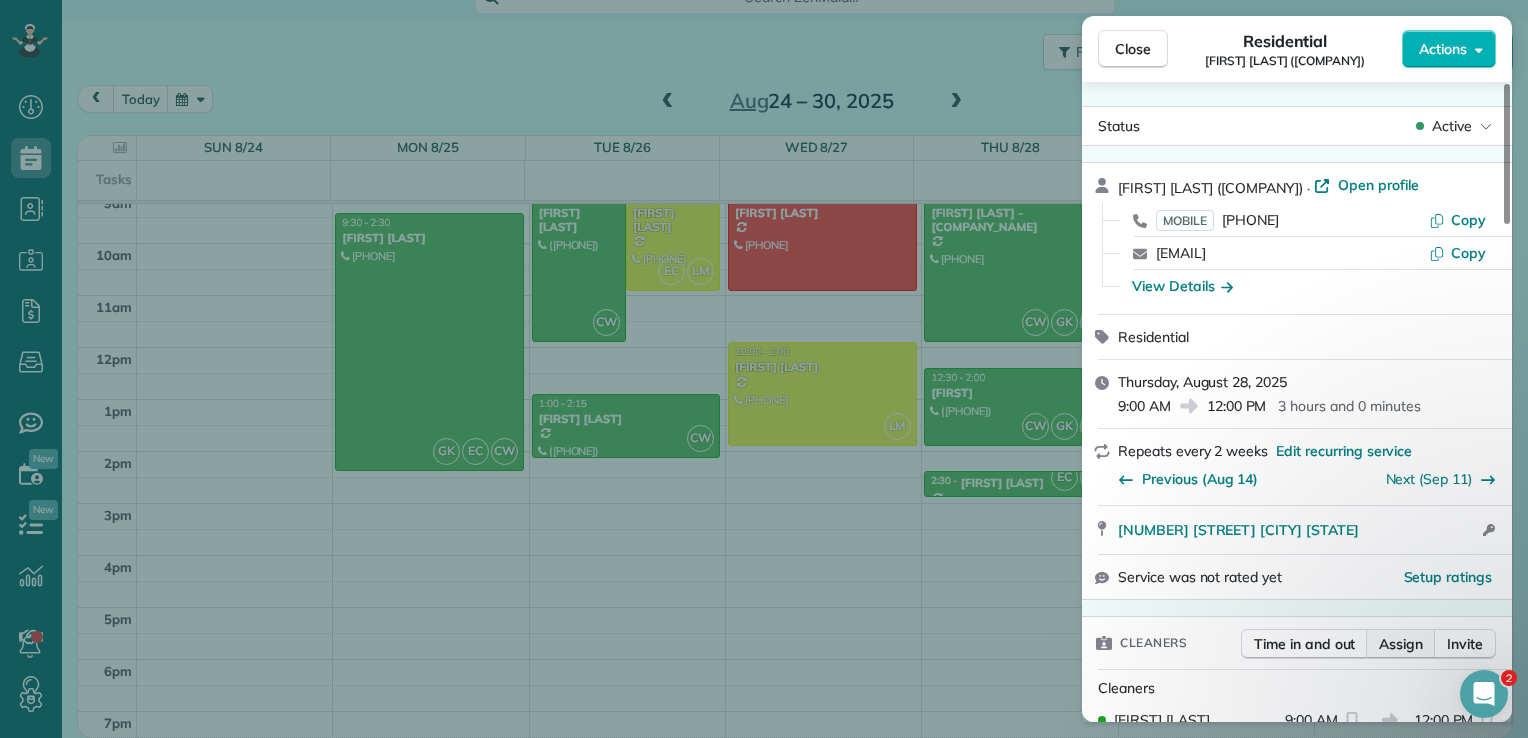 click on "Assign" at bounding box center [1401, 644] 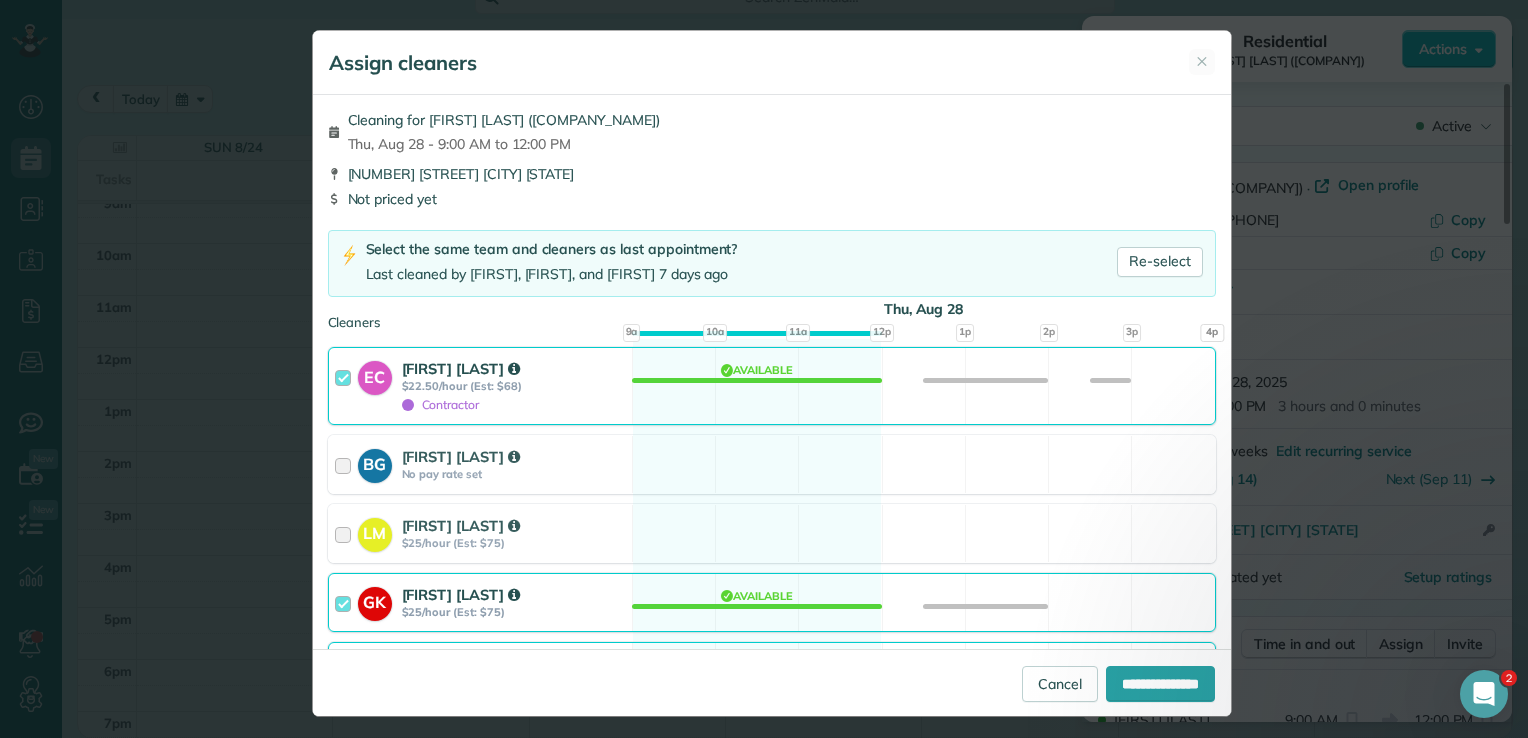 click at bounding box center (346, 602) 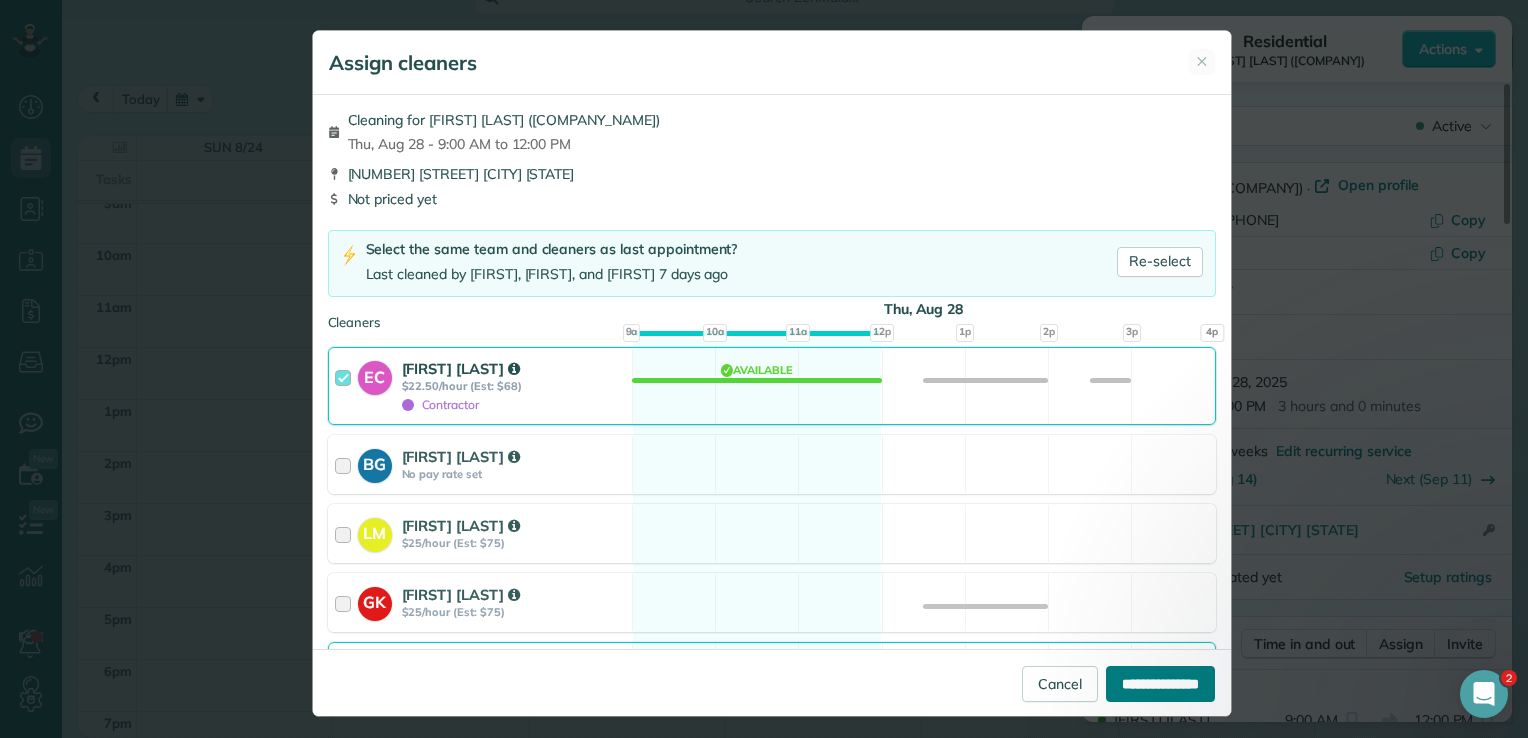 click on "**********" at bounding box center (1160, 684) 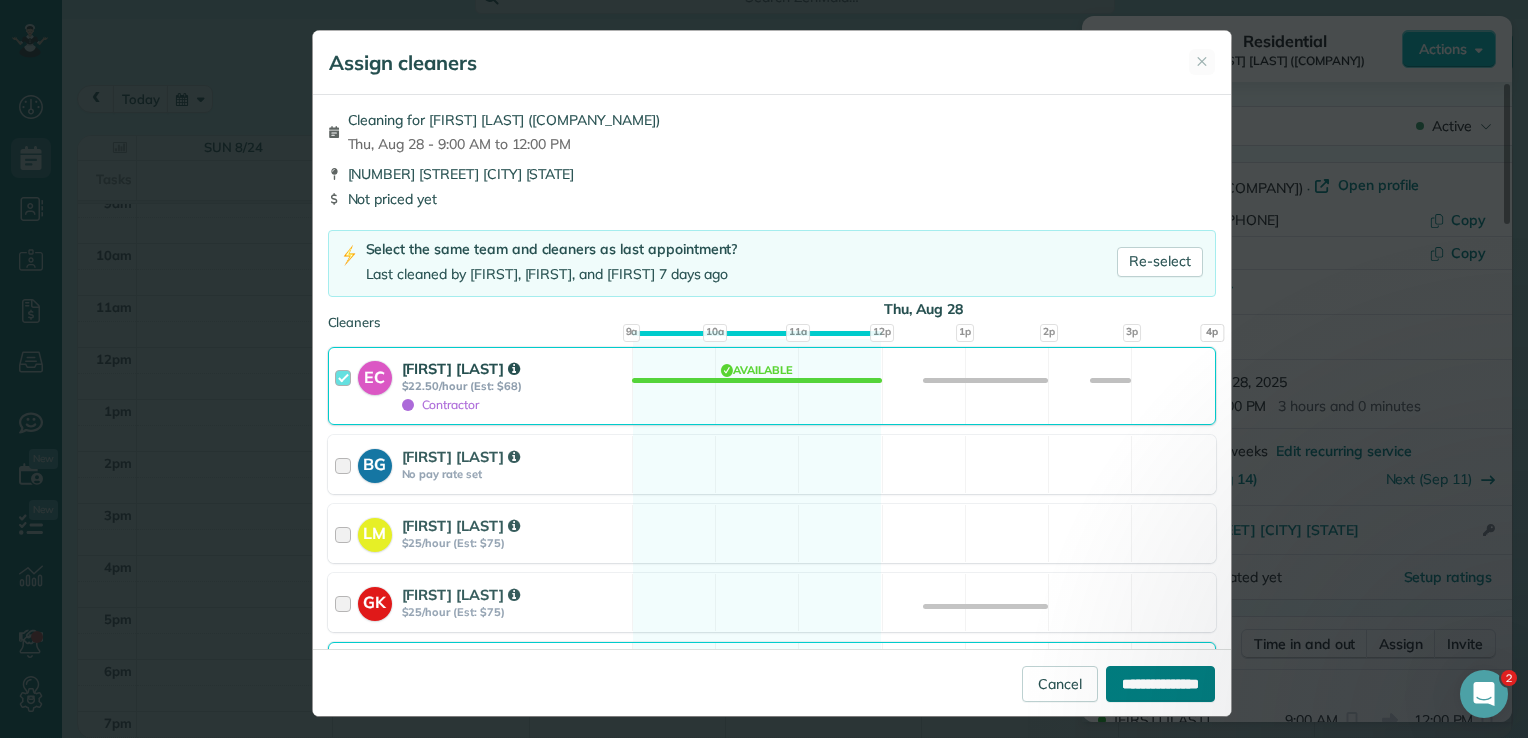 type on "**********" 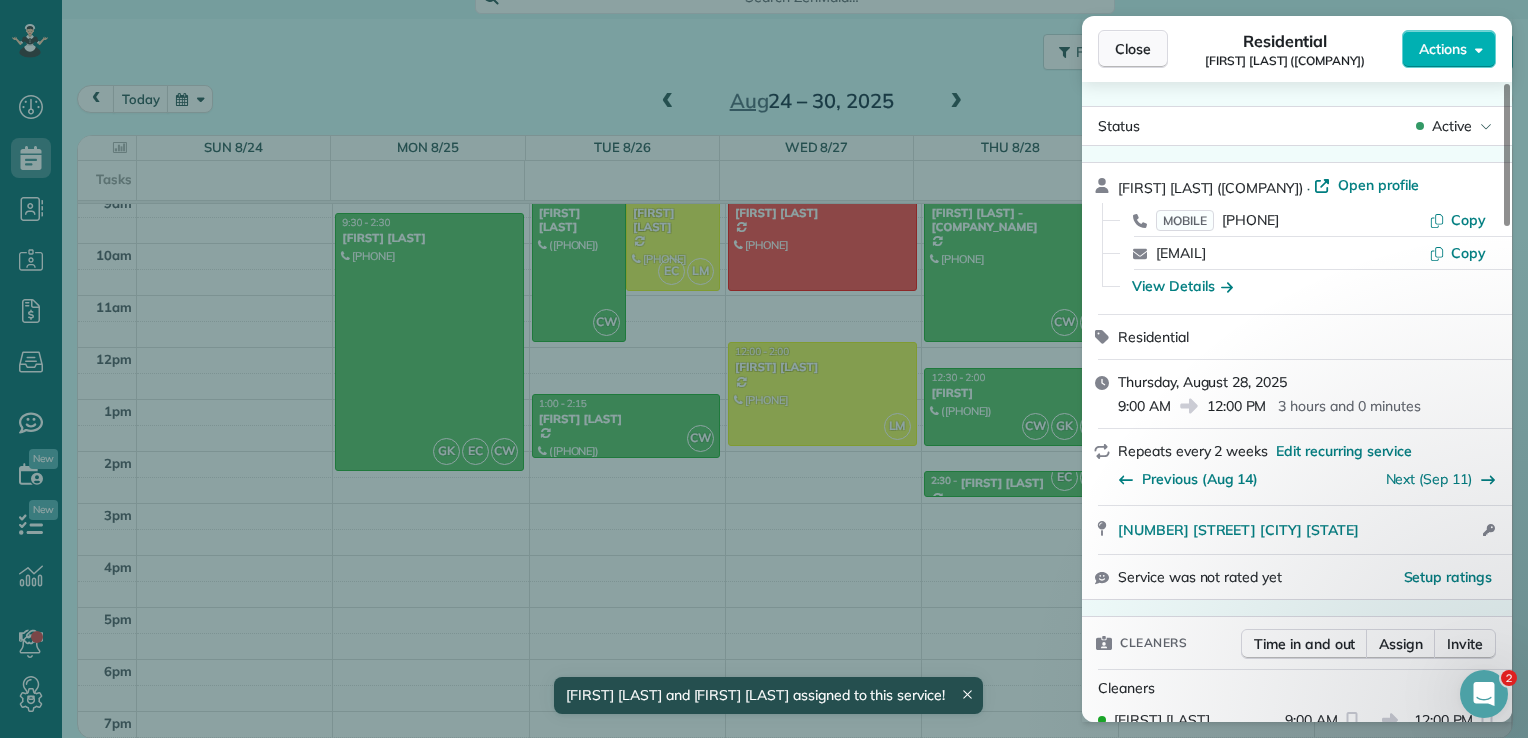 click on "Close" at bounding box center [1133, 49] 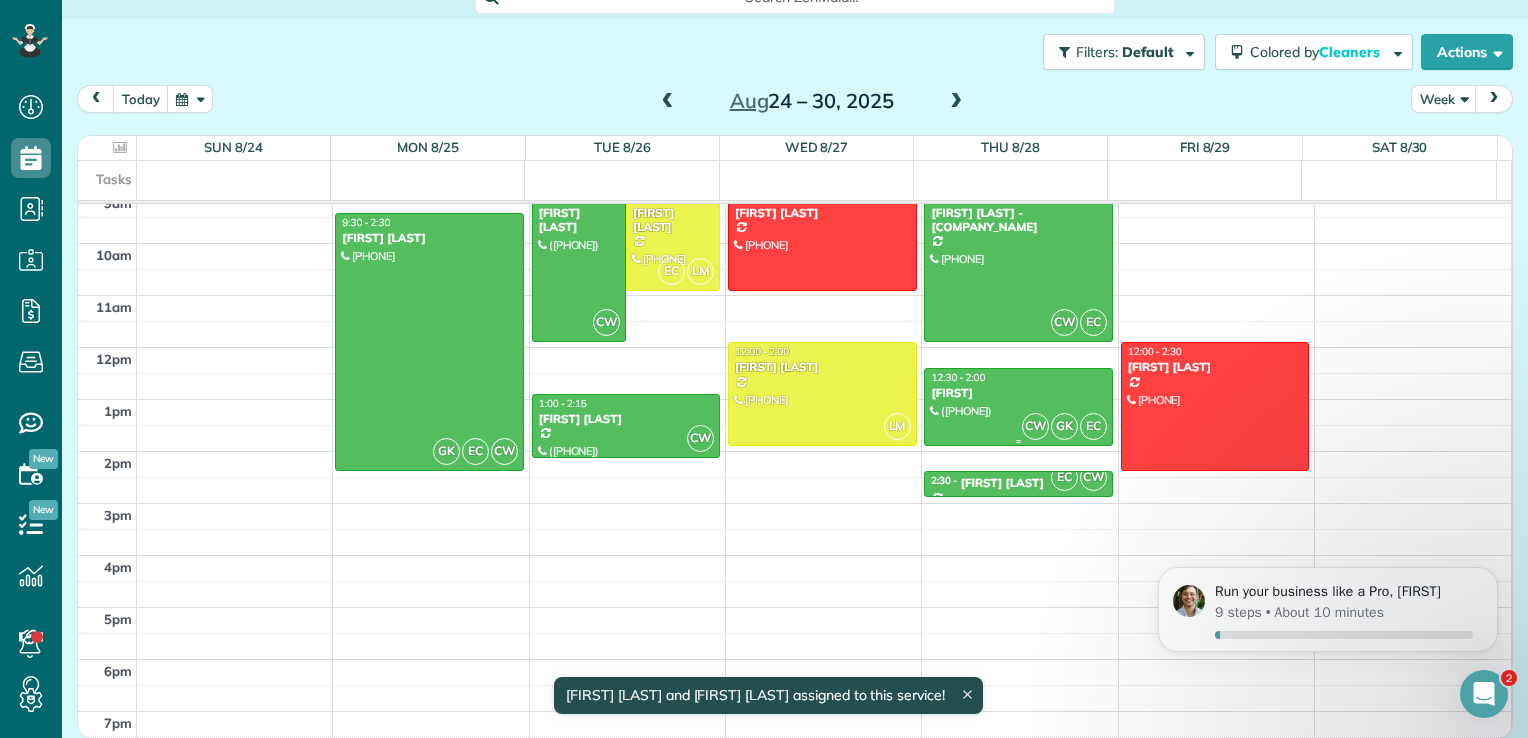 click on "[FIRST]" at bounding box center [1018, 393] 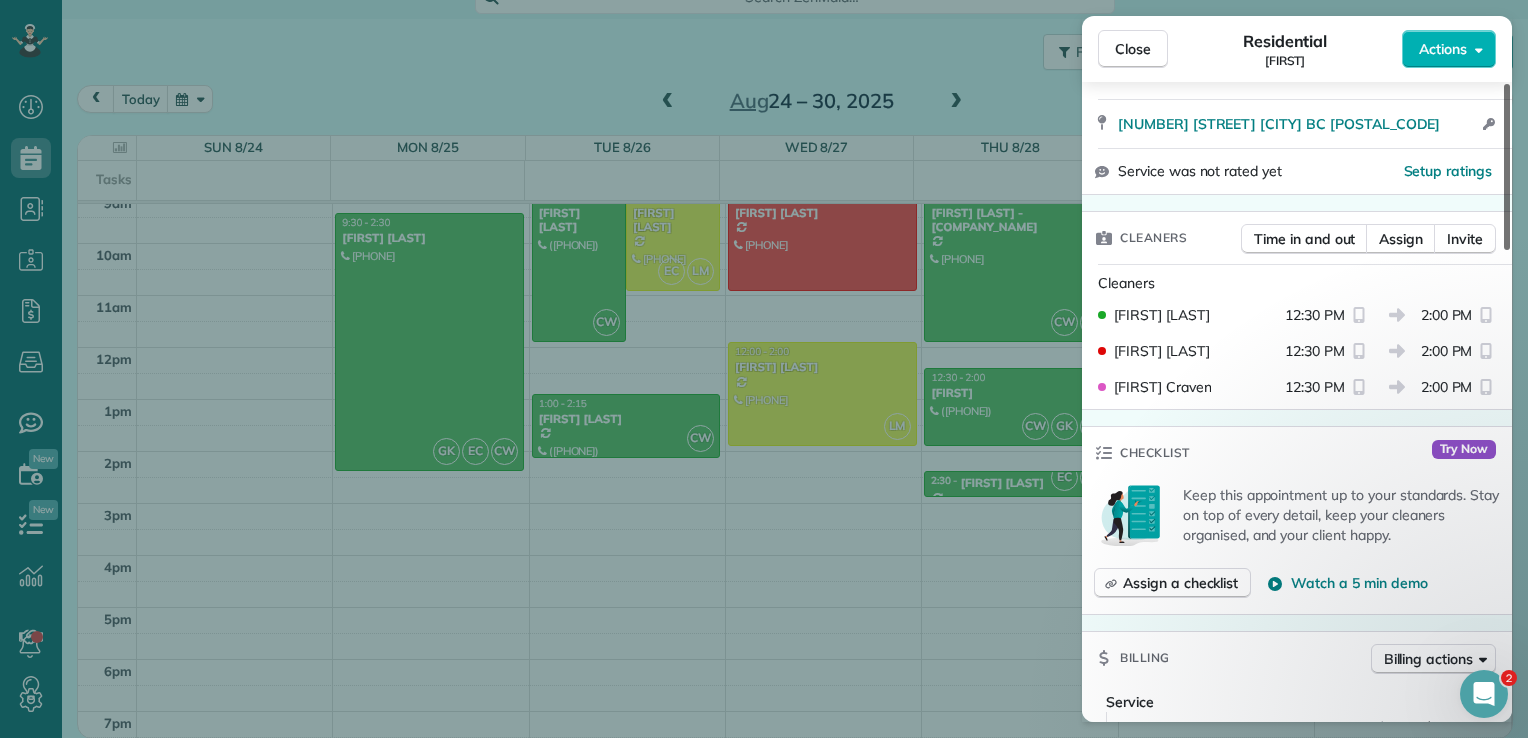 drag, startPoint x: 1504, startPoint y: 234, endPoint x: 1499, endPoint y: 334, distance: 100.12492 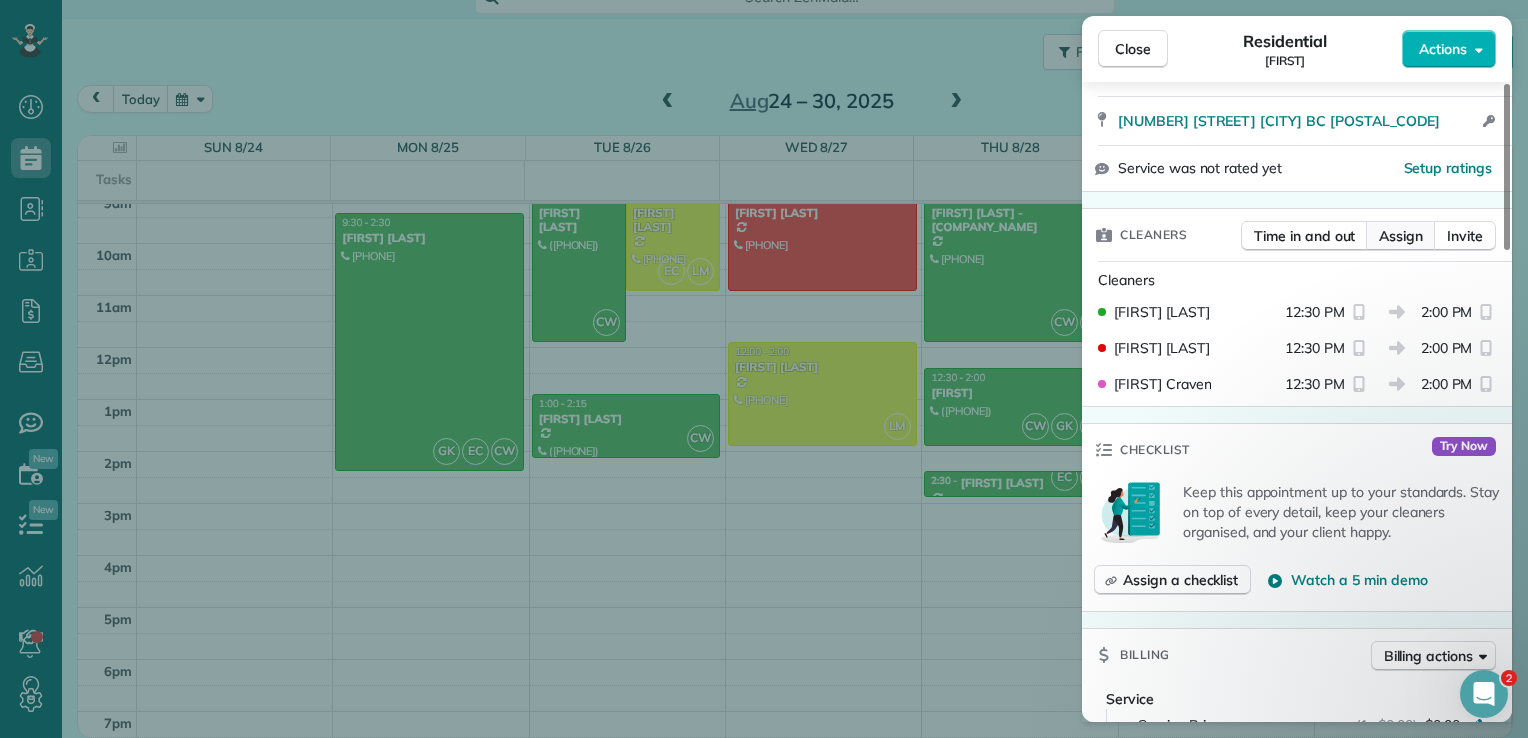 click on "Assign" at bounding box center (1401, 236) 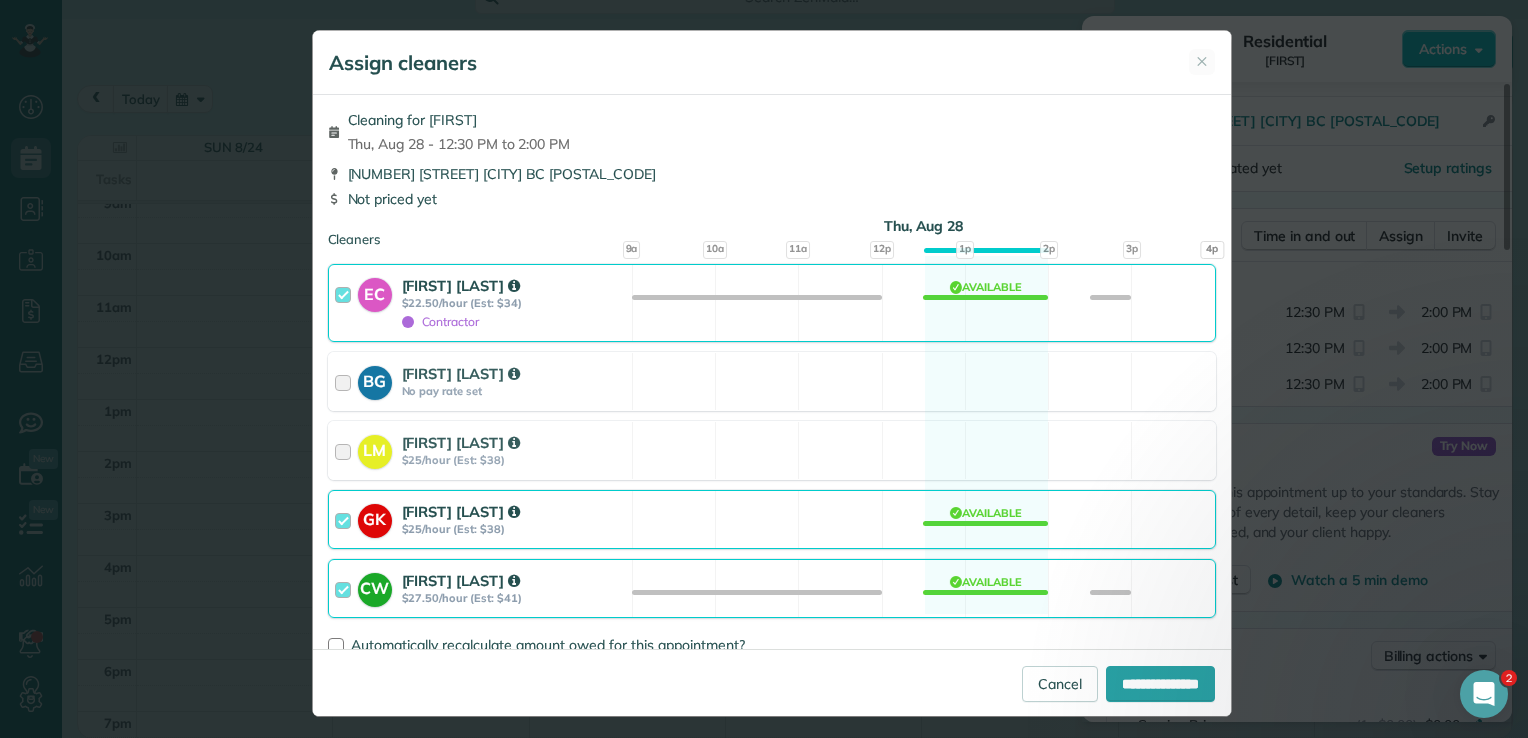 click on "$25/hour (Est: $38)" at bounding box center [480, 519] 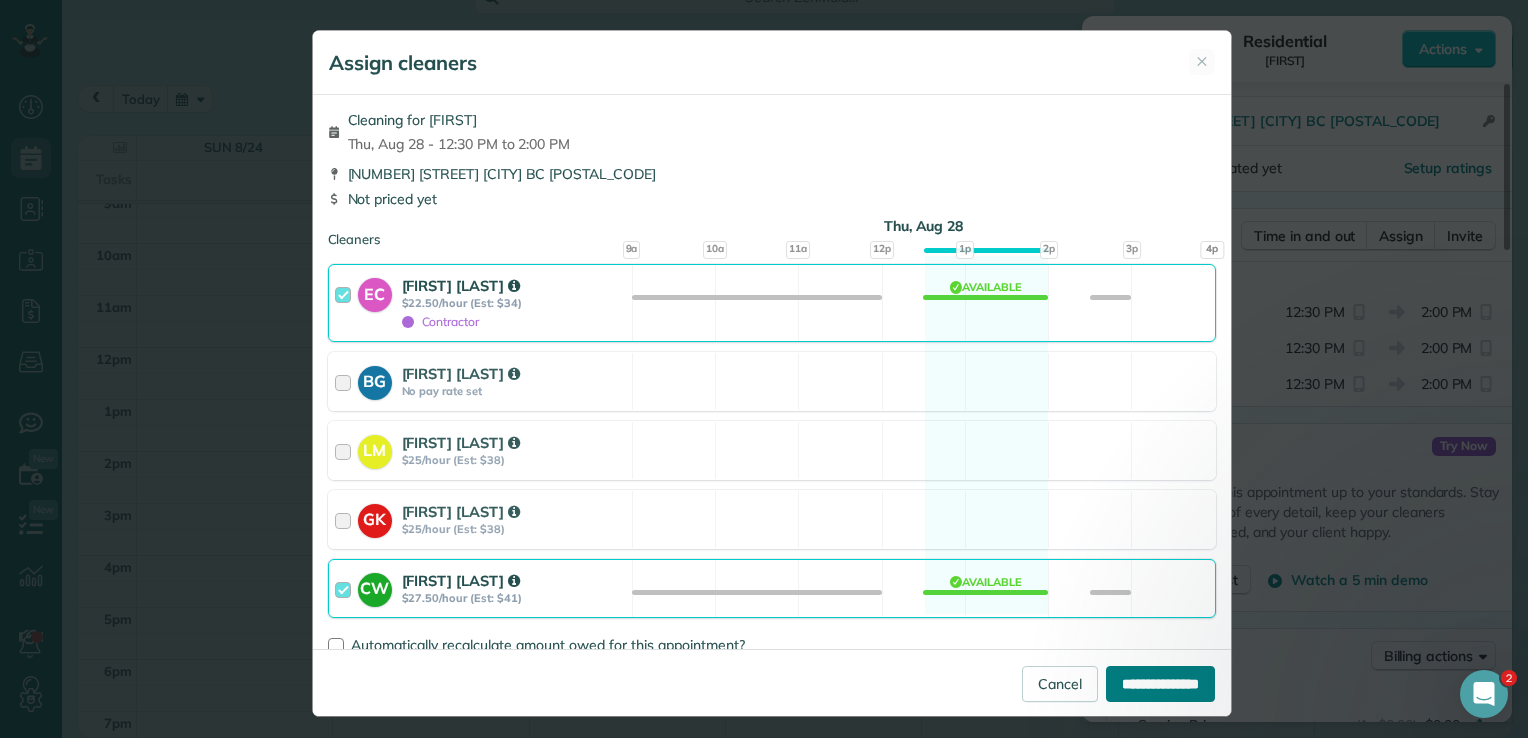 click on "**********" at bounding box center (1160, 684) 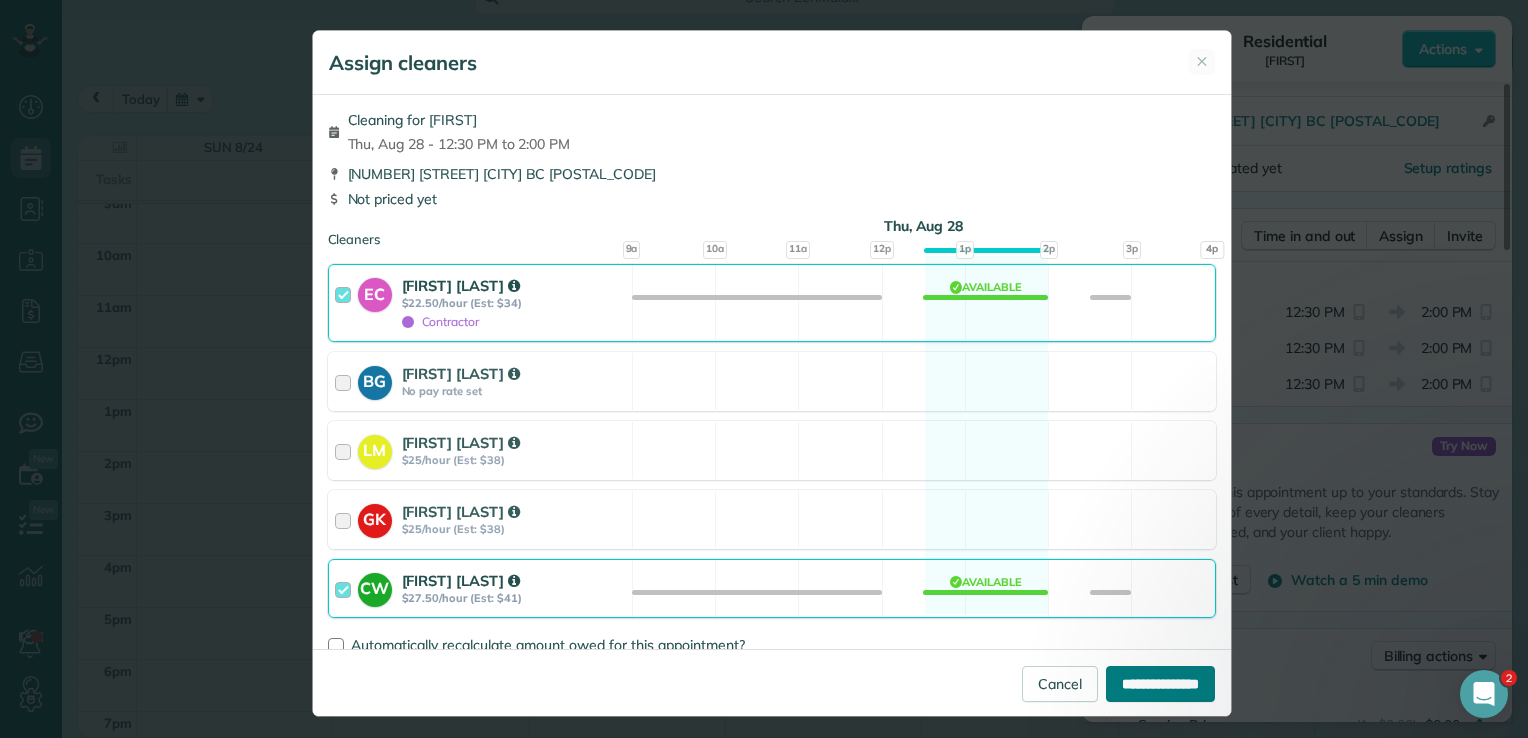 type on "**********" 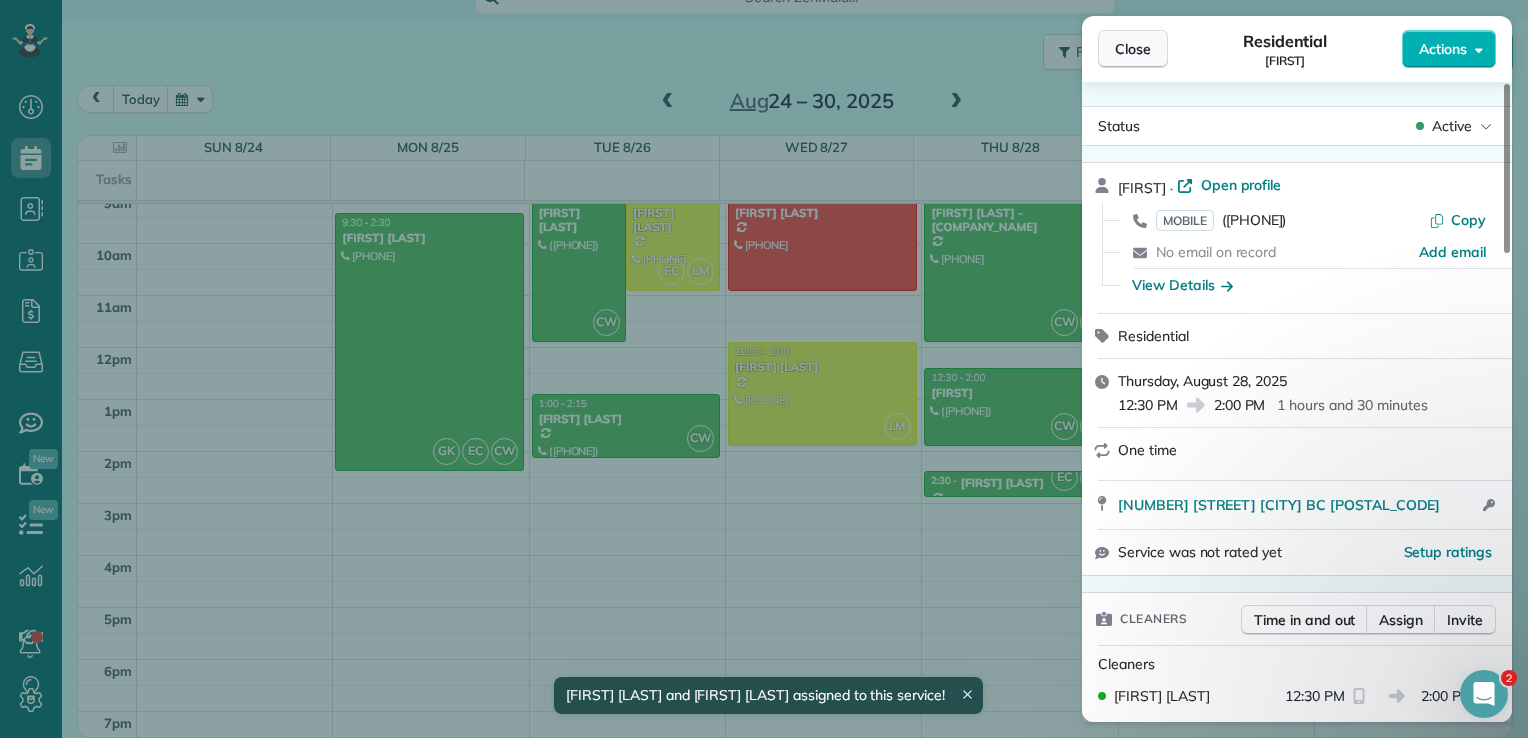 click on "Close" at bounding box center (1133, 49) 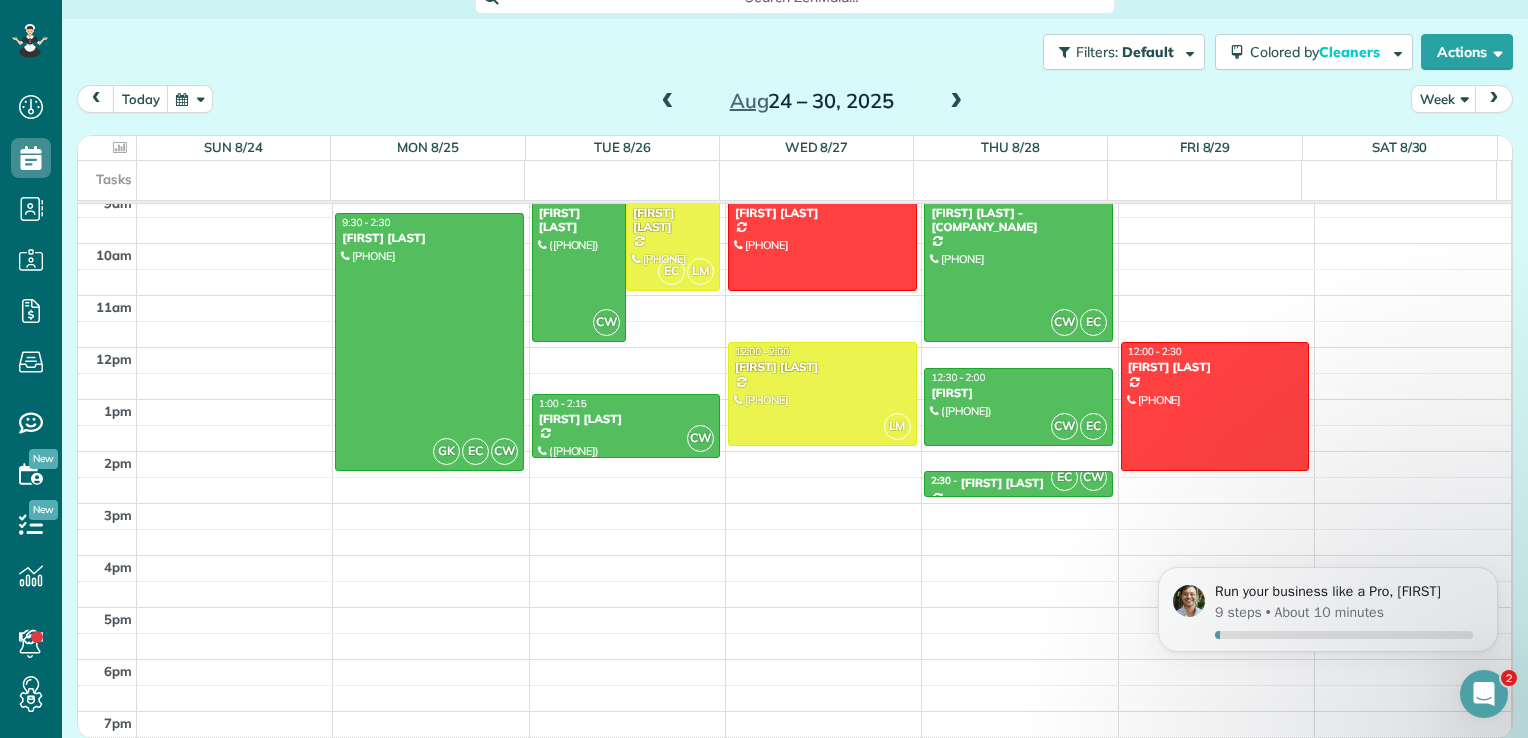 scroll, scrollTop: 340, scrollLeft: 0, axis: vertical 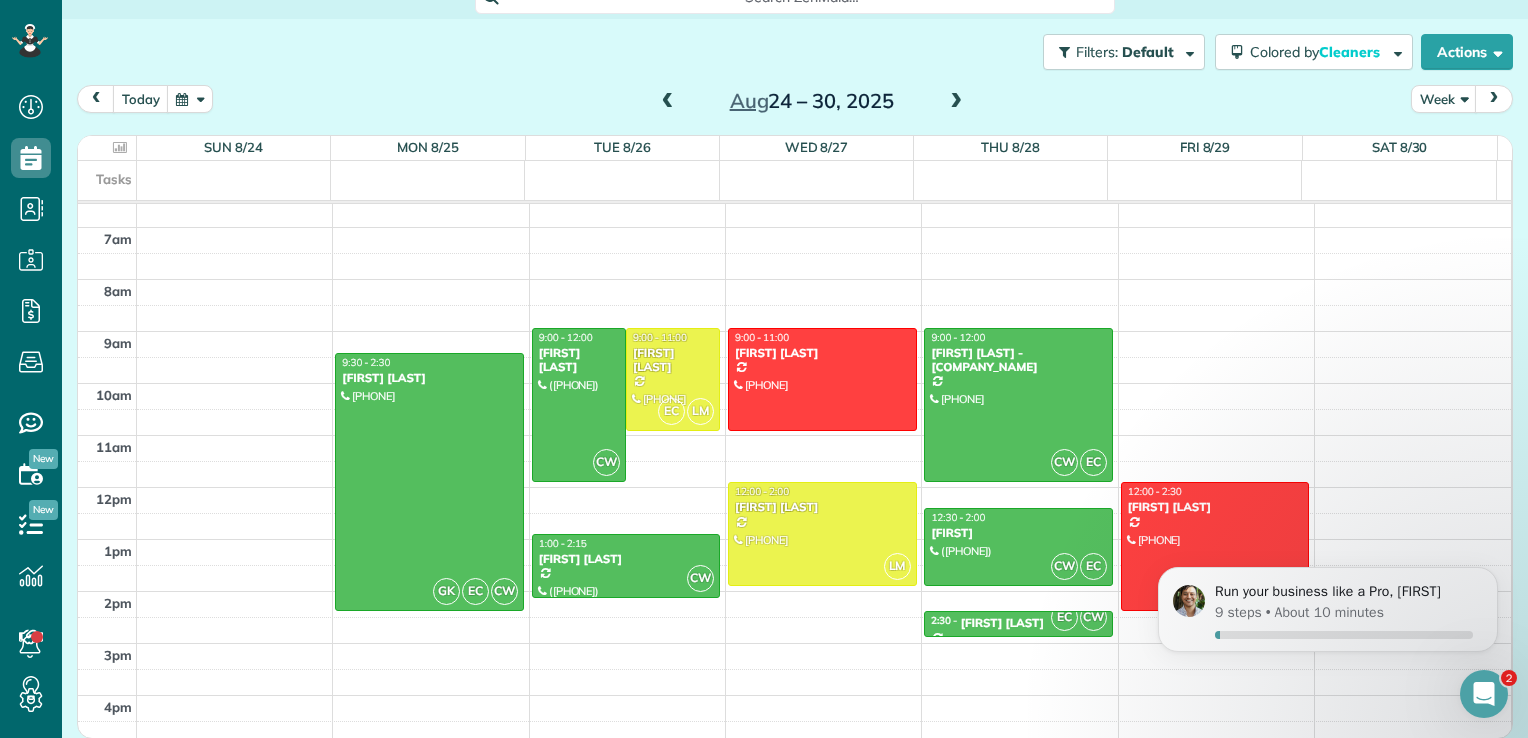 click on "12am 1am 2am 3am 4am 5am 6am 7am 8am 9am 10am 11am 12pm 1pm 2pm 3pm 4pm 5pm 6pm 7pm 8pm 9pm 10pm 11pm GK EC CW 9:30 - 2:30 [FIRST] [LAST] ([PHONE]) [NUMBER] [STREET] [CITY], BC [POSTAL_CODE] CW 9:00 - 12:00 [FIRST] [LAST] ([PHONE]) [NUMBER] [STREET] [CITY], BC [POSTAL_CODE] EC LM 9:00 - 11:00 [FIRST] [LAST] ([PHONE]) #45-6600 [STREET] [CITY], BC [POSTAL_CODE] CW 1:00 - 2:15 [FIRST] [LAST] ([PHONE]) #317 [NUMBER] [STREET] [CITY], BC [POSTAL_CODE] 9:00 - 11:00 [FIRST] [LAST] ([PHONE]) [NUMBER] [STREET] [CITY], BC [POSTAL_CODE] LM 12:00 - 2:00 [FIRST] [LAST] ([PHONE]) [NUMBER] [STREET] [CITY], BC [POSTAL_CODE] CW EC 9:00 - 12:00 [FIRST] [LAST] - Kelowna Paw Spa ([PHONE]) [NUMBER] [STREET] [CITY], BC [POSTAL_CODE] CW EC 12:30 - 2:00 [FIRST] ([PHONE]) [NUMBER] [STREET] [CITY], BC [POSTAL_CODE] EC CW 2:30 - 3:00 [FIRST] [LAST] ([PHONE]) [NUMBER] [STREET] [CITY], BC [POSTAL_CODE] 12:00 - 2:30 [FIRST] [LAST] ([PHONE]) [NUMBER] [STREET] [CITY], BC [POSTAL_CODE]" at bounding box center (794, 487) 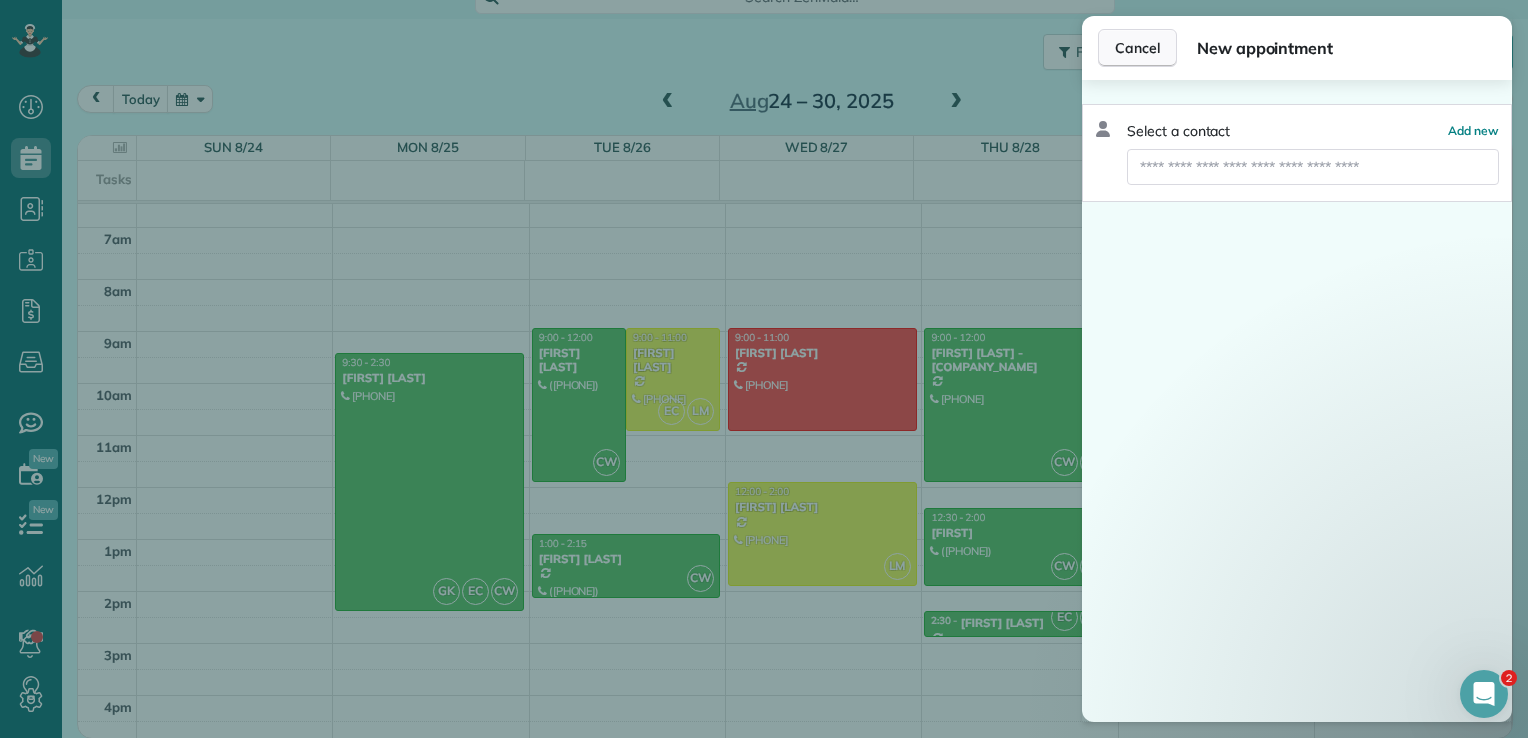 click on "Cancel" at bounding box center [1137, 48] 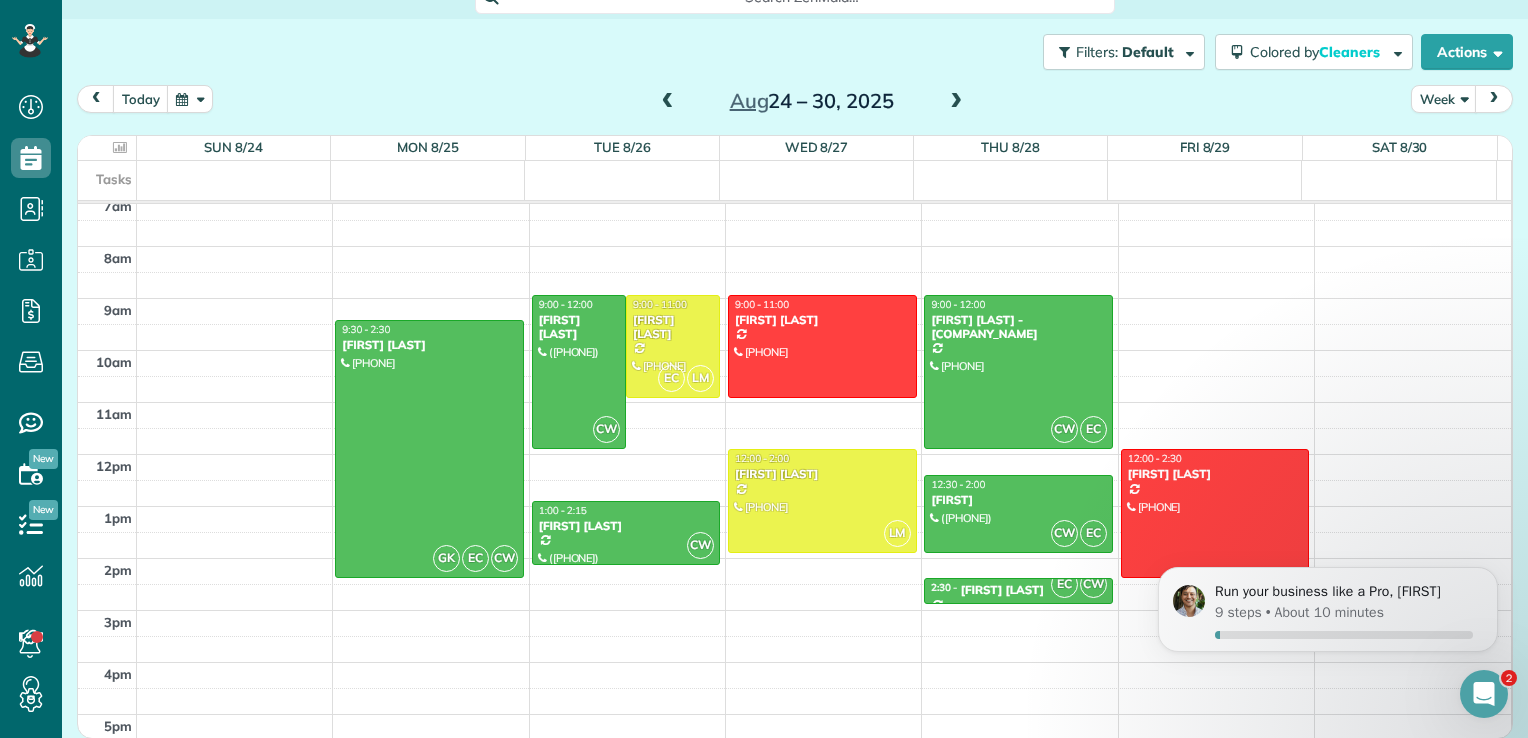 scroll, scrollTop: 389, scrollLeft: 0, axis: vertical 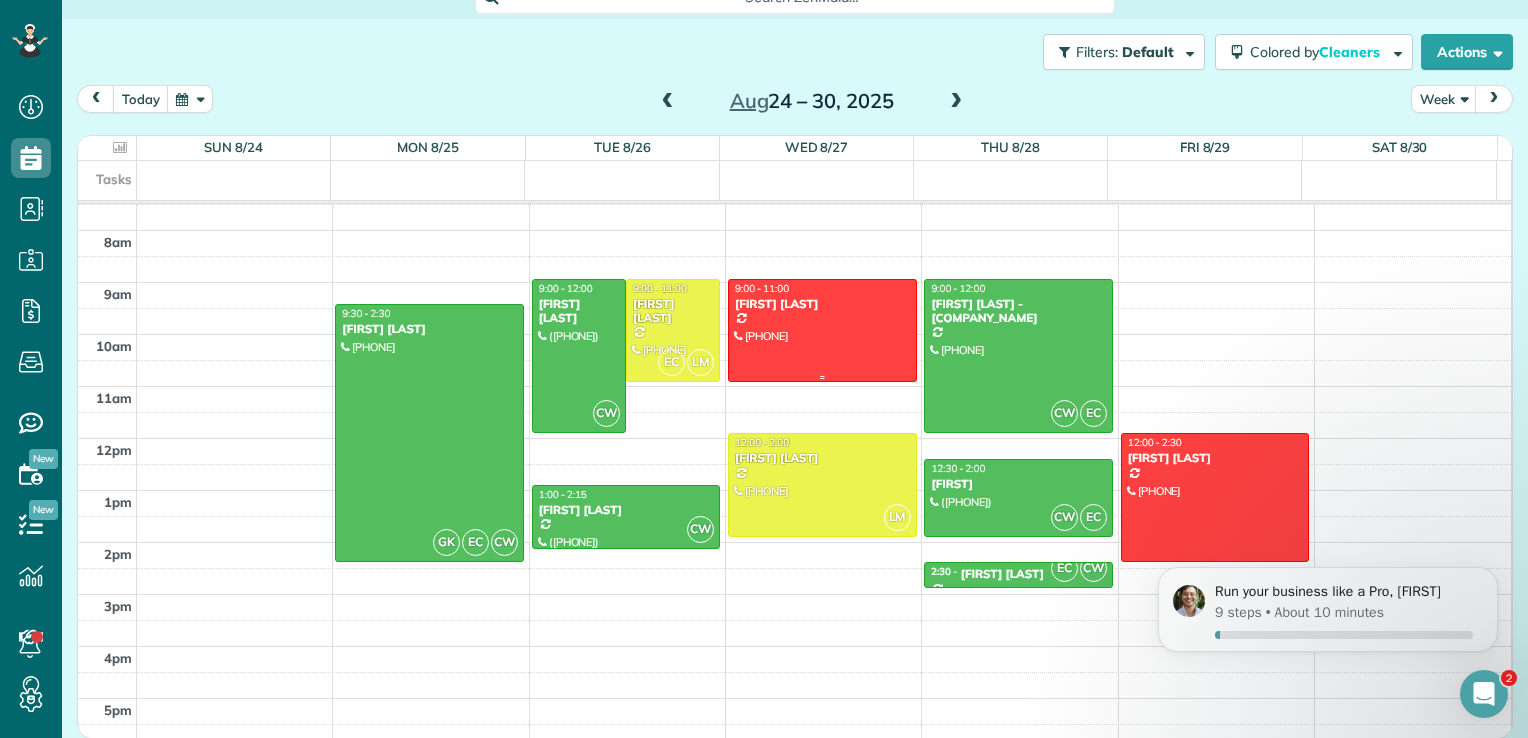 click at bounding box center [822, 330] 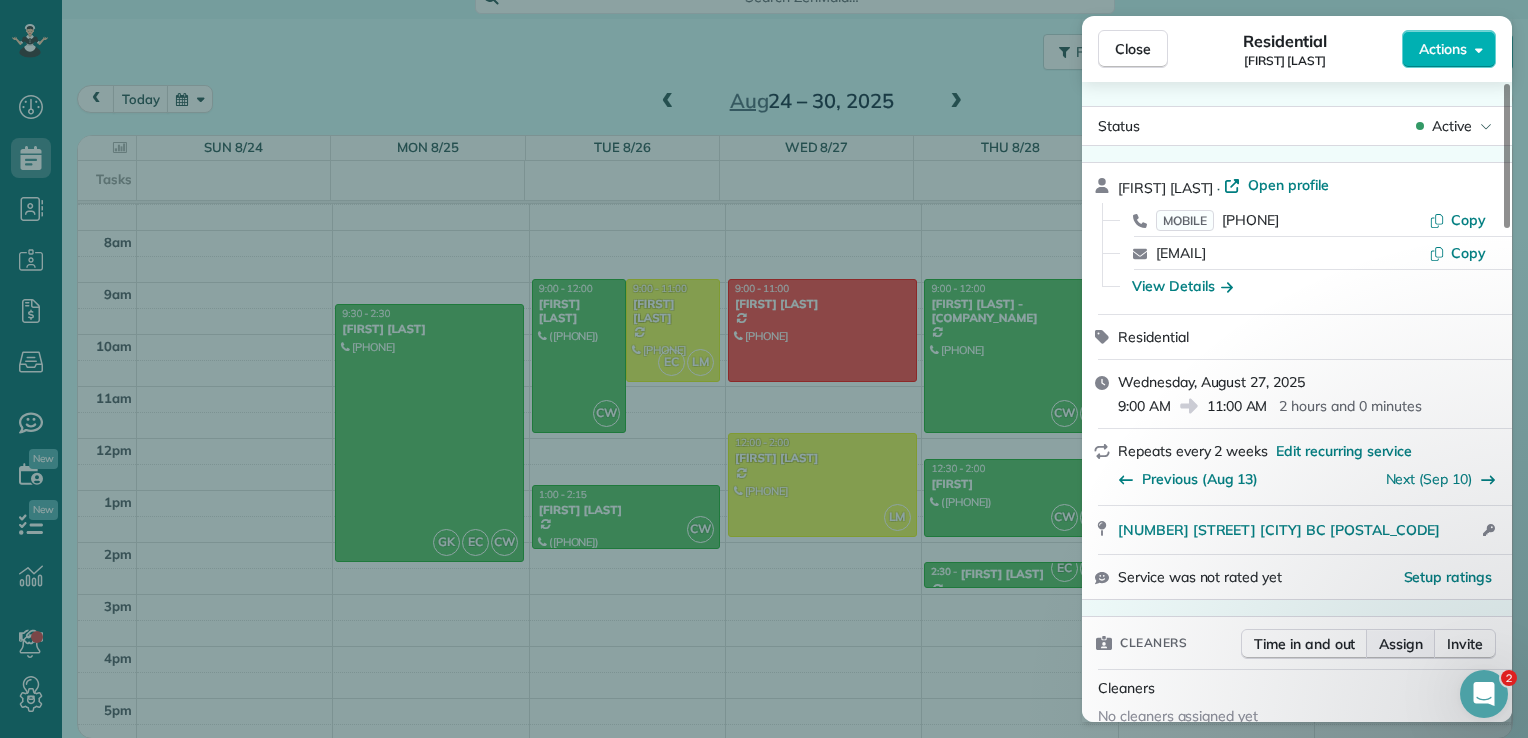 click on "Assign" at bounding box center [1401, 644] 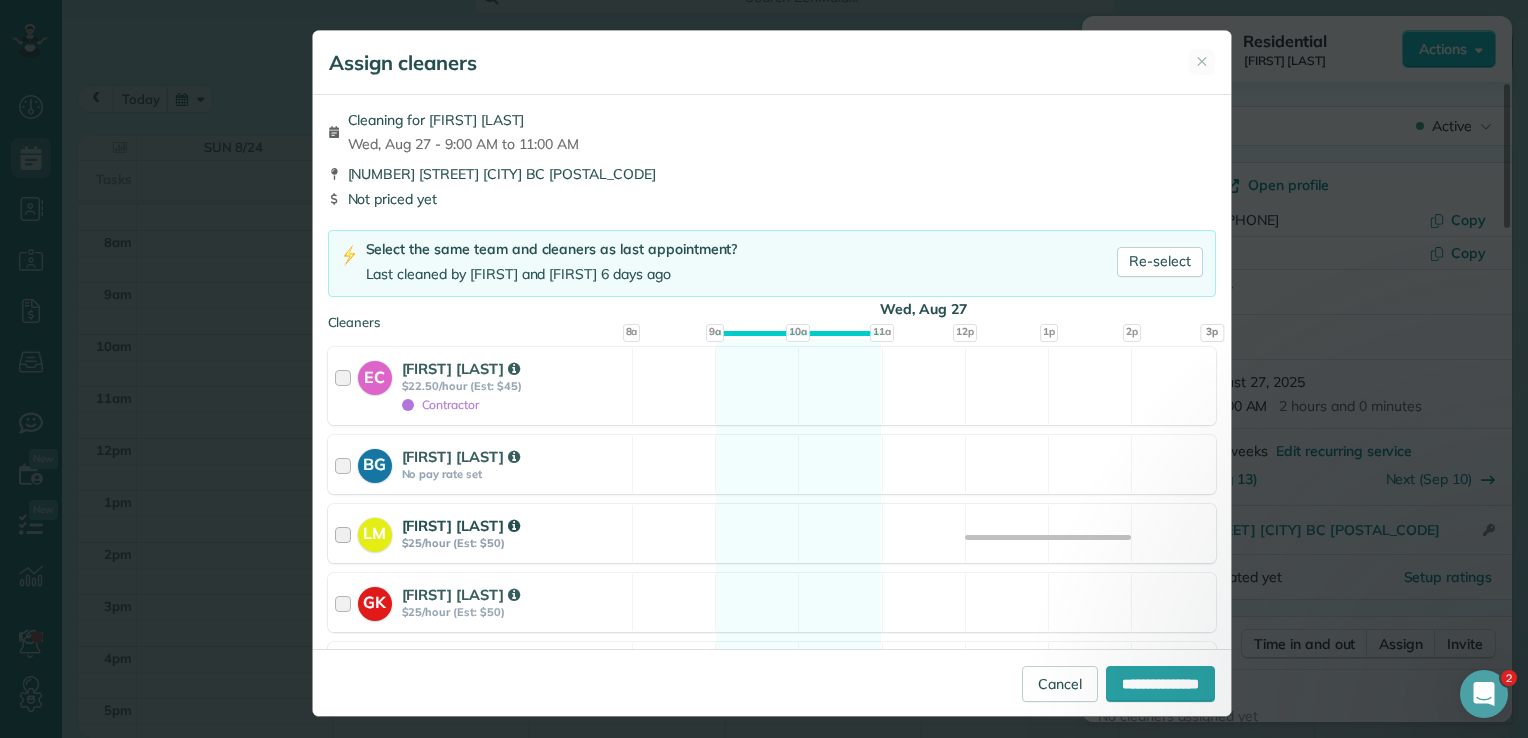 click at bounding box center (346, 533) 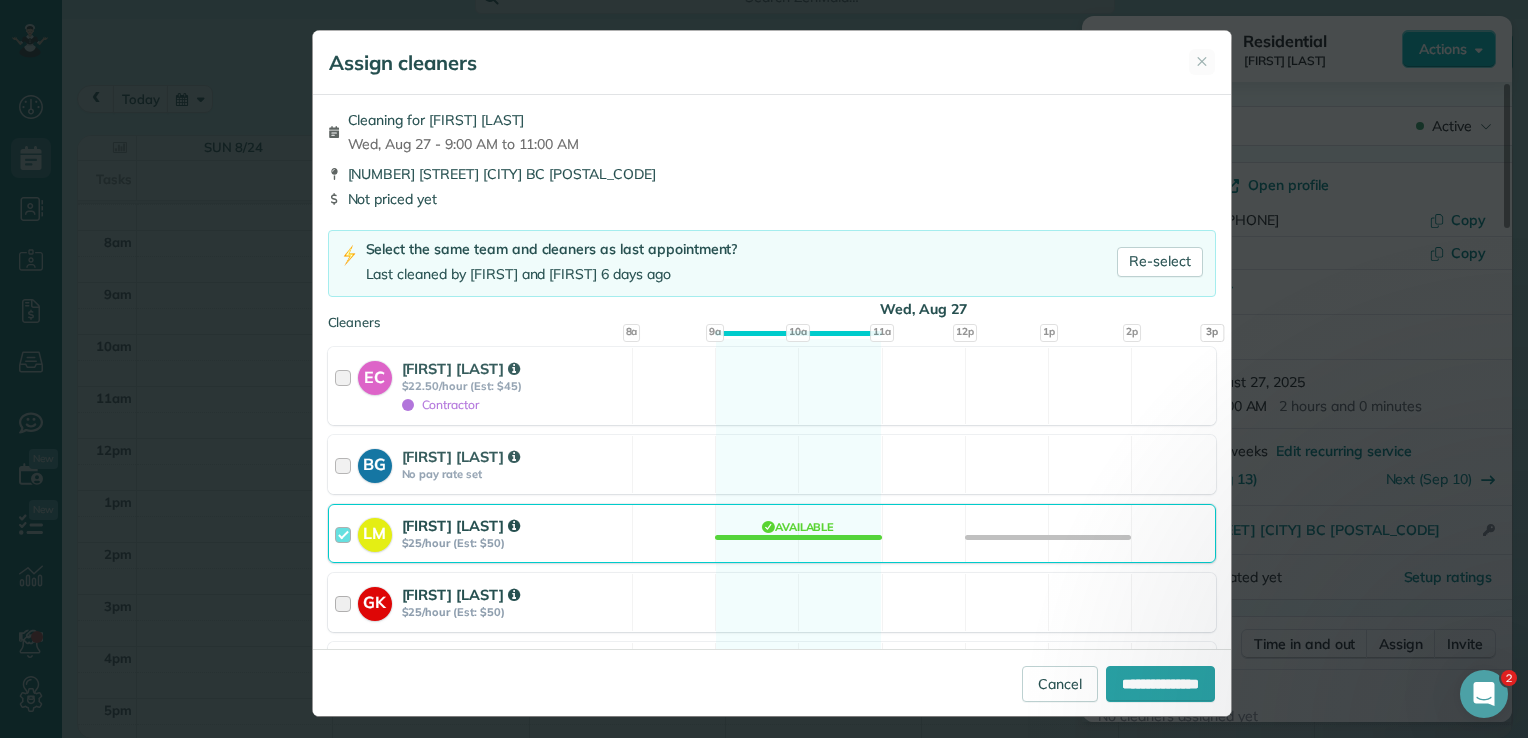 click at bounding box center [346, 602] 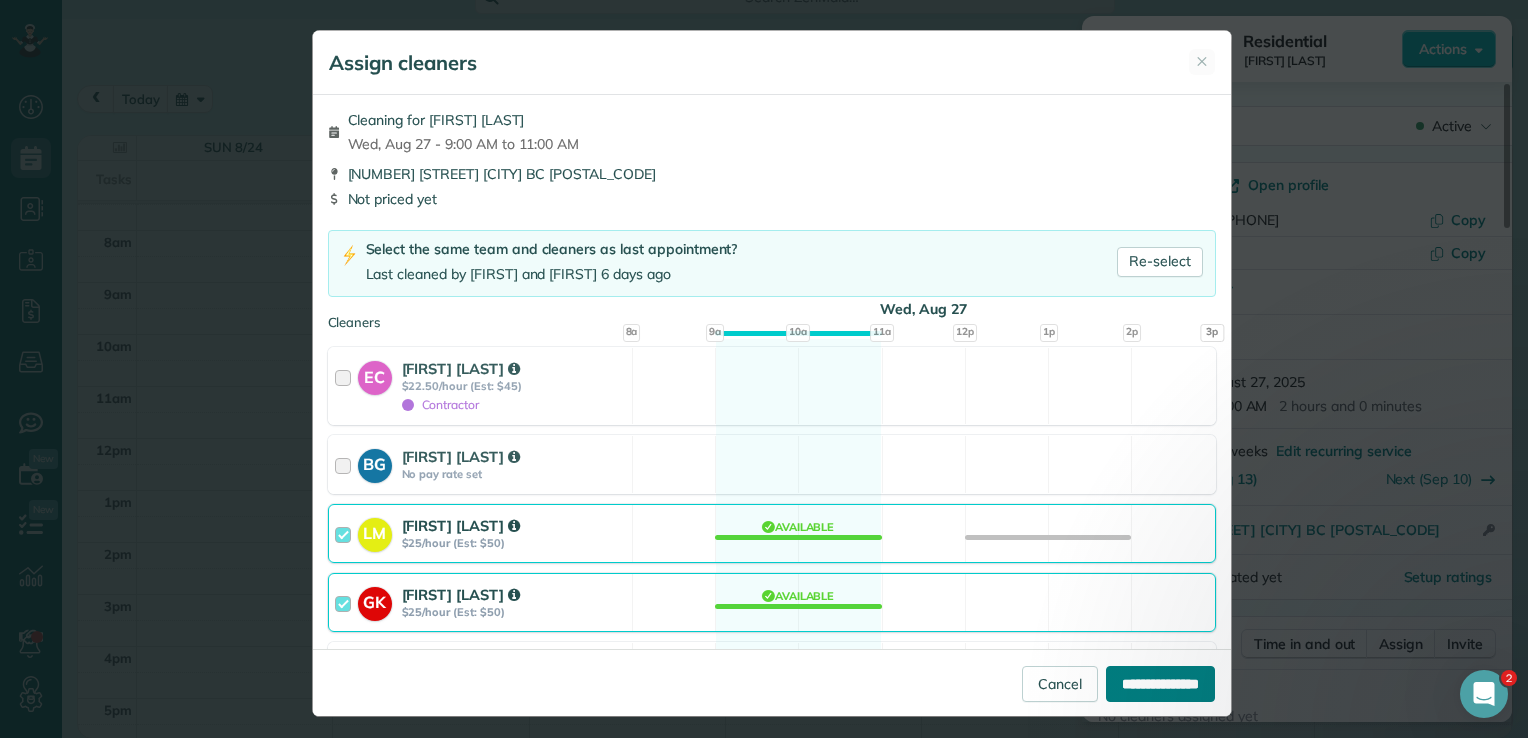 click on "**********" at bounding box center [1160, 684] 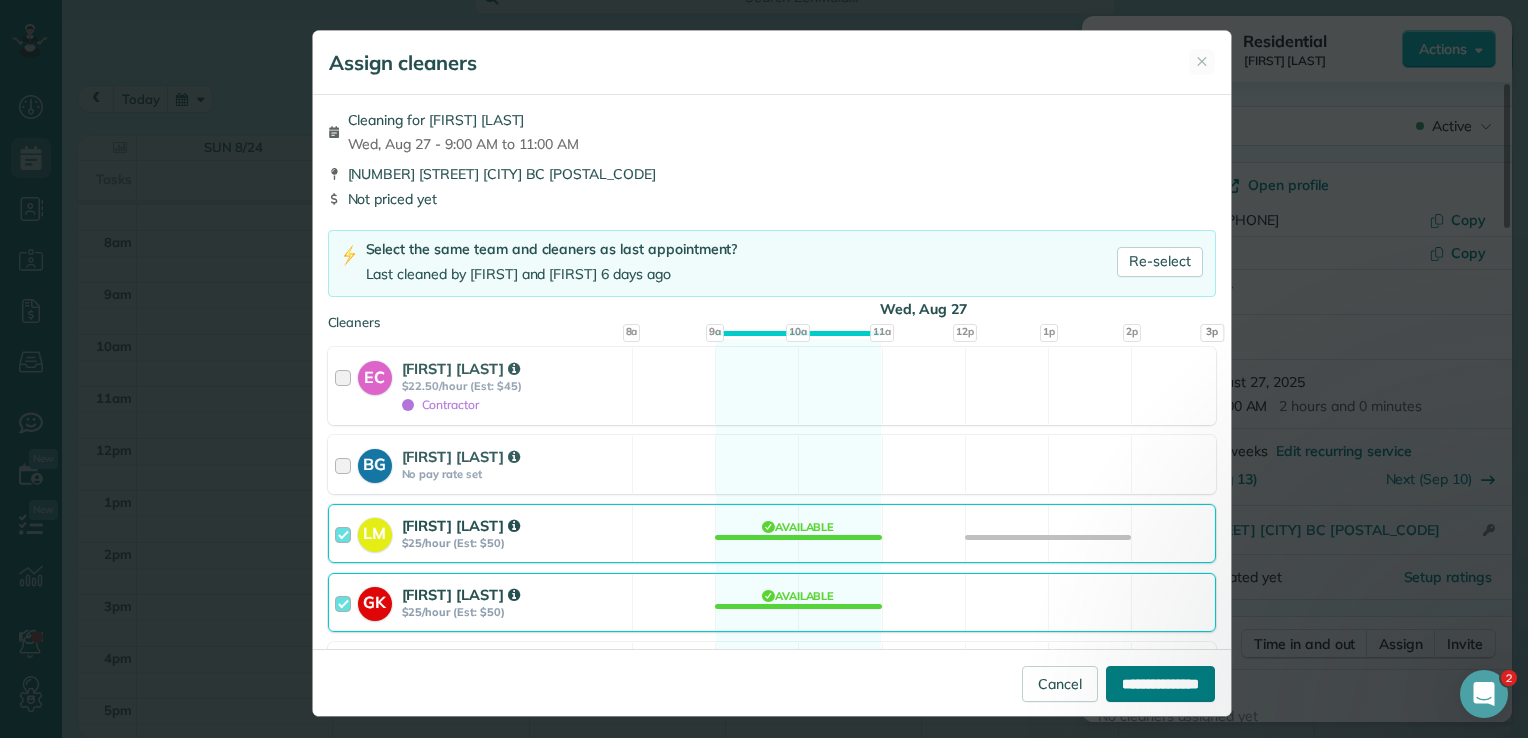 type on "**********" 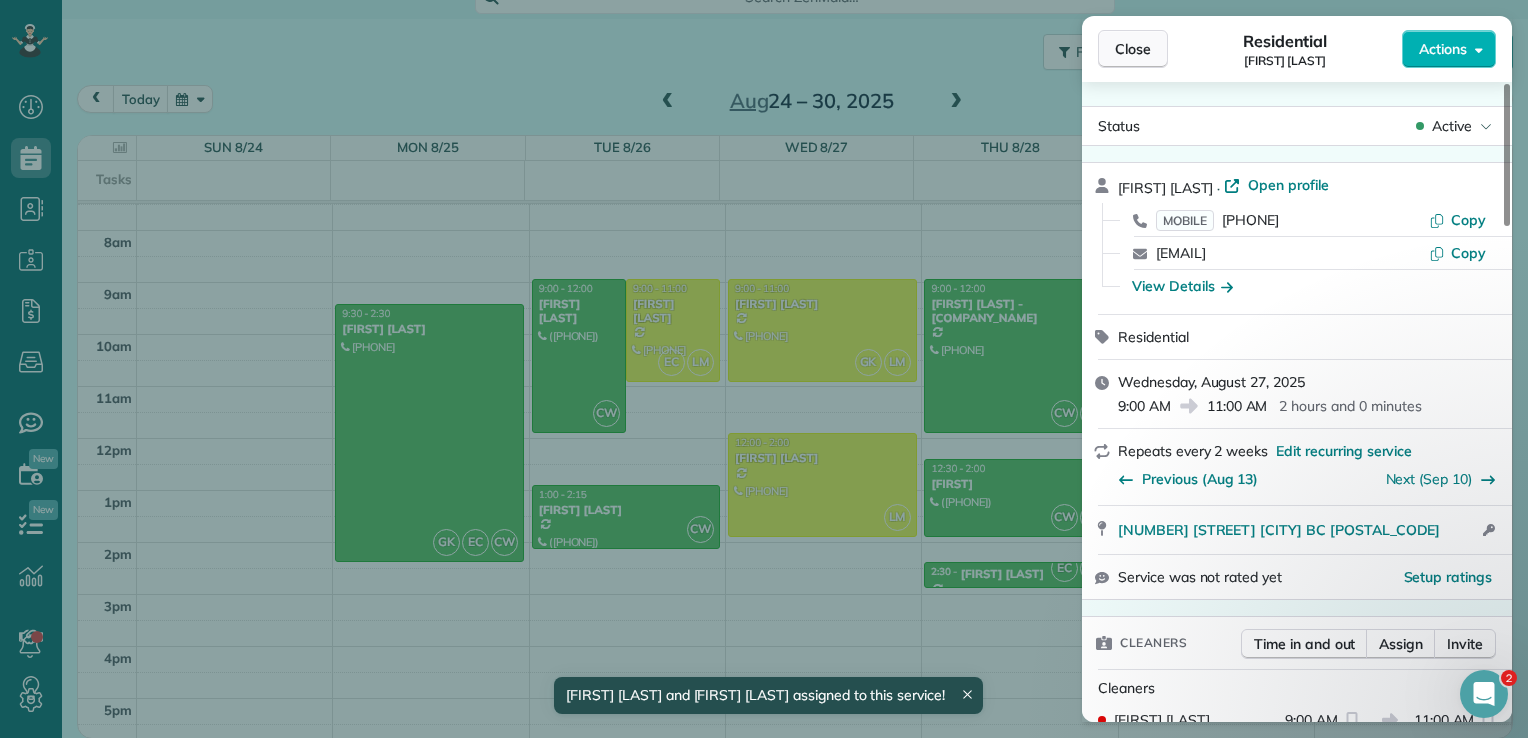 click on "Close" at bounding box center (1133, 49) 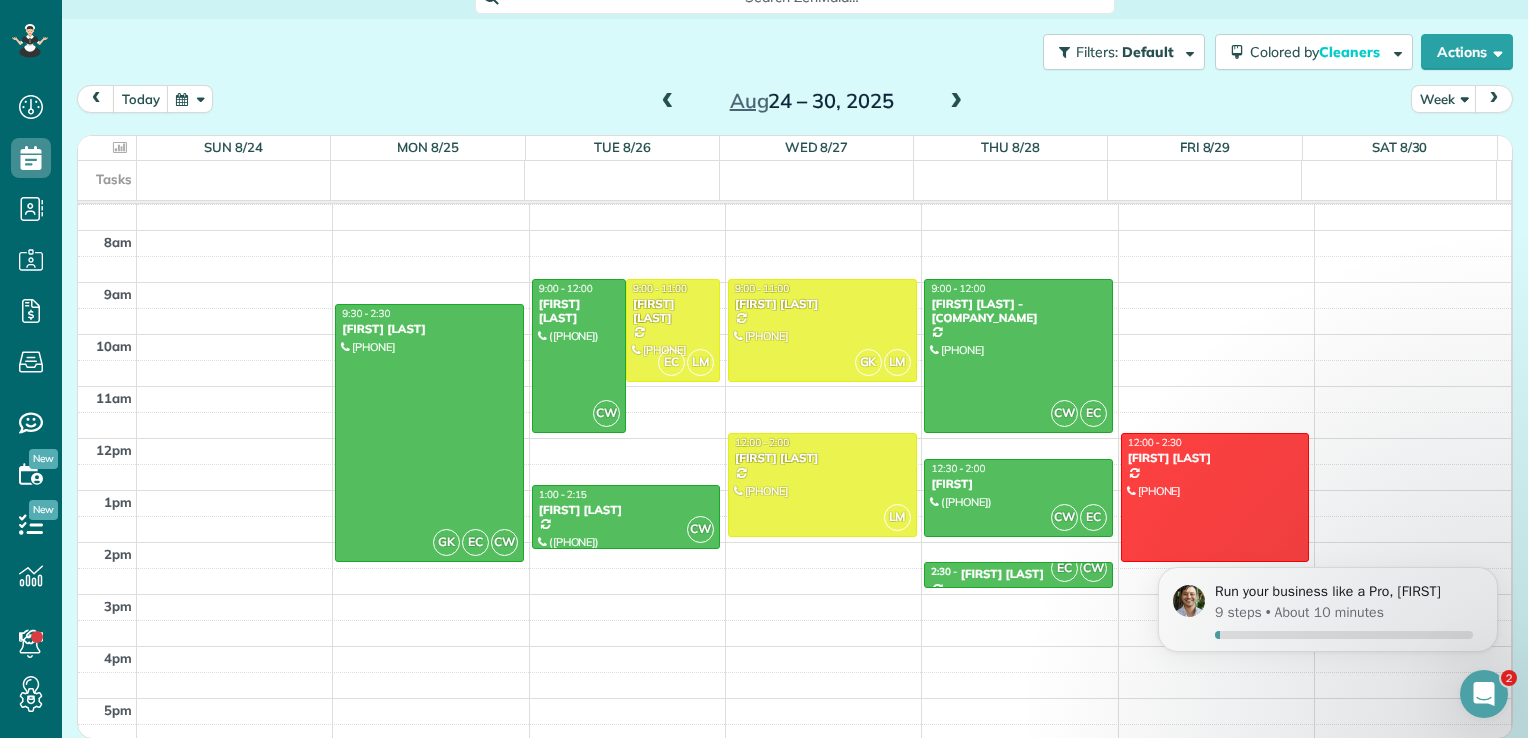 click at bounding box center (956, 102) 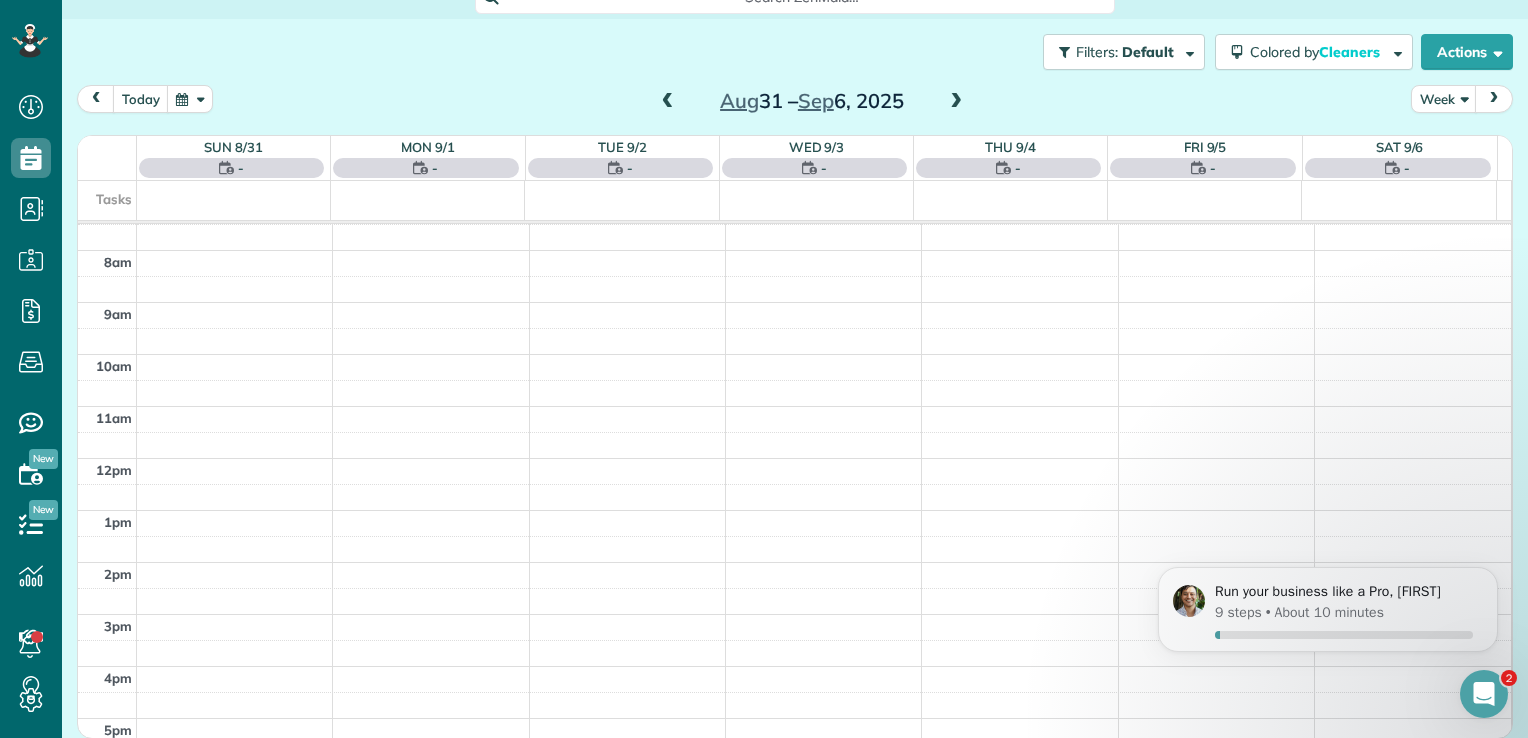 scroll, scrollTop: 362, scrollLeft: 0, axis: vertical 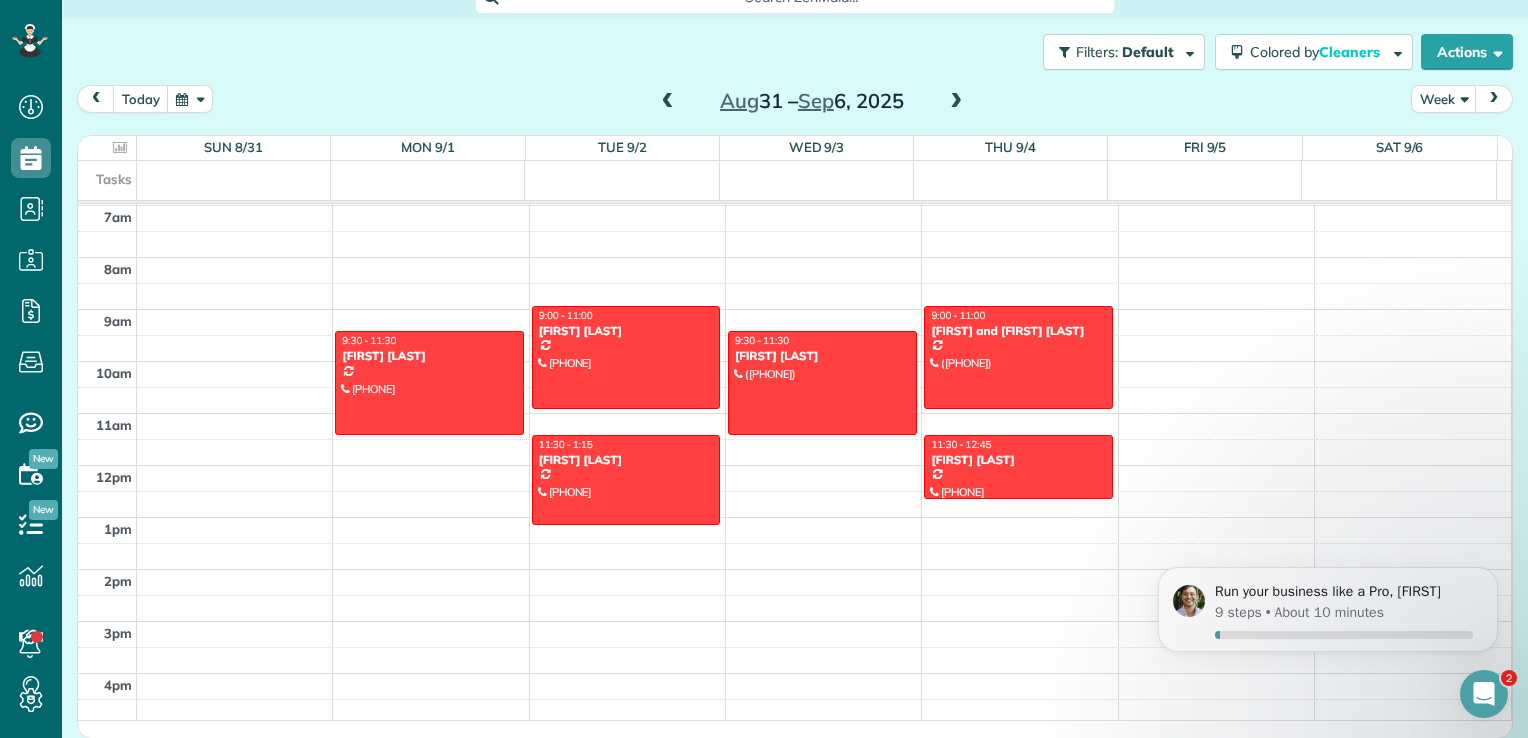 click at bounding box center [668, 102] 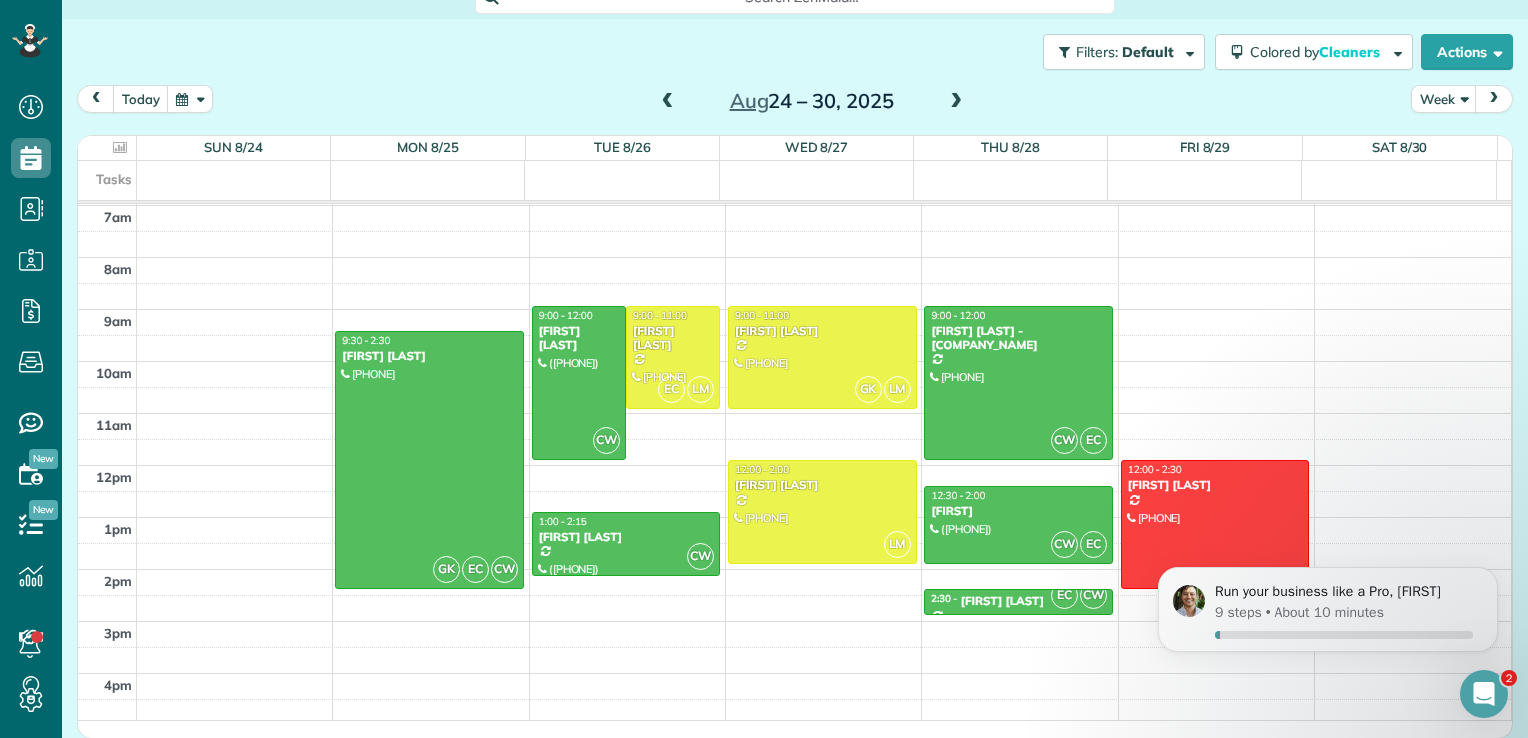 click at bounding box center [668, 102] 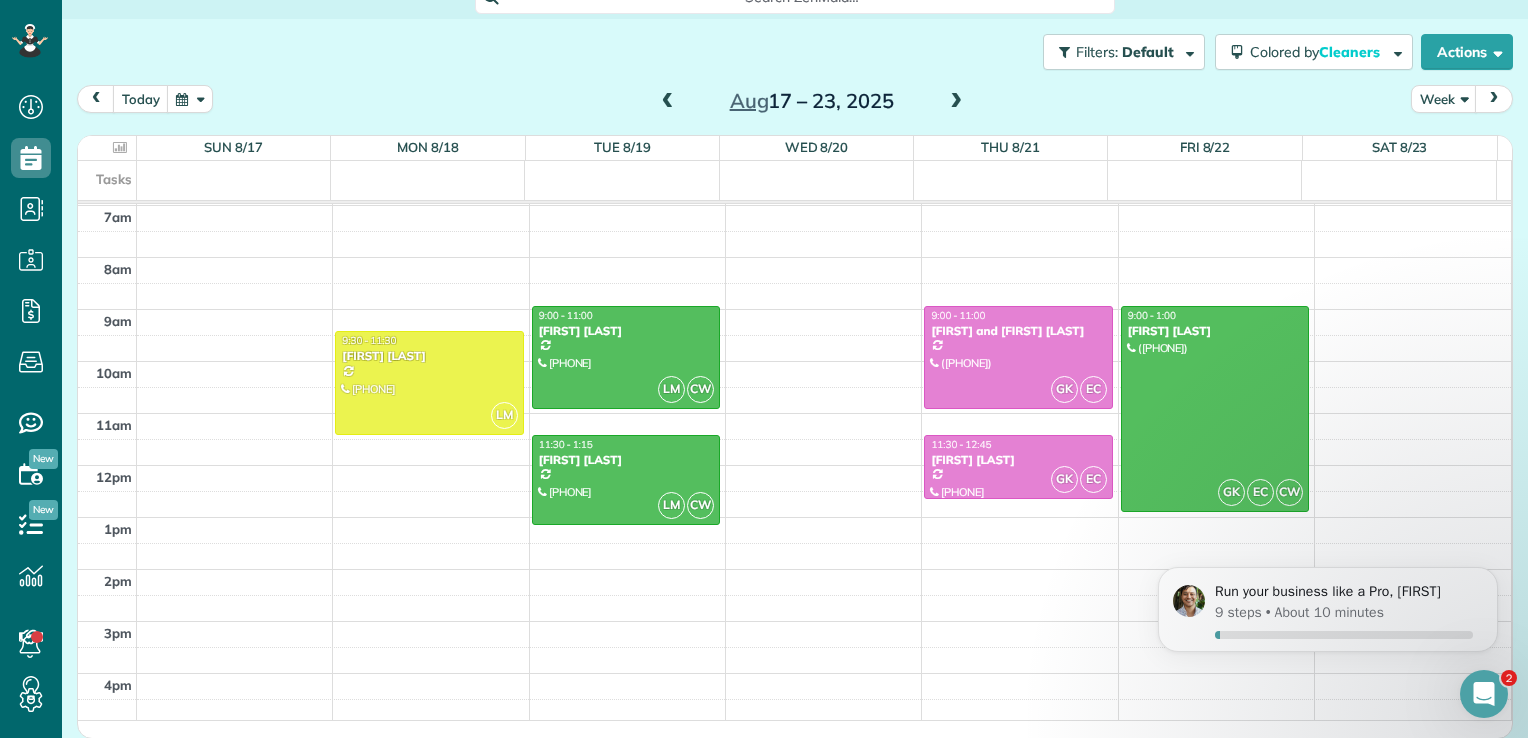 drag, startPoint x: 655, startPoint y: 98, endPoint x: 621, endPoint y: 95, distance: 34.132095 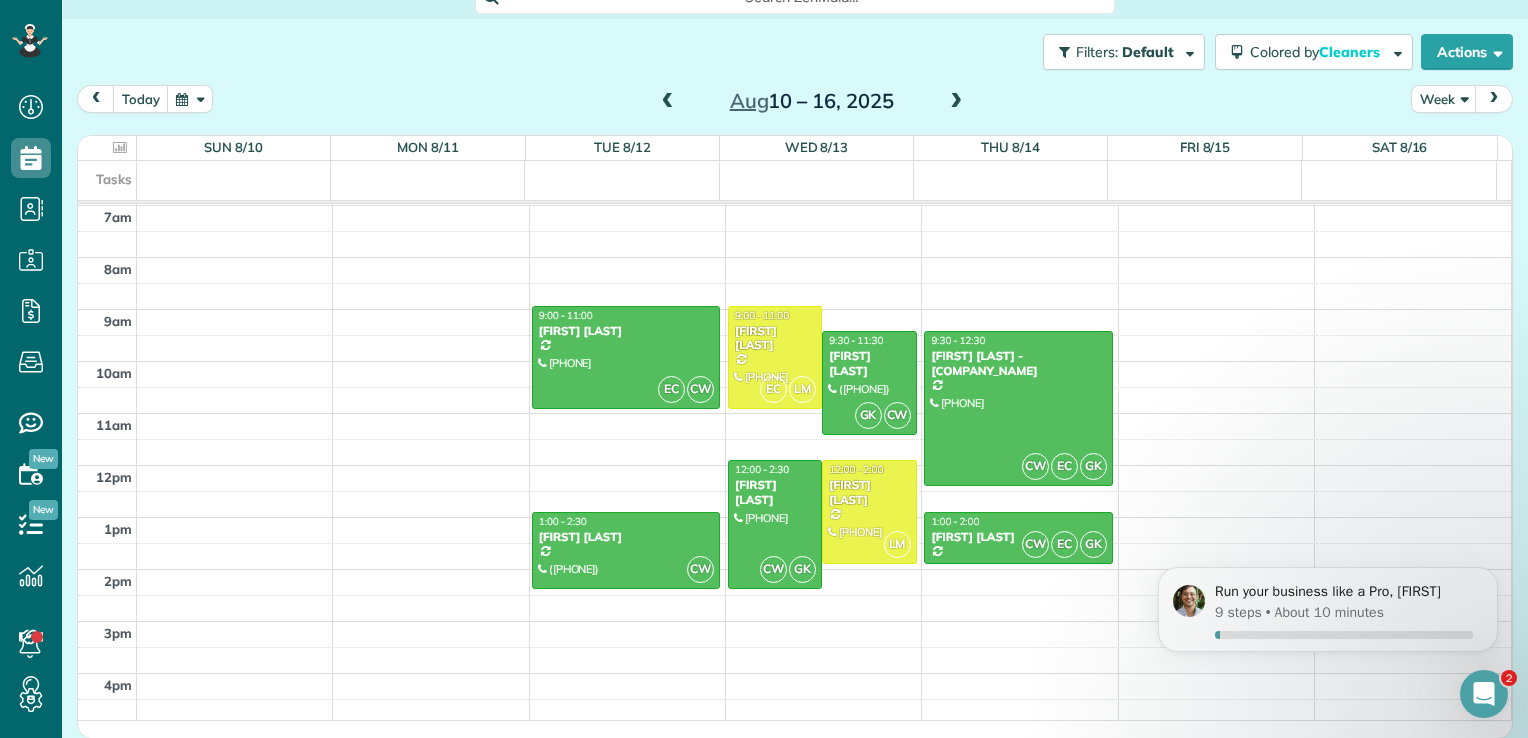 click at bounding box center [668, 102] 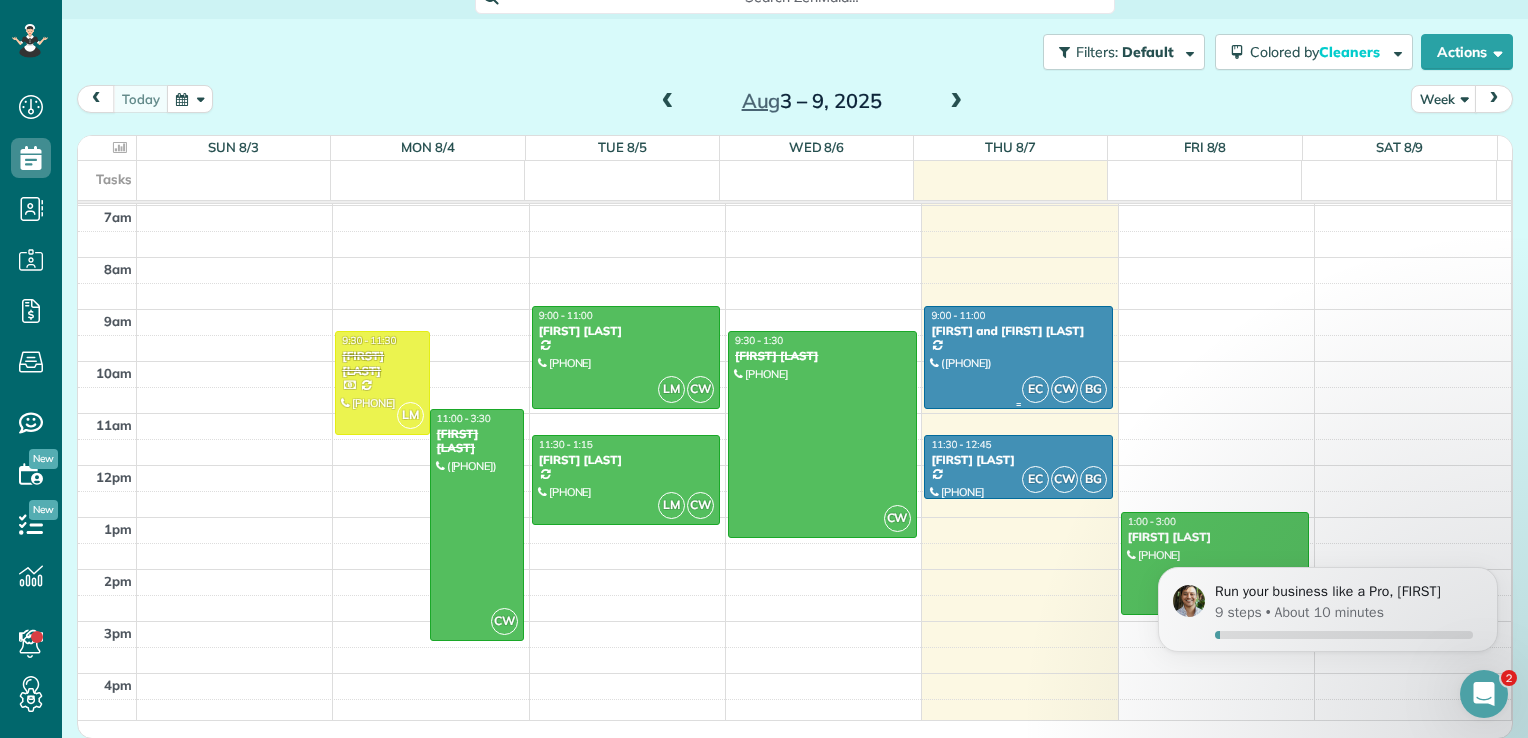 click at bounding box center (1018, 357) 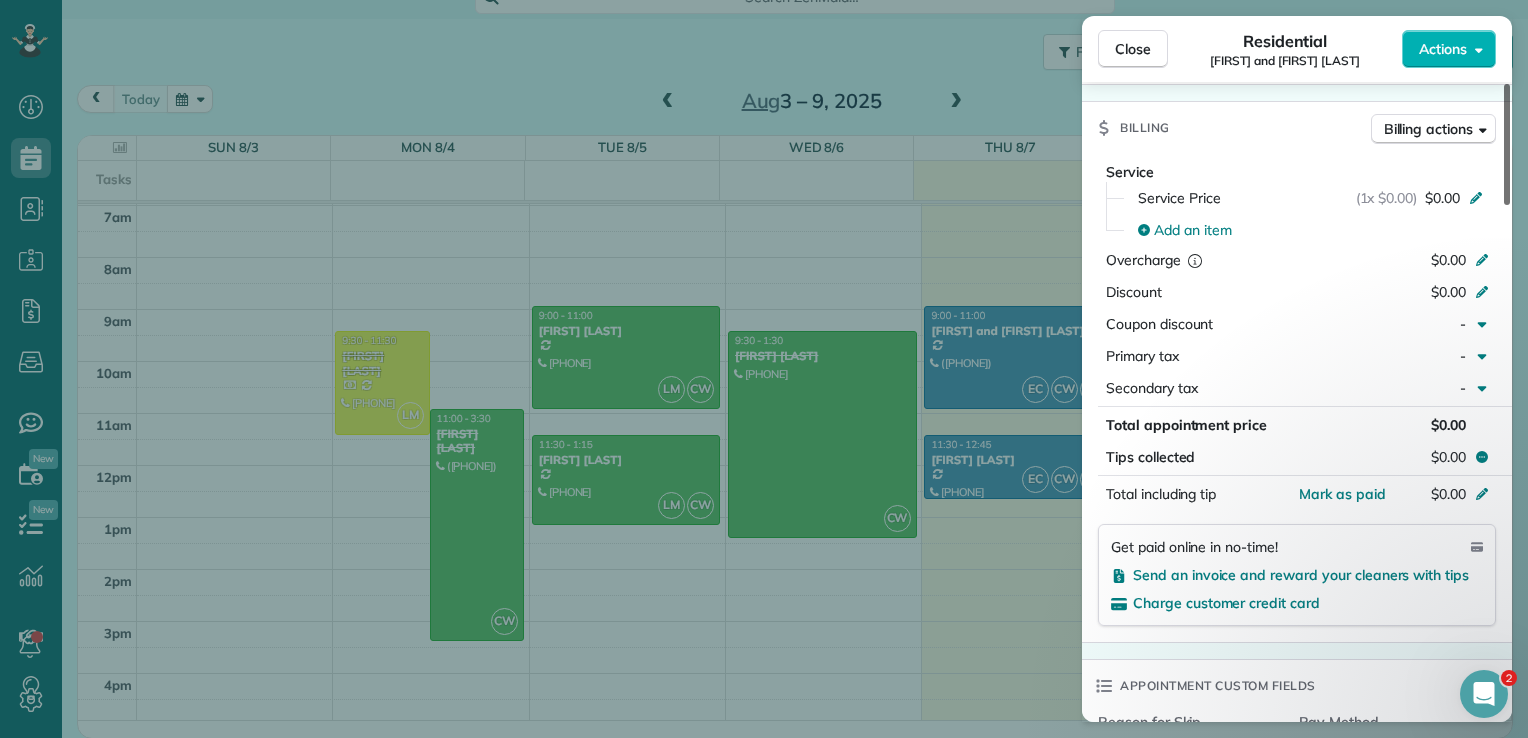 scroll, scrollTop: 1084, scrollLeft: 0, axis: vertical 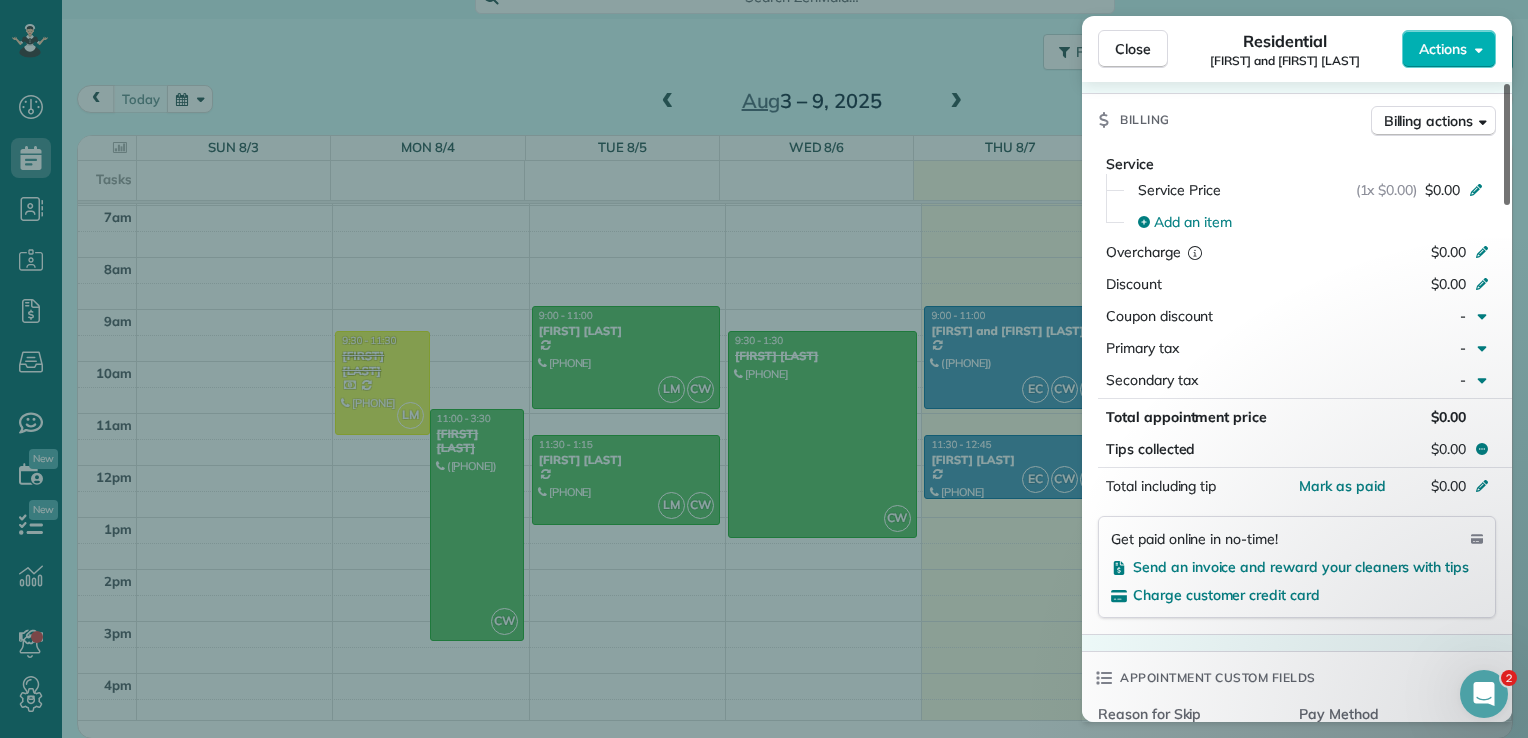 drag, startPoint x: 1508, startPoint y: 178, endPoint x: 1524, endPoint y: 384, distance: 206.62042 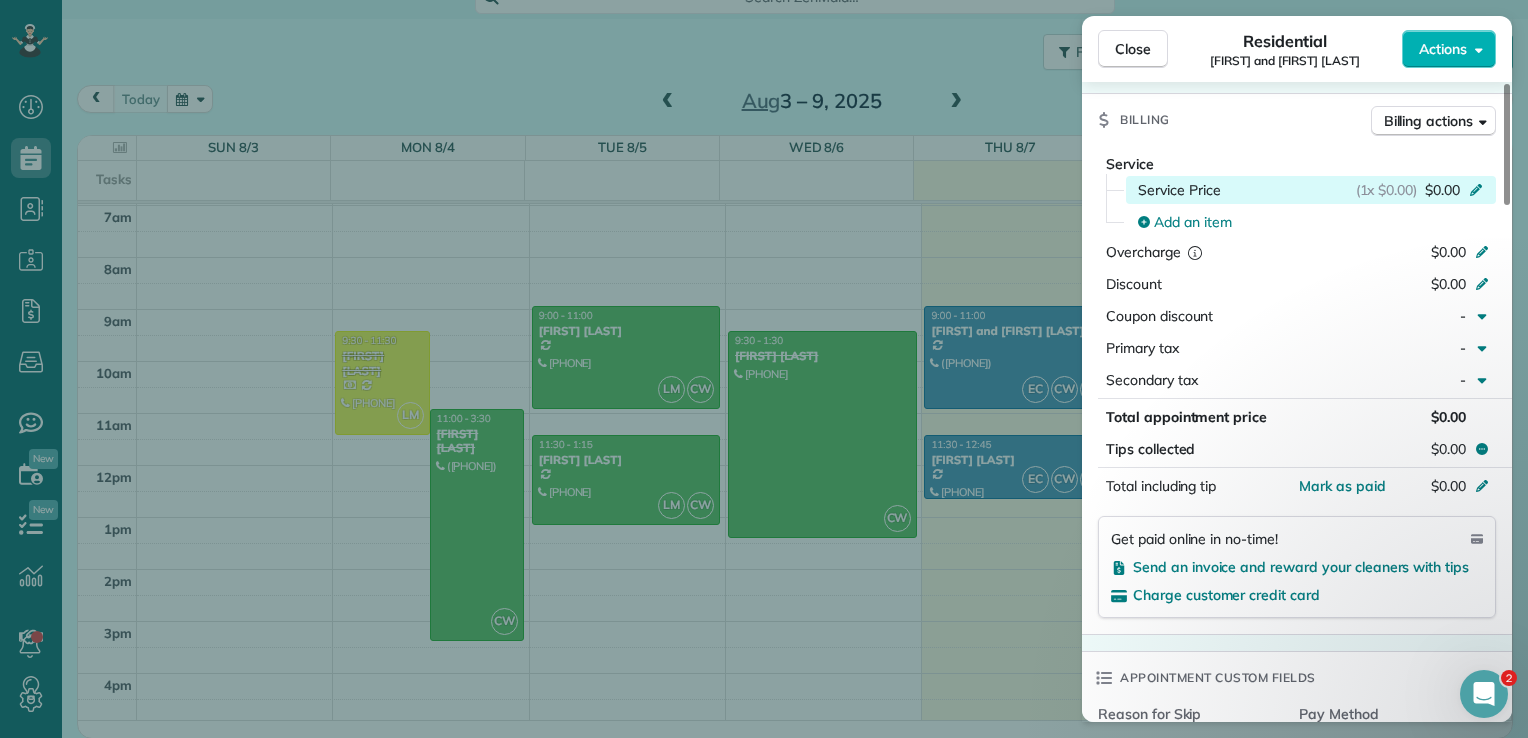 click on "(1x $0.00)" at bounding box center (1387, 190) 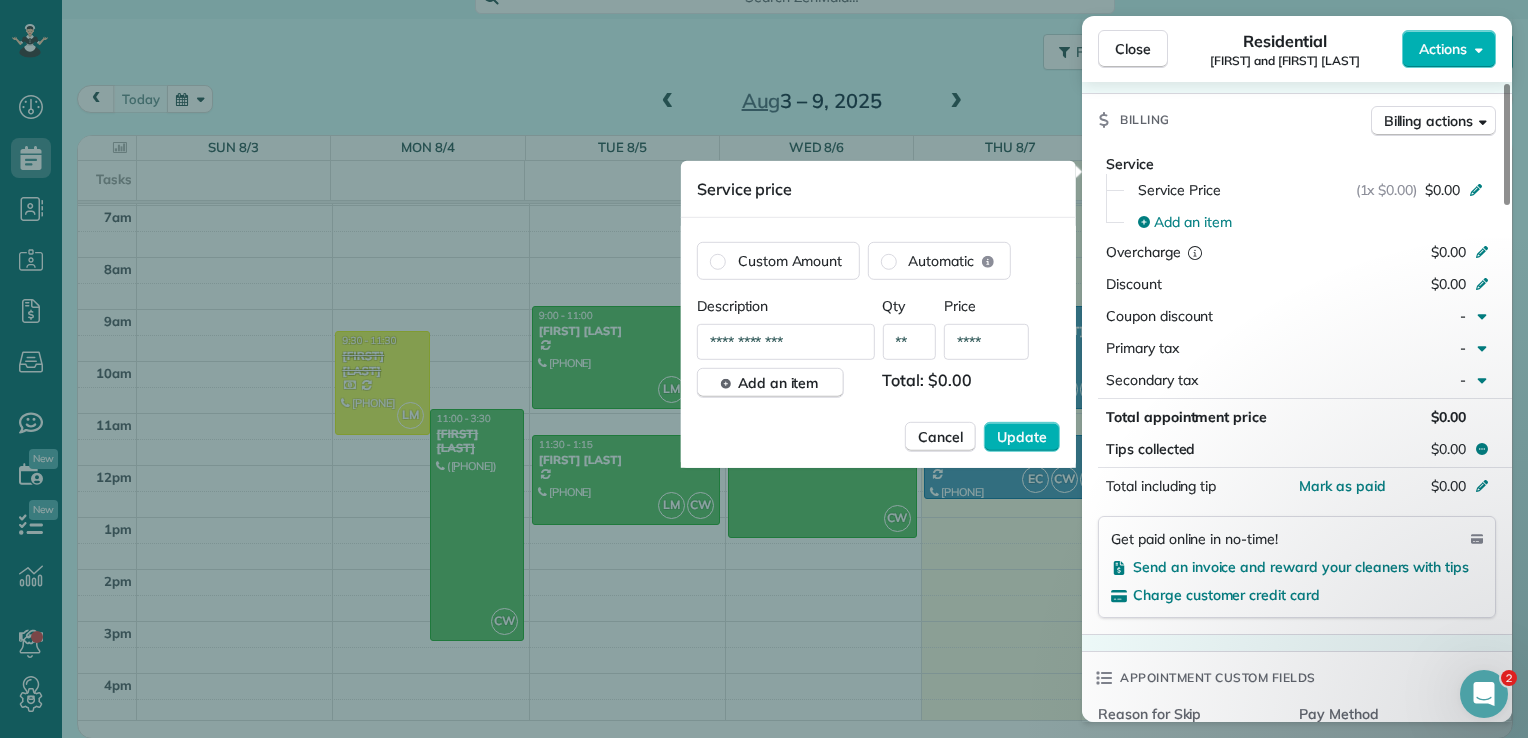 click on "**" at bounding box center [909, 342] 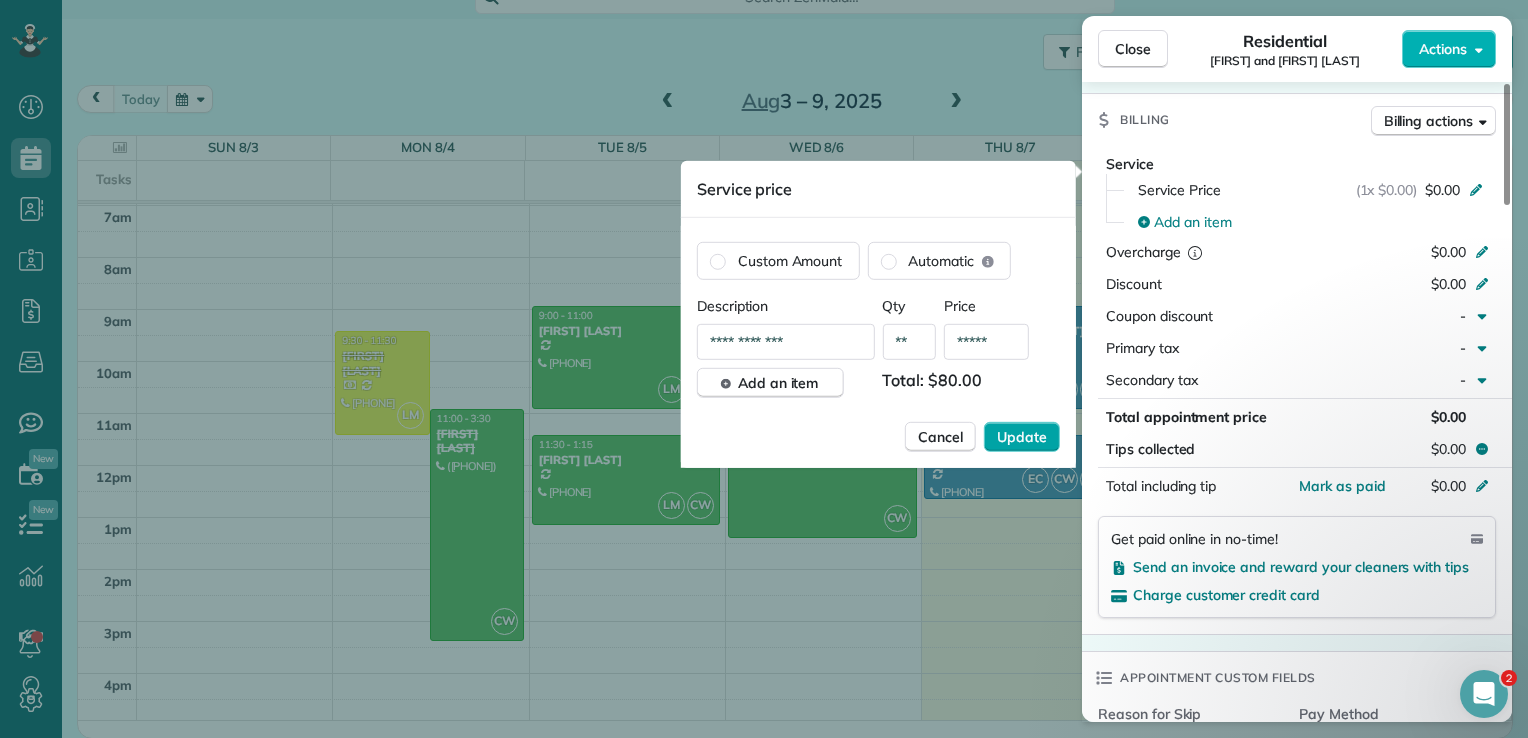 type on "*****" 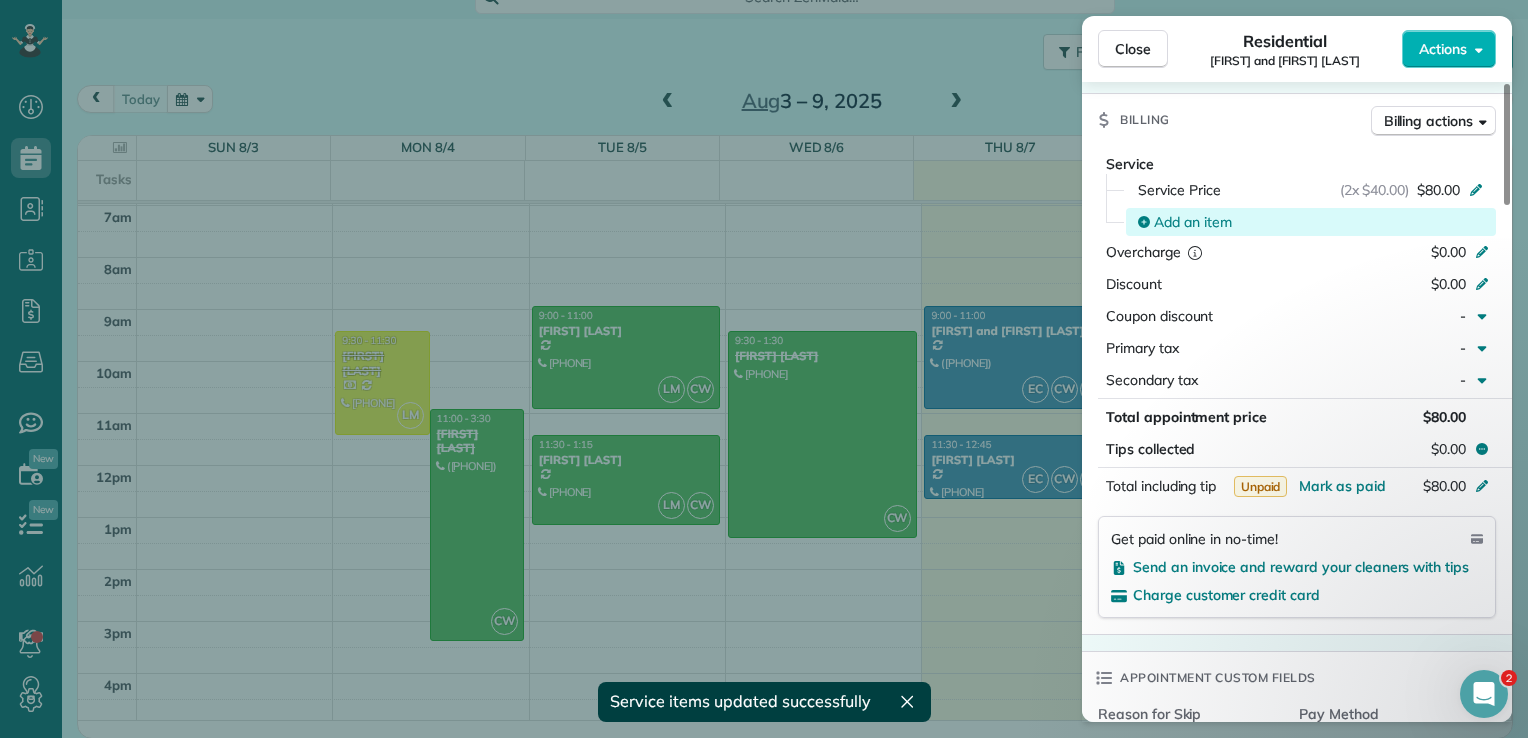 click on "Add an item" at bounding box center (1193, 222) 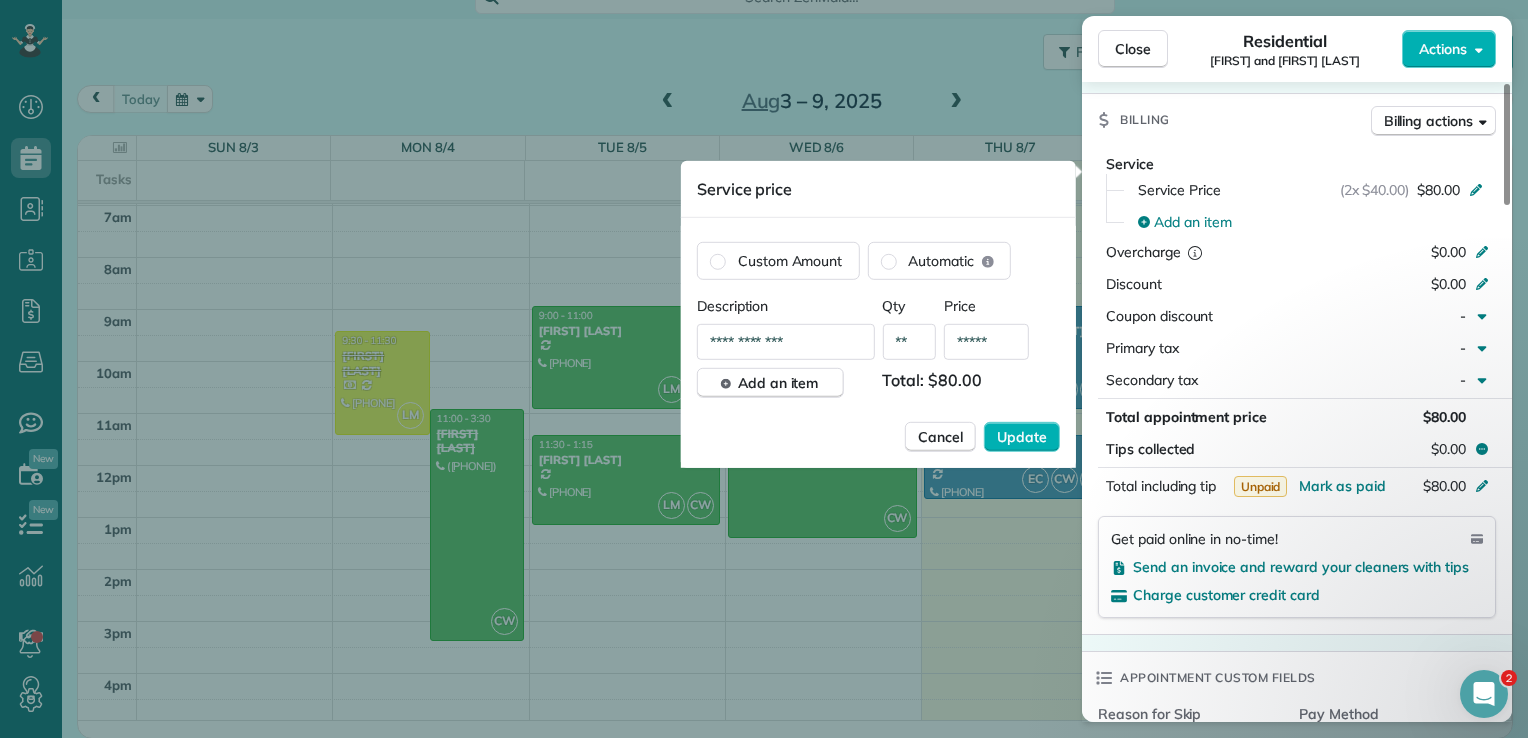 drag, startPoint x: 819, startPoint y: 340, endPoint x: 629, endPoint y: 325, distance: 190.59119 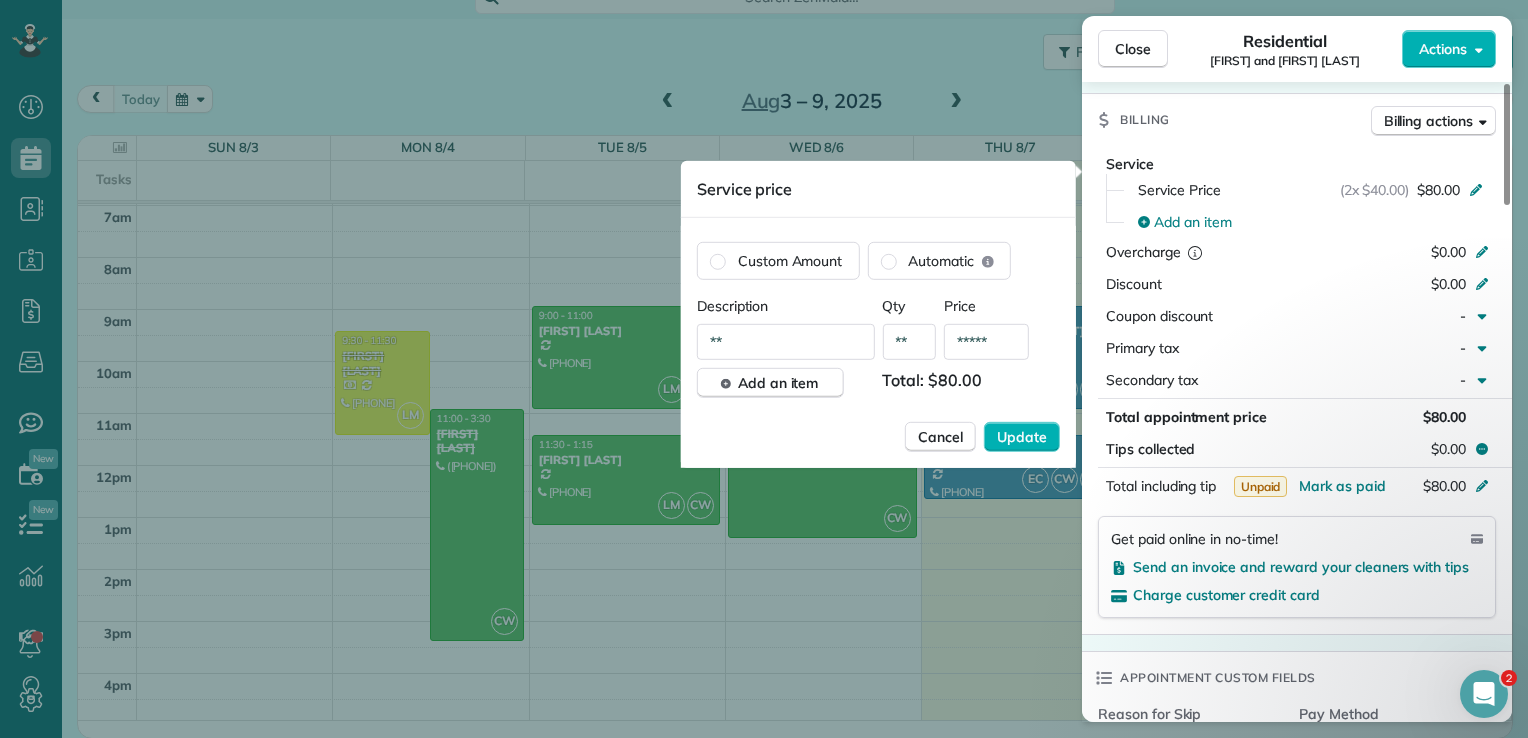 type on "*" 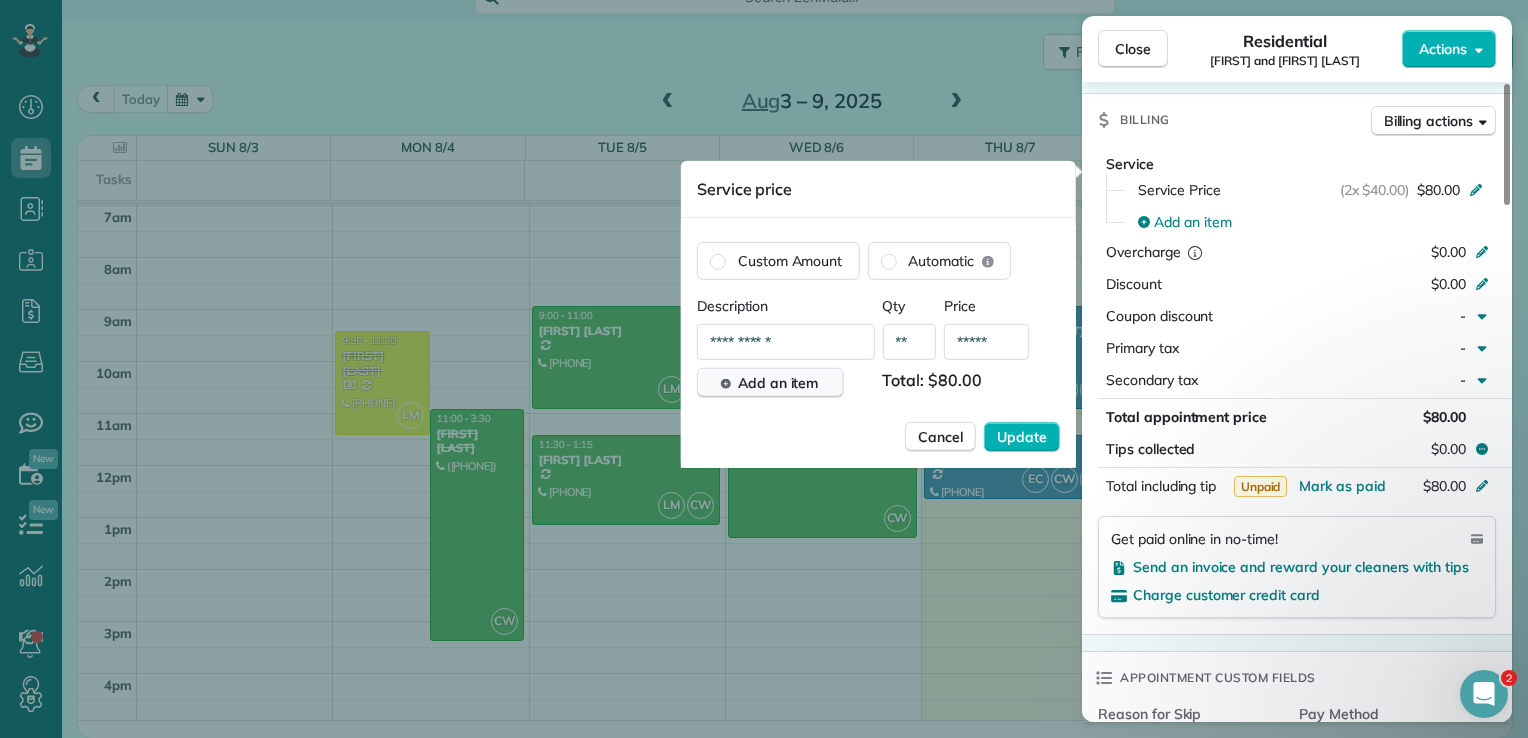 type on "**********" 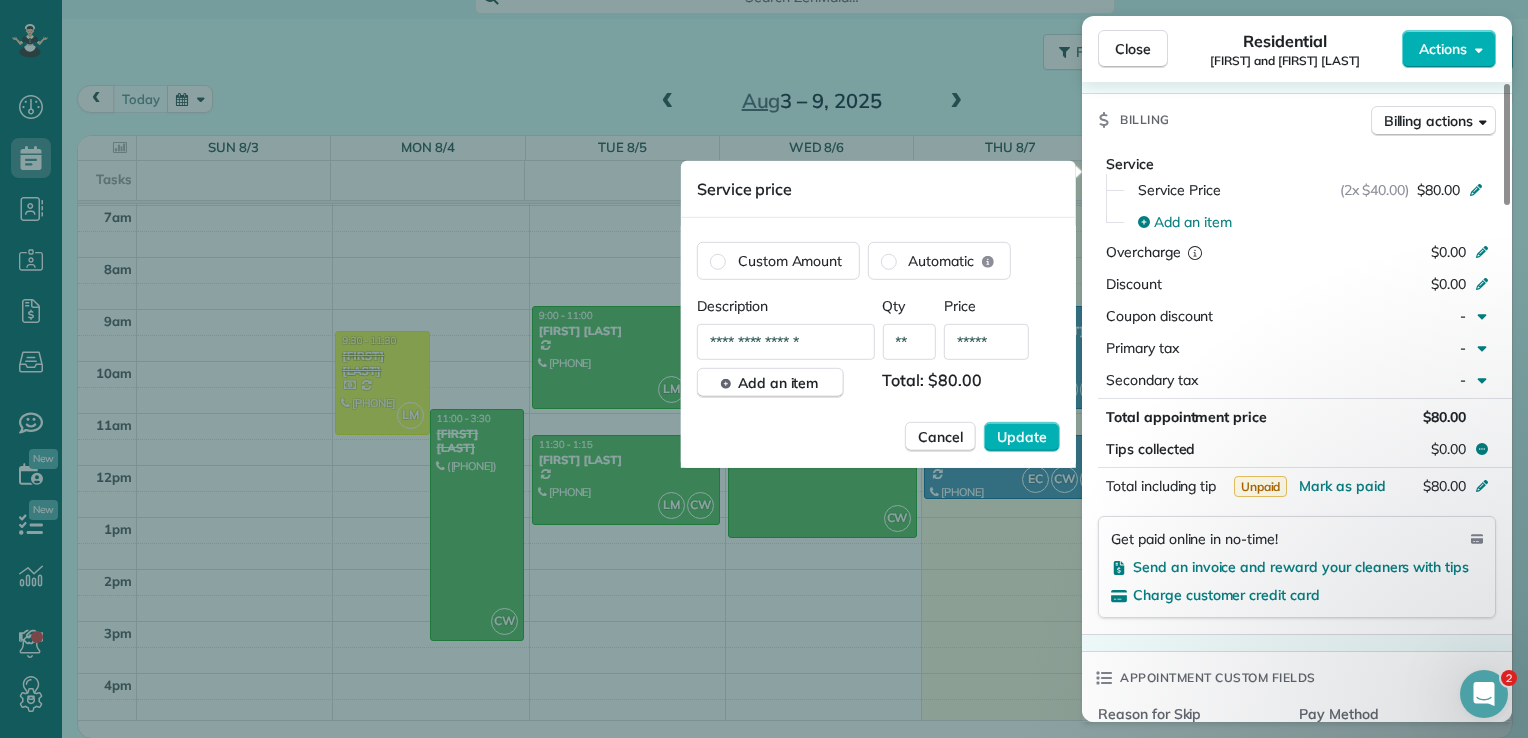 click on "*****" at bounding box center [986, 342] 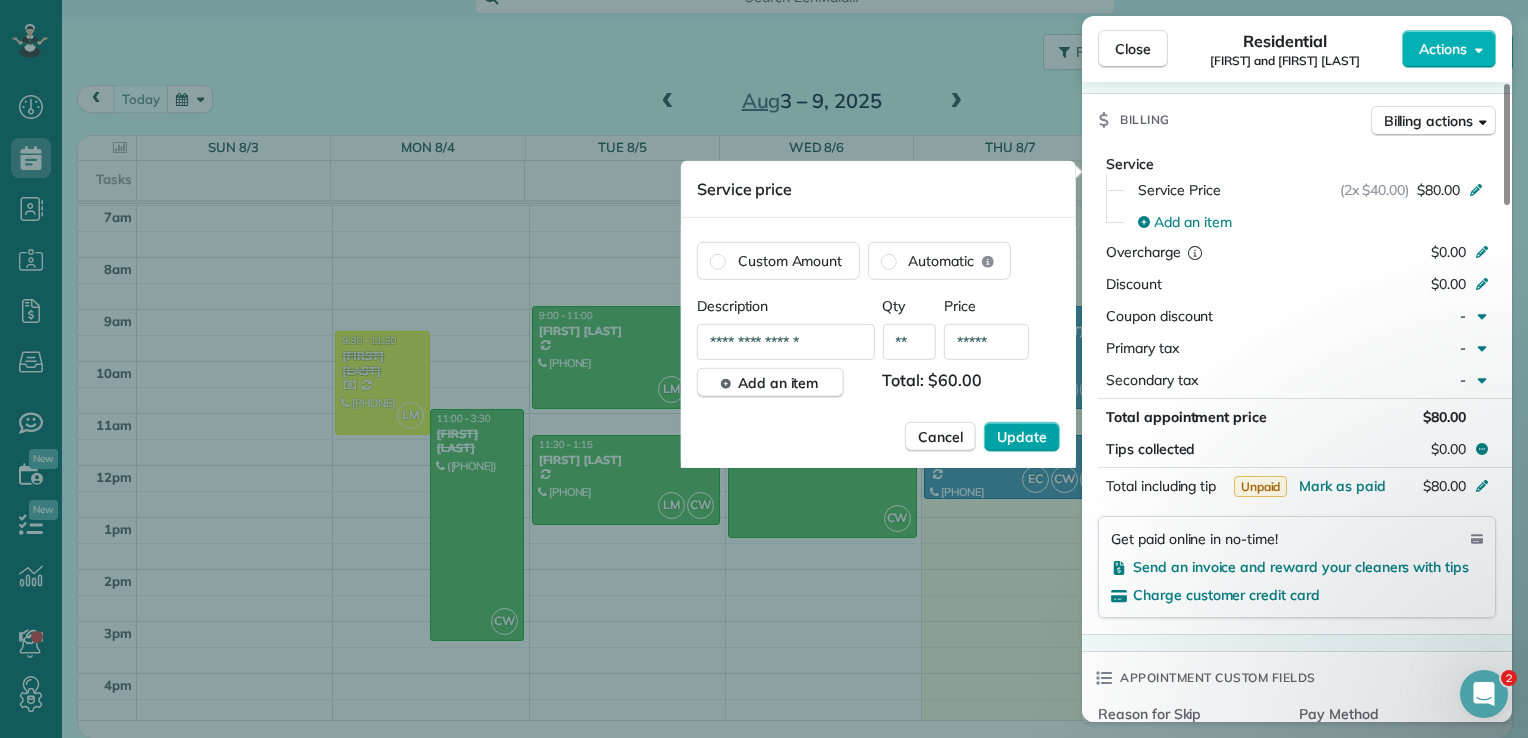type on "*****" 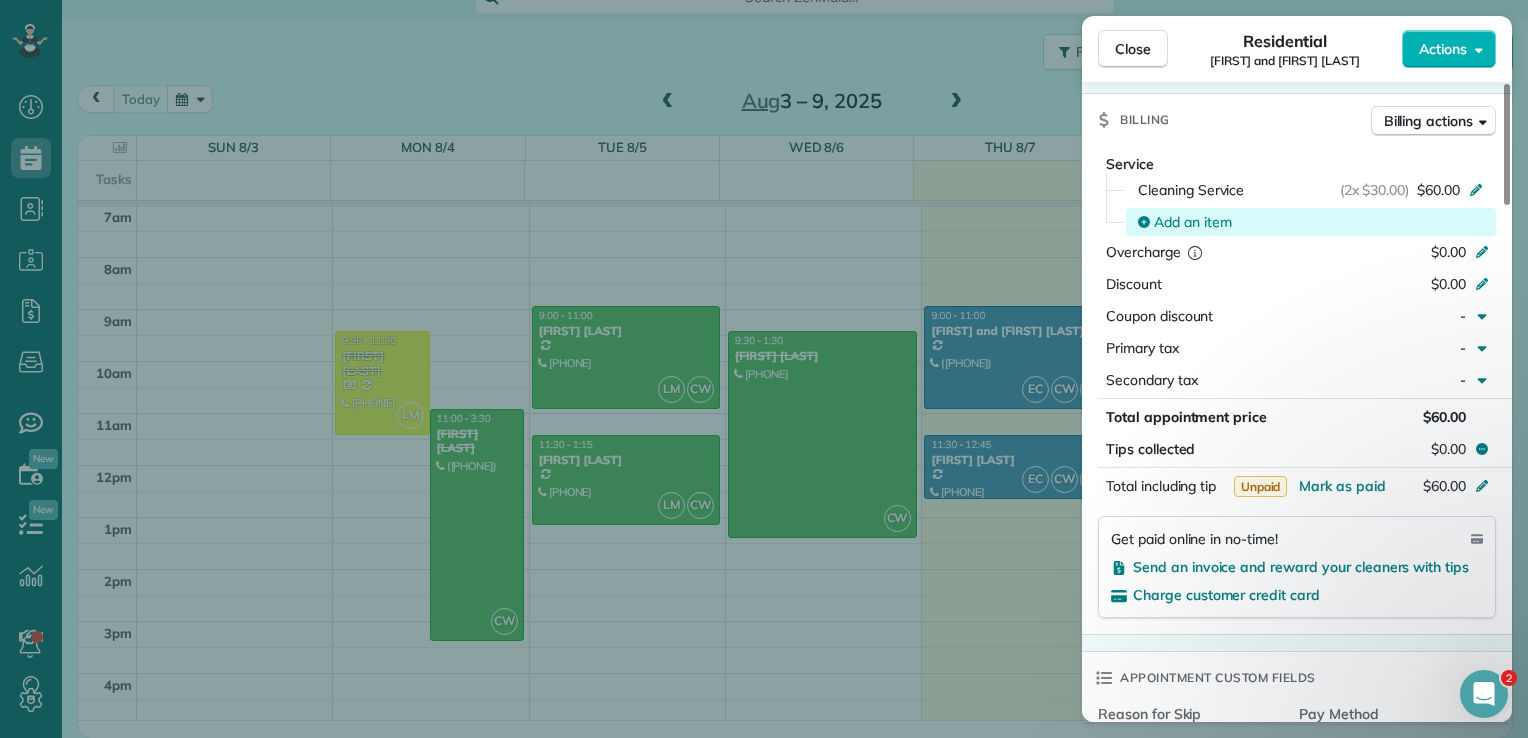 click on "Add an item" at bounding box center [1193, 222] 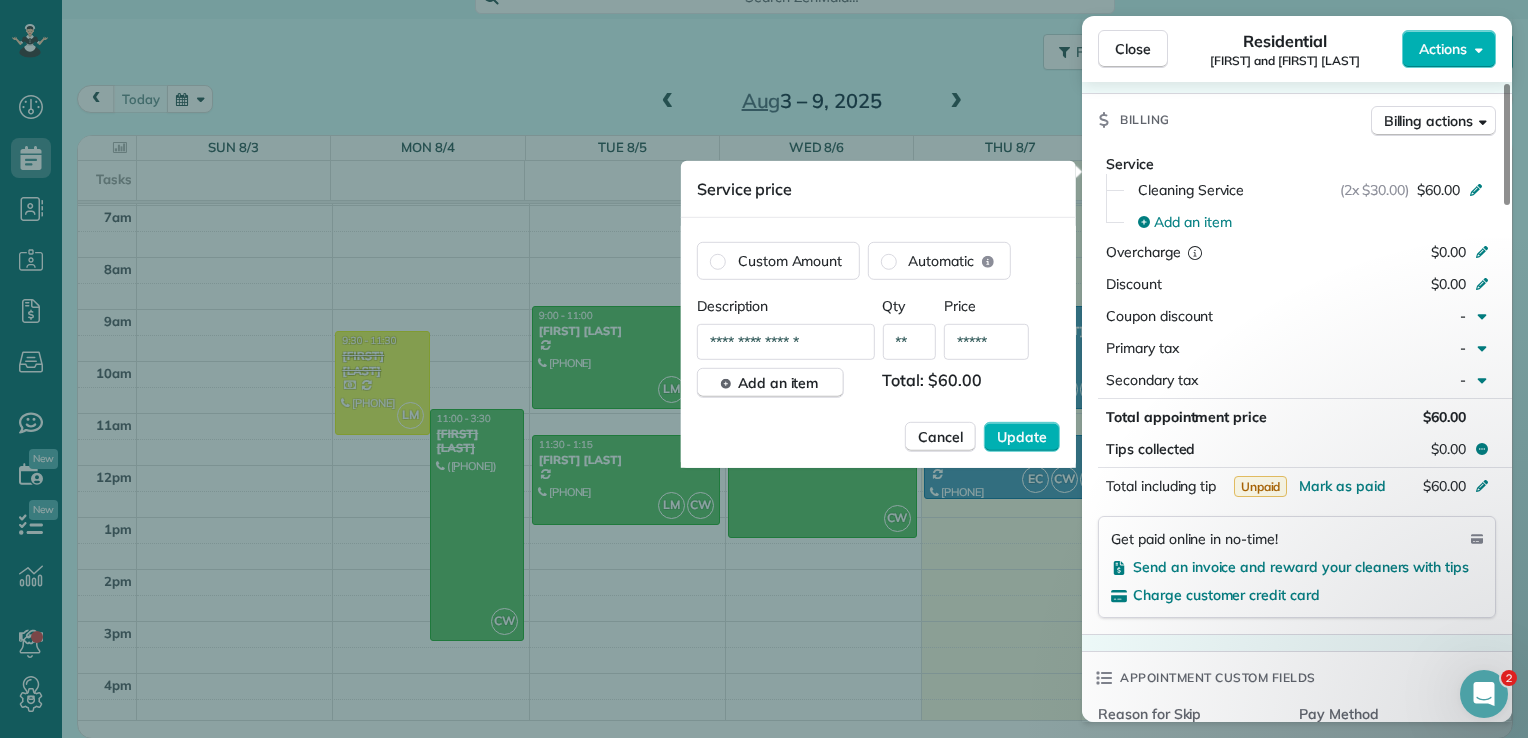 click on "*****" at bounding box center (986, 342) 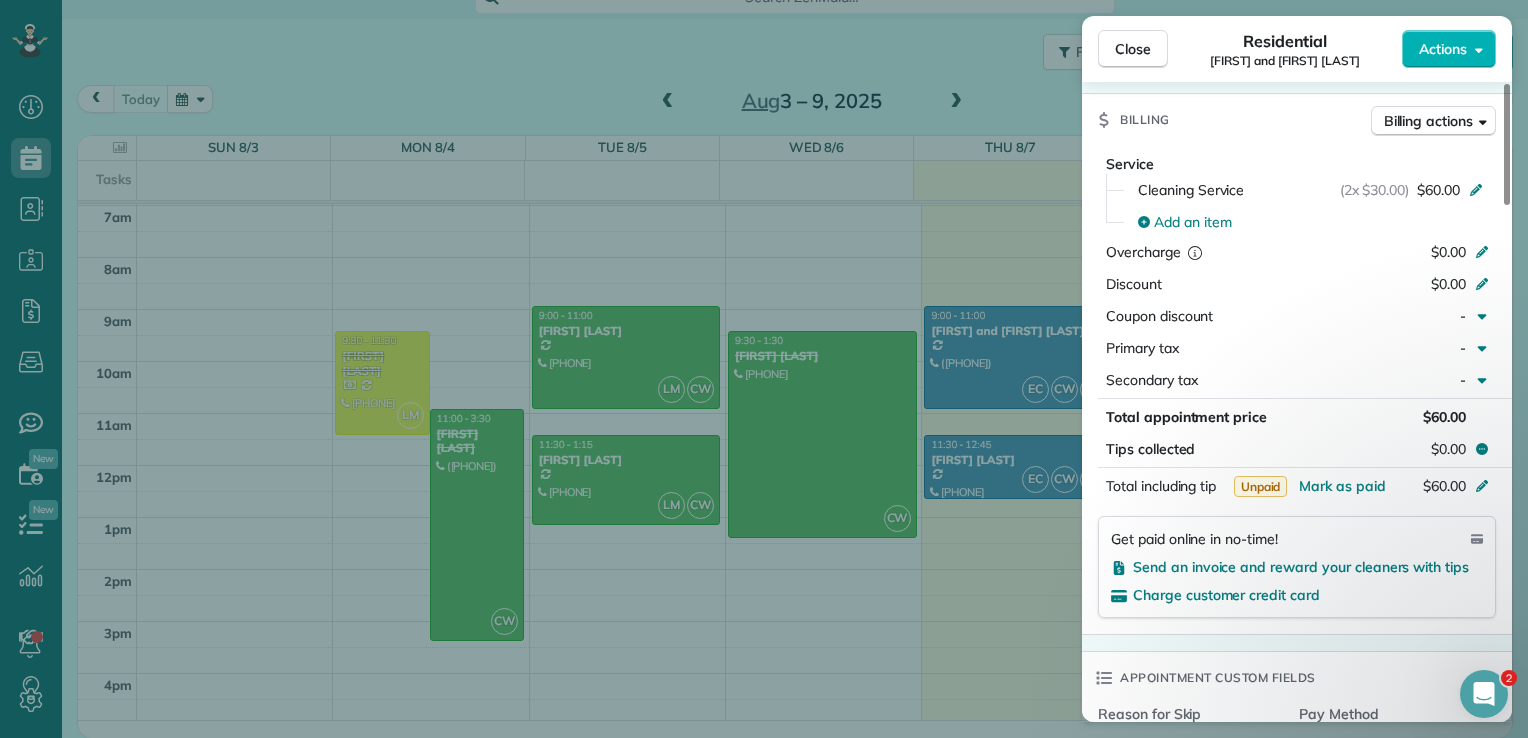 click on "Close Residential [FIRST] and [LAST] [LAST] Actions This appointment is linked to Payroll ID #1 . If you make changes to this appointment make sure the payroll reflects the new information. Status Active [FIRST] and [LAST] [LAST] · Open profile MOBILE ([PHONE]) Copy [EMAIL] Copy [EMAIL] Copy View Details Residential Thursday, August 07, 2025 ( today ) 9:00 AM 11:00 AM 2 hours and 0 minutes Repeats every 2 weeks Edit recurring service Next (Aug 21) [NUMBER] [STREET] [CITY] [STATE] Service was not rated yet Setup ratings Cleaners Time in and out Assign Invite Cleaners [FIRST] [LAST] 9:30 AM 11:30 AM [FIRST] [LAST] 9:30 AM 11:30 AM [FIRST] [LAST] 9:00 AM 11:00 AM Checklist Try Now Keep this appointment up to your standards. Stay on top of every detail, keep your cleaners organised, and your client happy. Assign a checklist Watch a 5 min demo Billing Billing actions Service Cleaning Service (2x $30.00) $60.00 Add an item Overcharge $0.00 Discount $0.00 Coupon discount - - -" at bounding box center (764, 369) 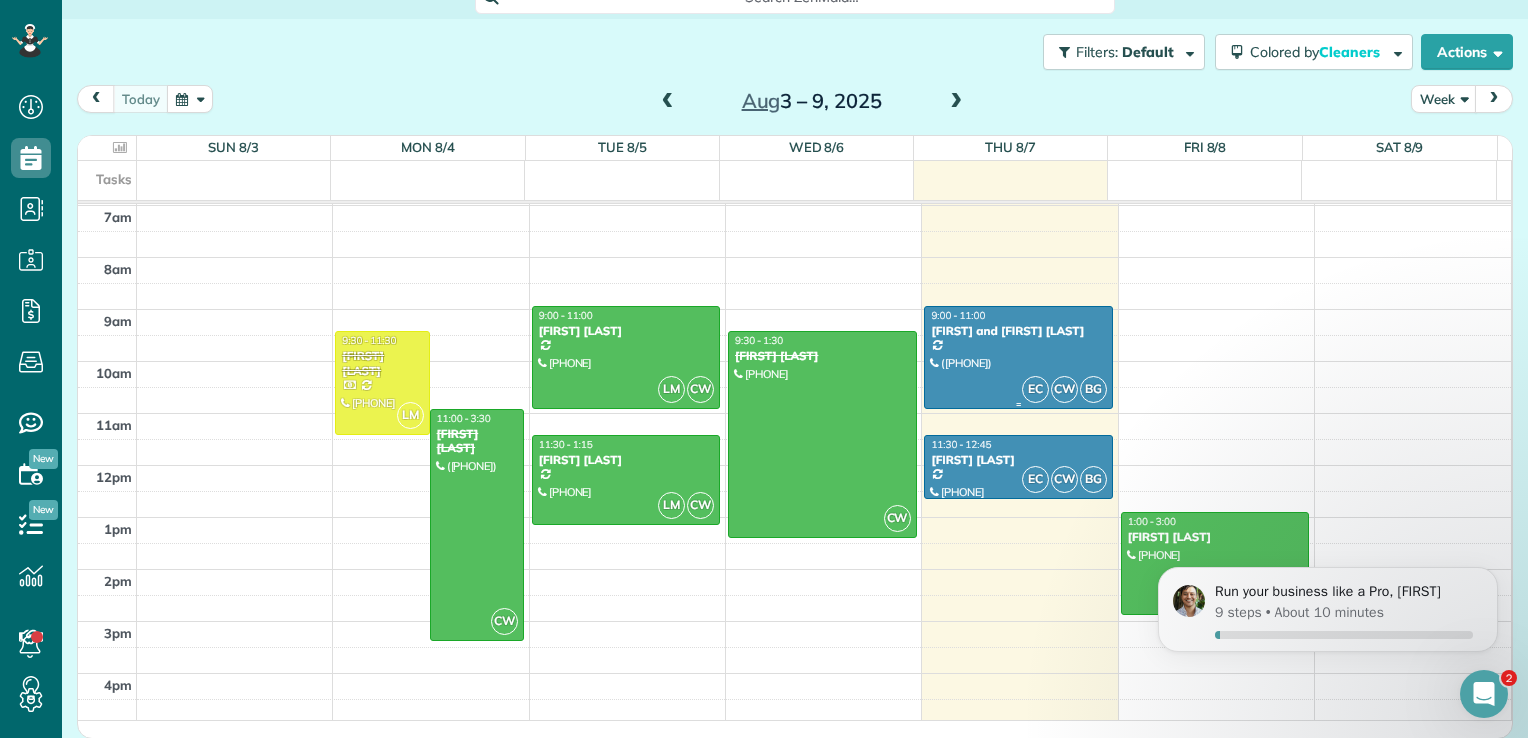 click at bounding box center (1018, 357) 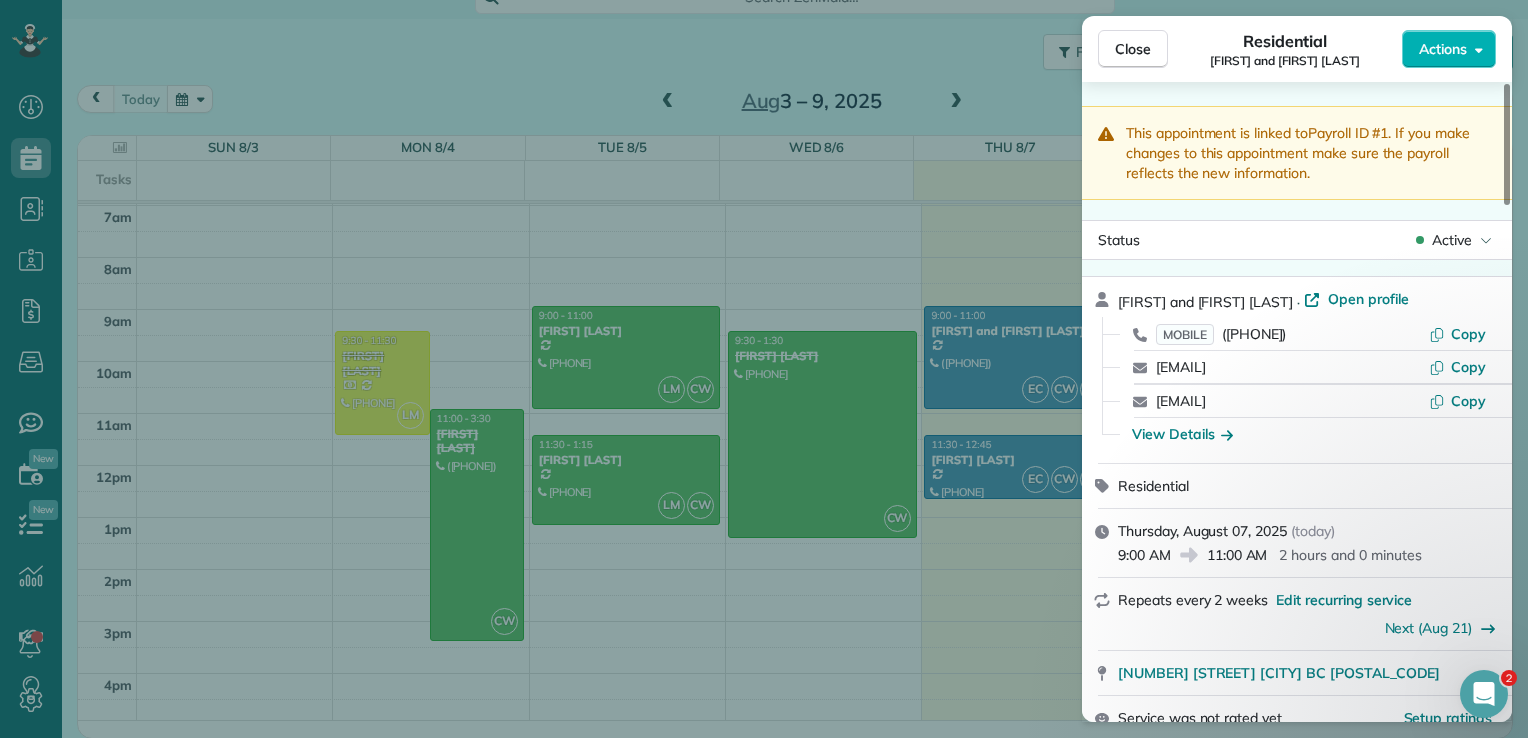 drag, startPoint x: 1512, startPoint y: 177, endPoint x: 1506, endPoint y: 226, distance: 49.365982 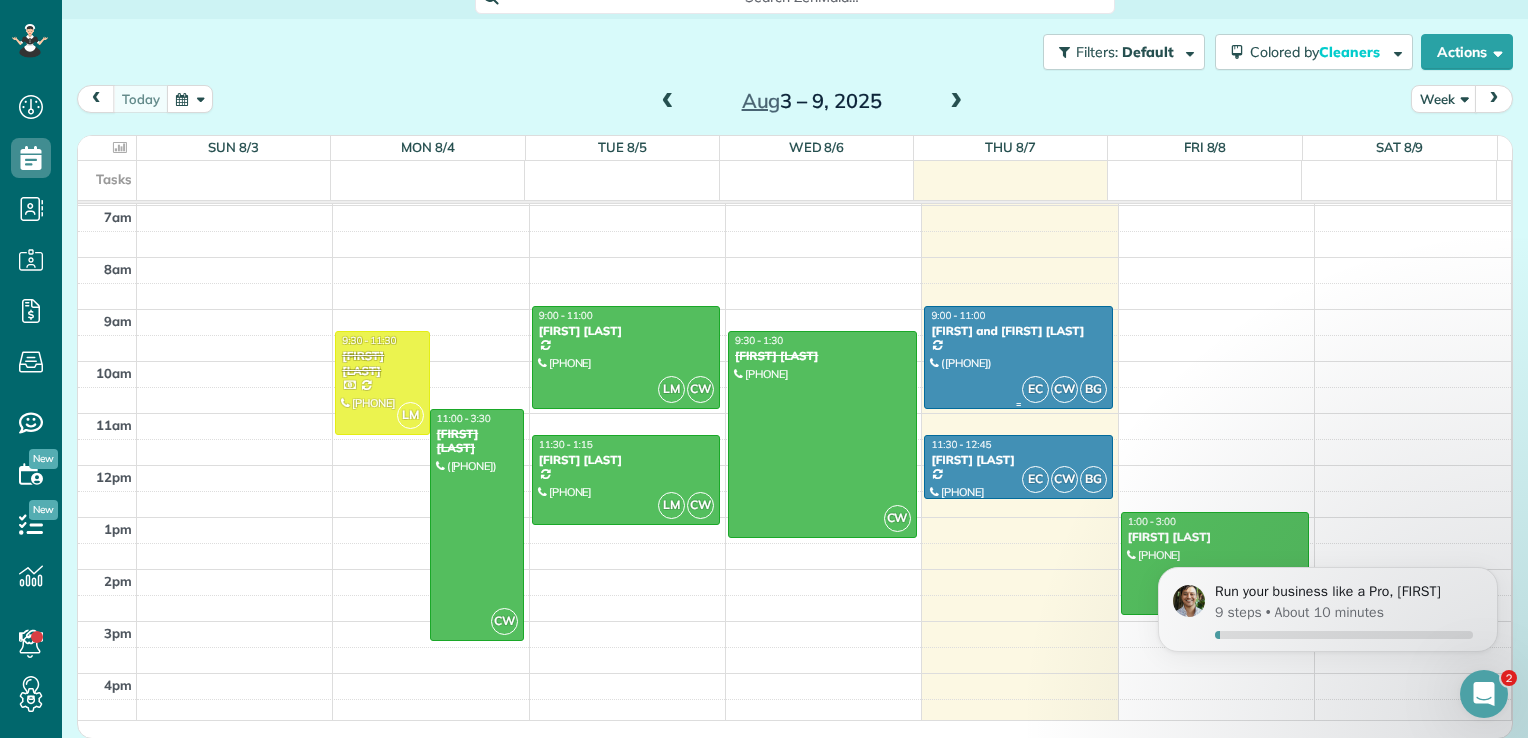 click at bounding box center (1018, 357) 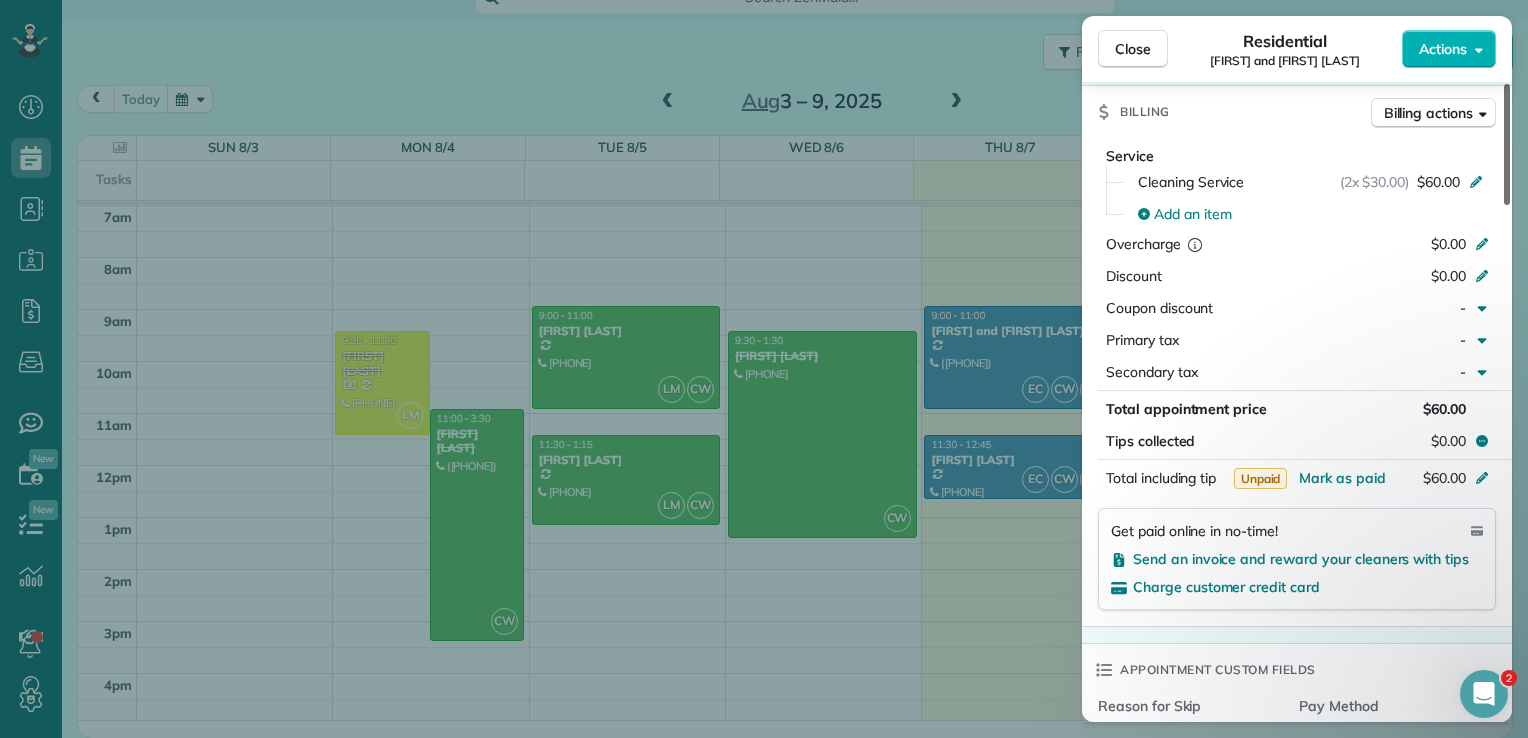 scroll, scrollTop: 1127, scrollLeft: 0, axis: vertical 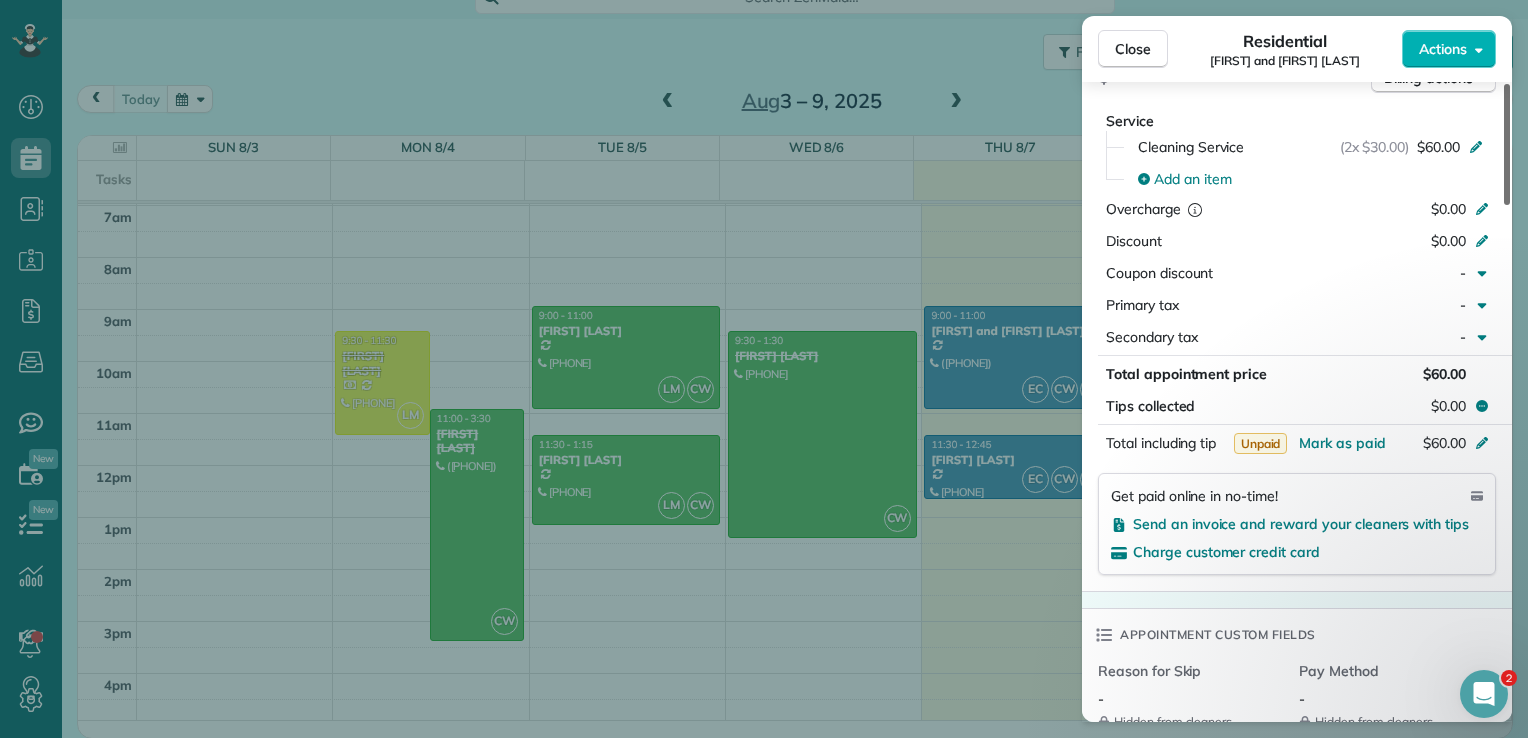 drag, startPoint x: 1510, startPoint y: 170, endPoint x: 1508, endPoint y: 384, distance: 214.00934 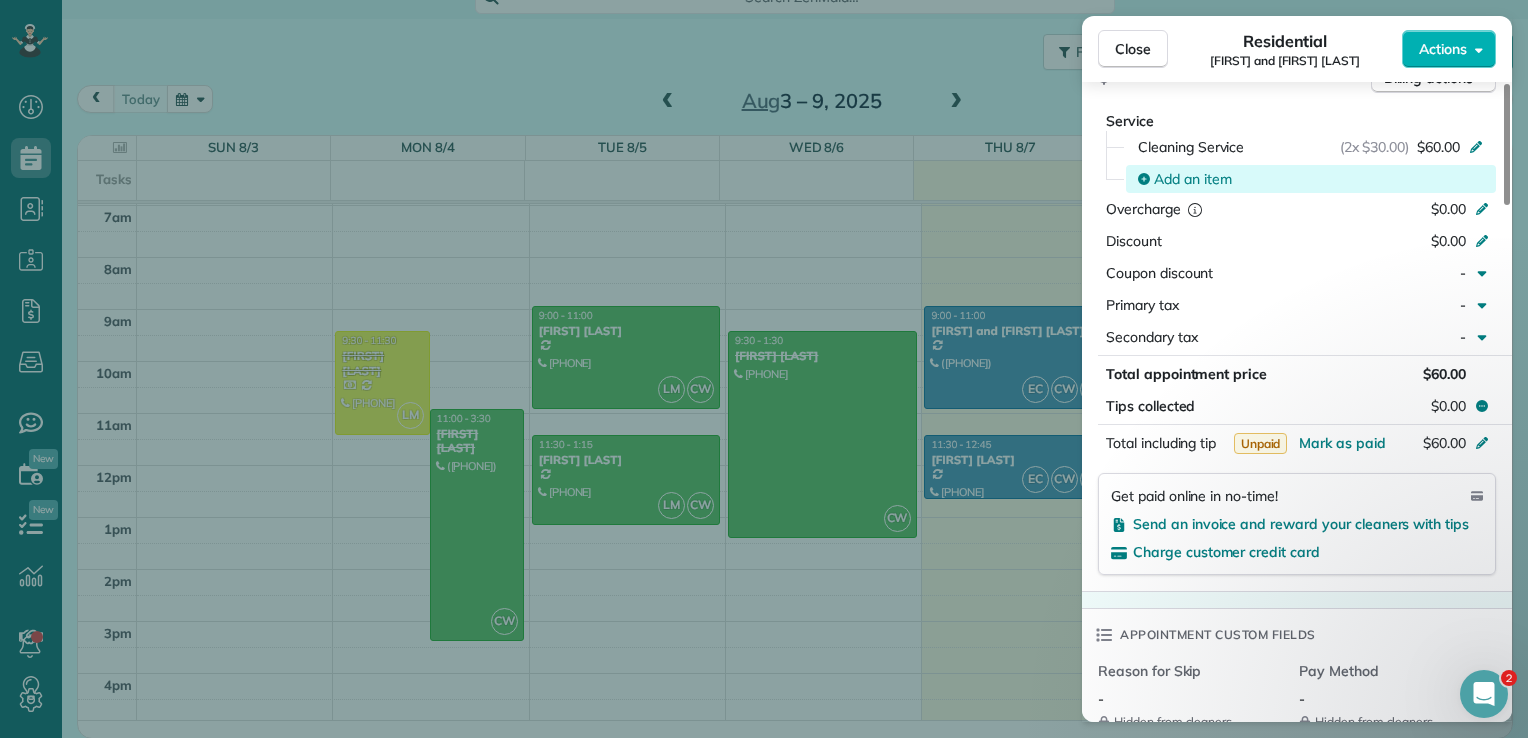 click on "Add an item" at bounding box center (1193, 179) 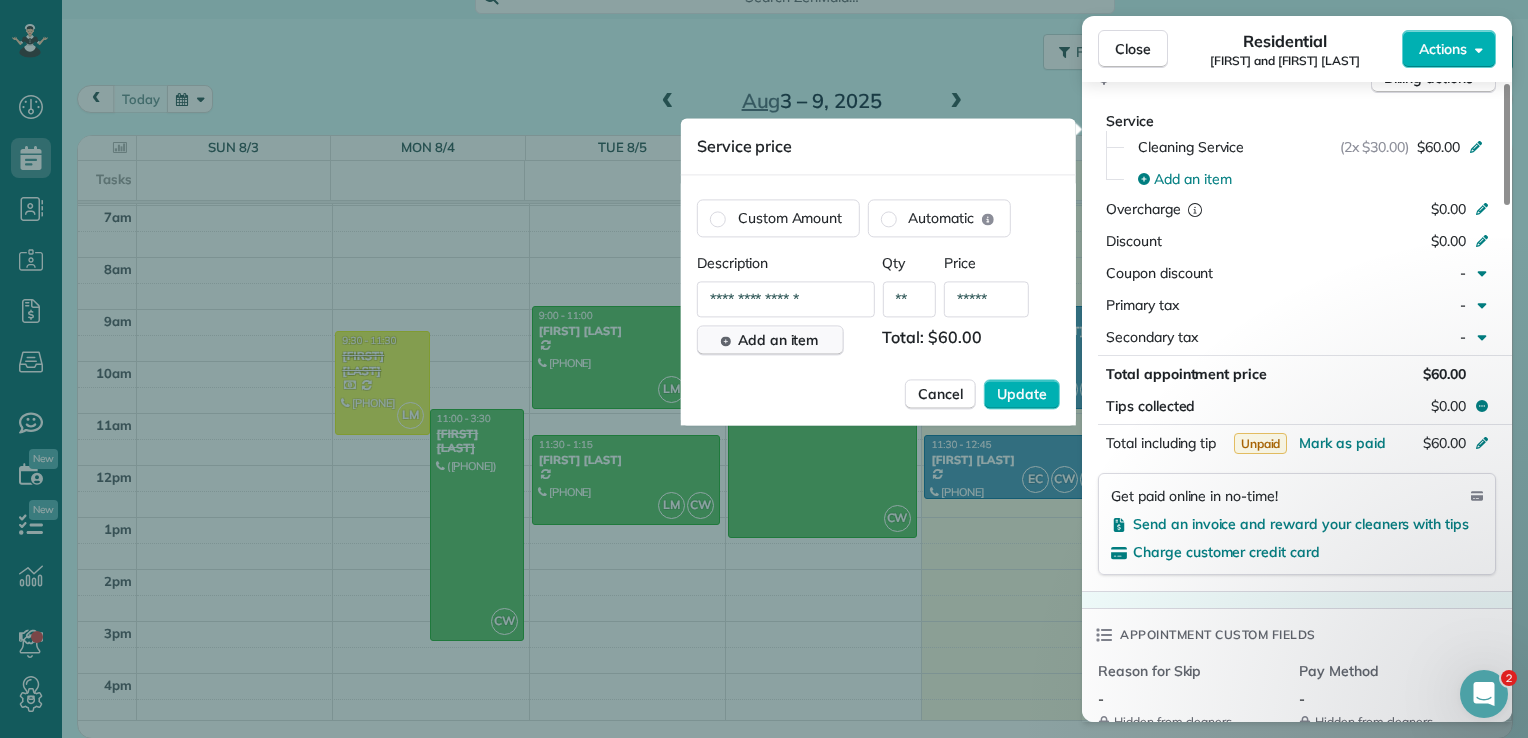 click on "Add an item" at bounding box center [778, 340] 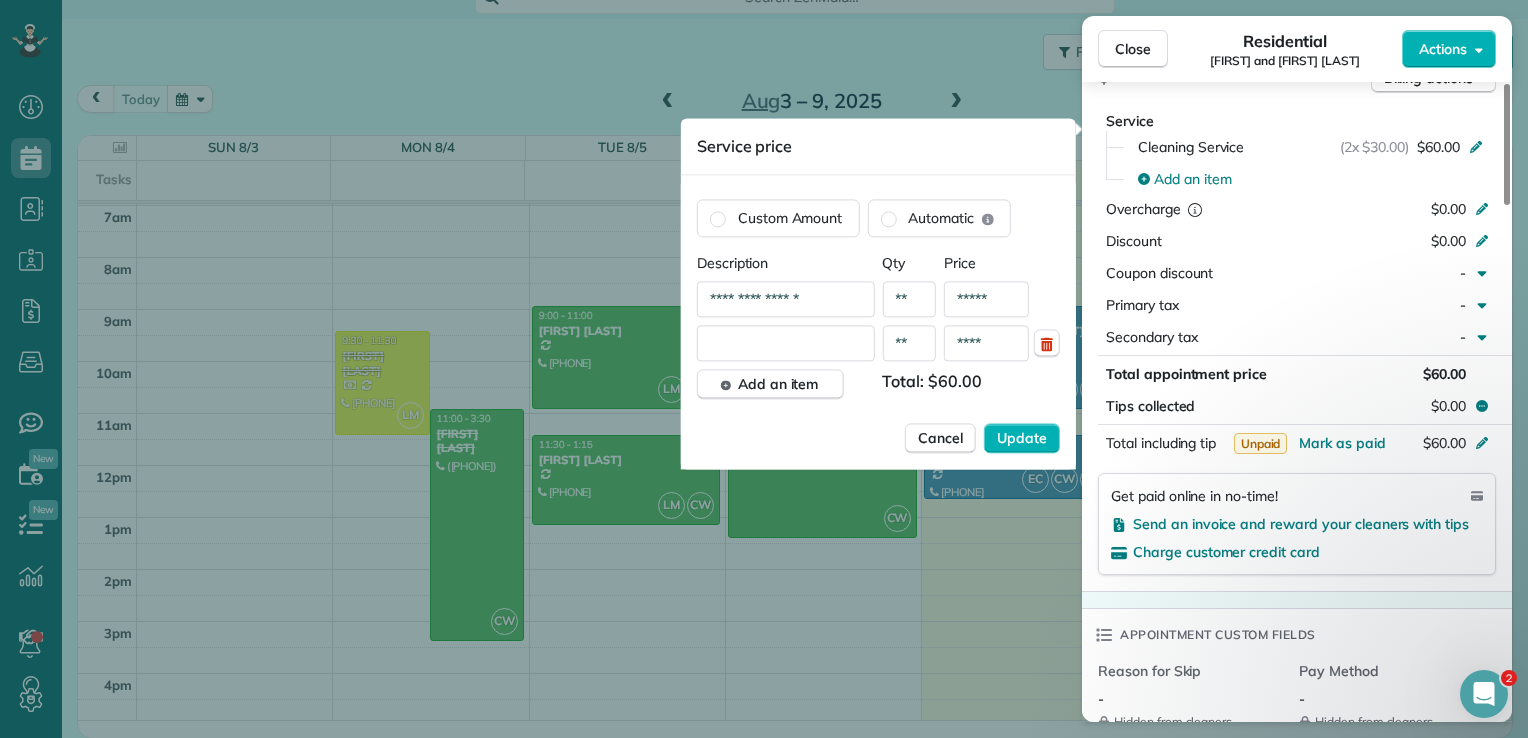click on "**" at bounding box center [909, 343] 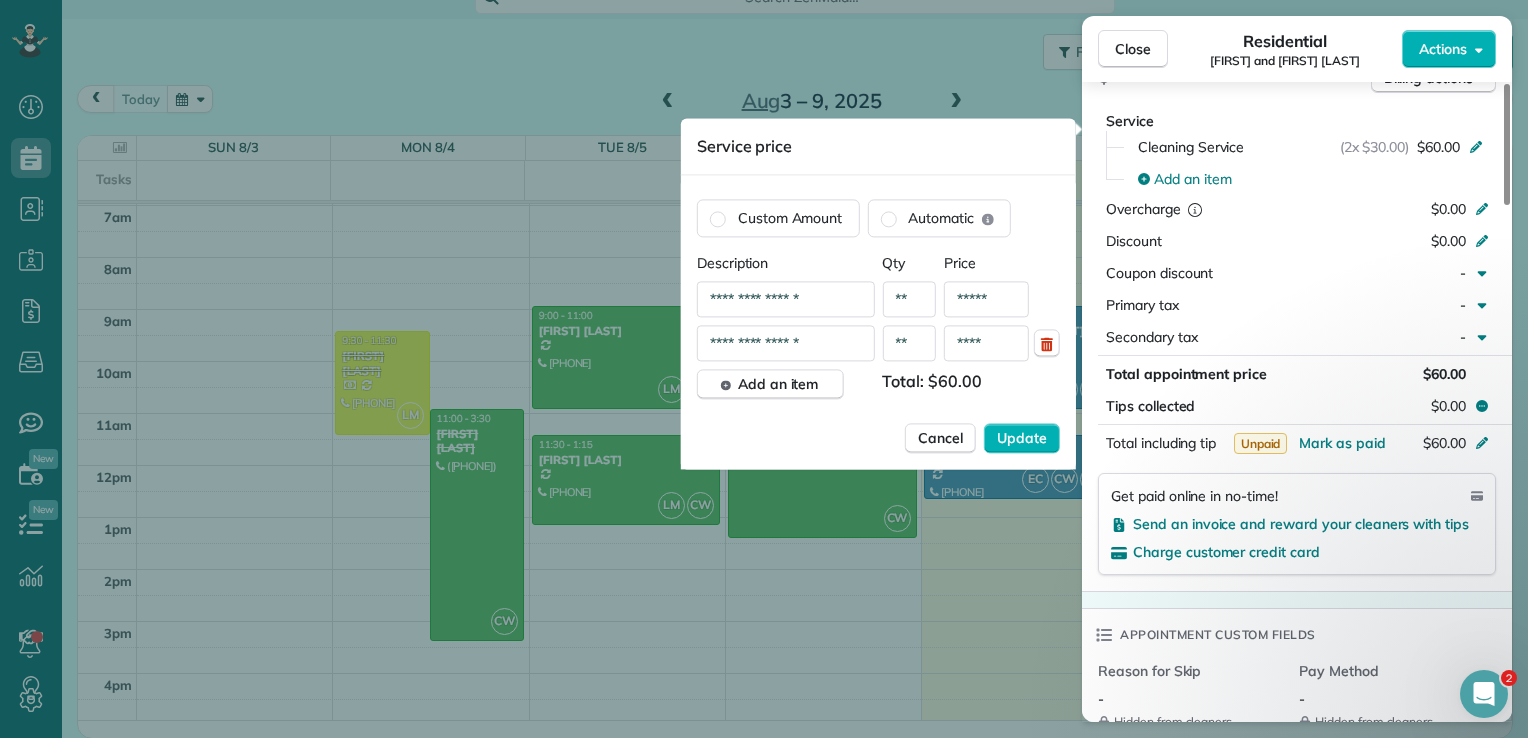 type on "**********" 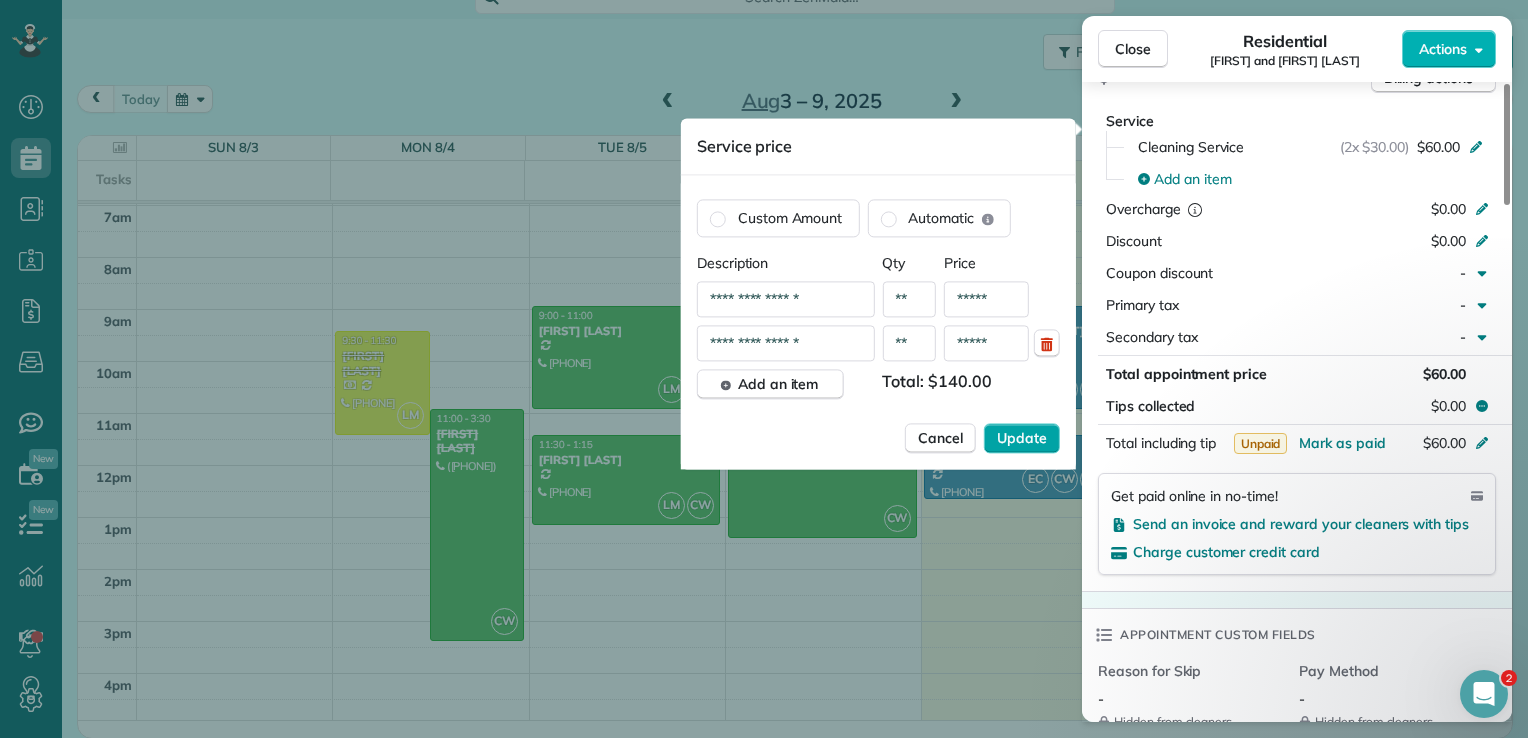 type on "*****" 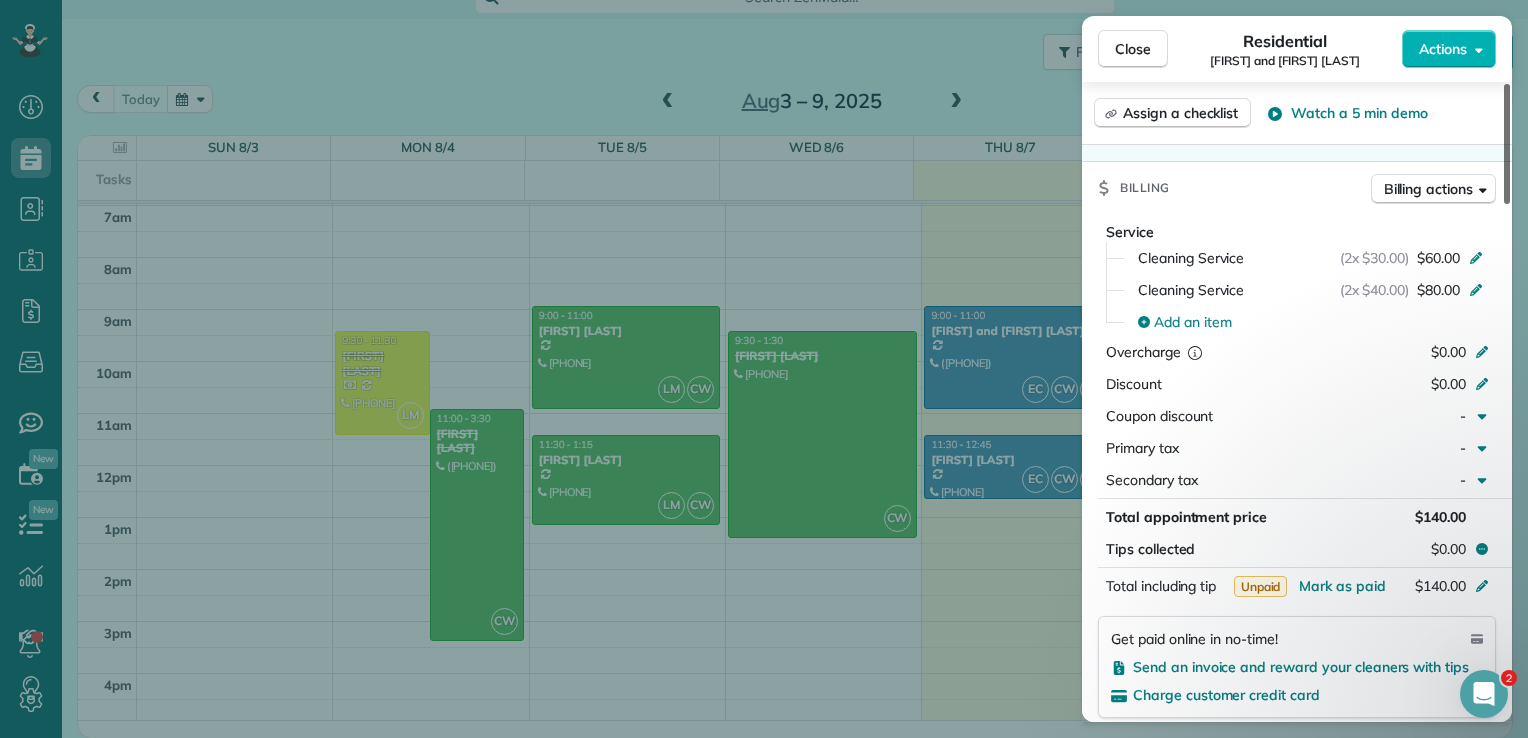 scroll, scrollTop: 1020, scrollLeft: 0, axis: vertical 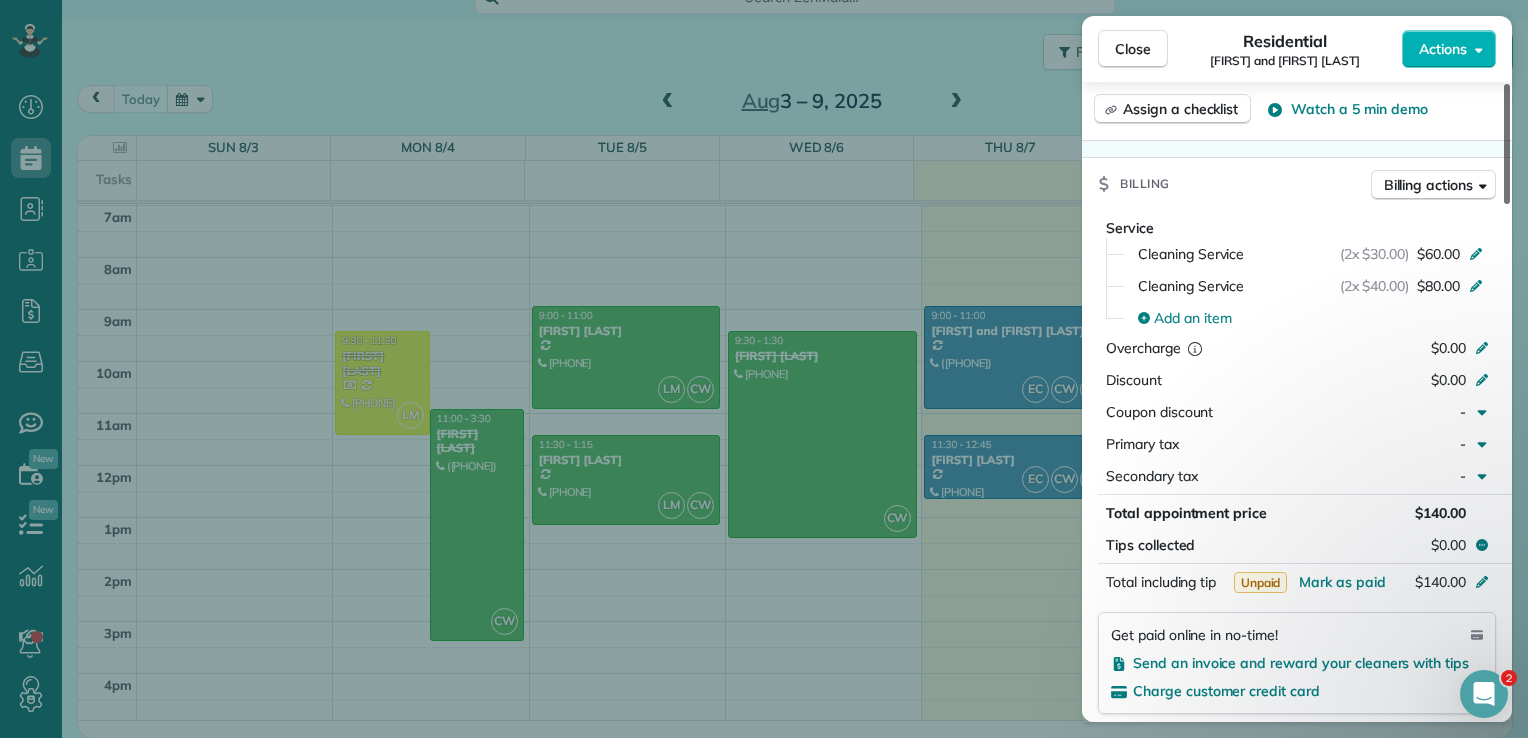 drag, startPoint x: 1508, startPoint y: 347, endPoint x: 1504, endPoint y: 327, distance: 20.396078 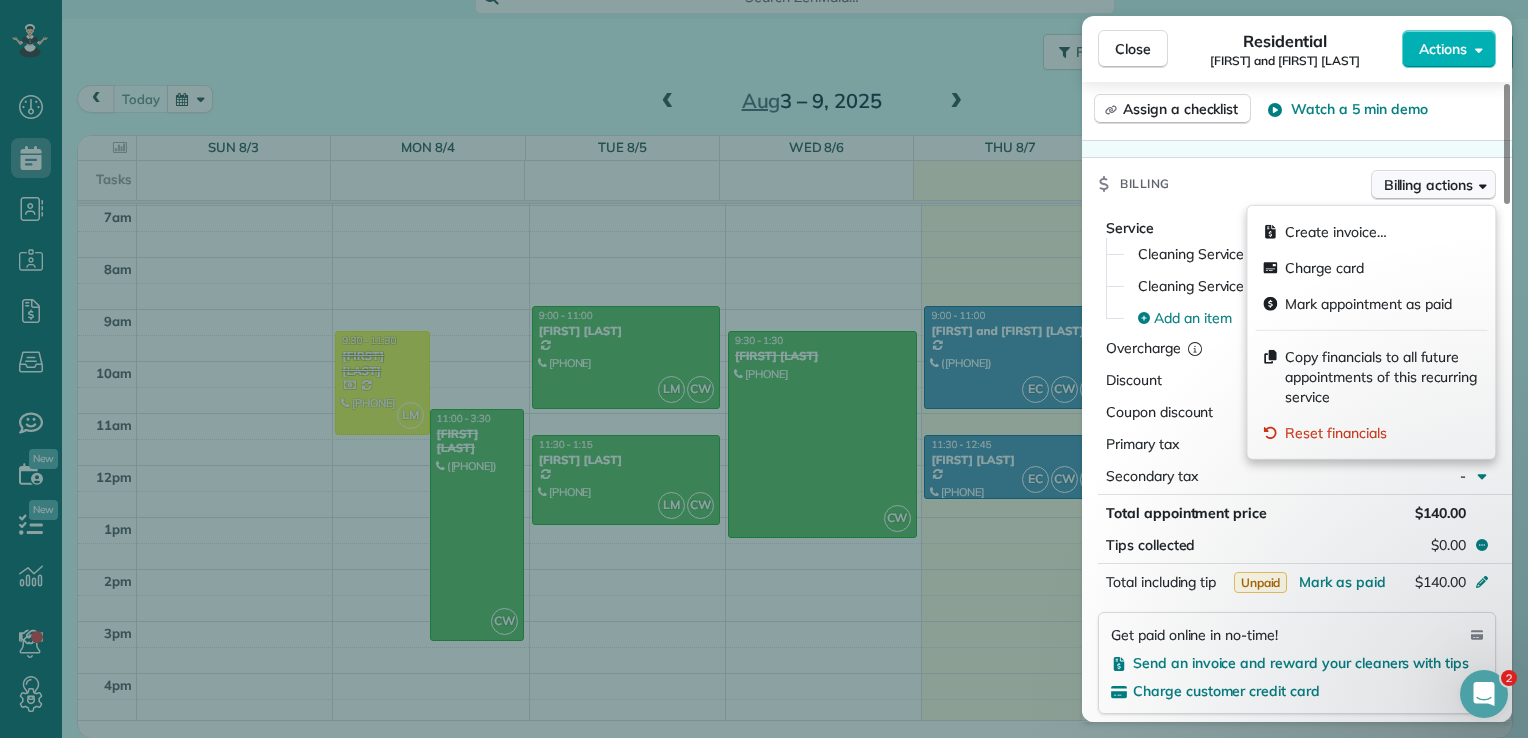 click on "Billing actions" at bounding box center [1428, 185] 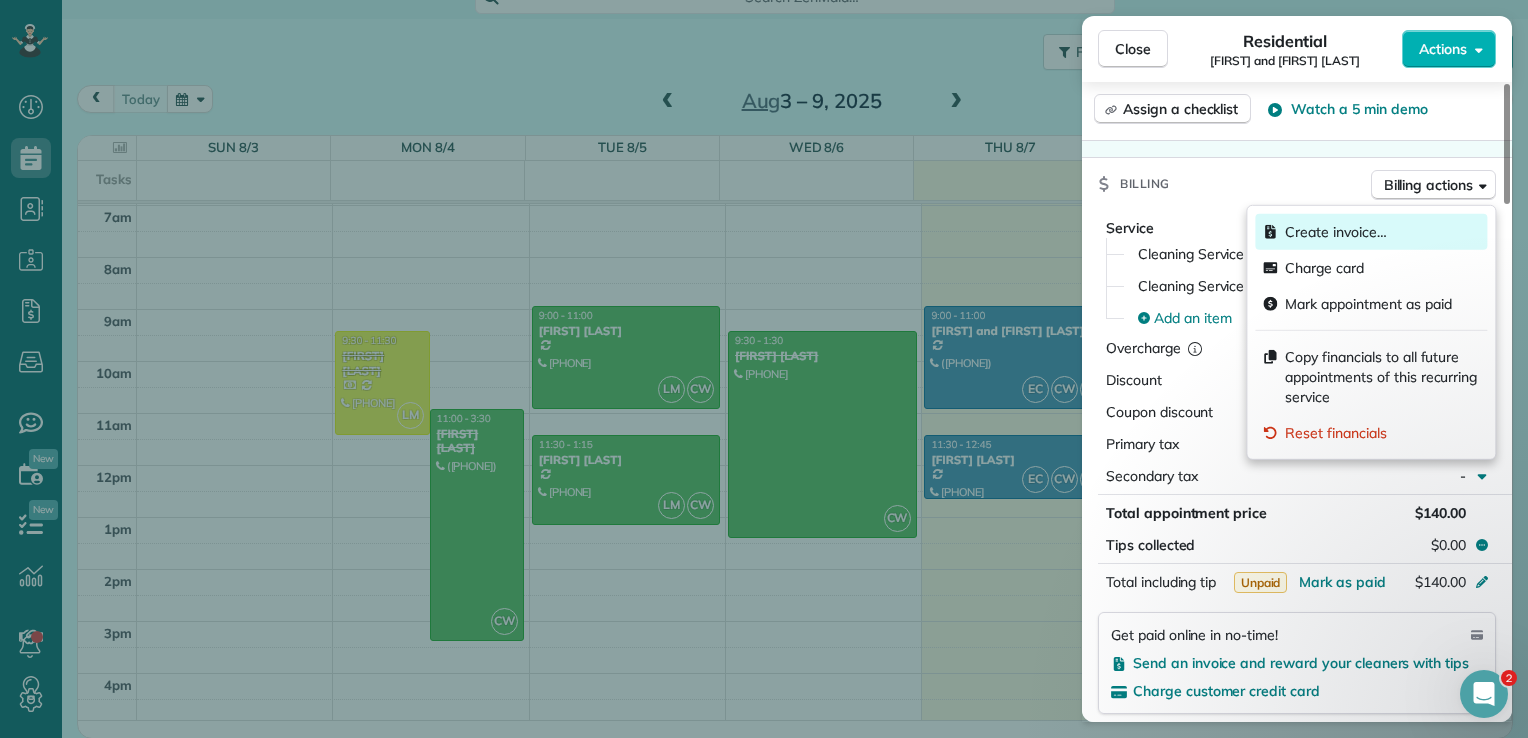 click on "Create invoice…" at bounding box center (1335, 232) 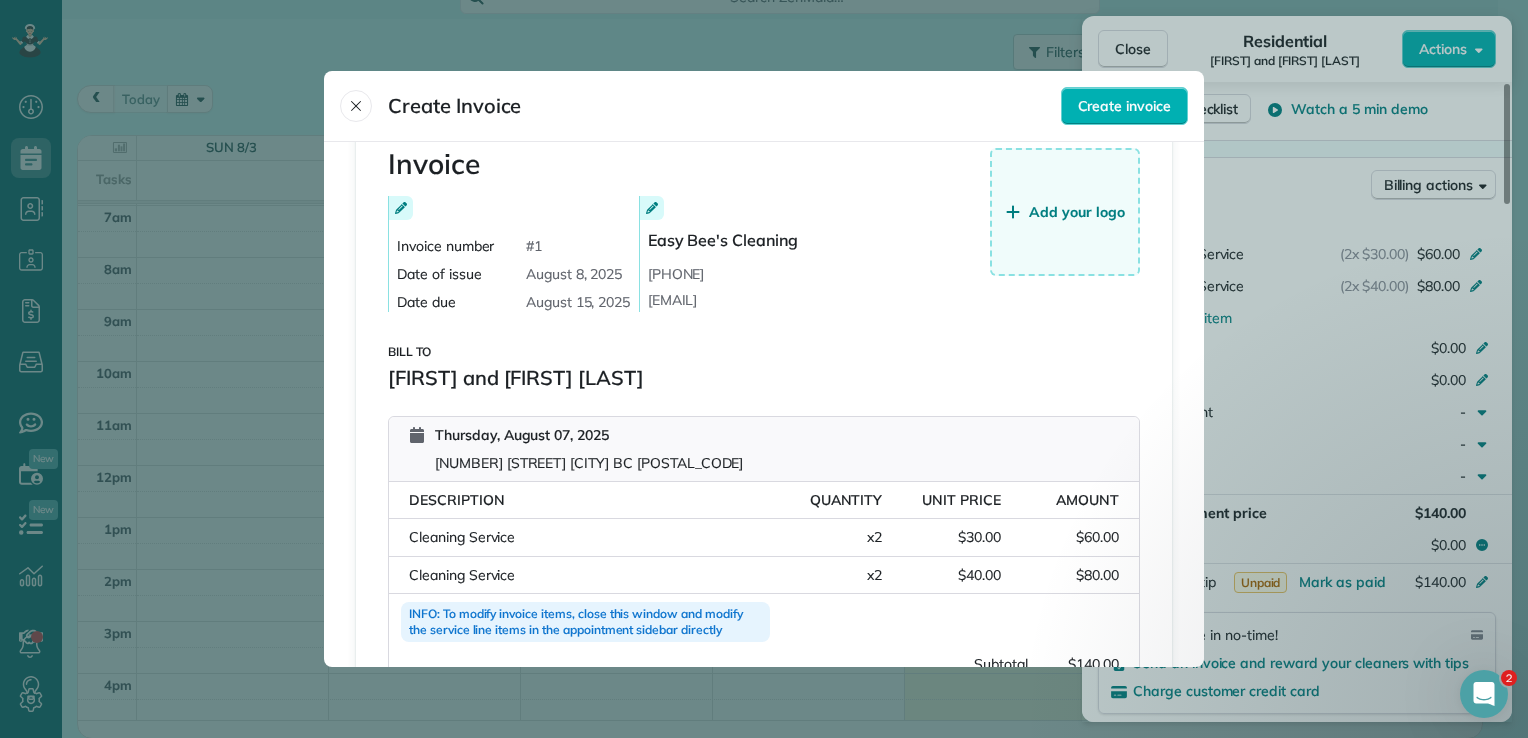 scroll, scrollTop: 0, scrollLeft: 0, axis: both 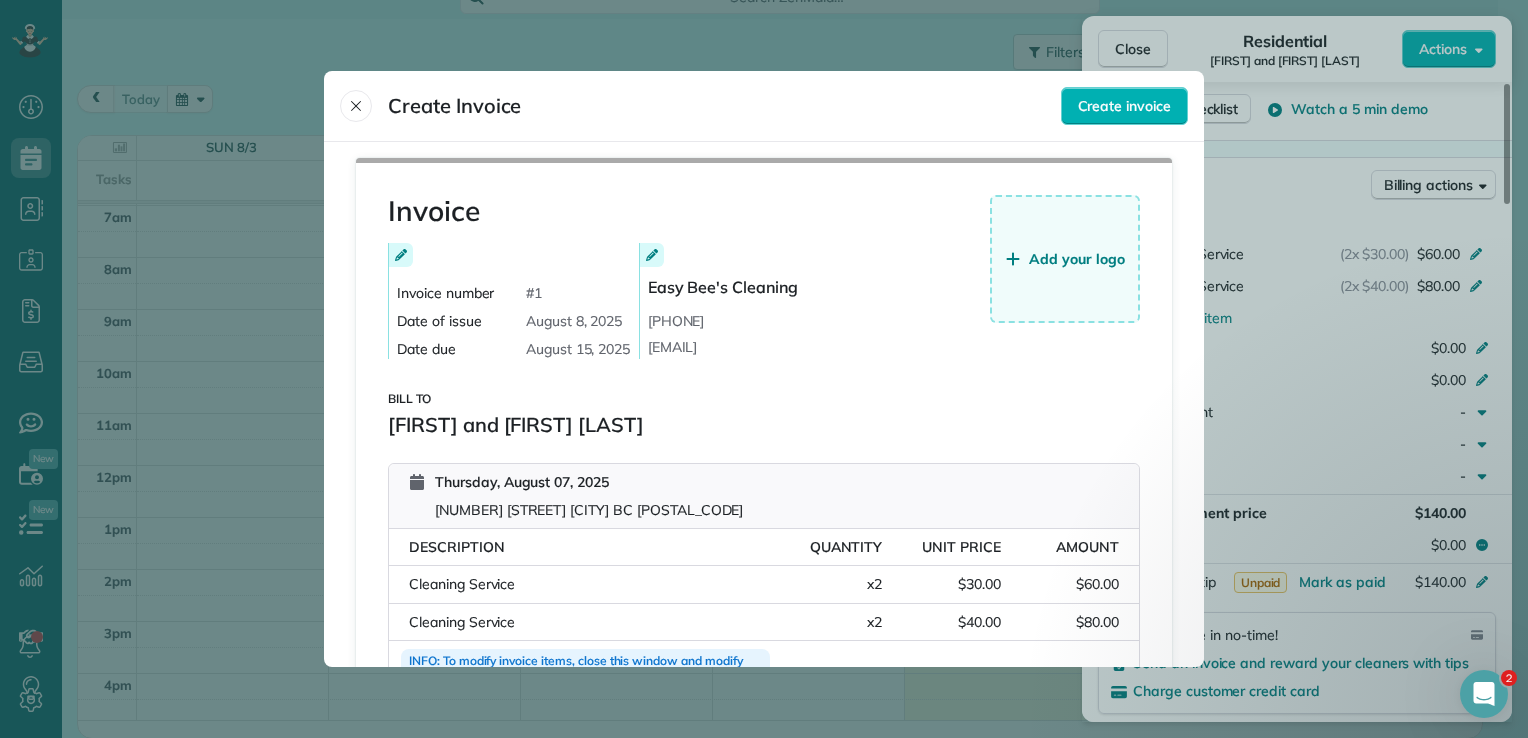 click 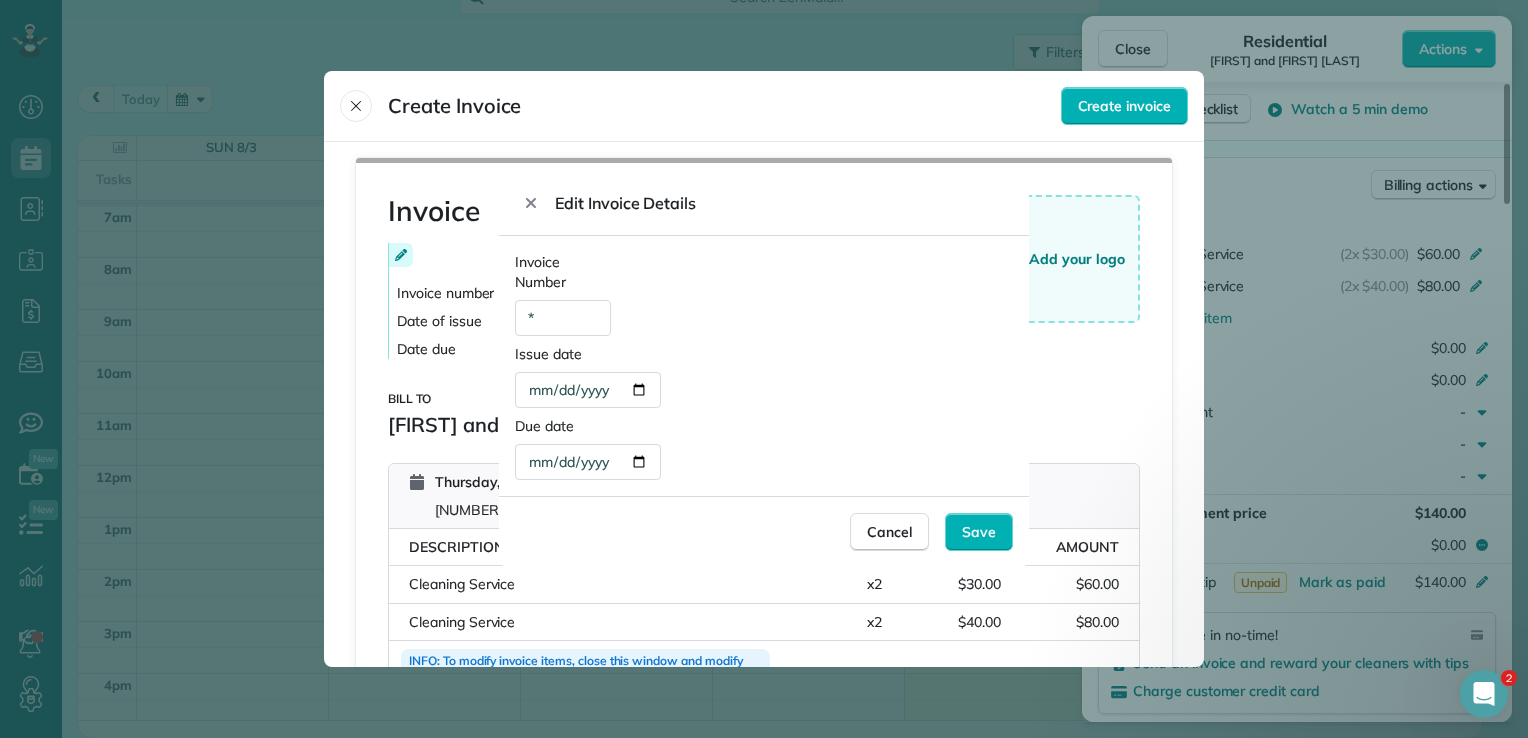 click on "**********" at bounding box center (588, 462) 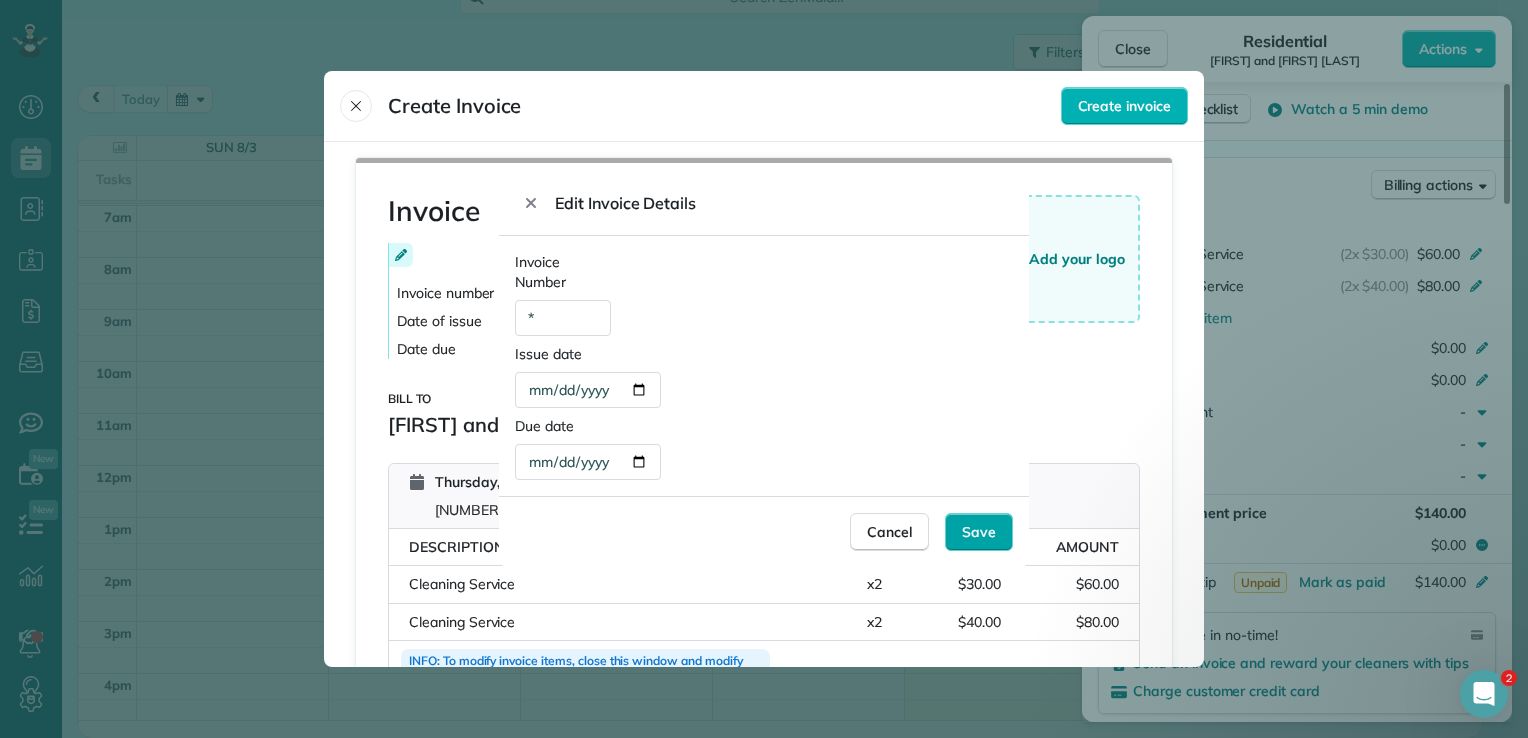 click on "Save" at bounding box center (979, 532) 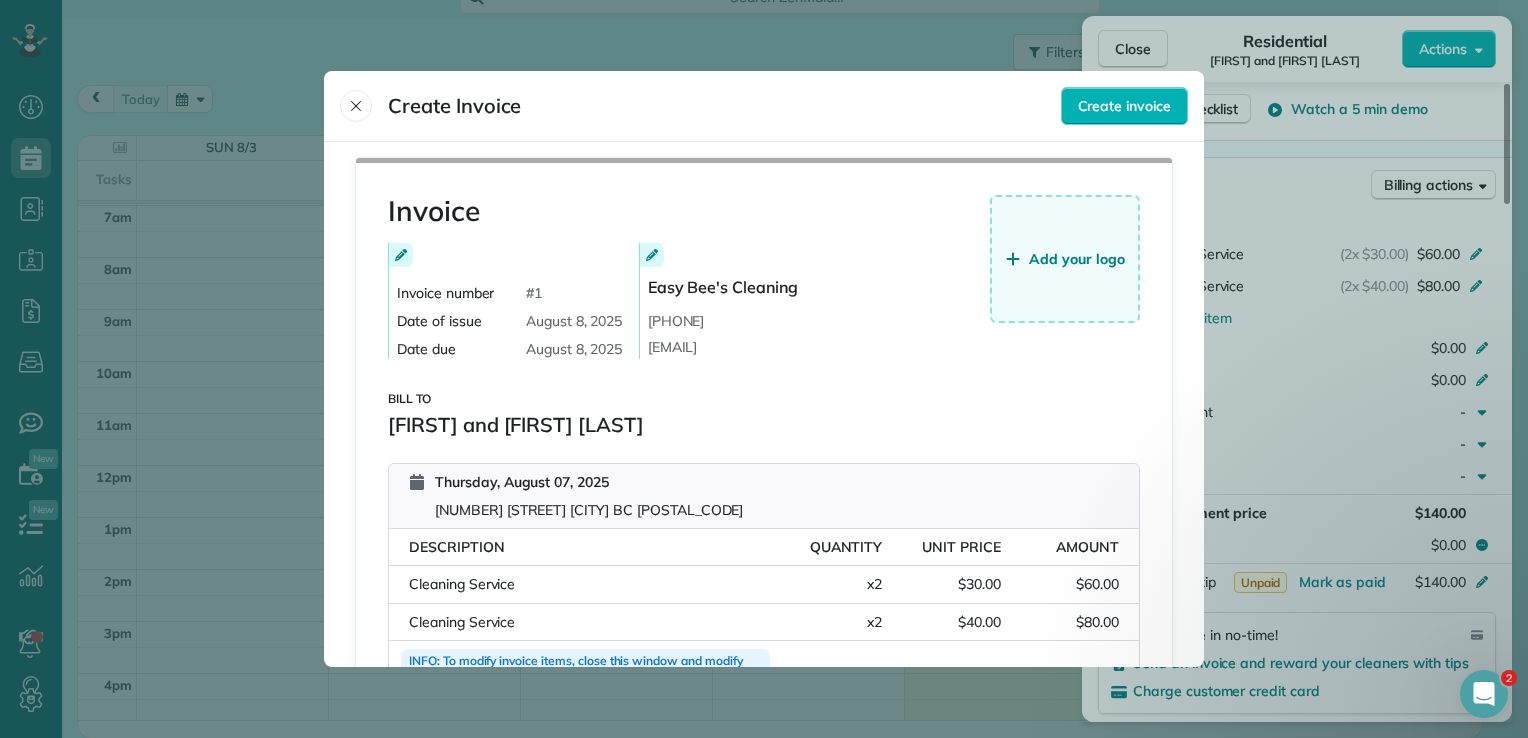 click on "Add your logo" at bounding box center (1077, 259) 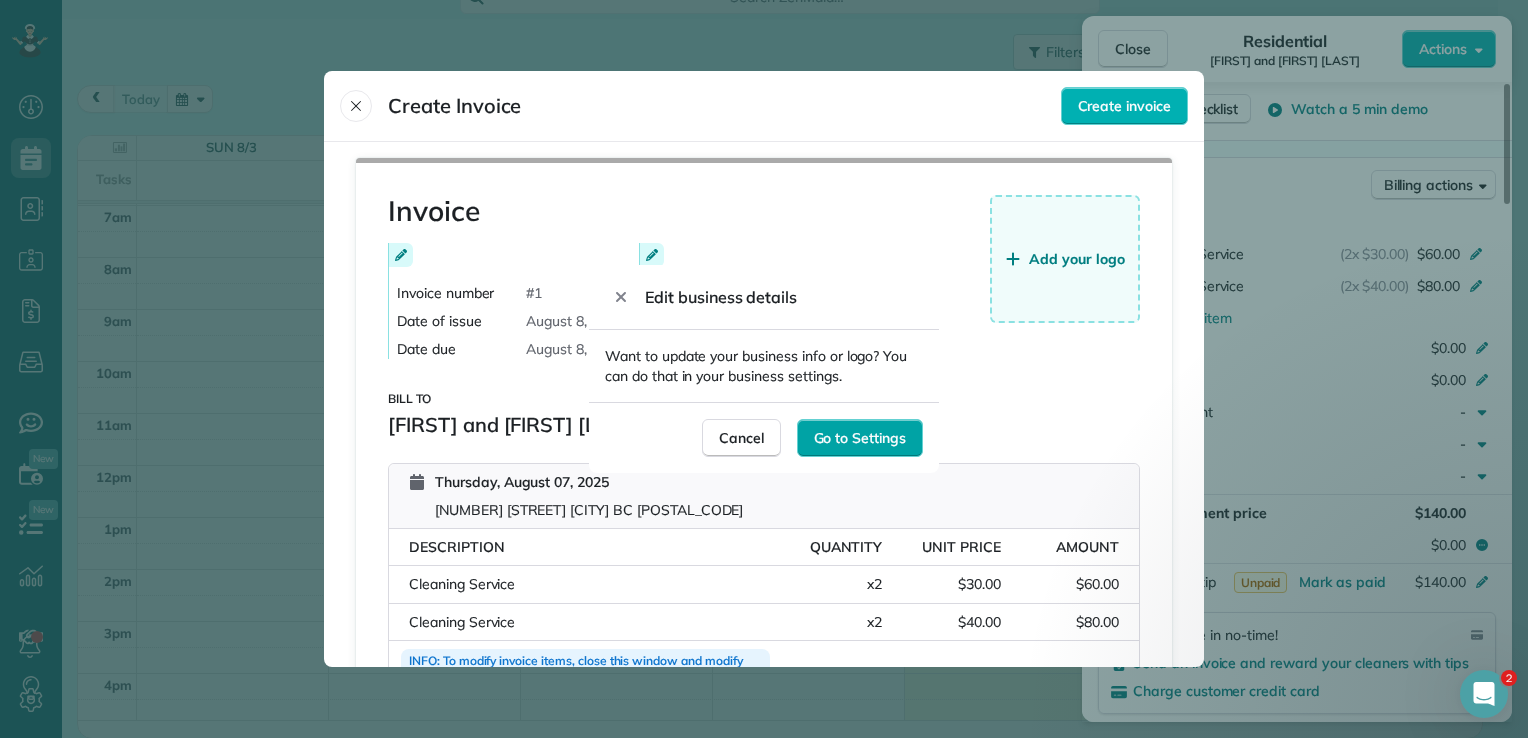 click on "Go to Settings" at bounding box center [860, 438] 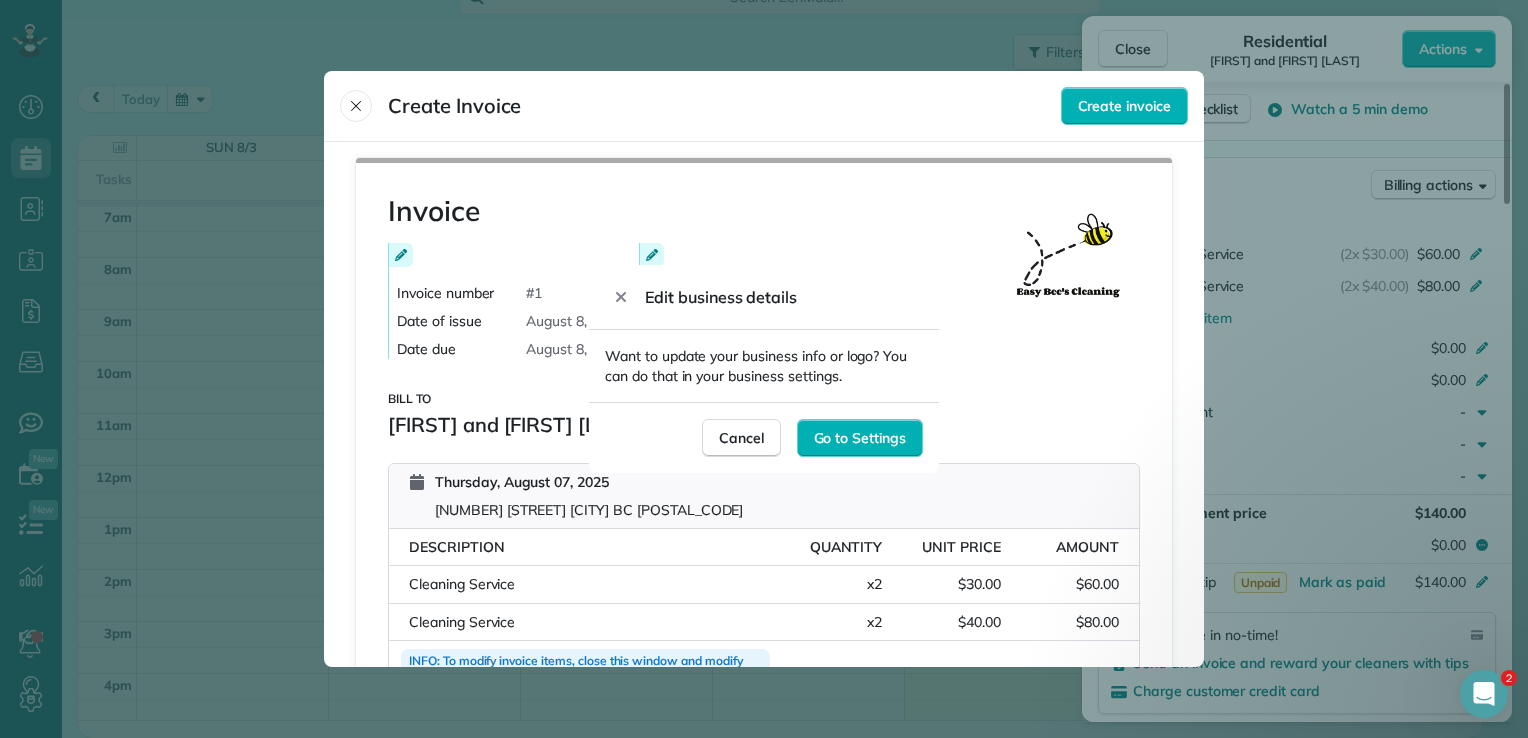 drag, startPoint x: 1201, startPoint y: 270, endPoint x: 1218, endPoint y: 395, distance: 126.1507 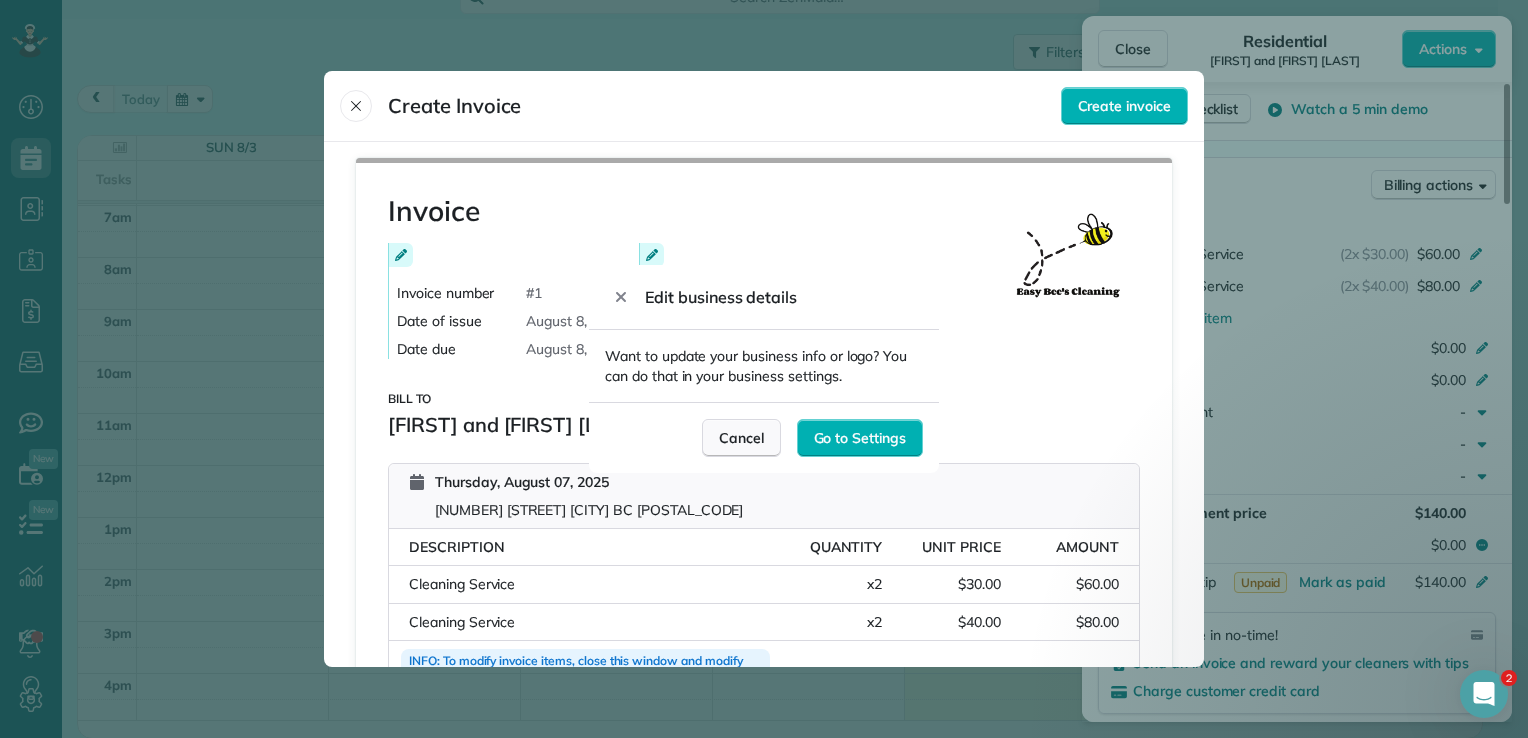 click on "Cancel" at bounding box center [741, 438] 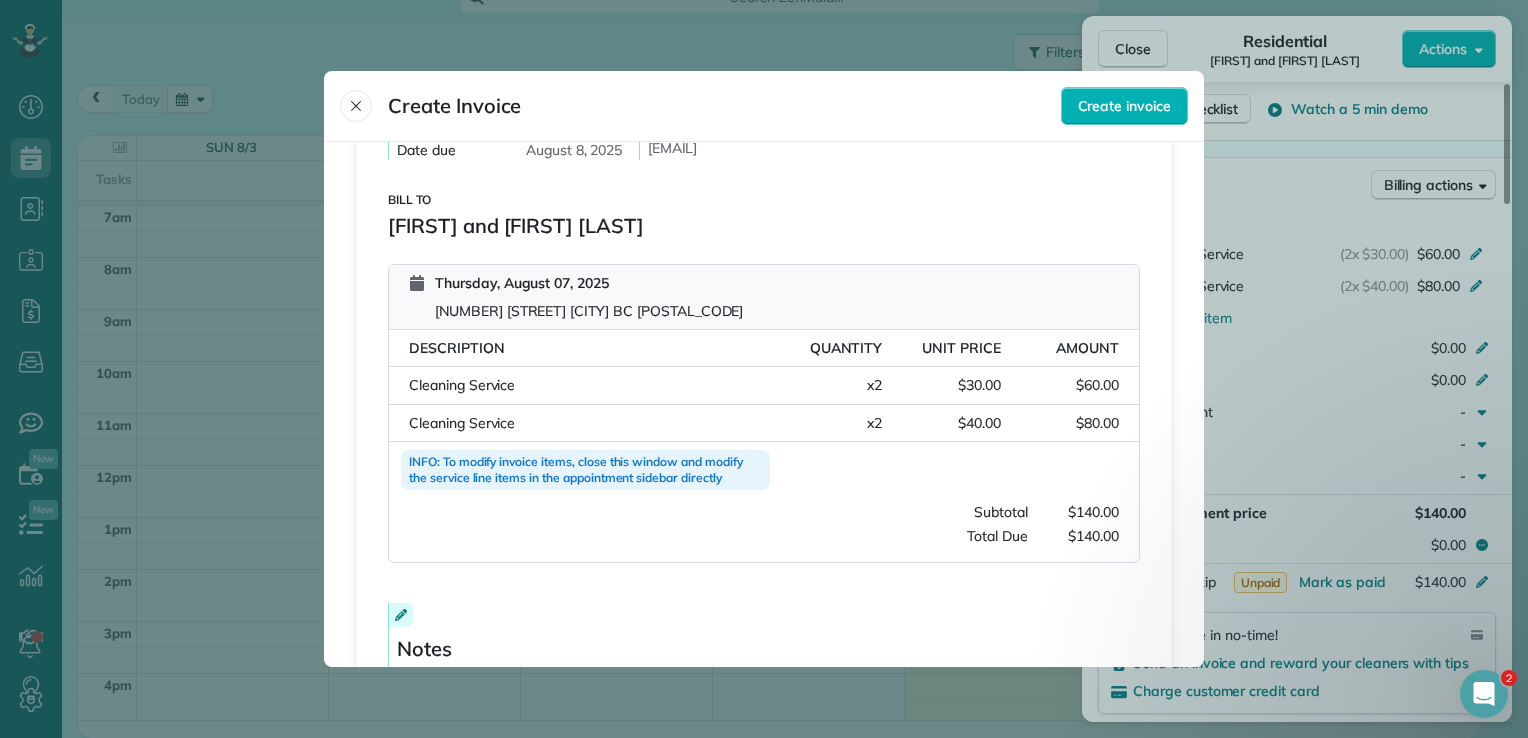 scroll, scrollTop: 159, scrollLeft: 0, axis: vertical 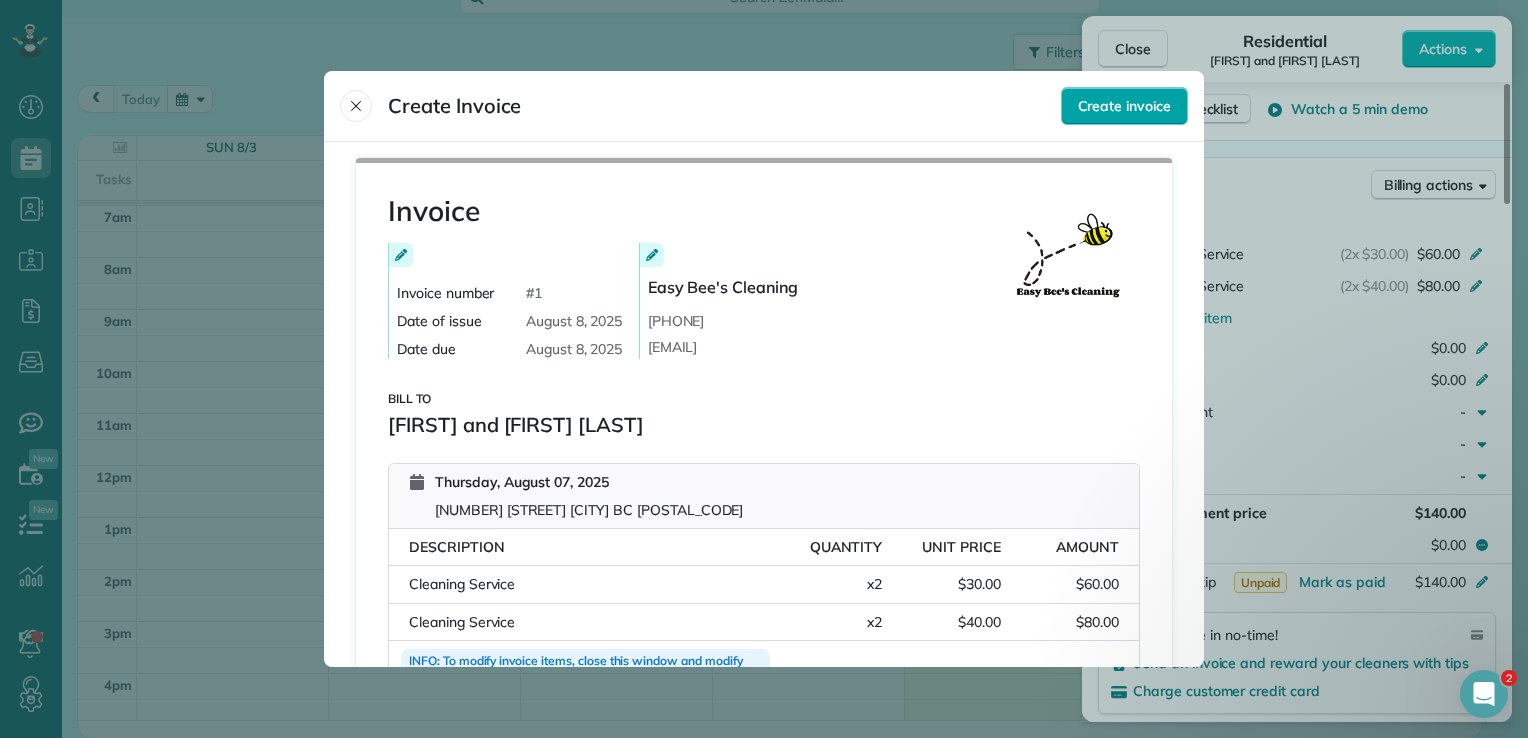 click on "Create invoice" at bounding box center [1124, 106] 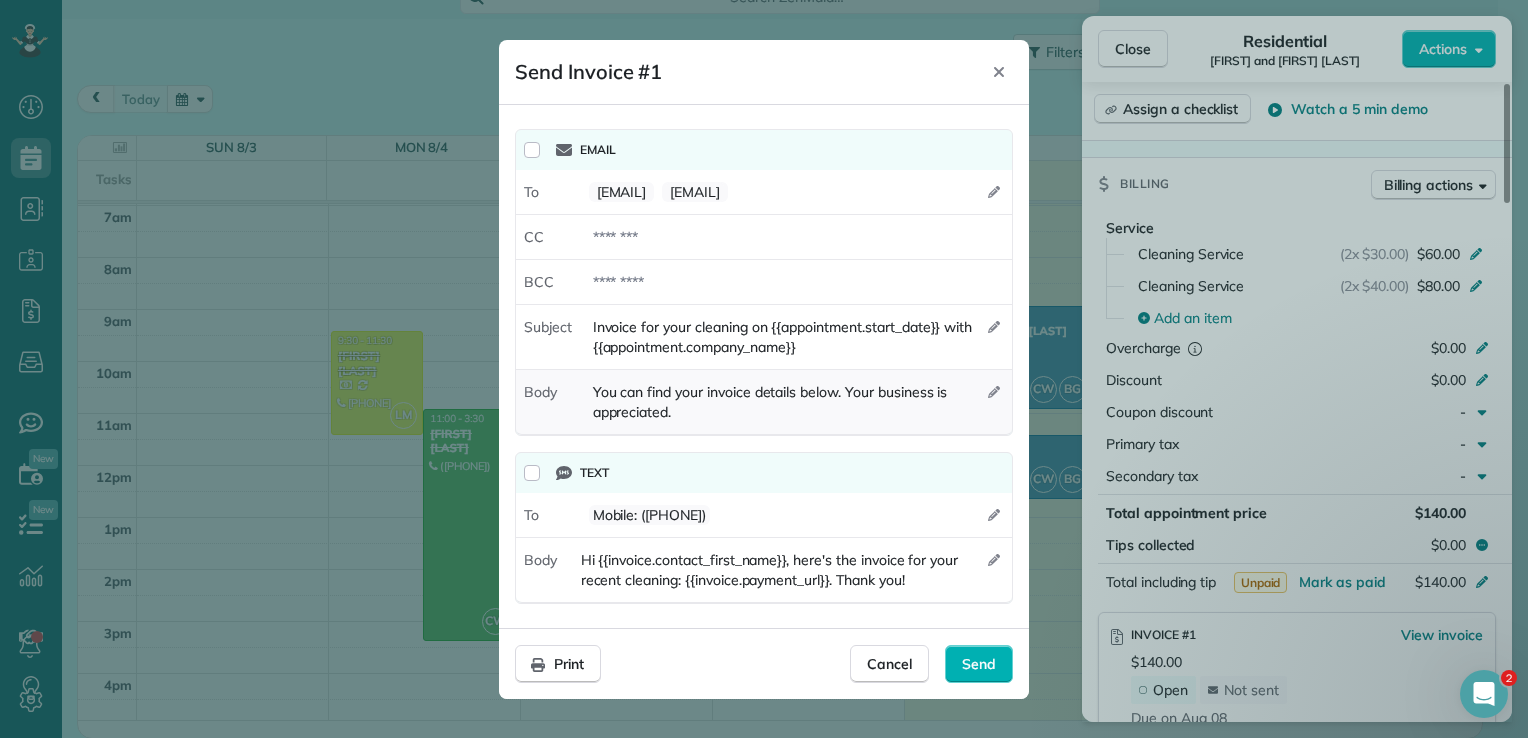click 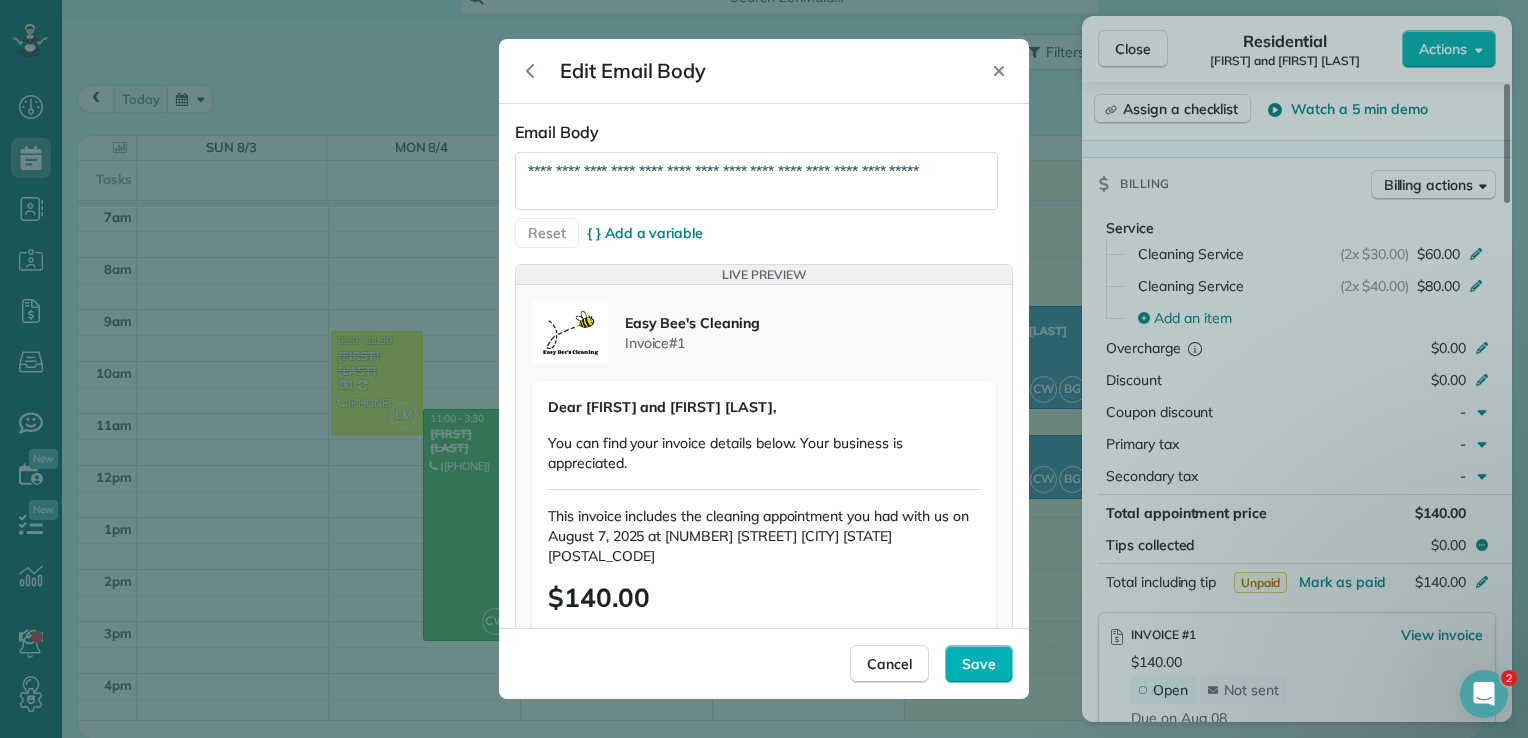 scroll, scrollTop: 0, scrollLeft: 0, axis: both 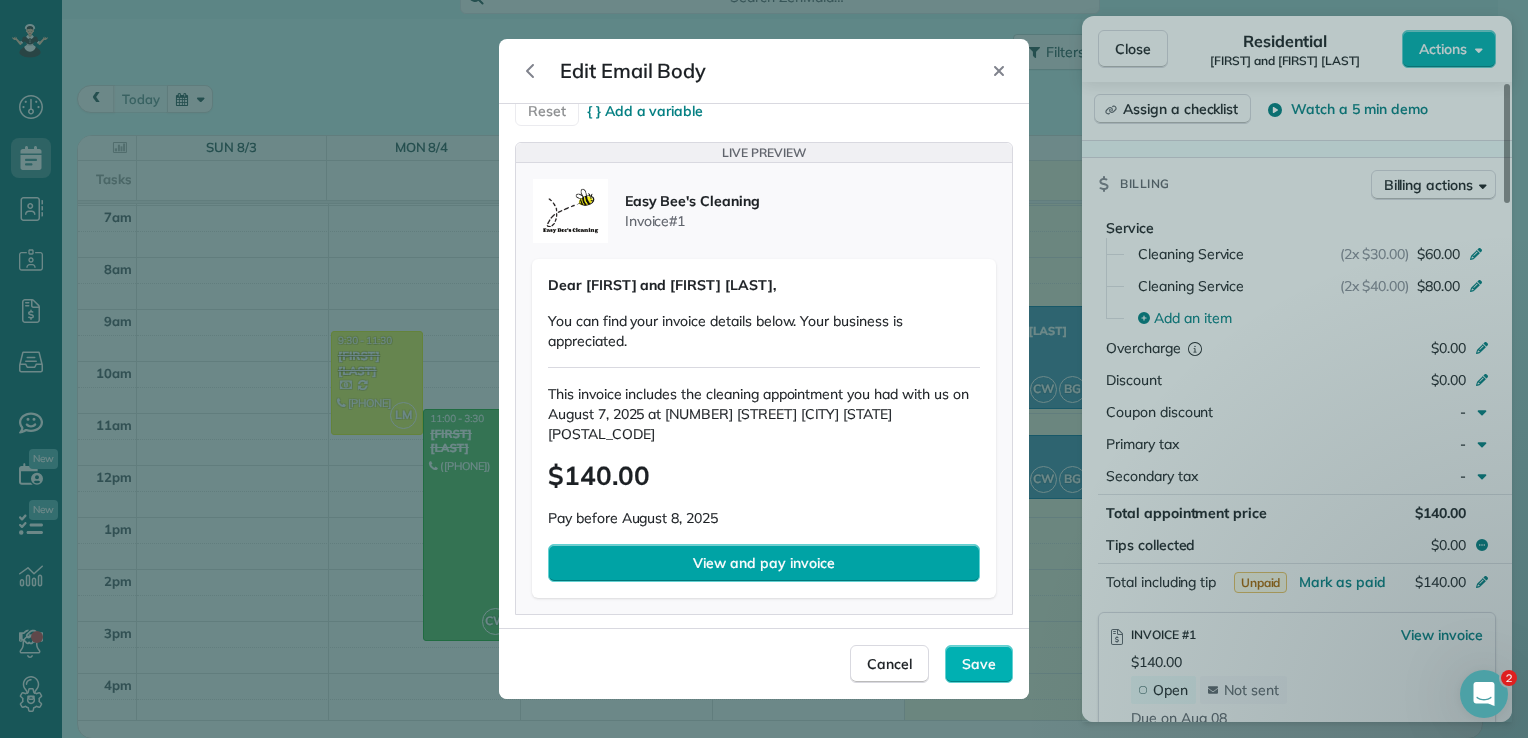 click on "View and pay invoice" at bounding box center (764, 563) 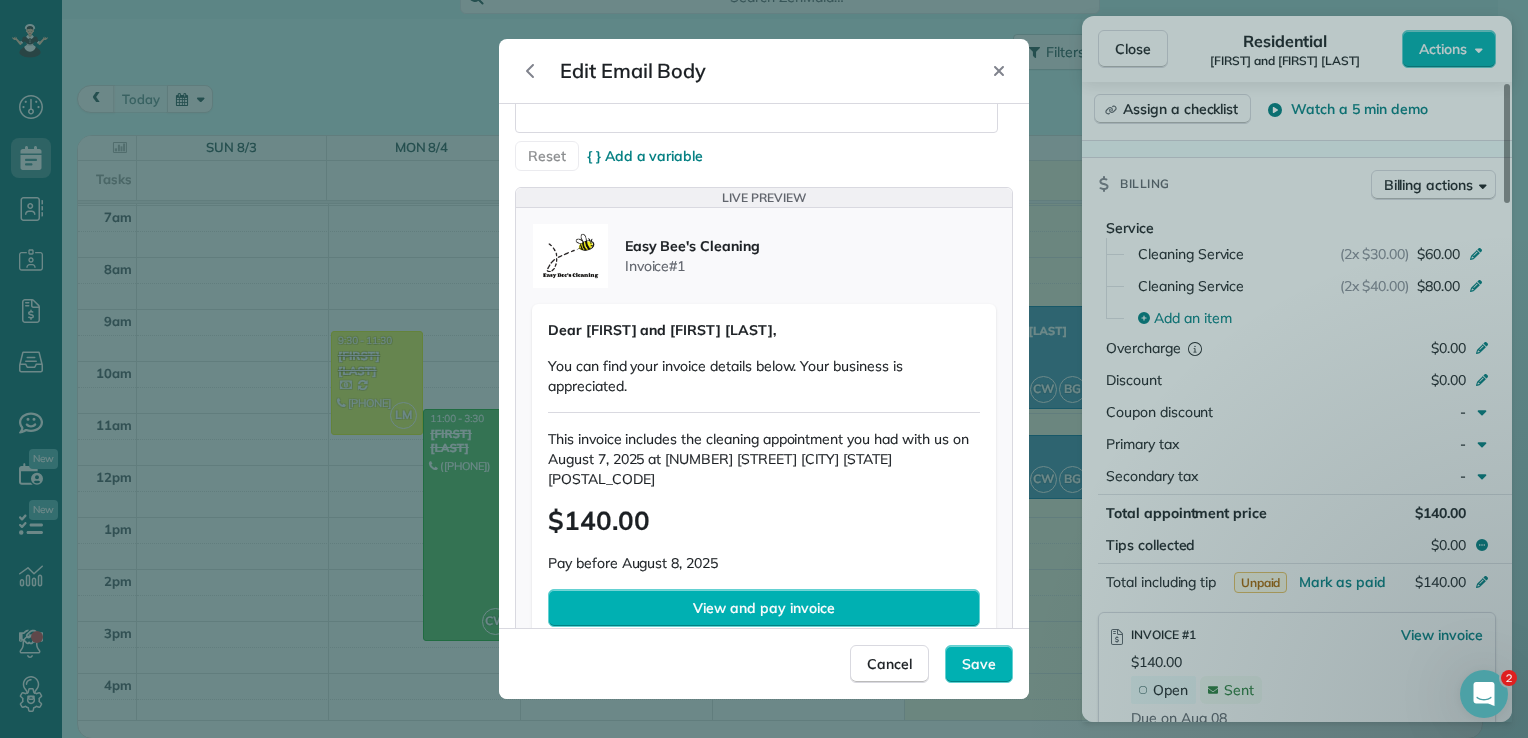 scroll, scrollTop: 122, scrollLeft: 0, axis: vertical 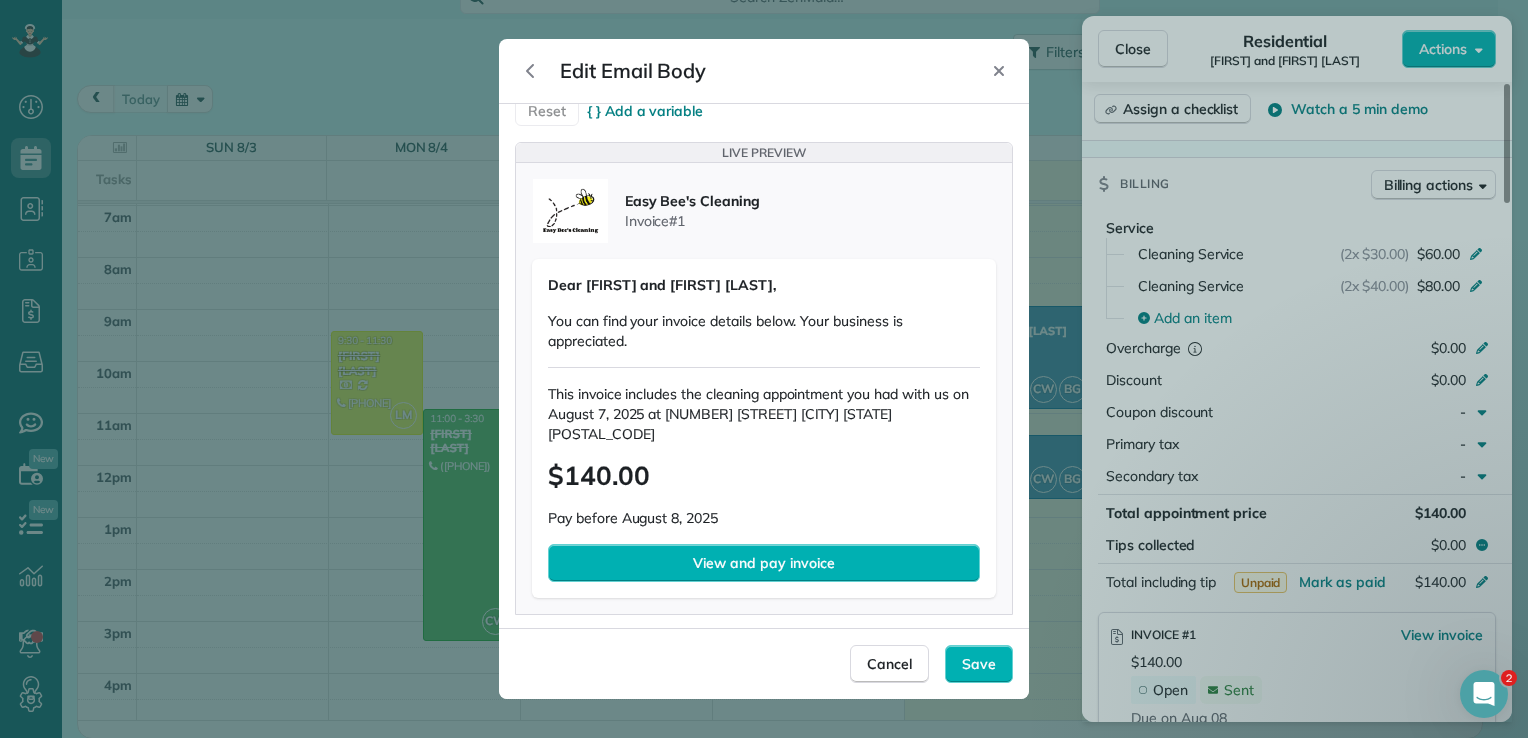 click on "Easy Bee's Cleaning Invoice  # 1 Dear [FIRST] and [FIRST] [LAST], You can find your invoice details below. Your business is appreciated. This invoice includes the cleaning appointment you had with us on August 7, 2025 at [NUMBER] [STREET] [CITY] [STATE] $140.00 Pay before August 8, 2025 View and pay invoice" at bounding box center [764, 388] 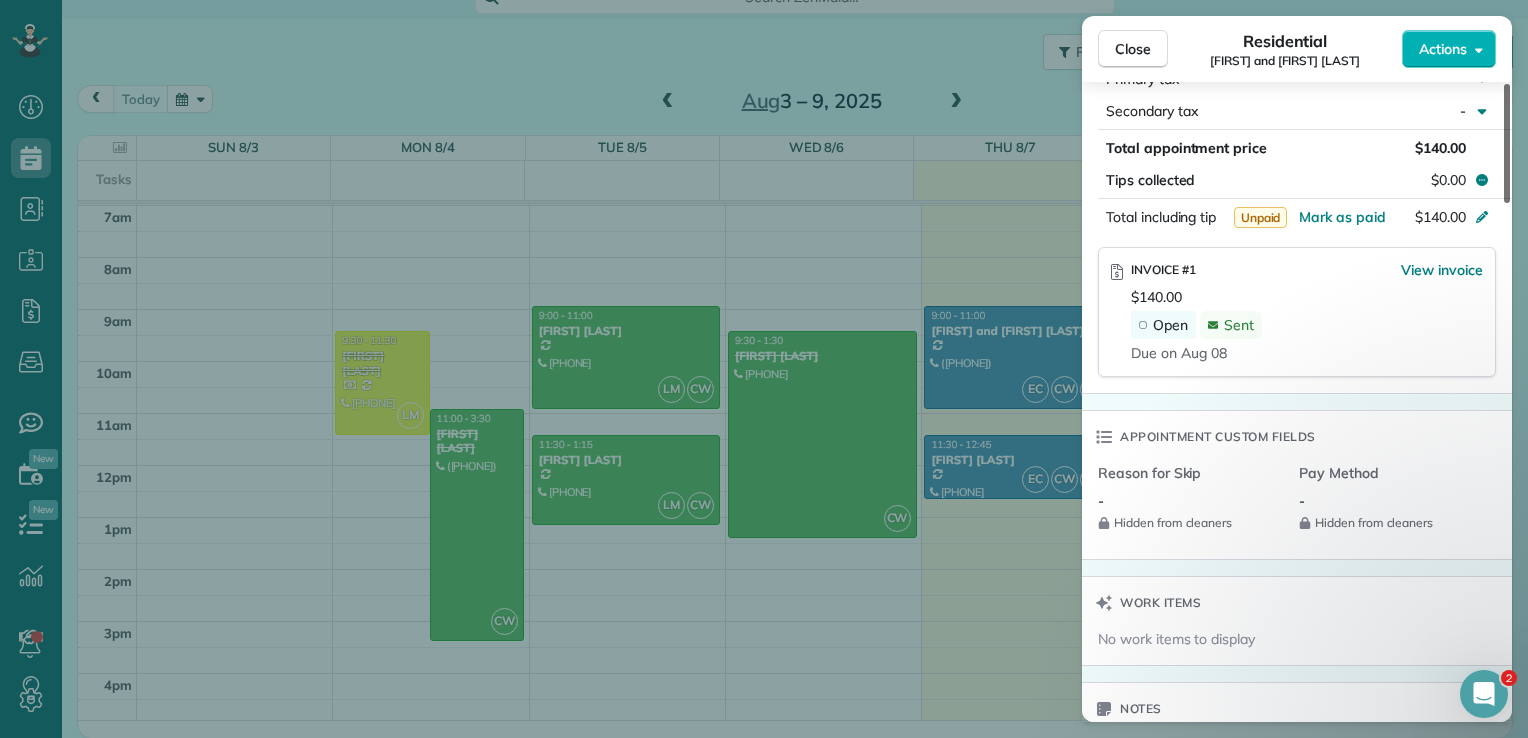 scroll, scrollTop: 1394, scrollLeft: 0, axis: vertical 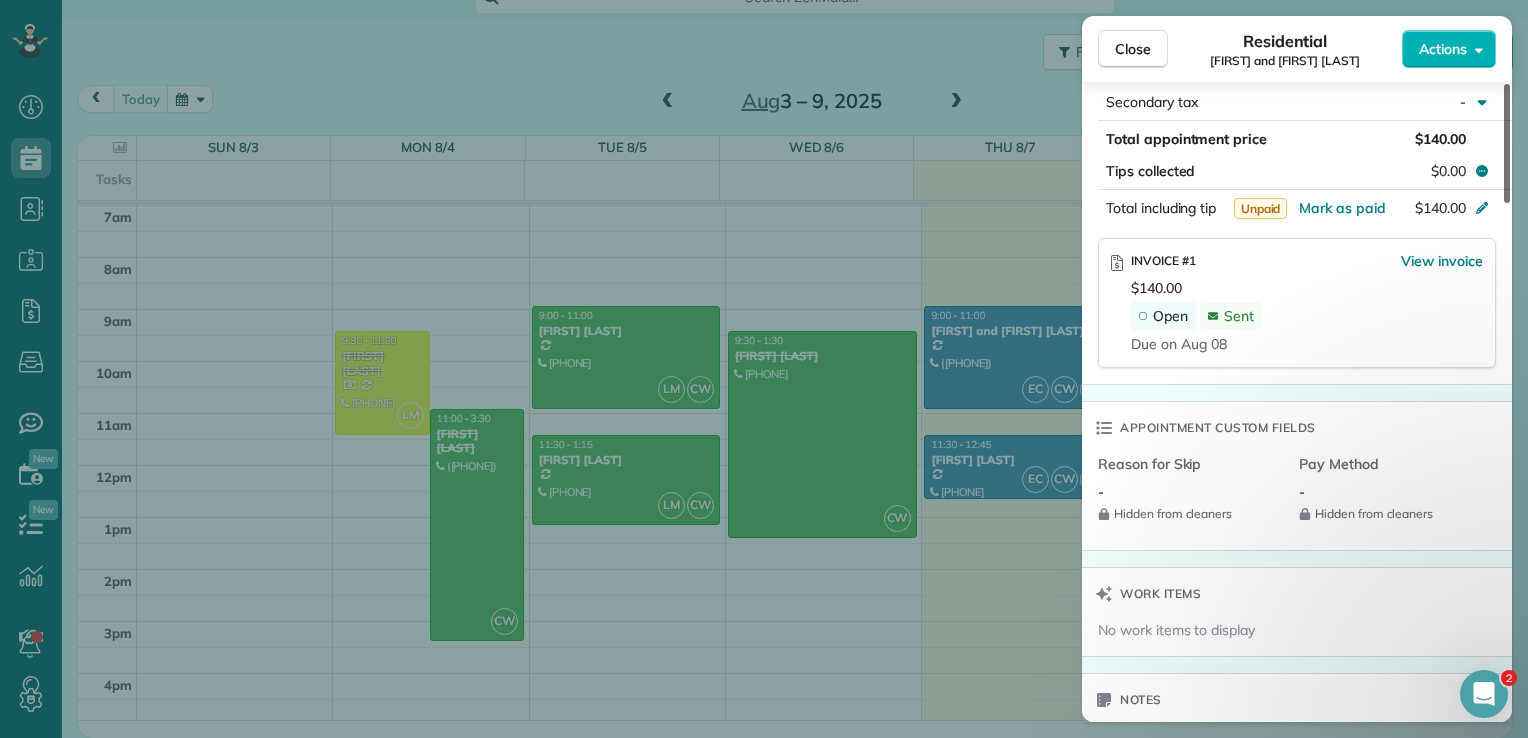 drag, startPoint x: 1508, startPoint y: 357, endPoint x: 1503, endPoint y: 426, distance: 69.18092 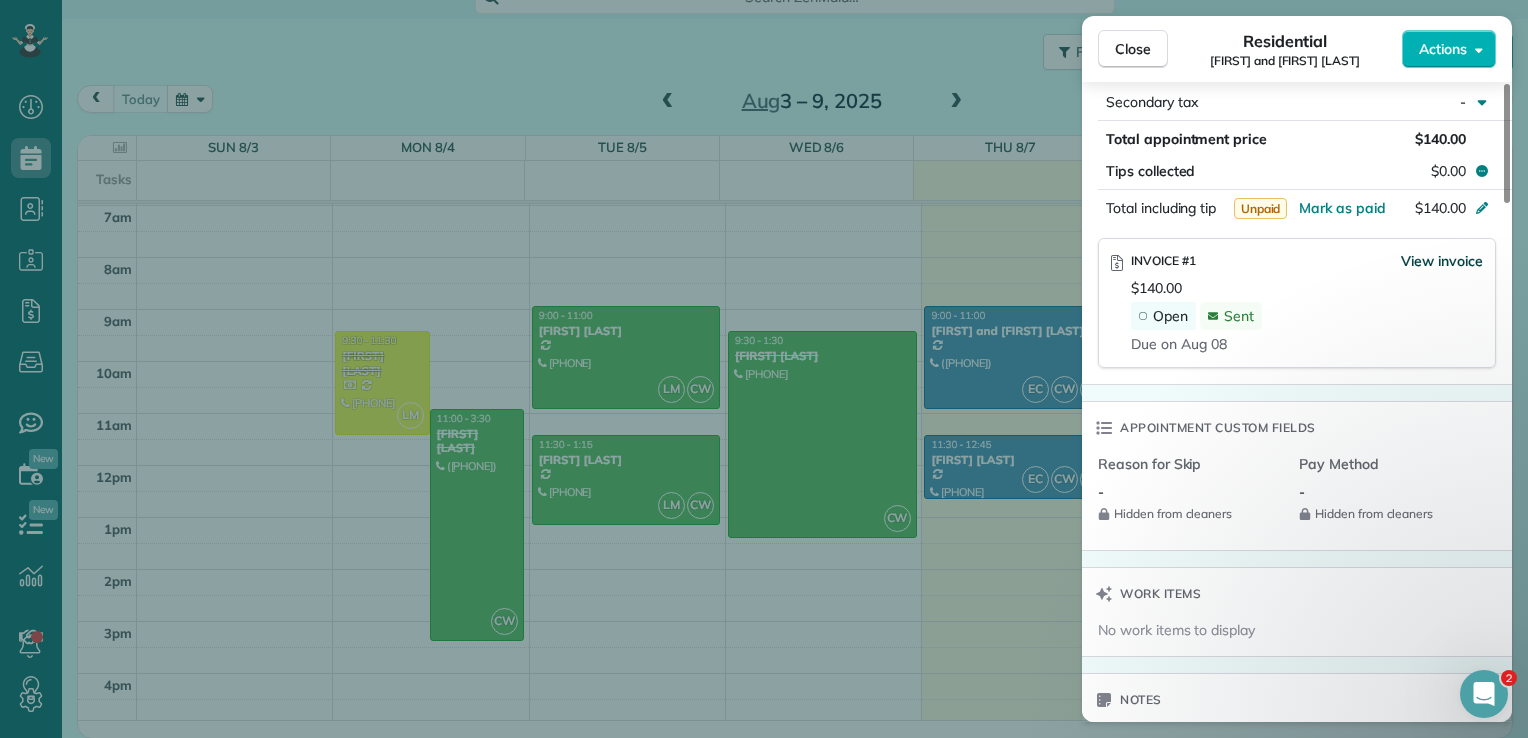 click on "View invoice" at bounding box center [1442, 261] 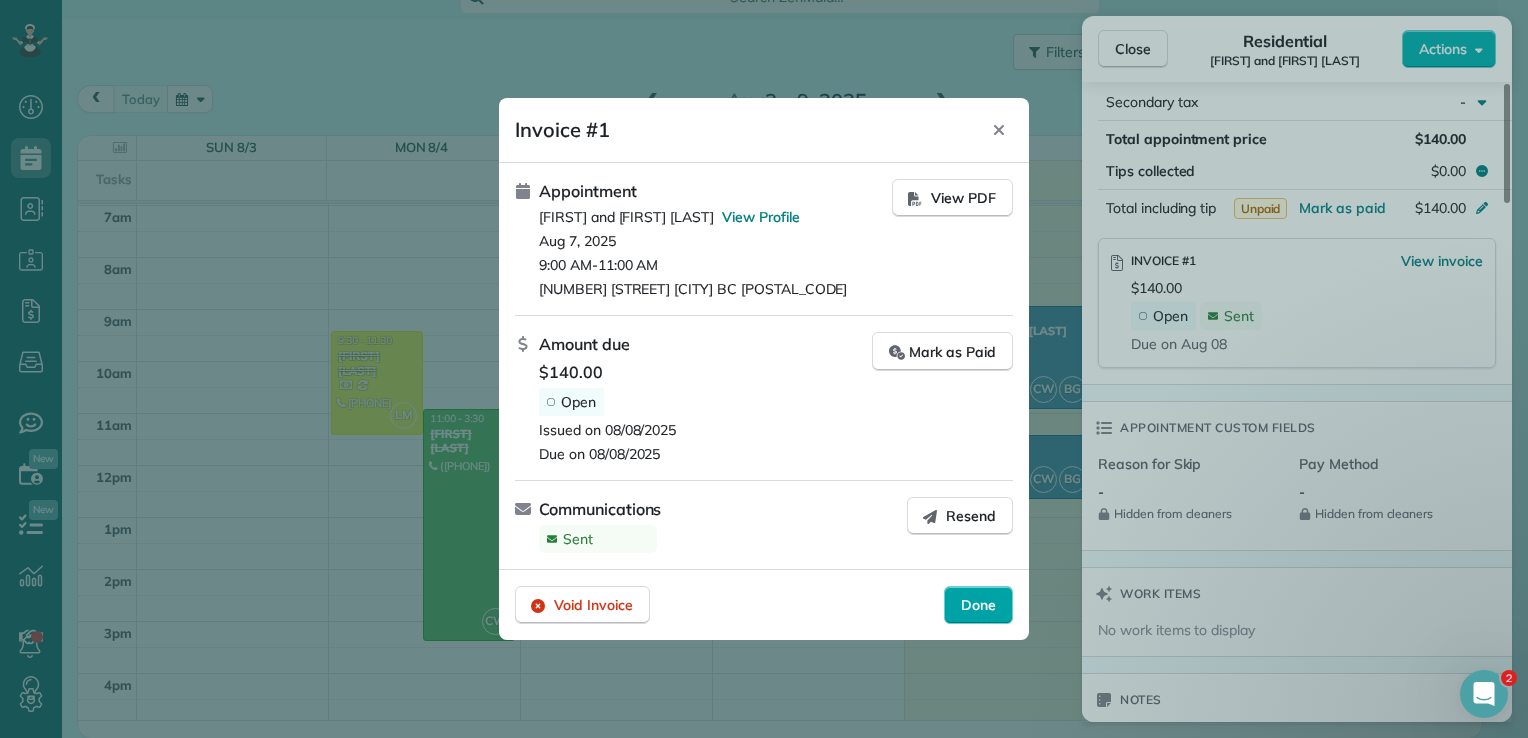 click on "Done" at bounding box center (978, 605) 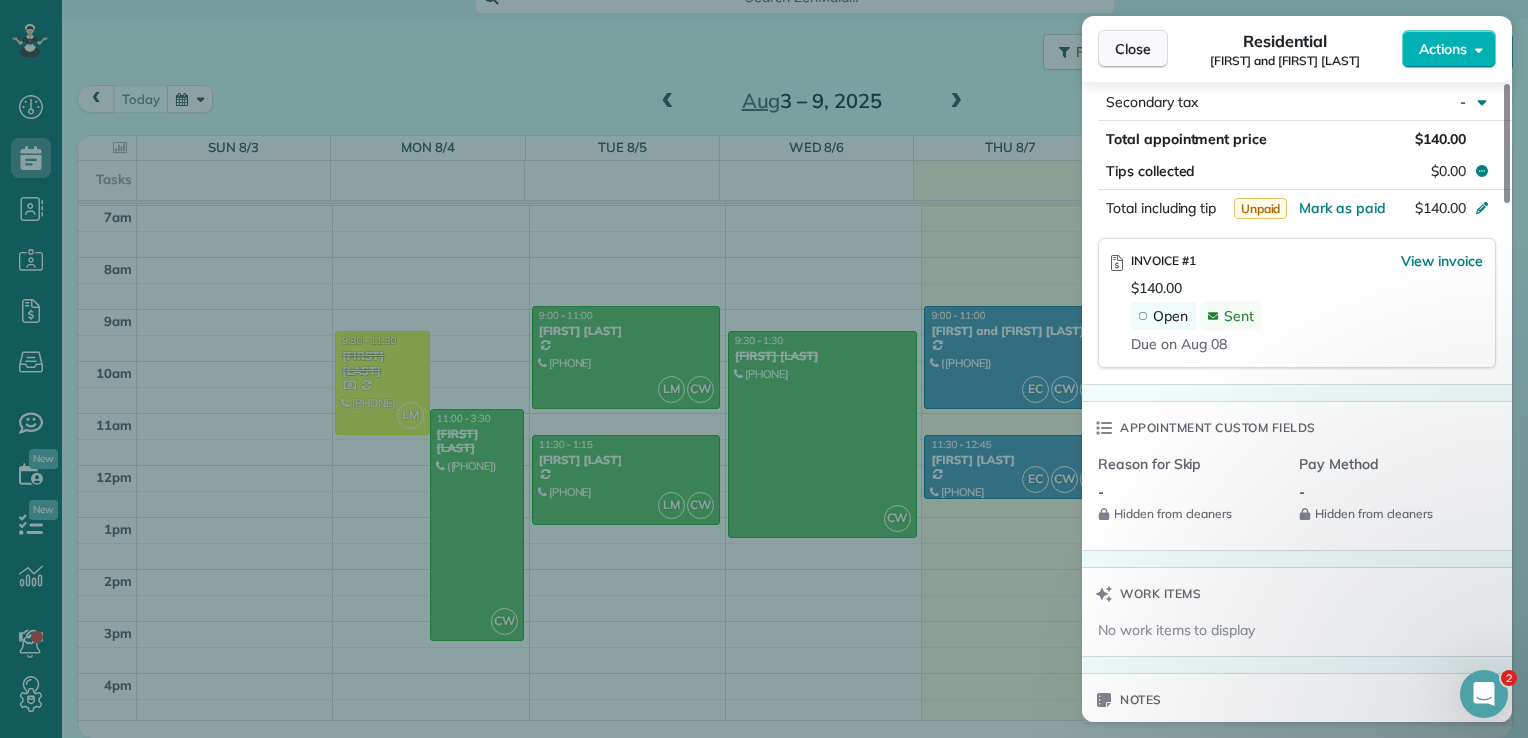 scroll, scrollTop: 1376, scrollLeft: 0, axis: vertical 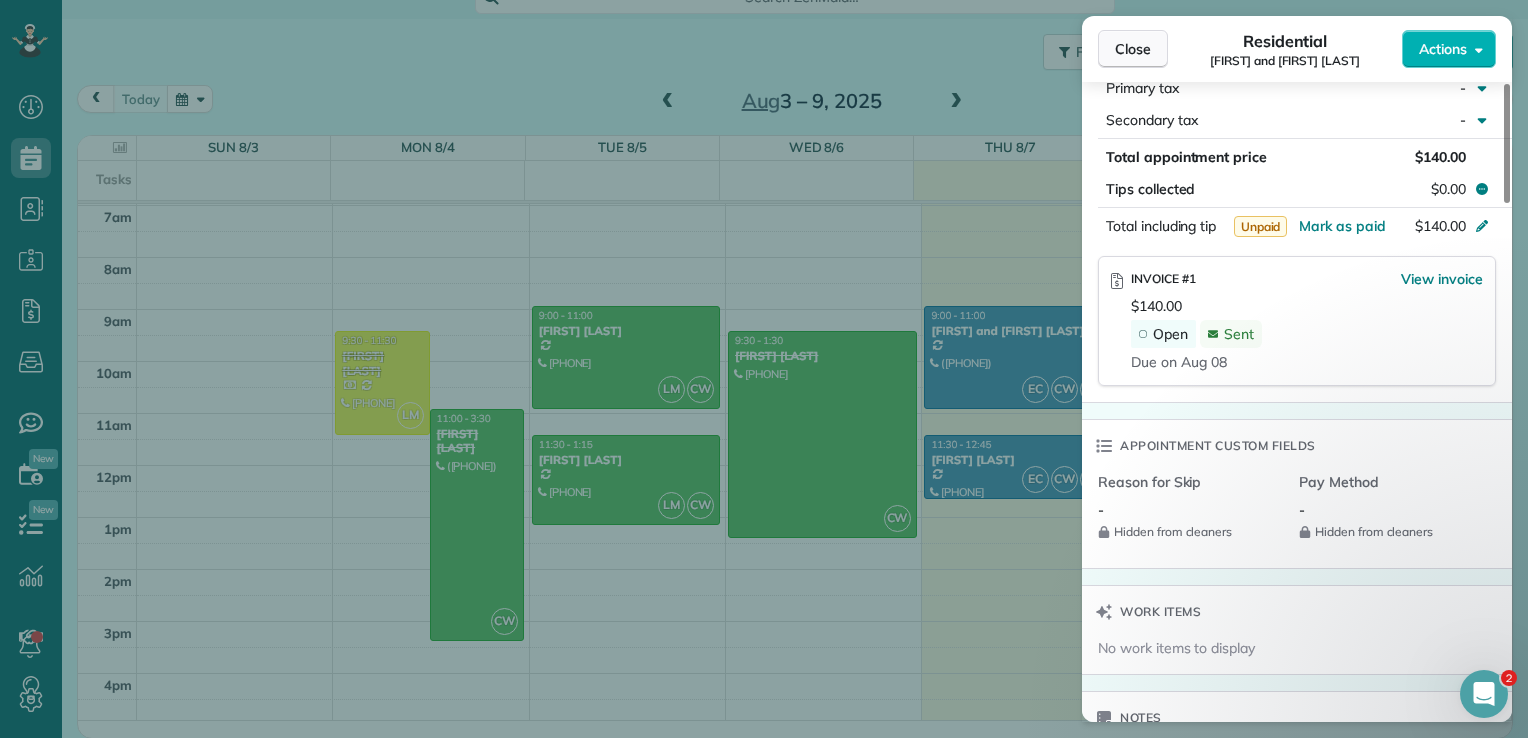 click on "Close" at bounding box center (1133, 49) 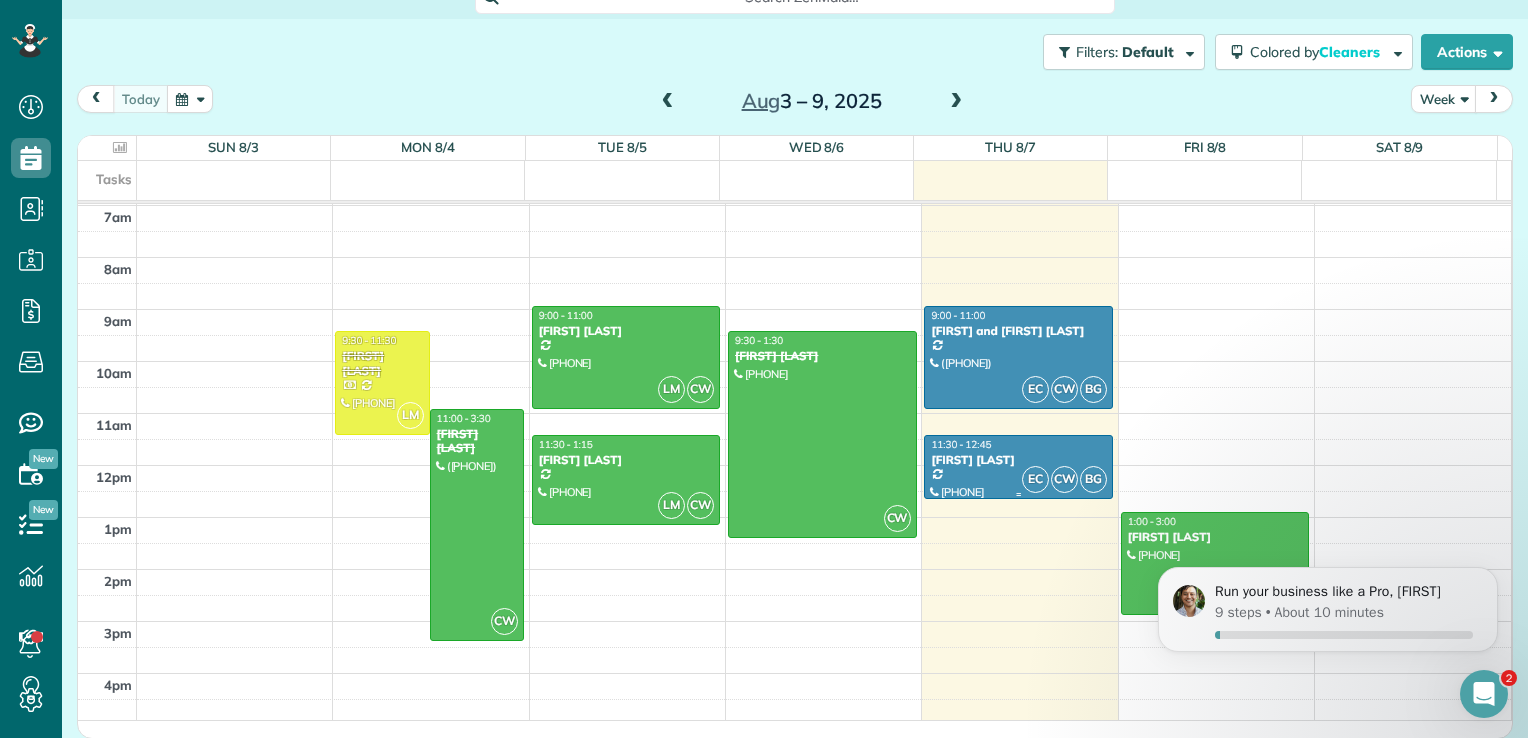 click on "[FIRST] [LAST]" at bounding box center (1018, 460) 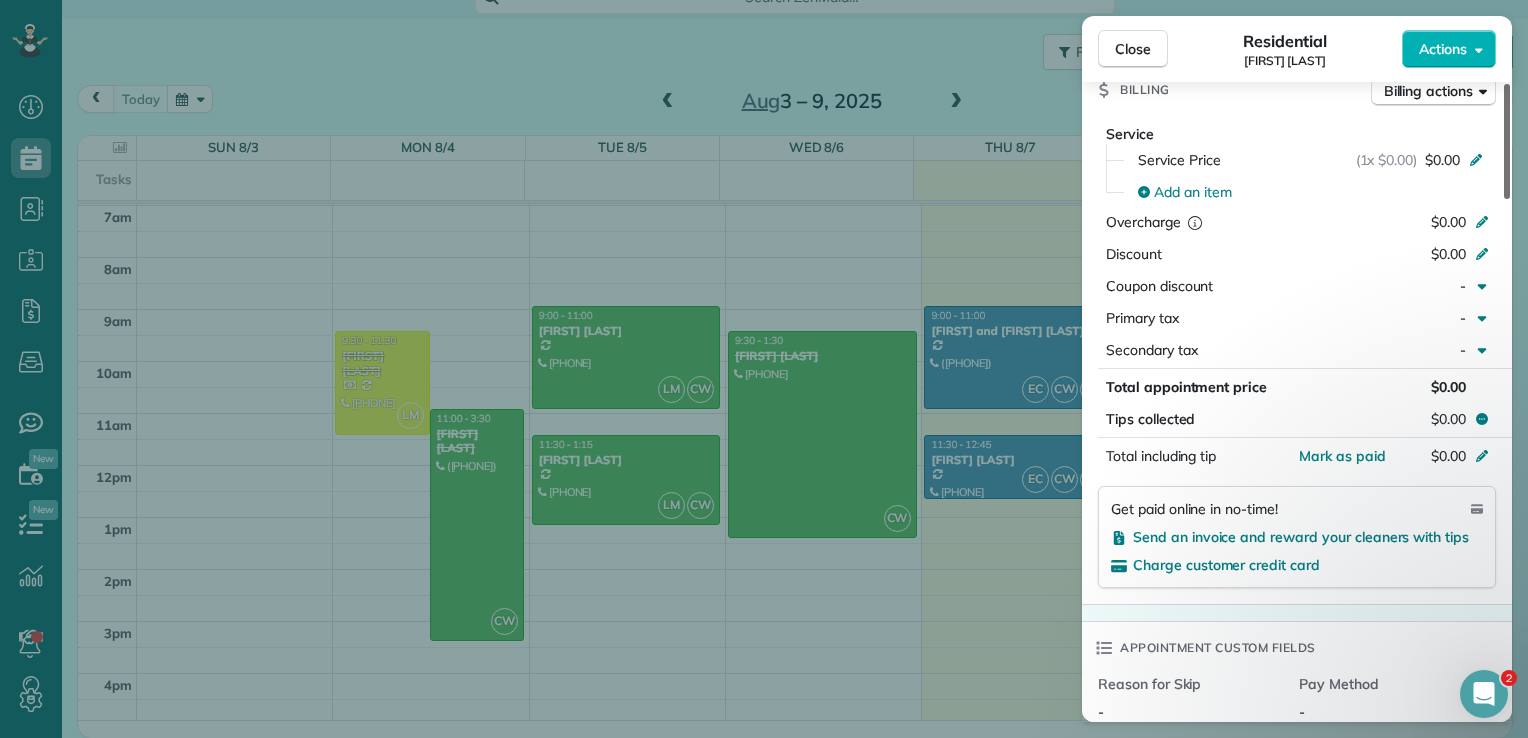 scroll, scrollTop: 1076, scrollLeft: 0, axis: vertical 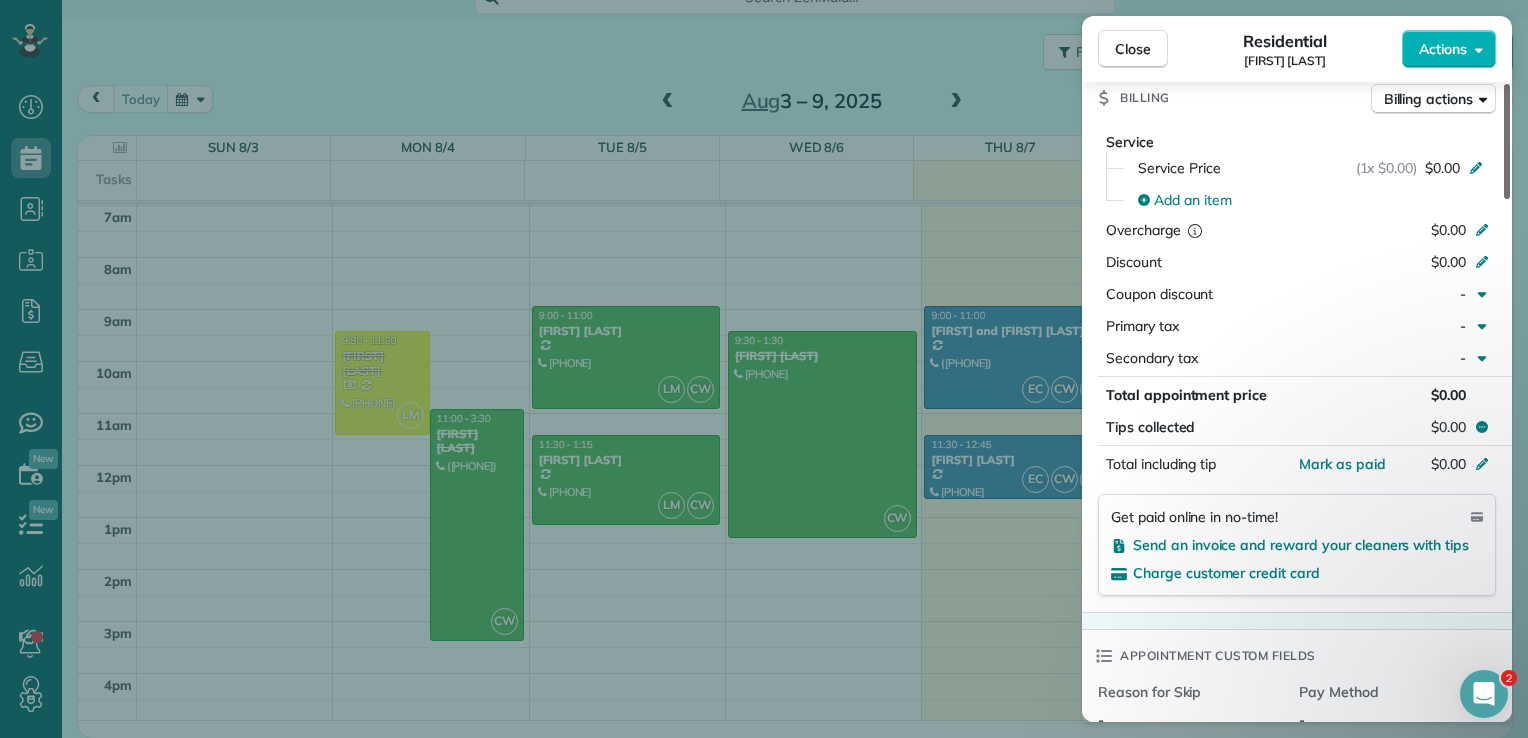 drag, startPoint x: 1507, startPoint y: 135, endPoint x: 1476, endPoint y: 328, distance: 195.47379 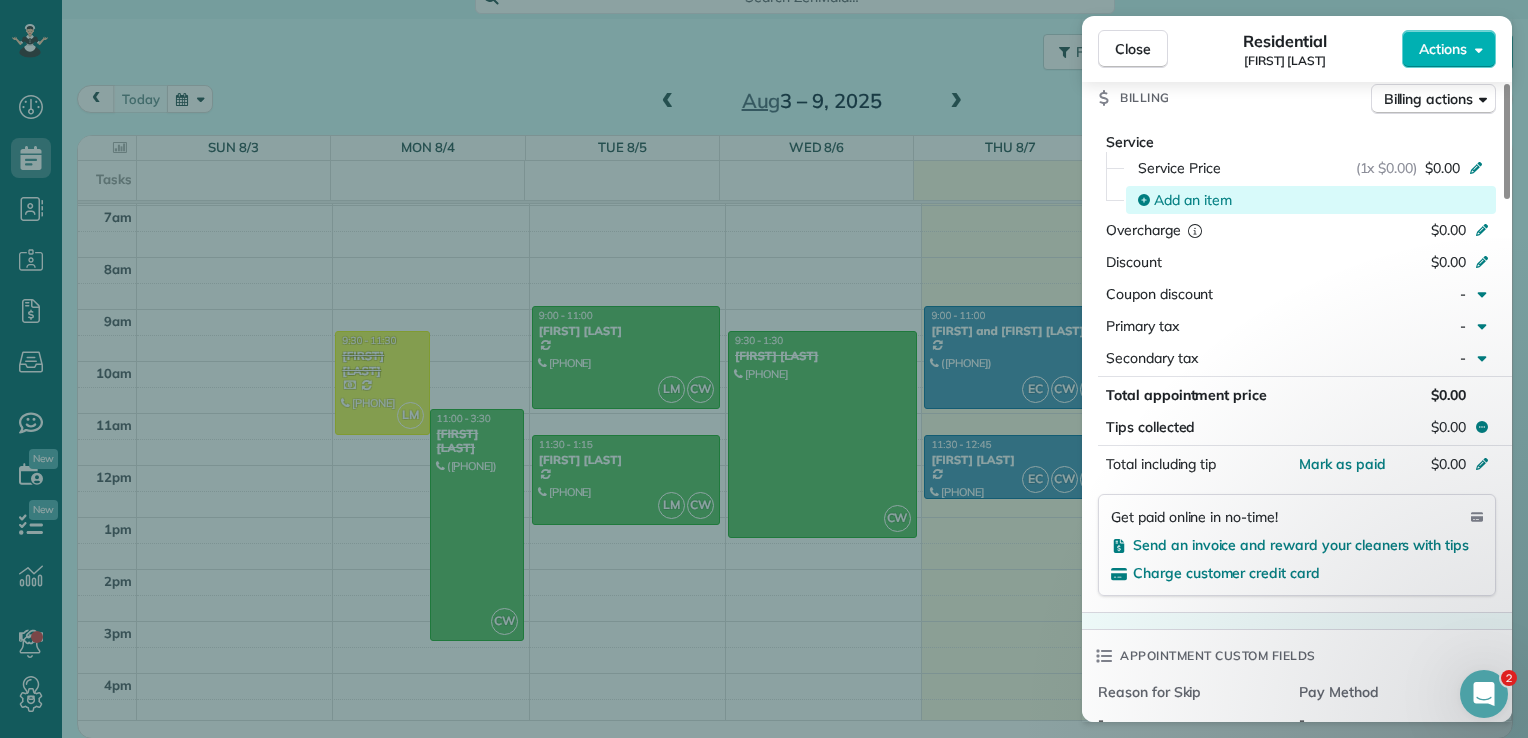click on "Add an item" at bounding box center [1193, 200] 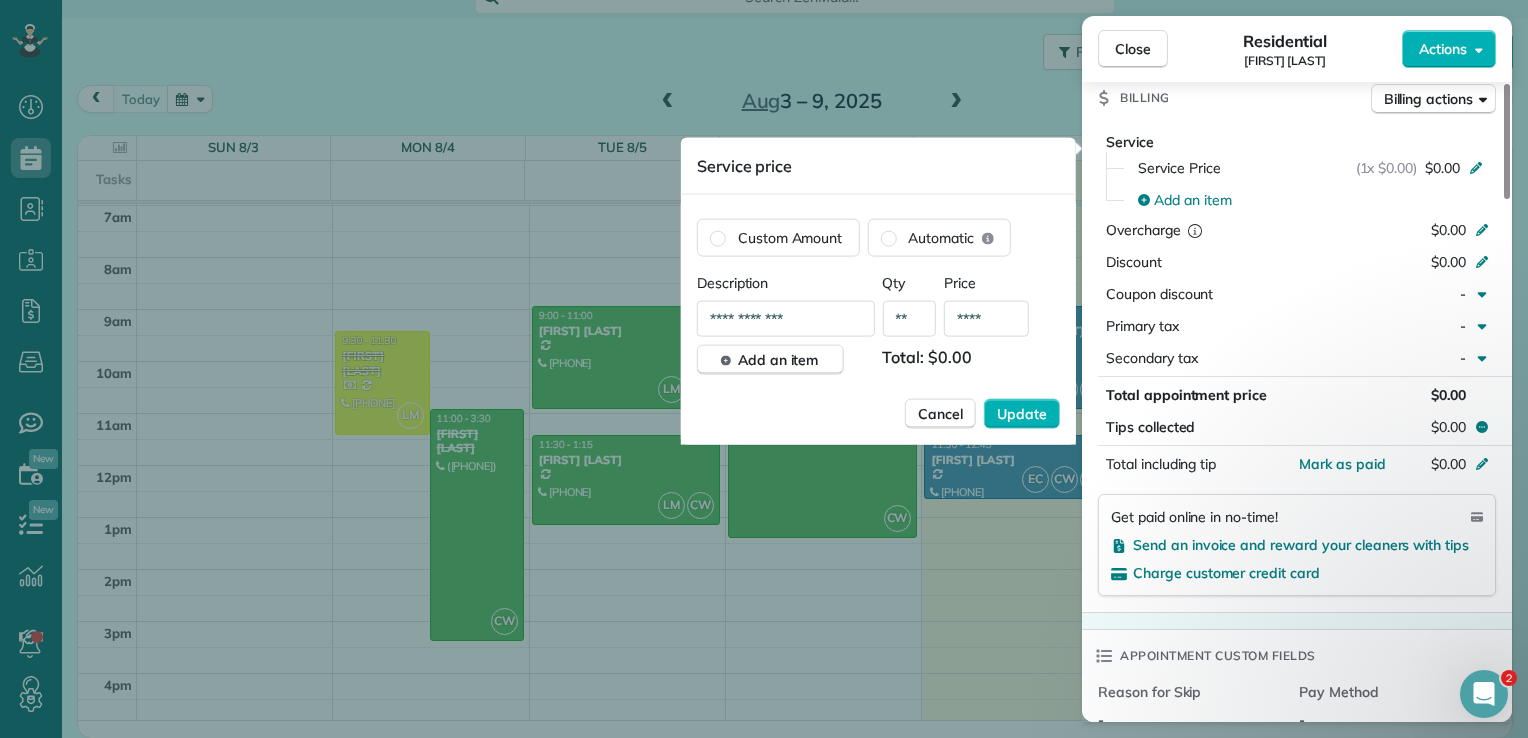 click on "**********" at bounding box center [786, 319] 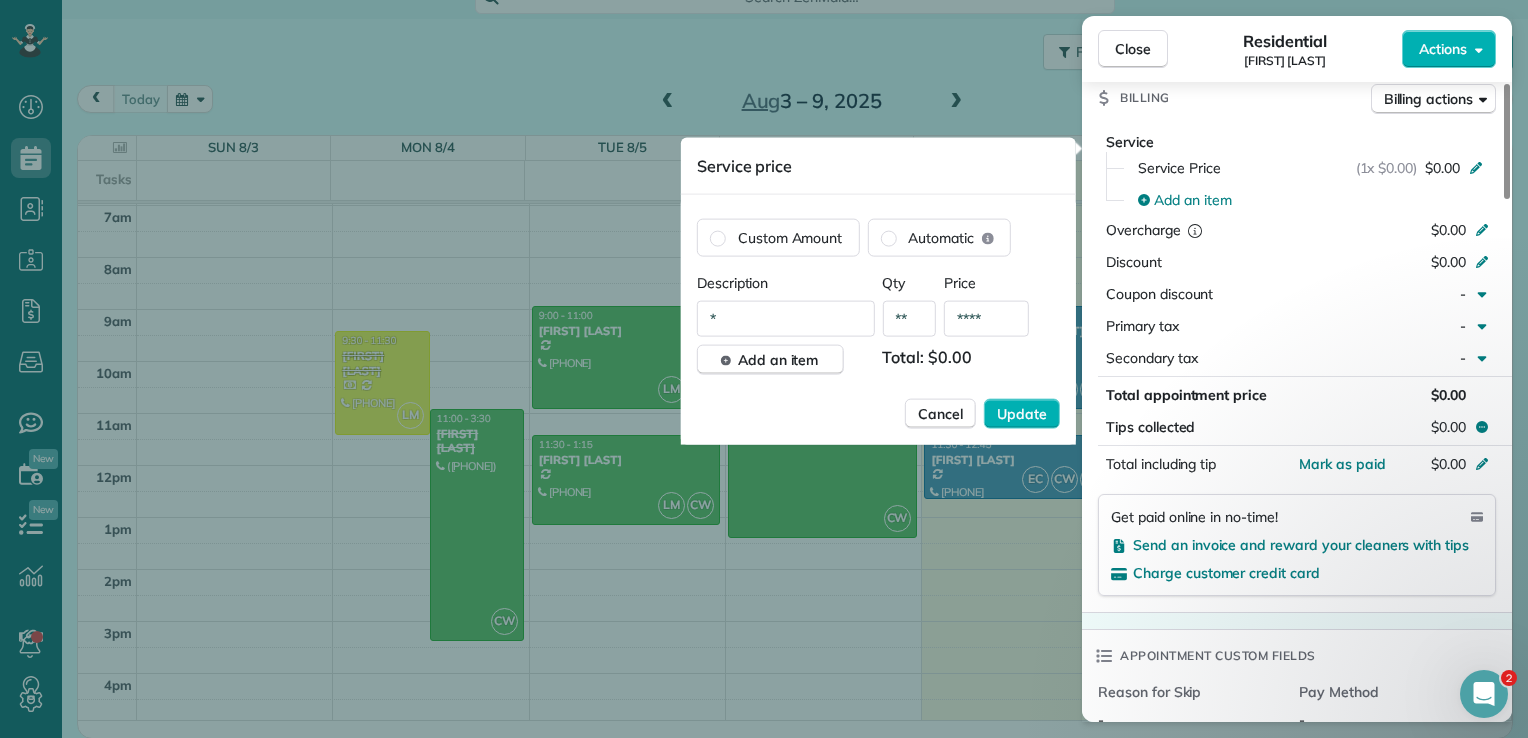 type on "**********" 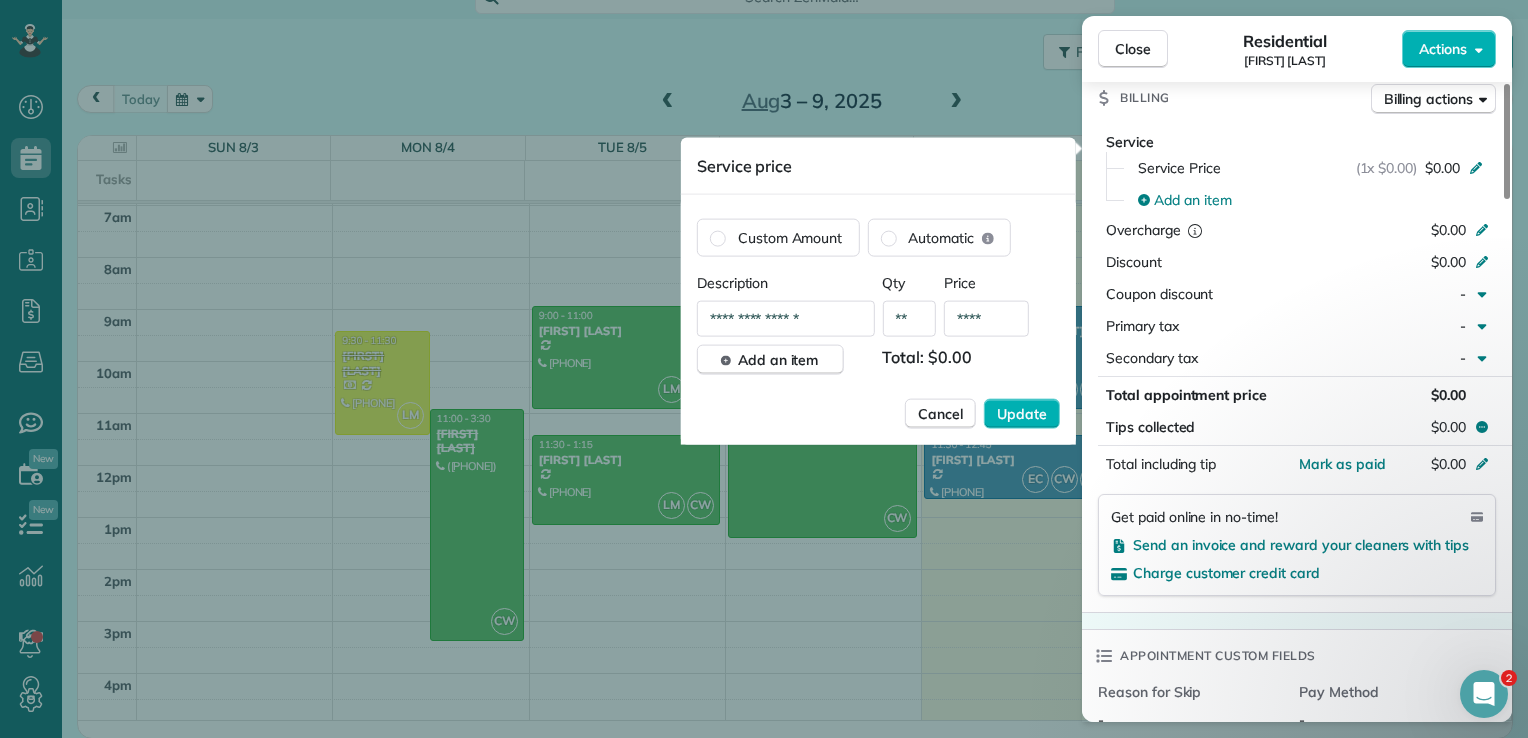 click on "**" at bounding box center (909, 319) 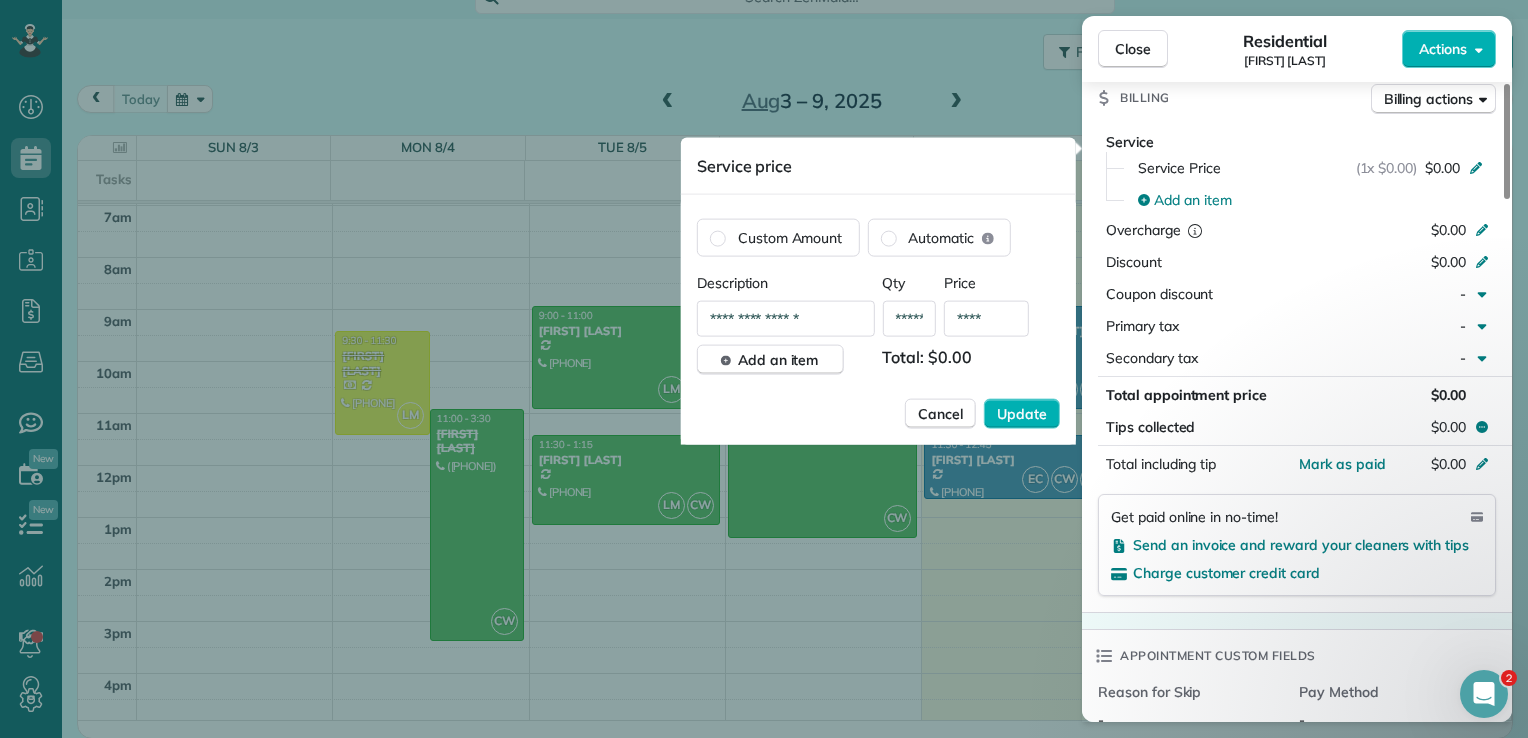 scroll, scrollTop: 0, scrollLeft: 8, axis: horizontal 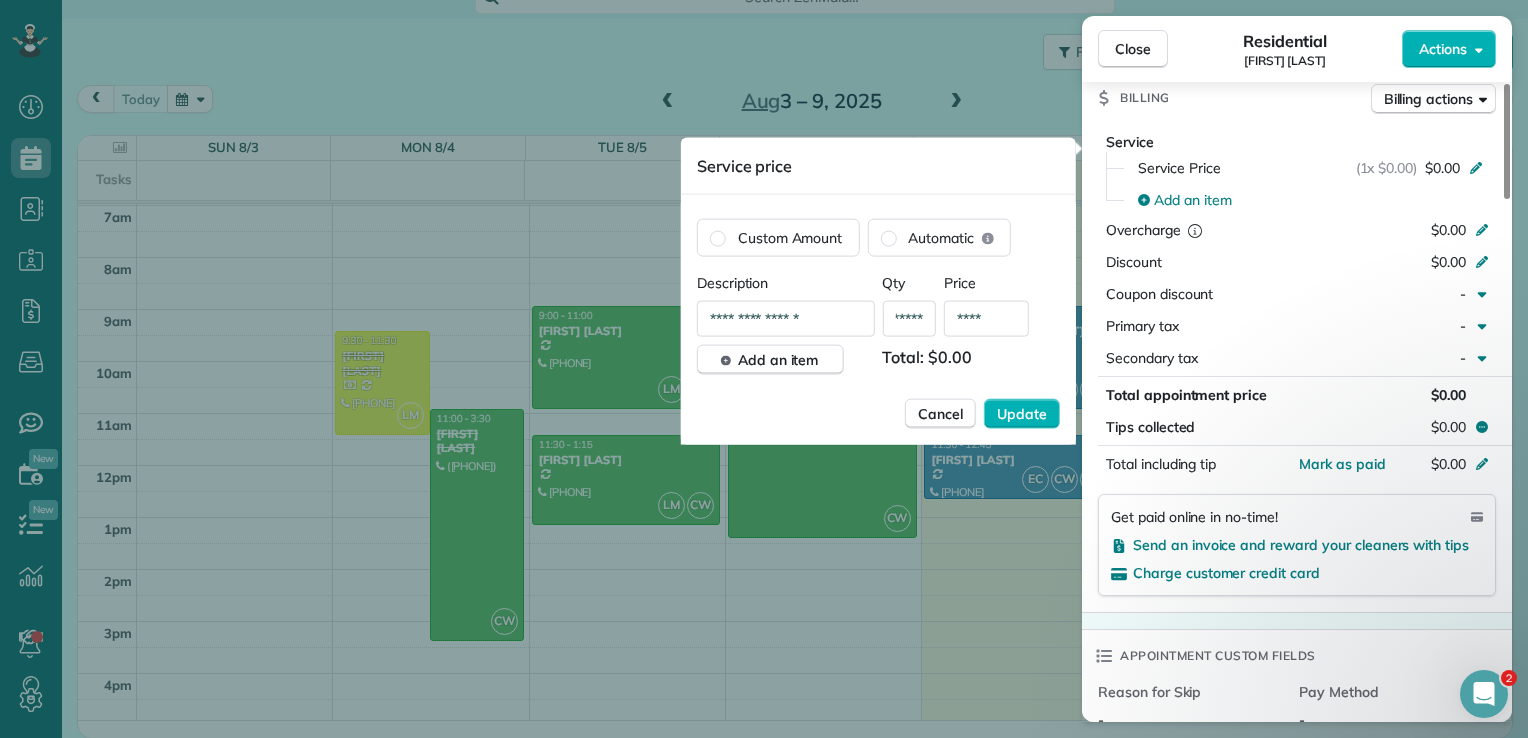 type on "*****" 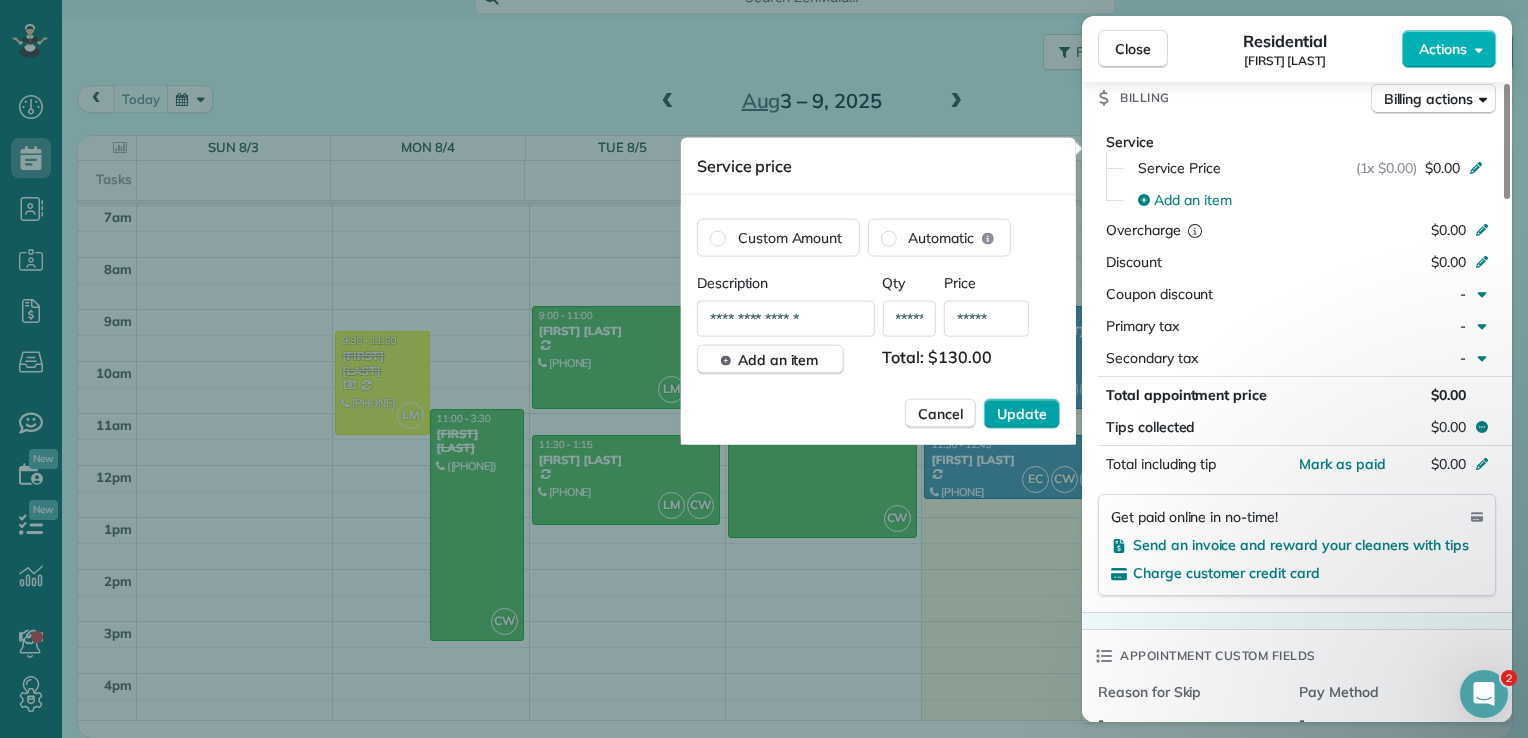 type on "*****" 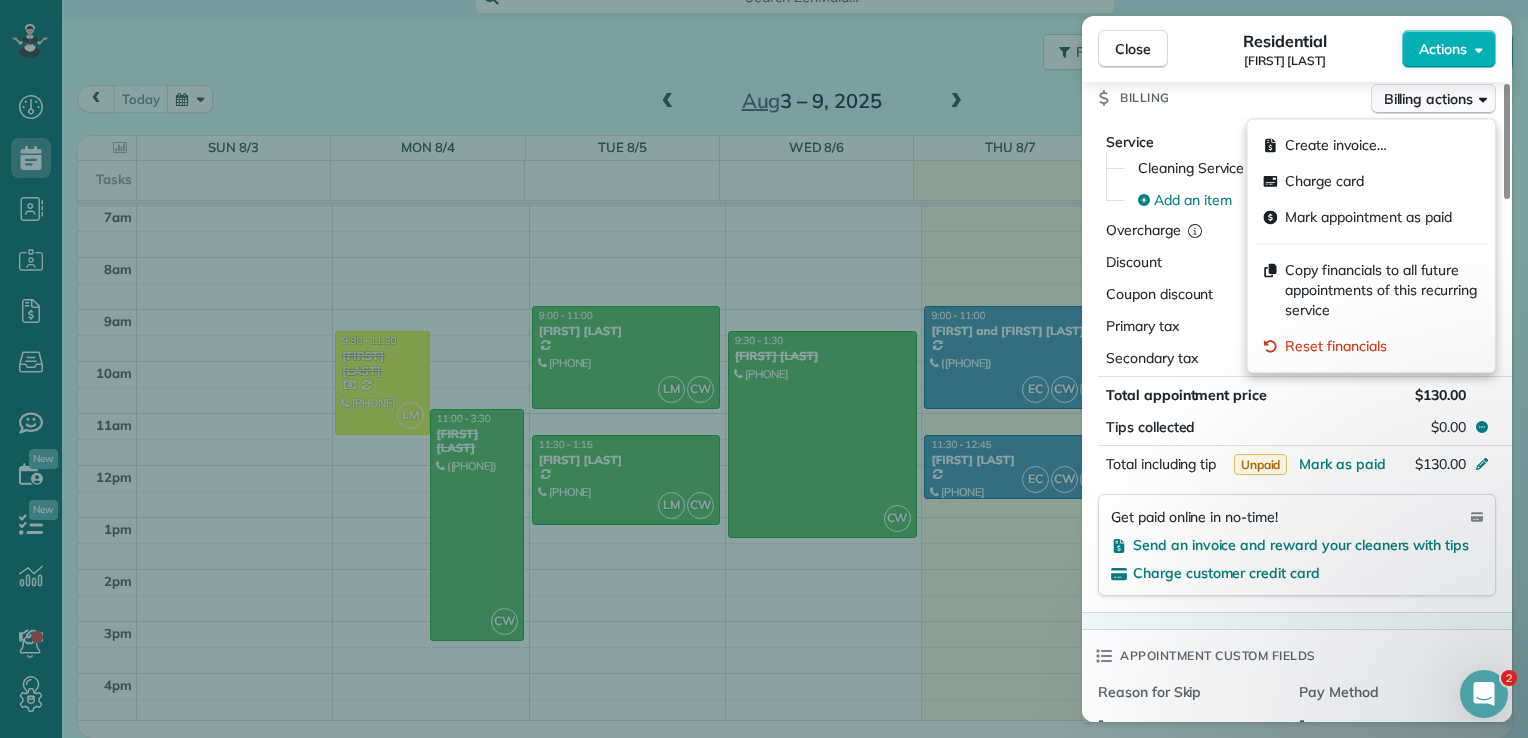 click on "Billing actions" at bounding box center [1433, 99] 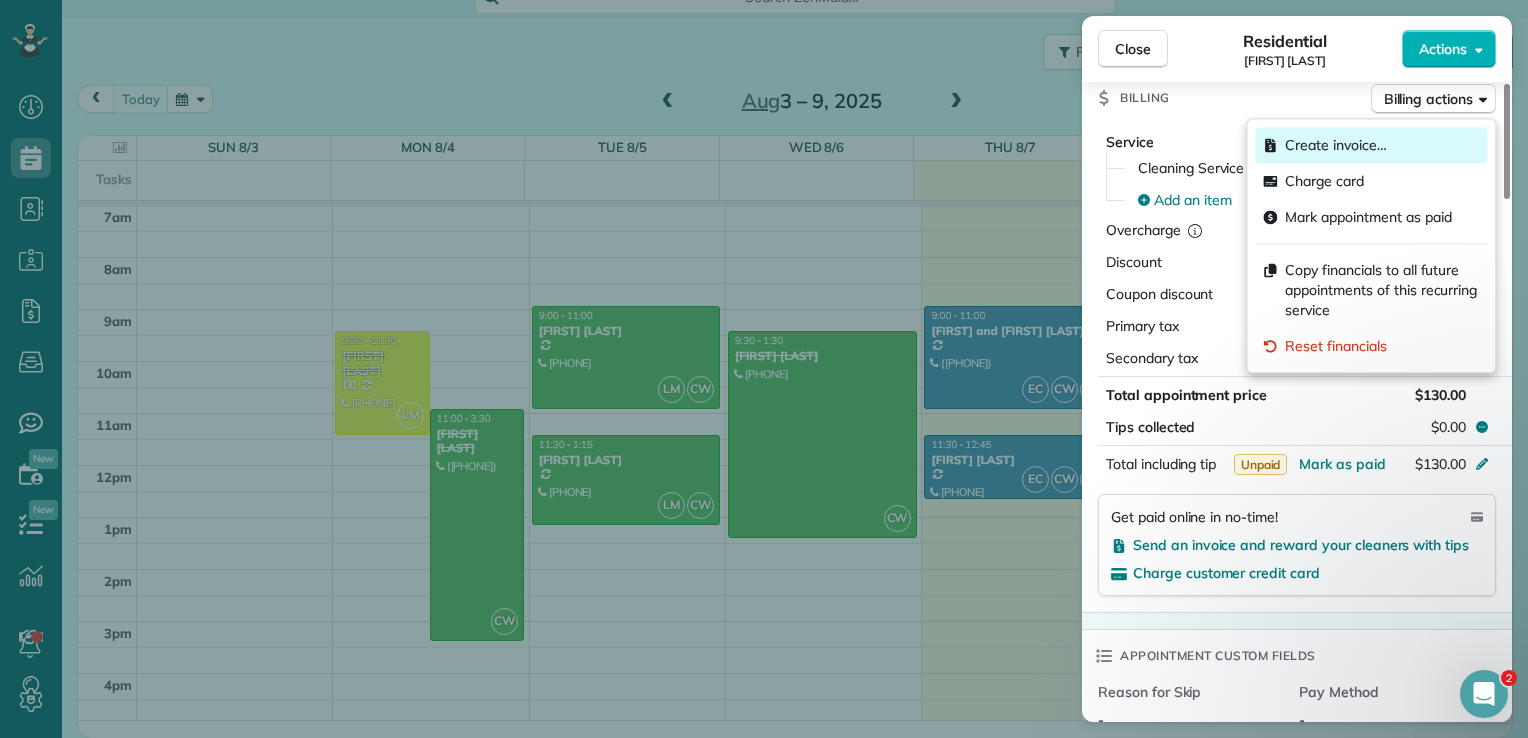 click on "Create invoice…" at bounding box center [1371, 145] 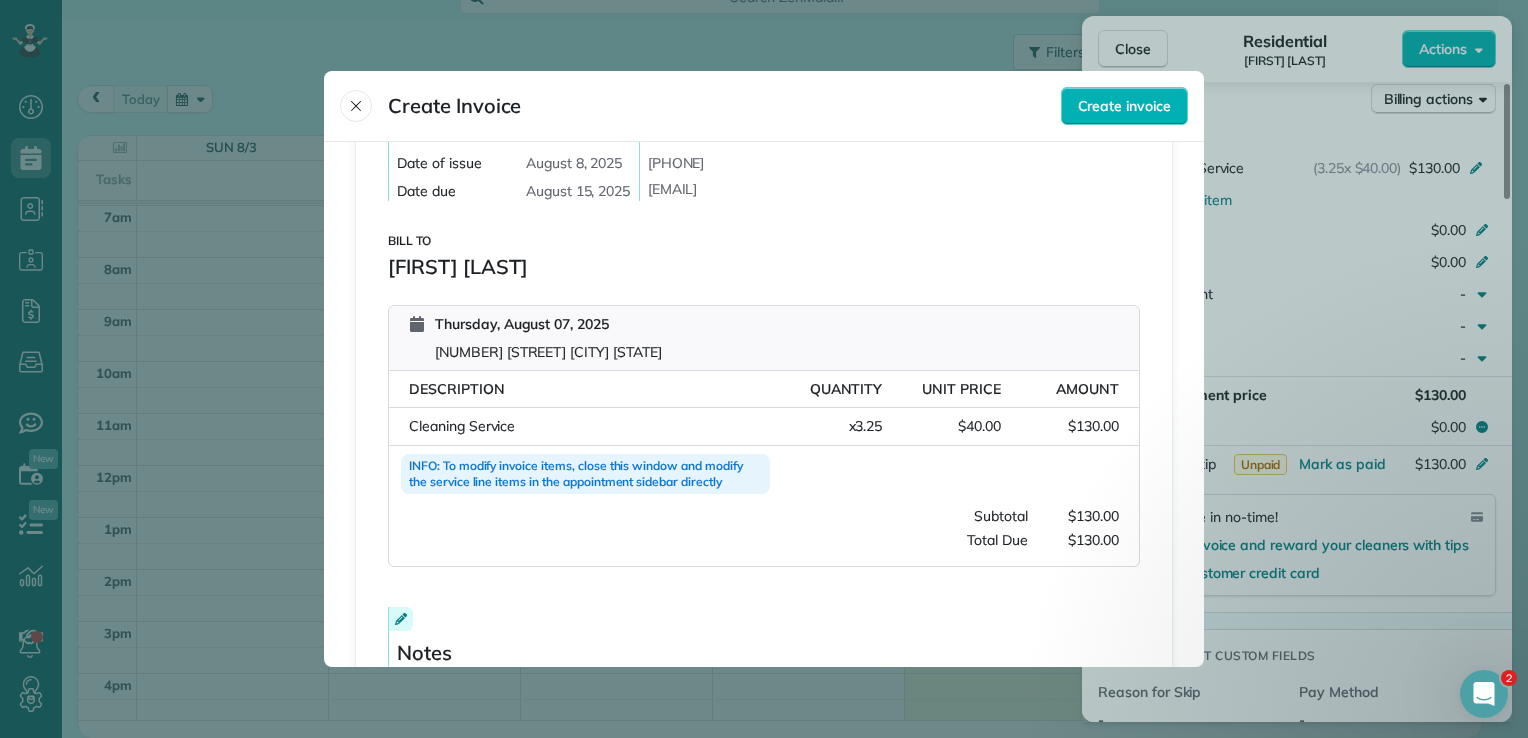 scroll, scrollTop: 0, scrollLeft: 0, axis: both 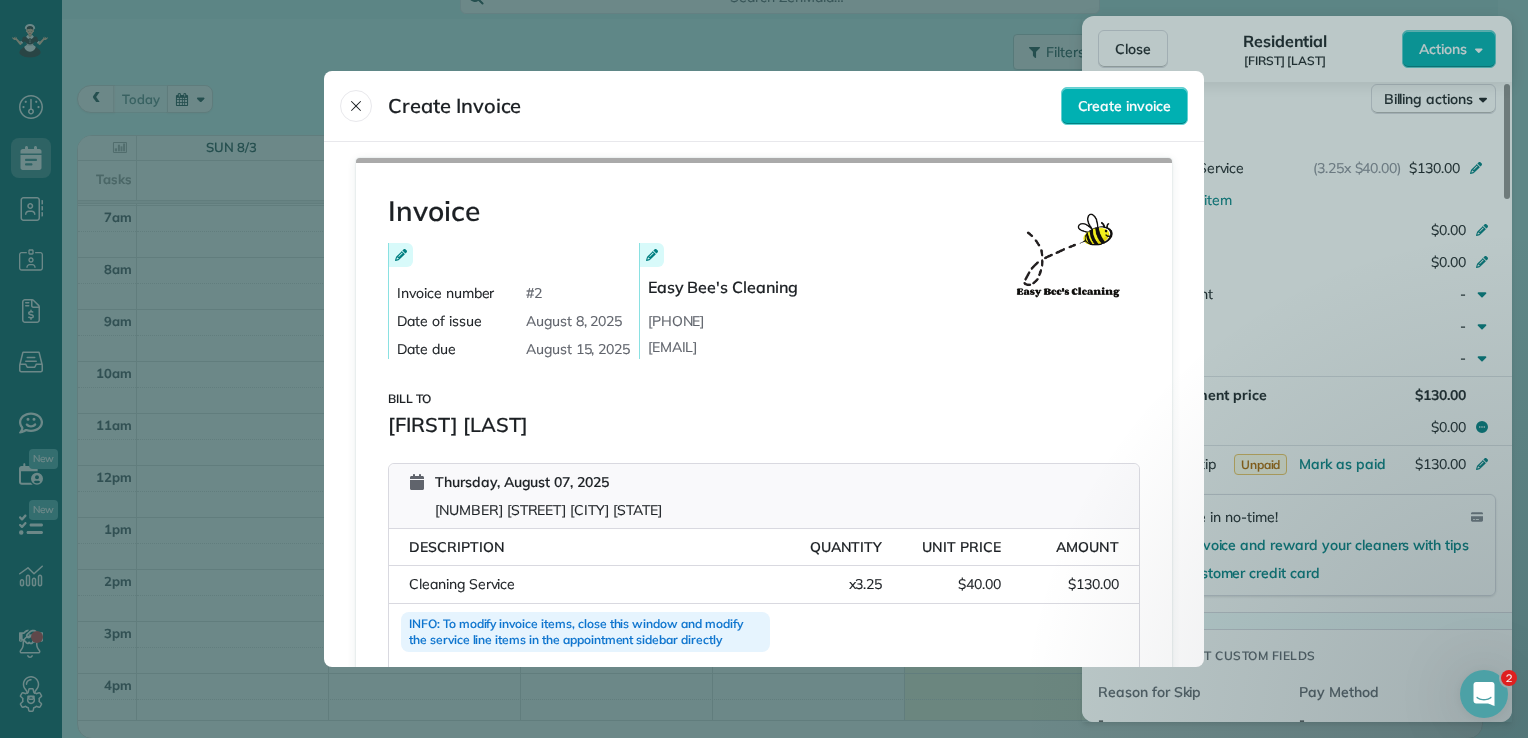 click at bounding box center [1068, 255] 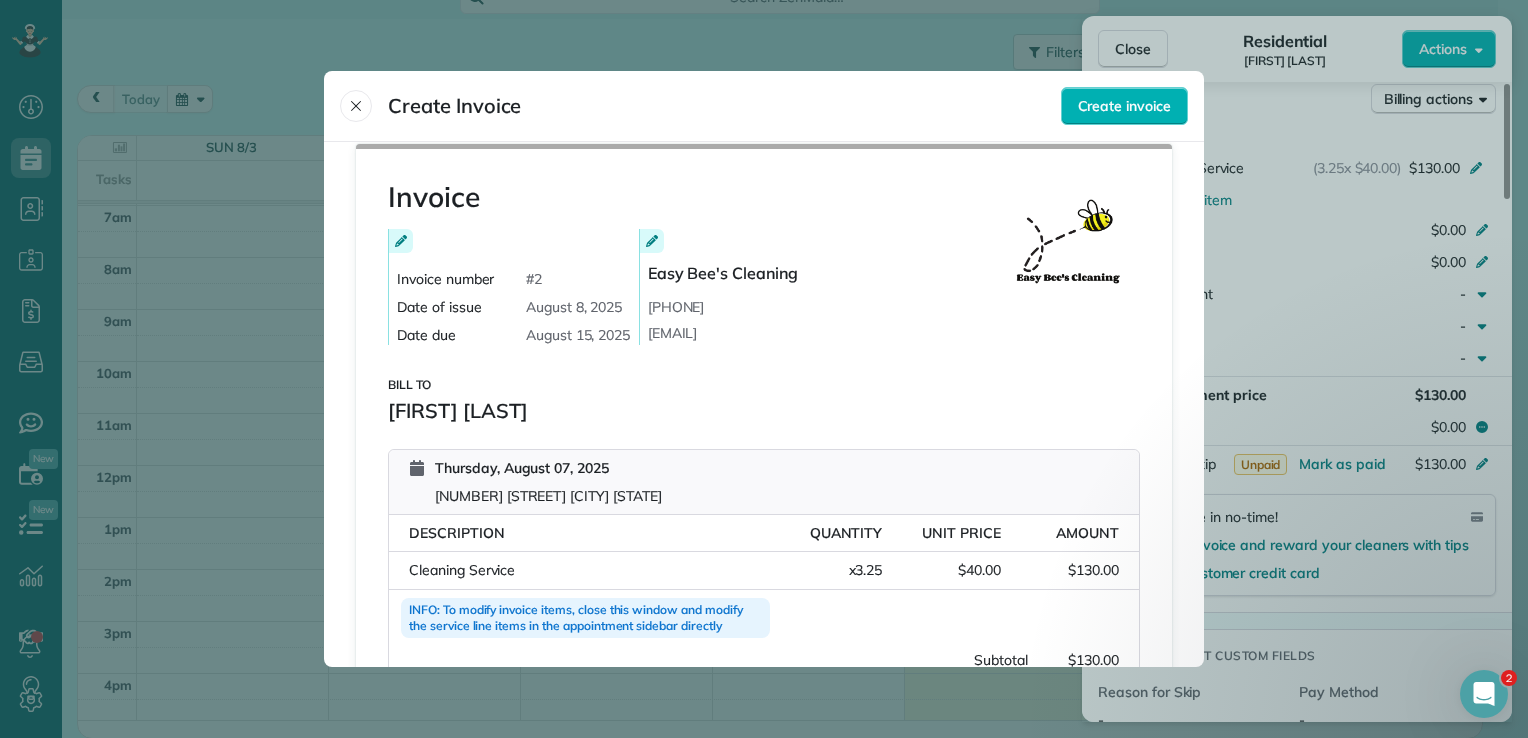 scroll, scrollTop: 10, scrollLeft: 0, axis: vertical 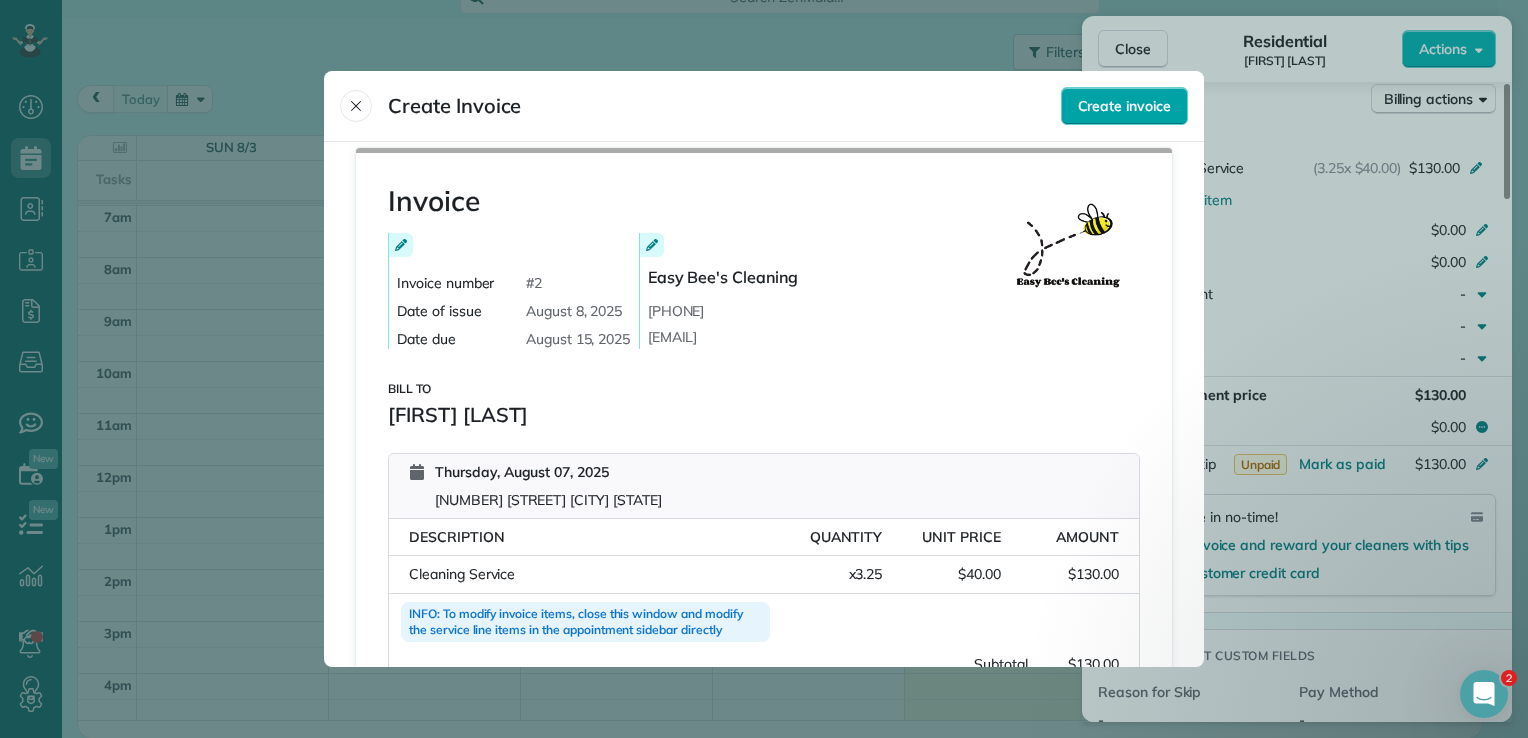click on "Create invoice" at bounding box center (1124, 106) 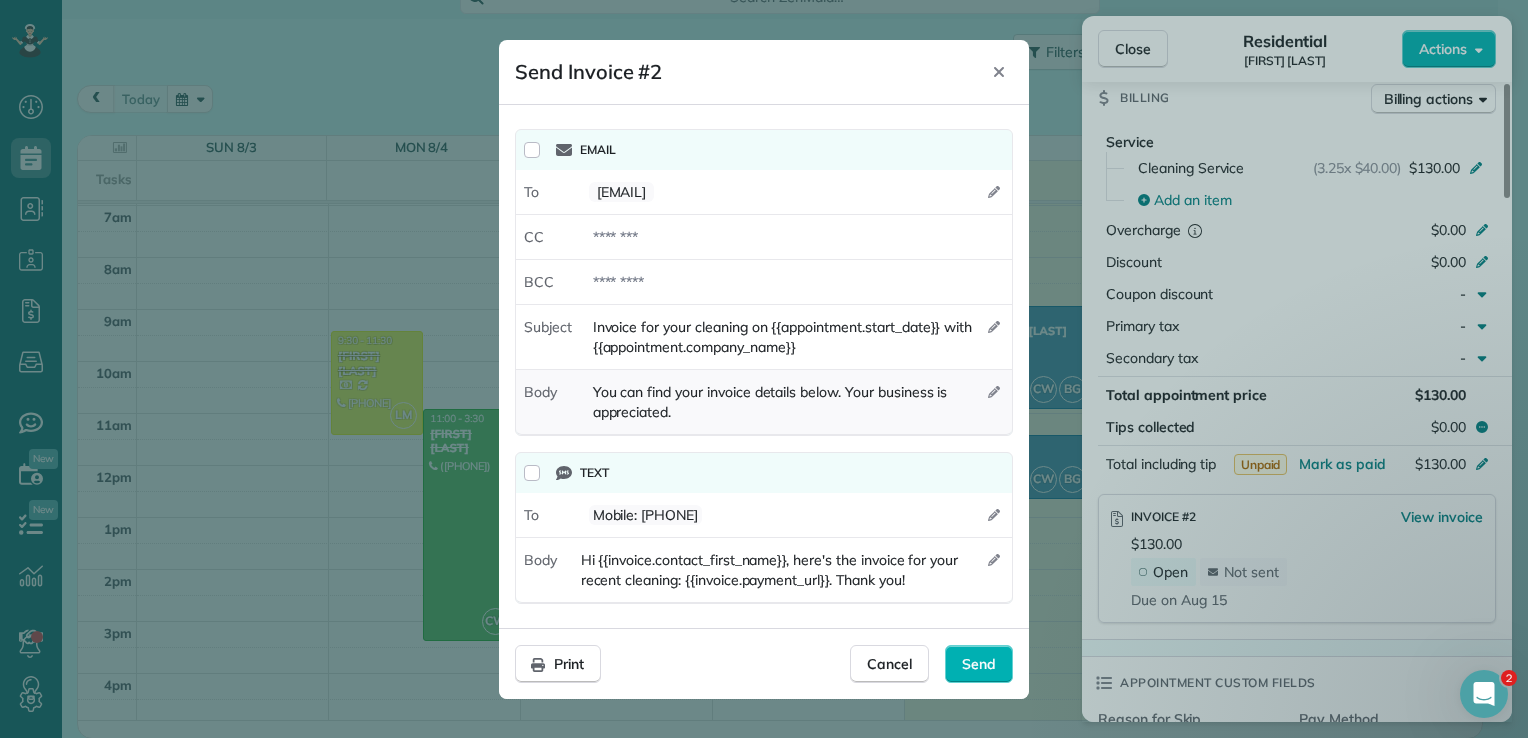 click on "You can find your invoice details below. Your business is appreciated." at bounding box center (784, 402) 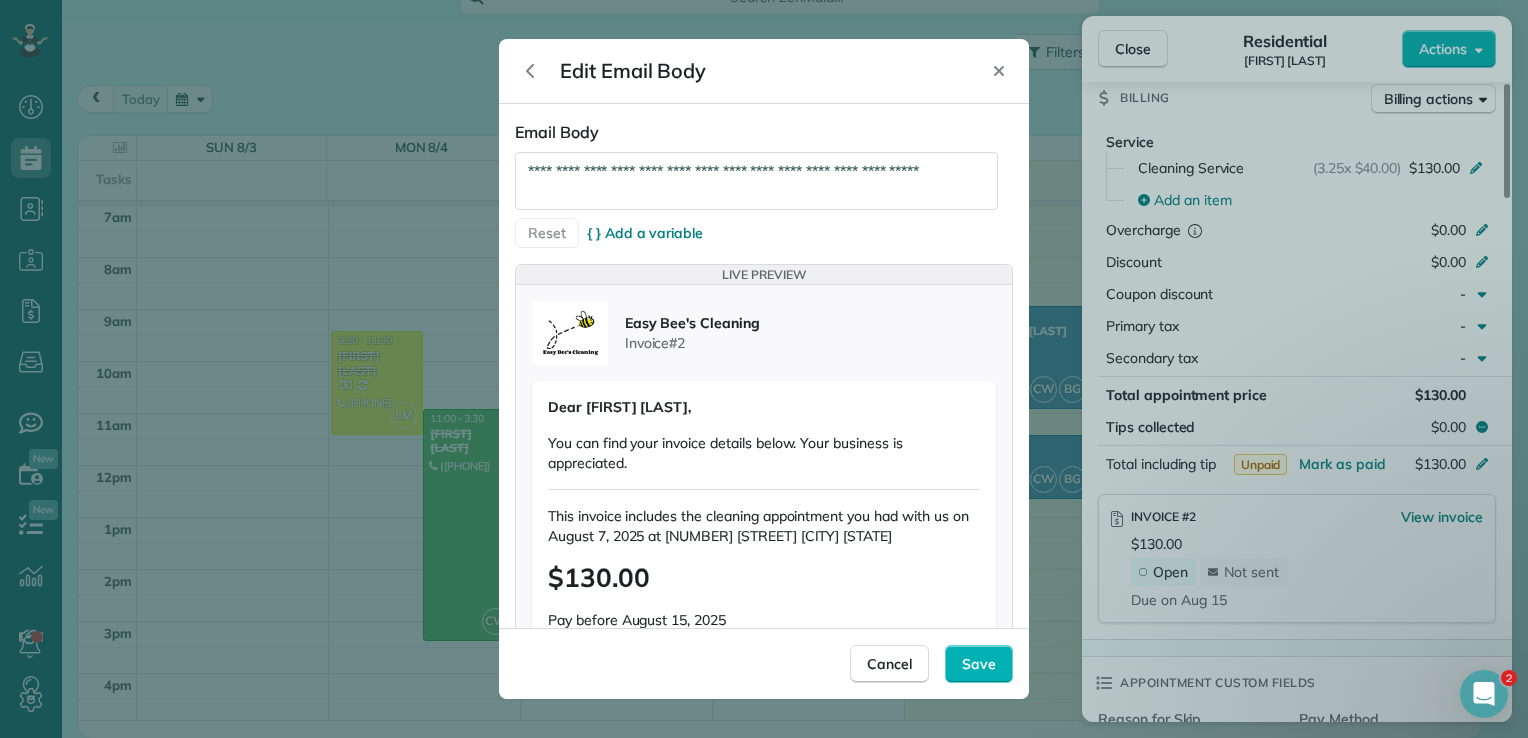 drag, startPoint x: 651, startPoint y: 458, endPoint x: 553, endPoint y: 448, distance: 98.50888 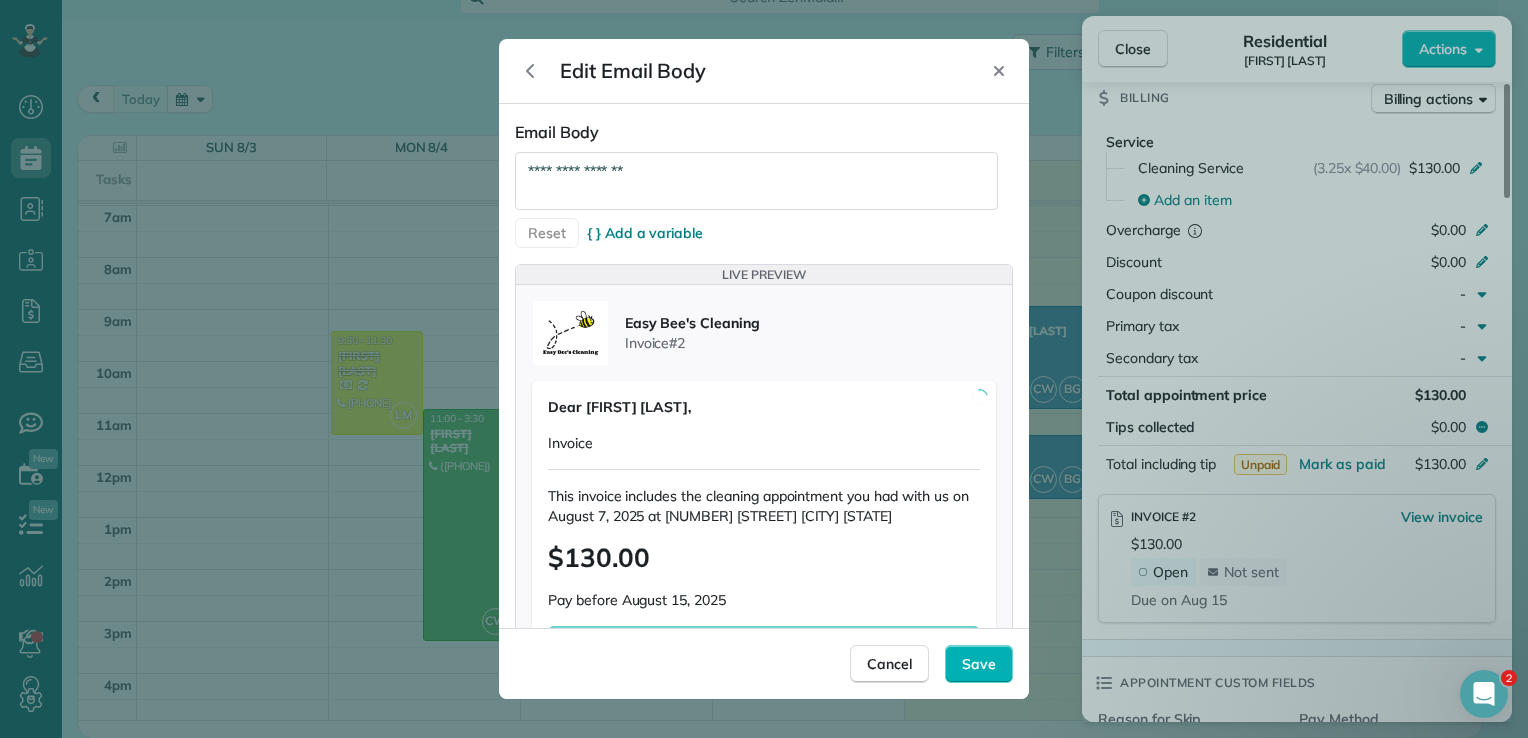 scroll, scrollTop: 11, scrollLeft: 0, axis: vertical 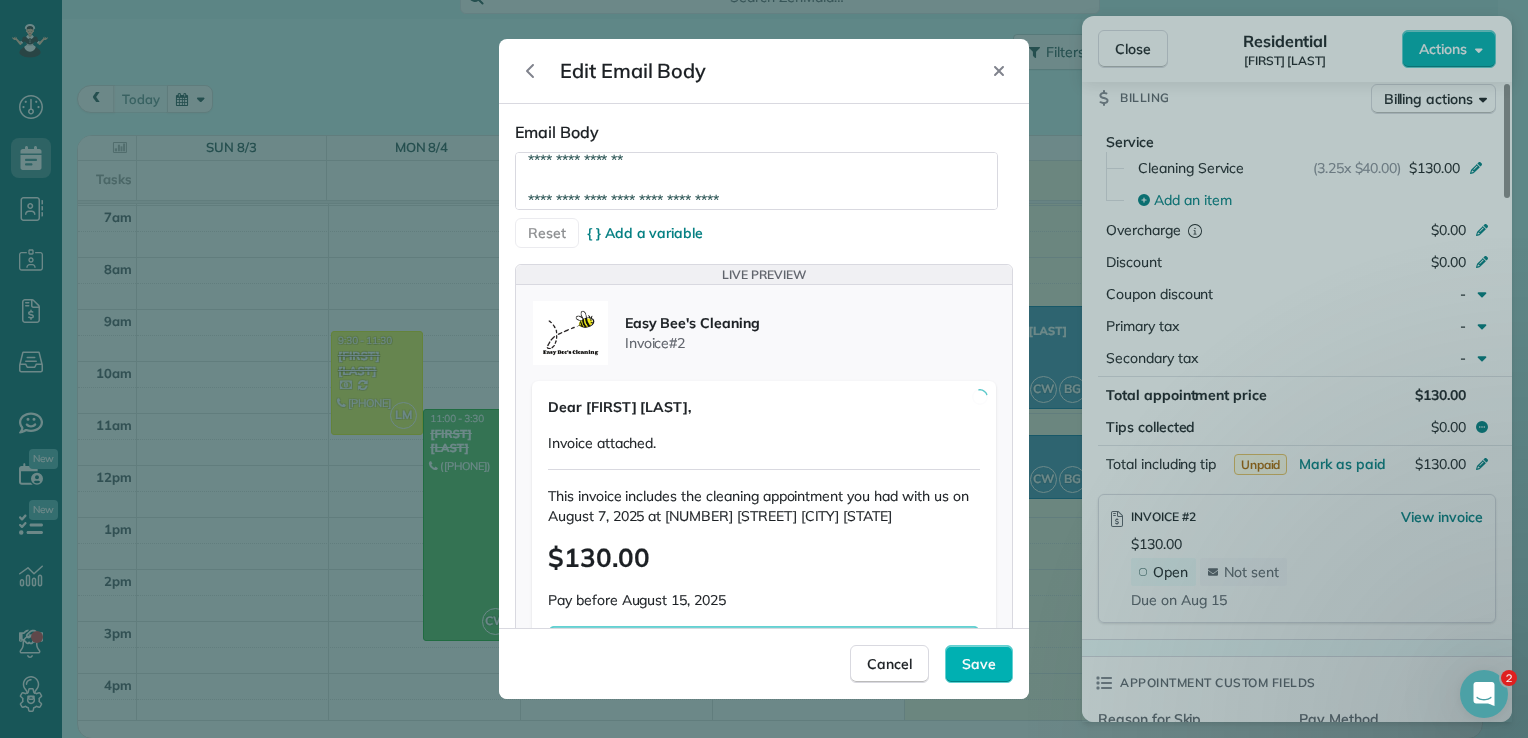 type on "**********" 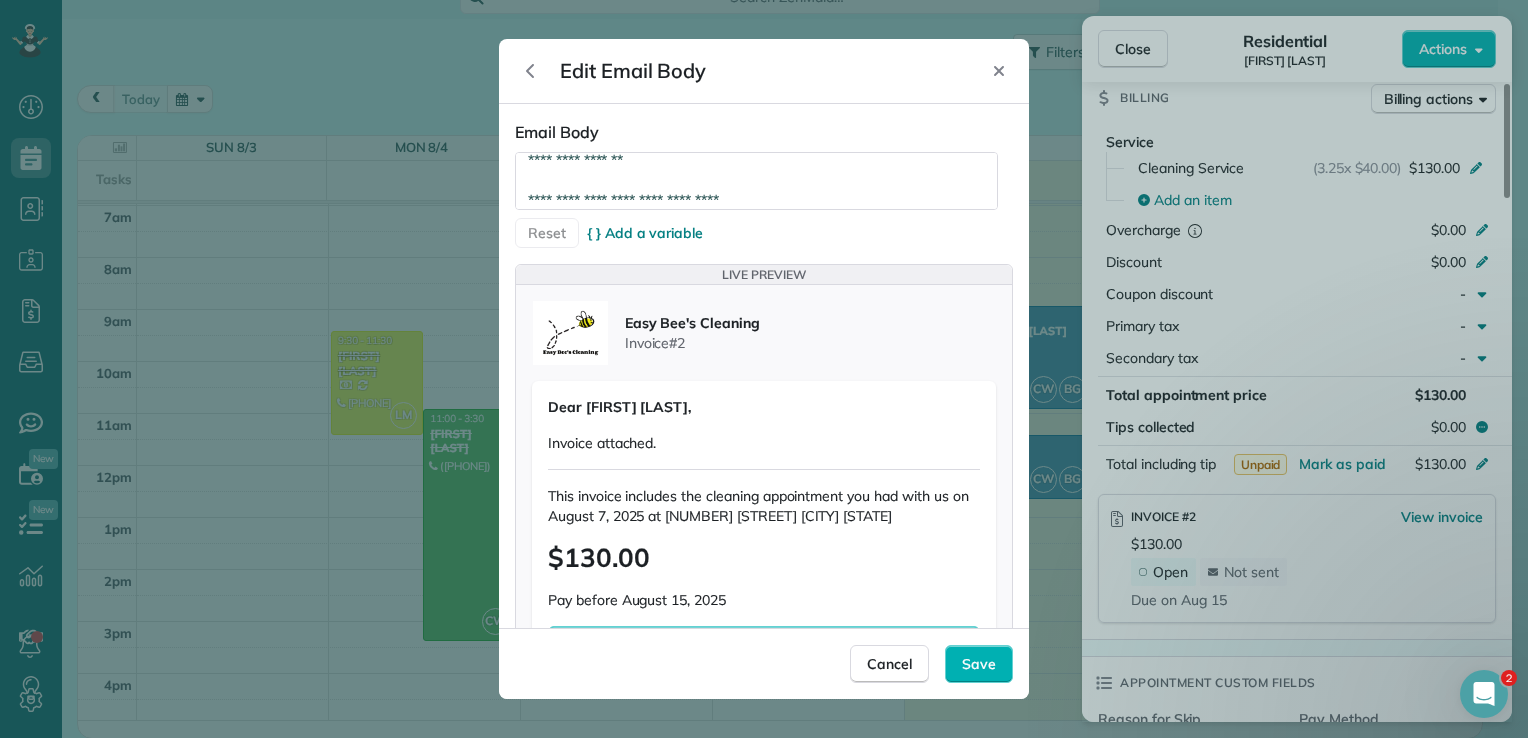 click on "**********" at bounding box center [756, 181] 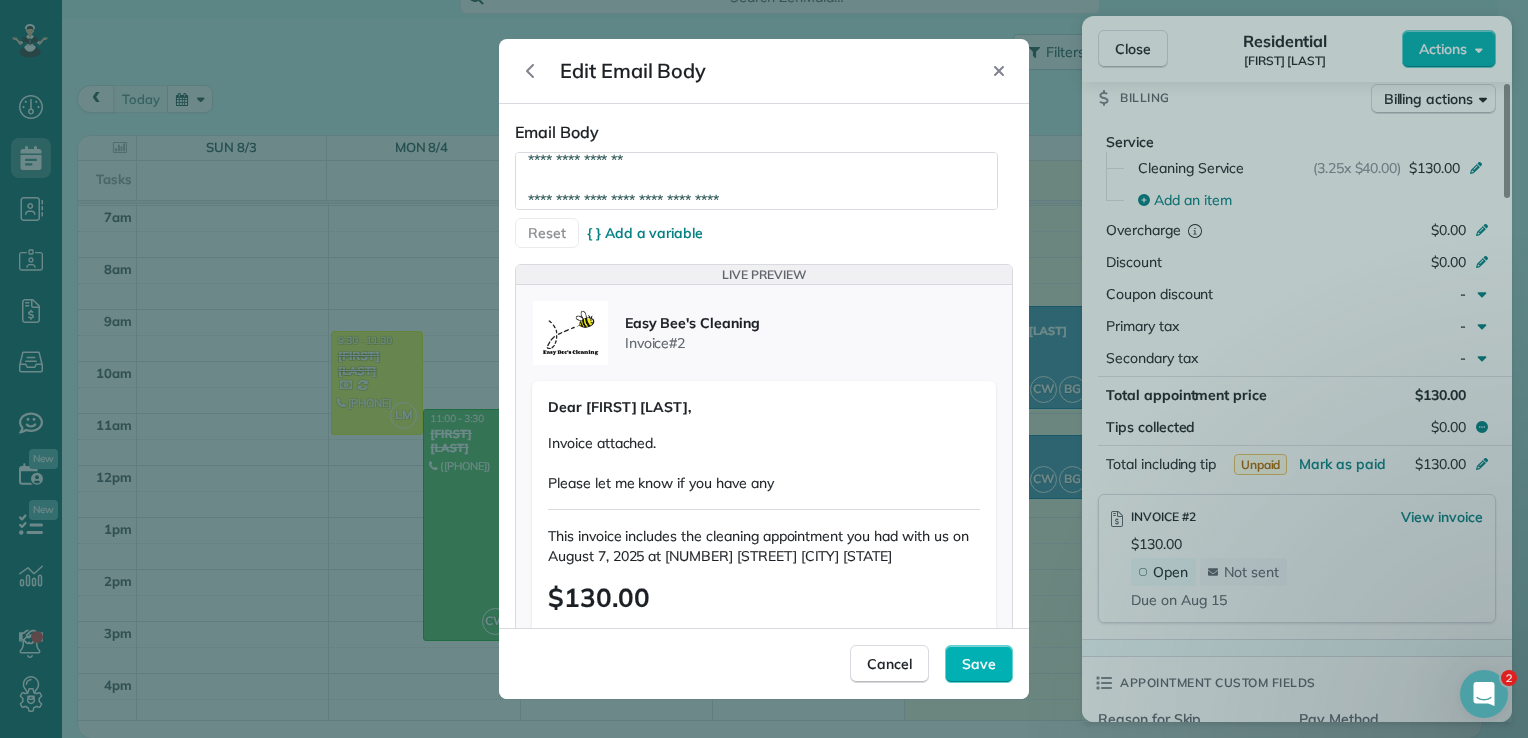 click on "**********" at bounding box center [756, 181] 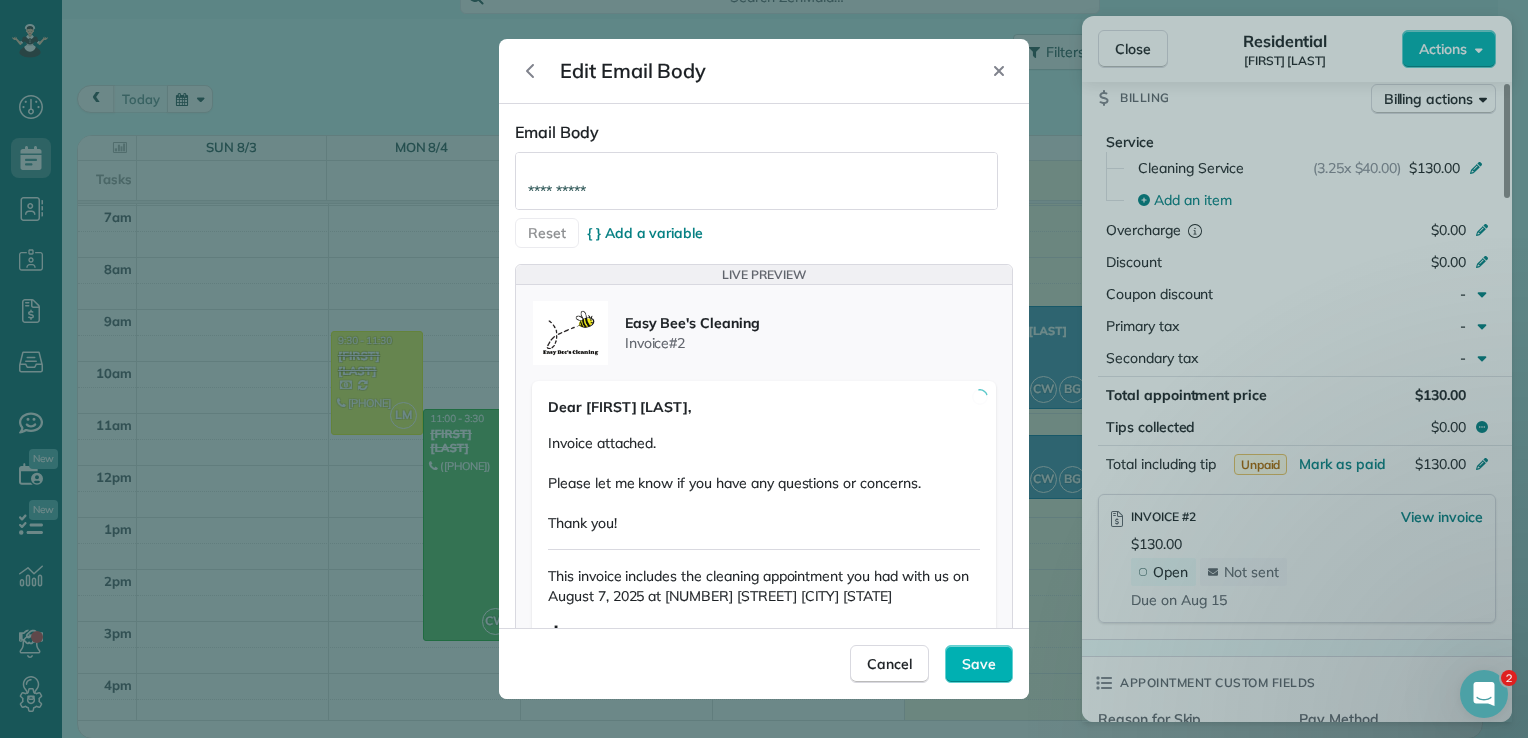 scroll, scrollTop: 91, scrollLeft: 0, axis: vertical 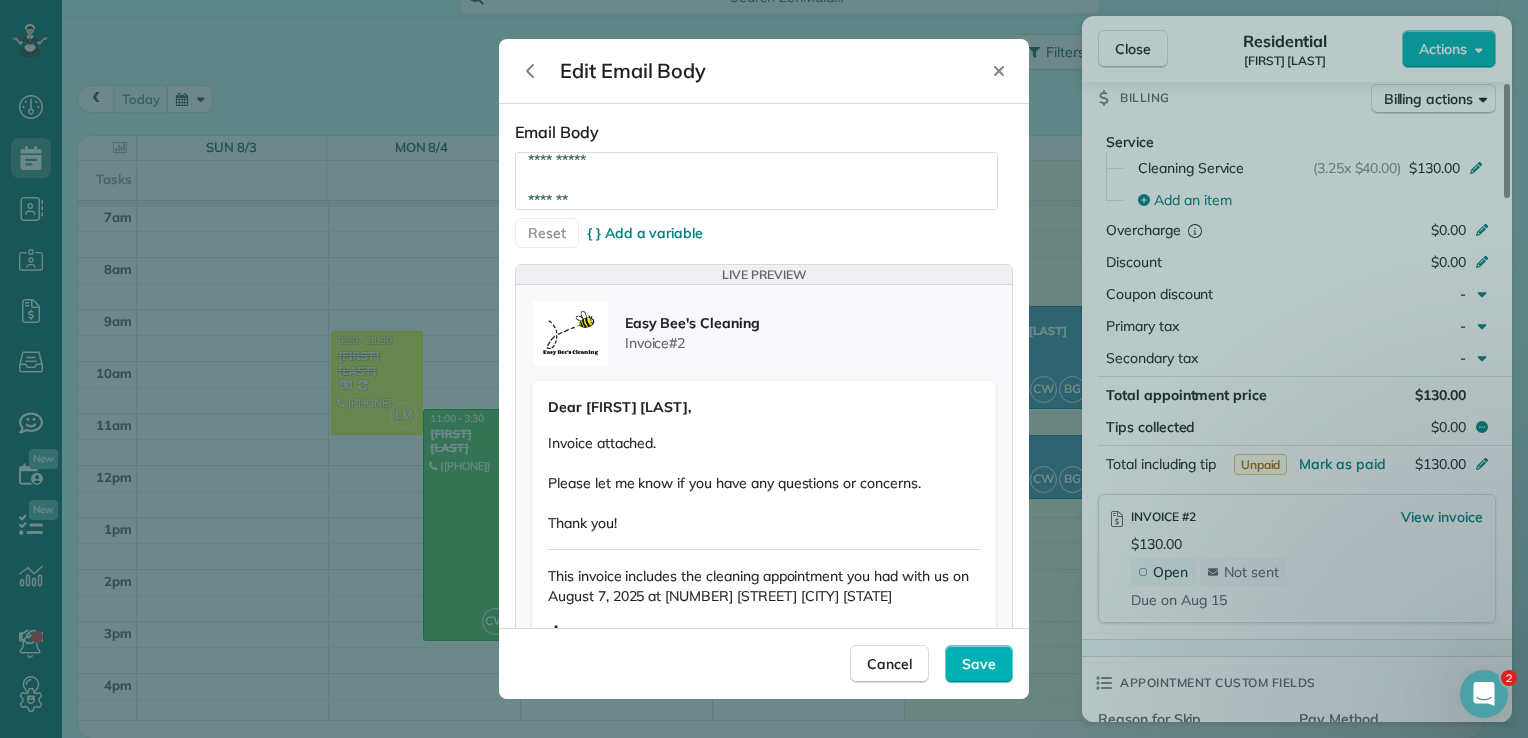 type on "**********" 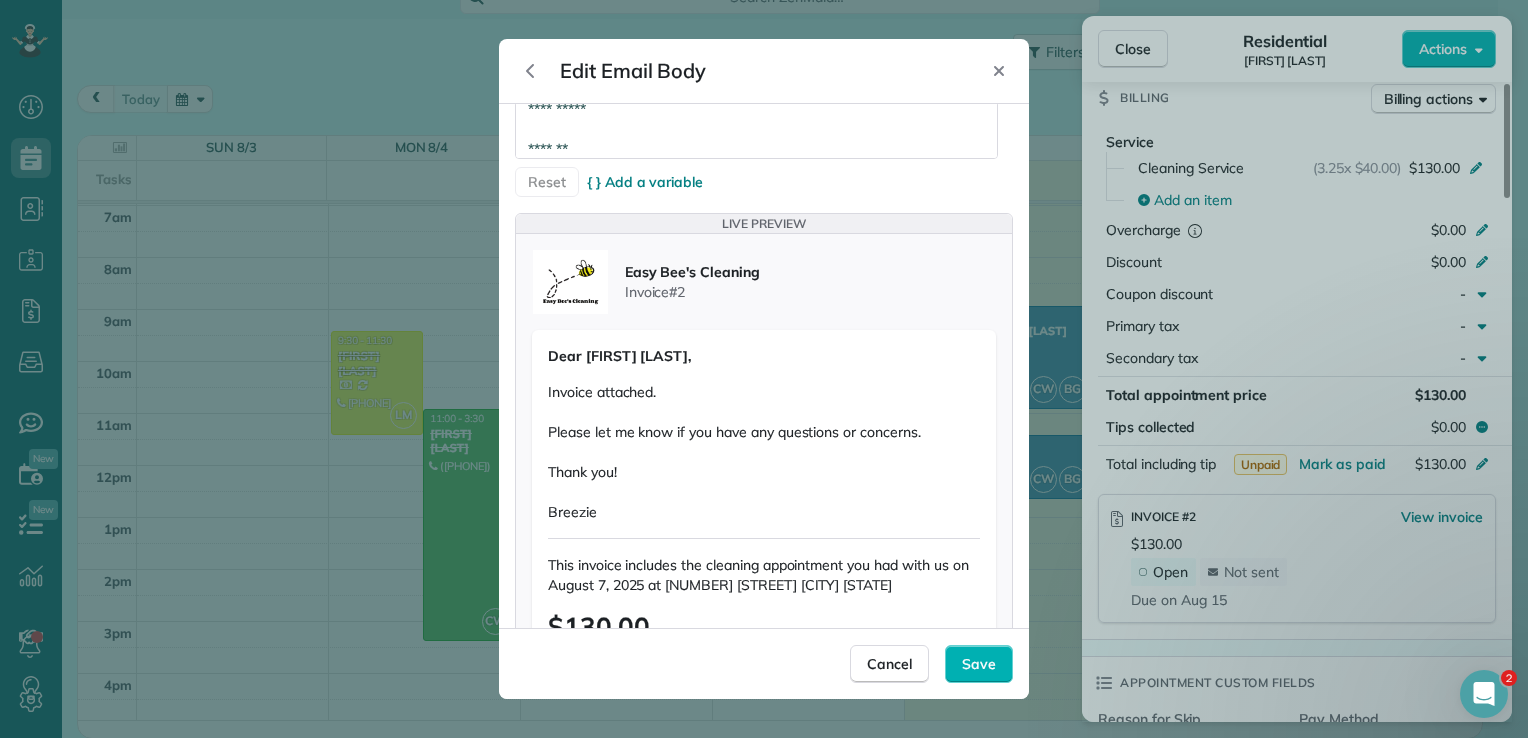 scroll, scrollTop: 0, scrollLeft: 0, axis: both 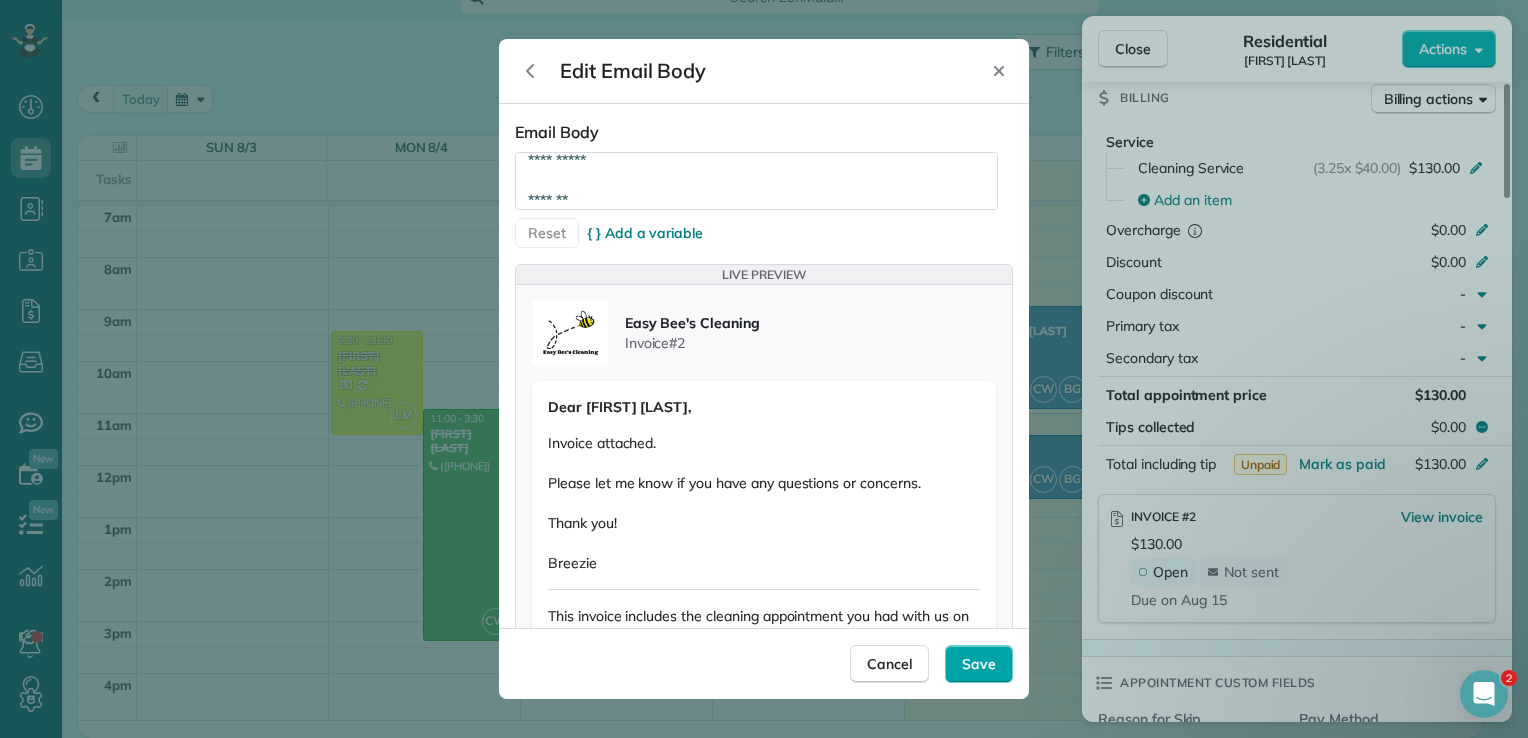 click on "Save" at bounding box center [979, 664] 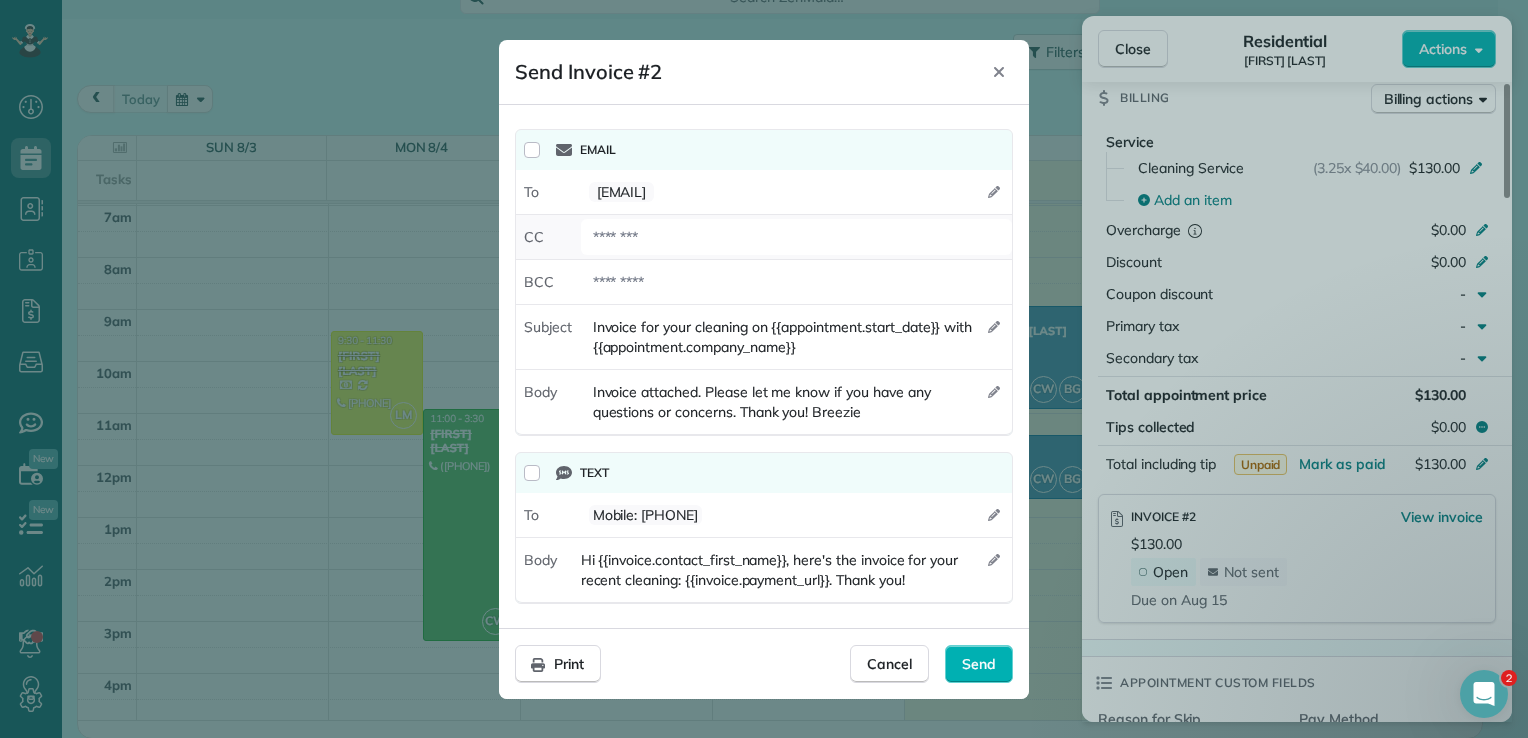 click at bounding box center (796, 237) 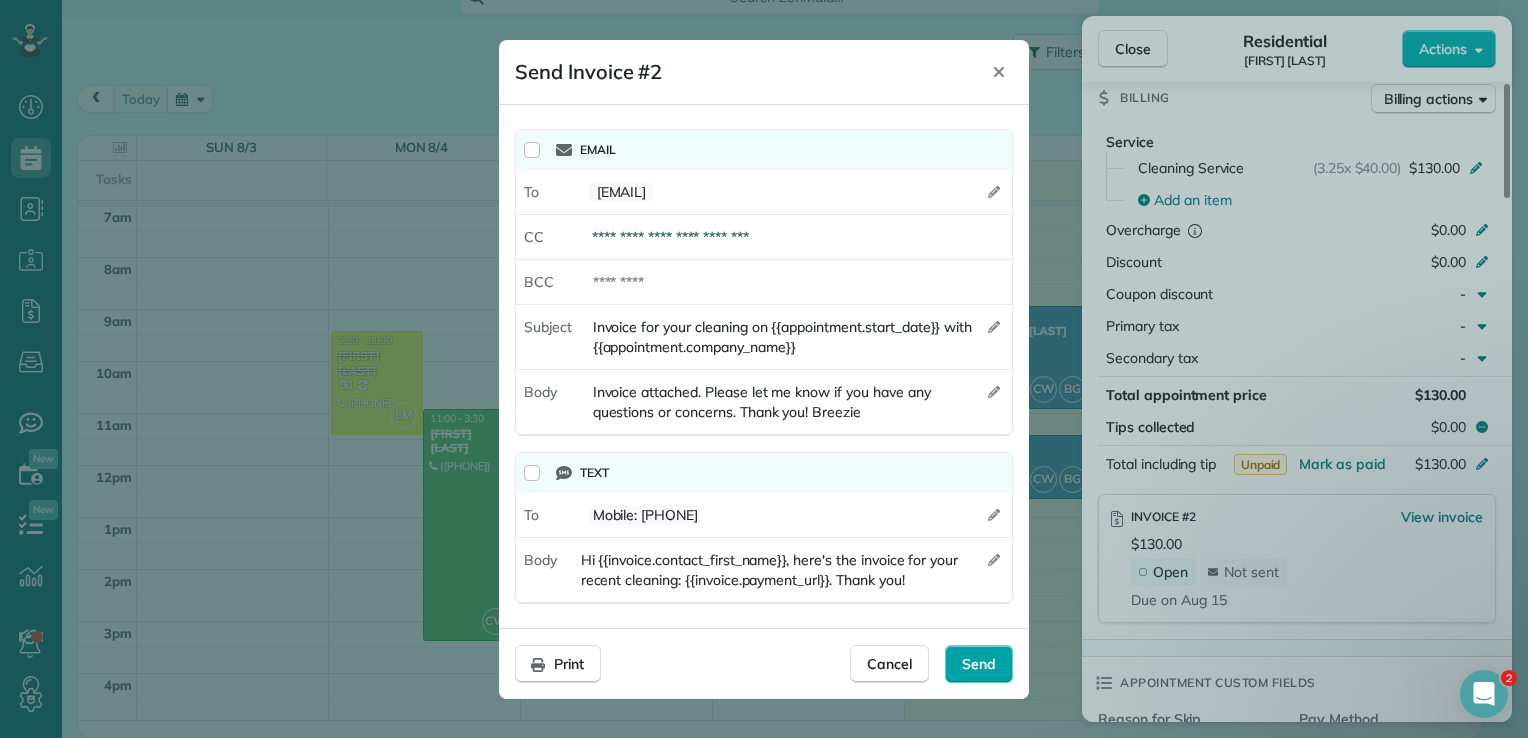 type on "**********" 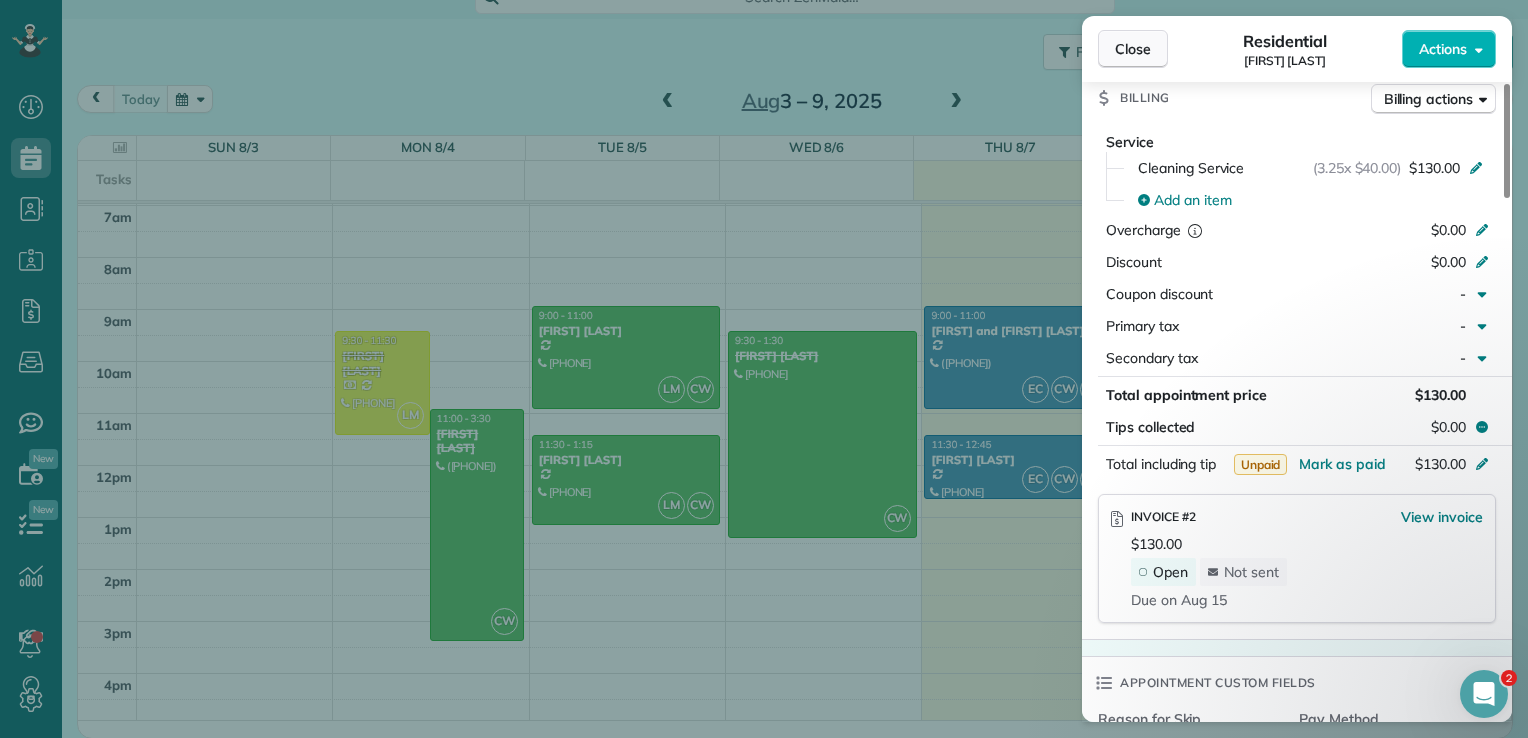 click on "Close" at bounding box center [1133, 49] 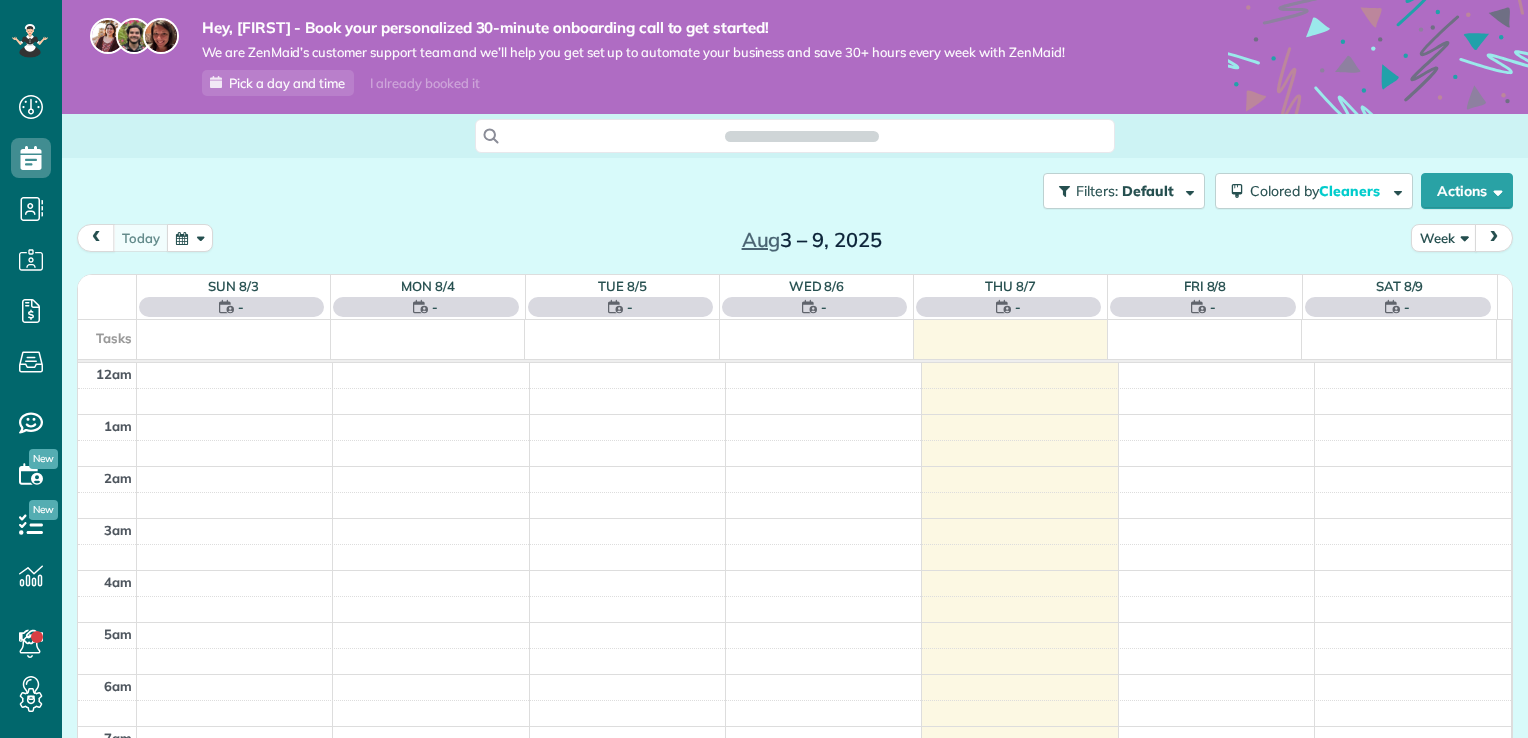 scroll, scrollTop: 0, scrollLeft: 0, axis: both 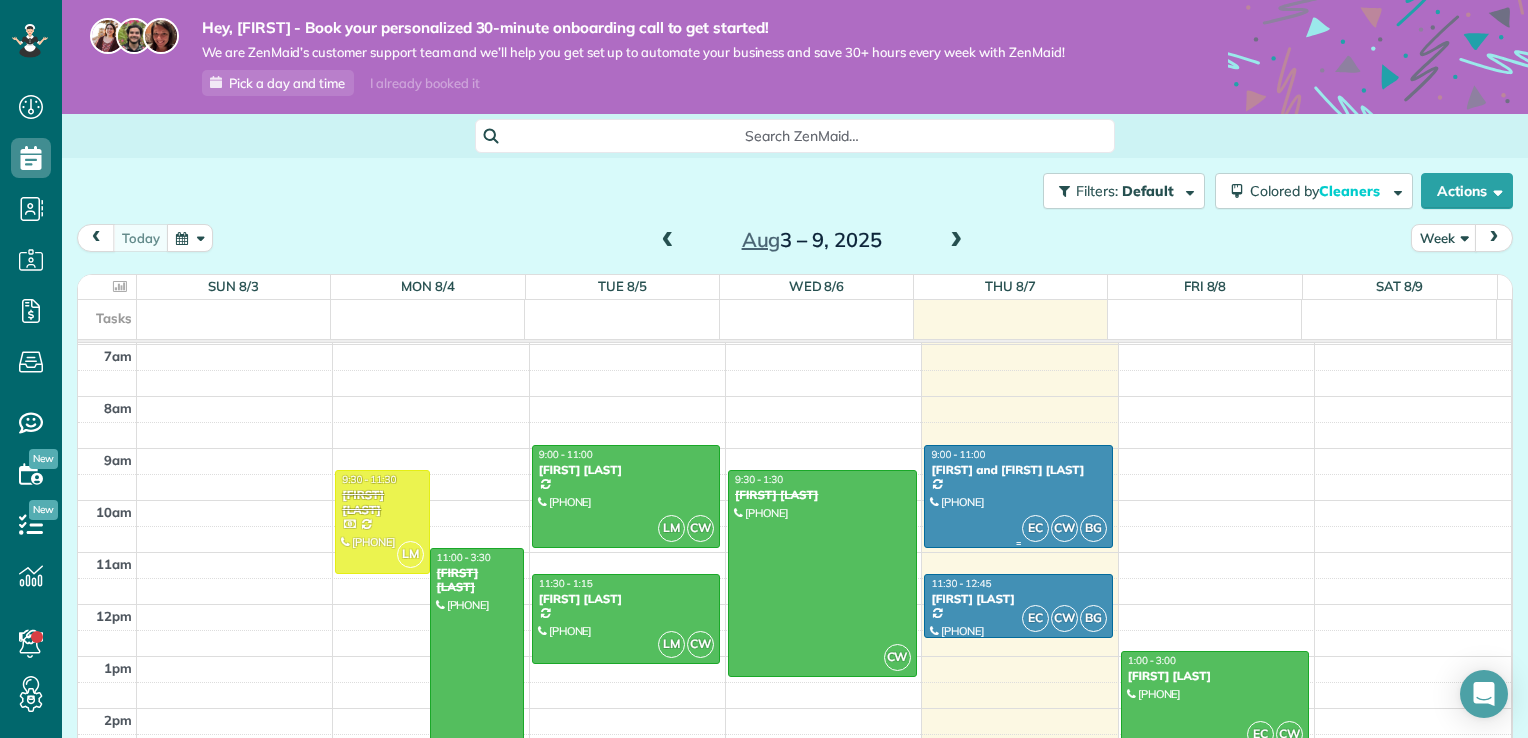 click on "9:00 - 11:00" at bounding box center (1018, 454) 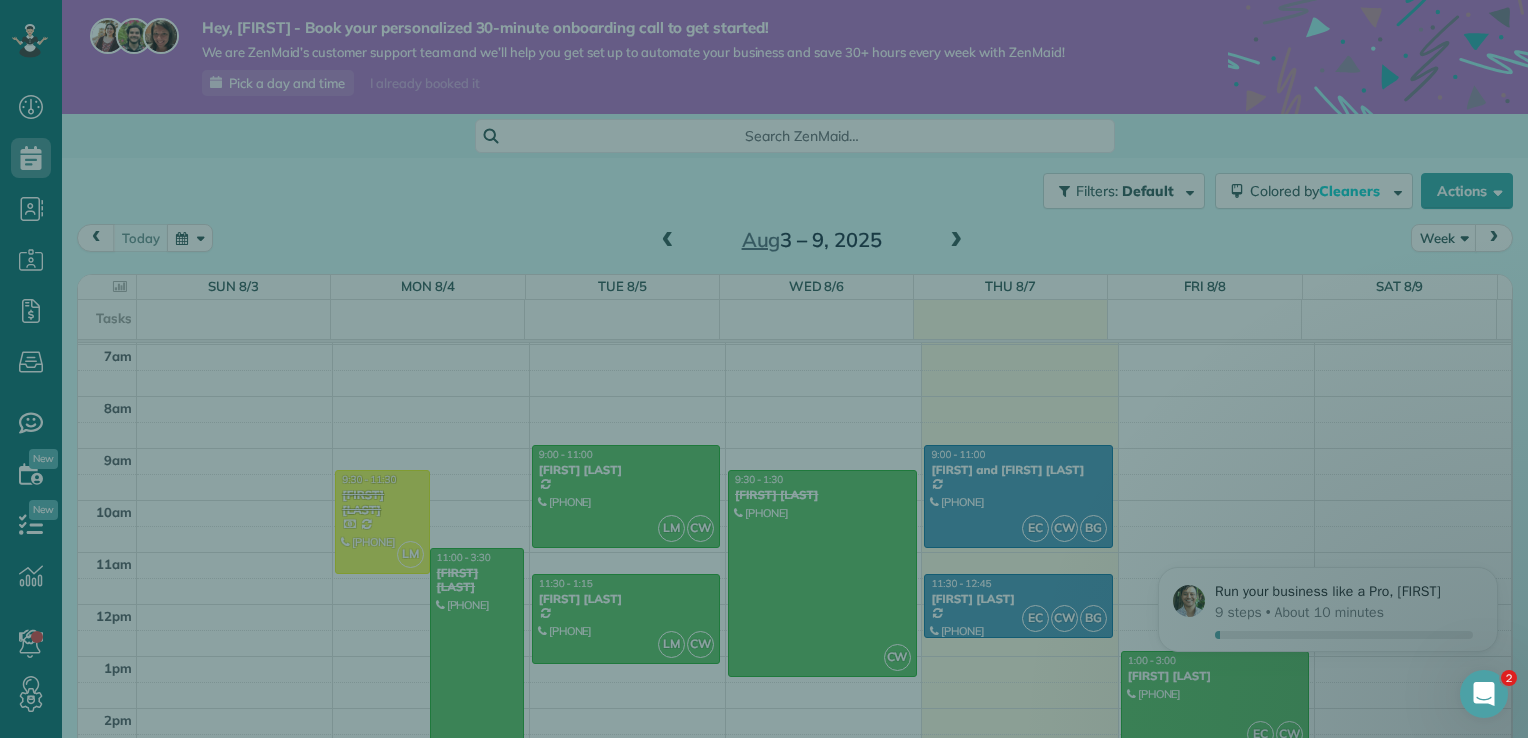 scroll, scrollTop: 0, scrollLeft: 0, axis: both 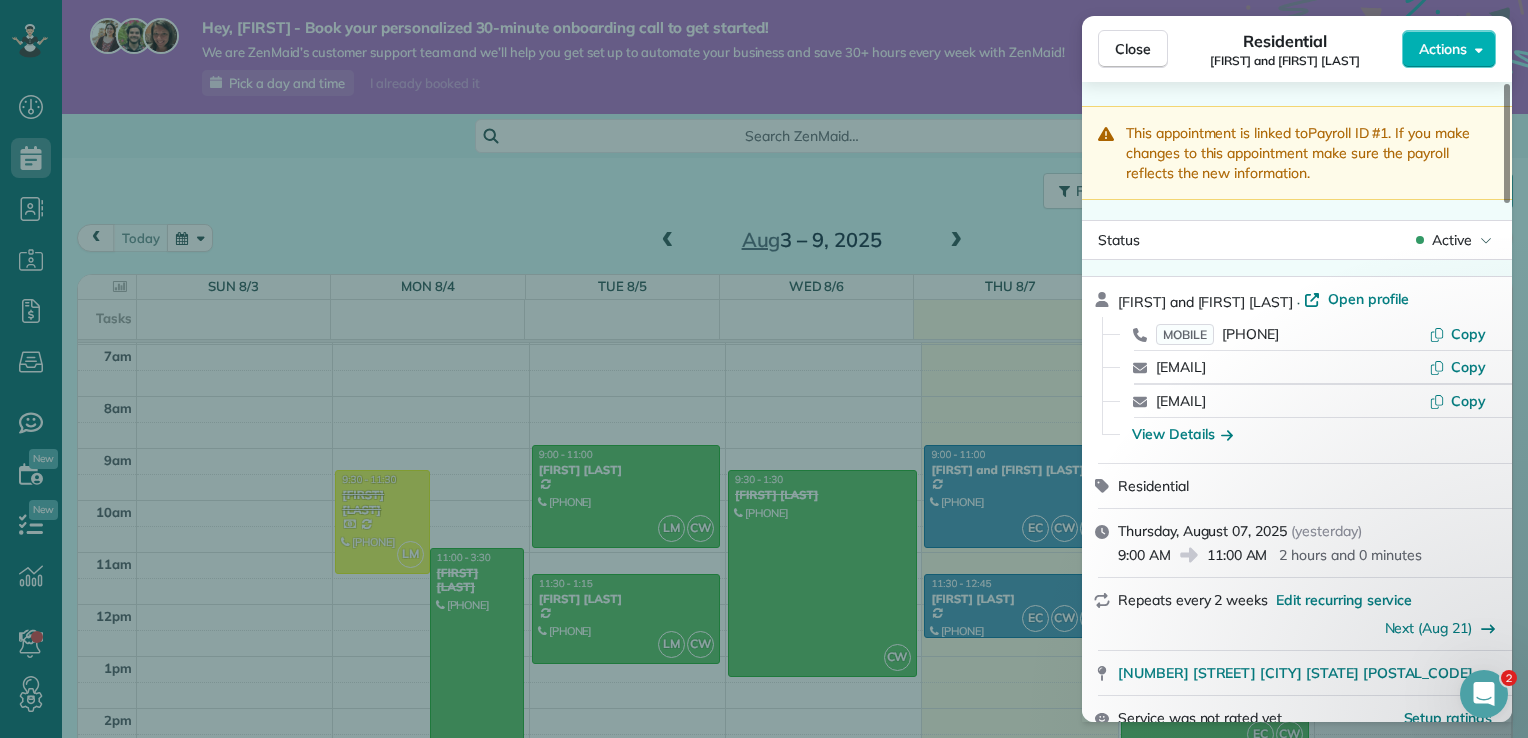 drag, startPoint x: 1518, startPoint y: 248, endPoint x: 1520, endPoint y: 288, distance: 40.04997 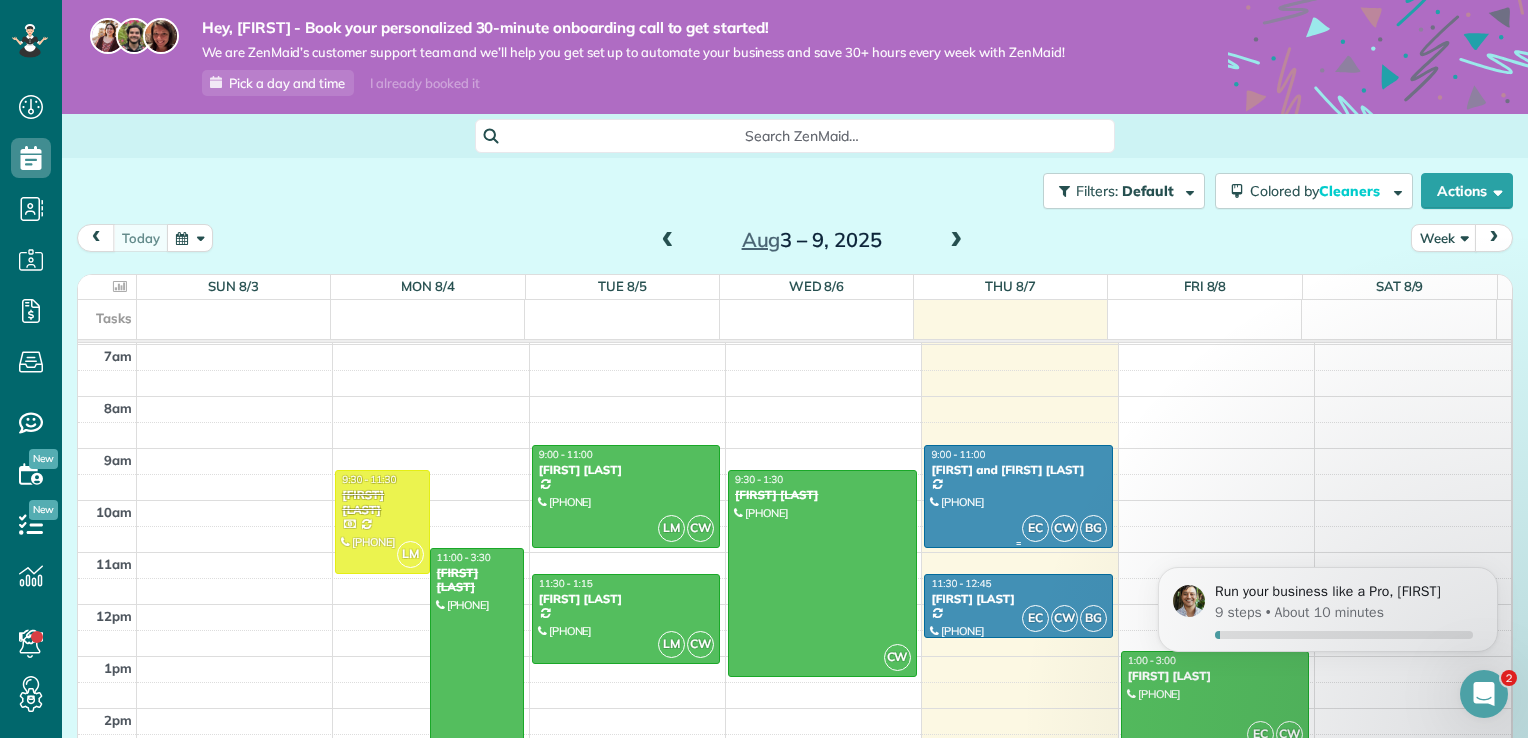 click at bounding box center [1018, 496] 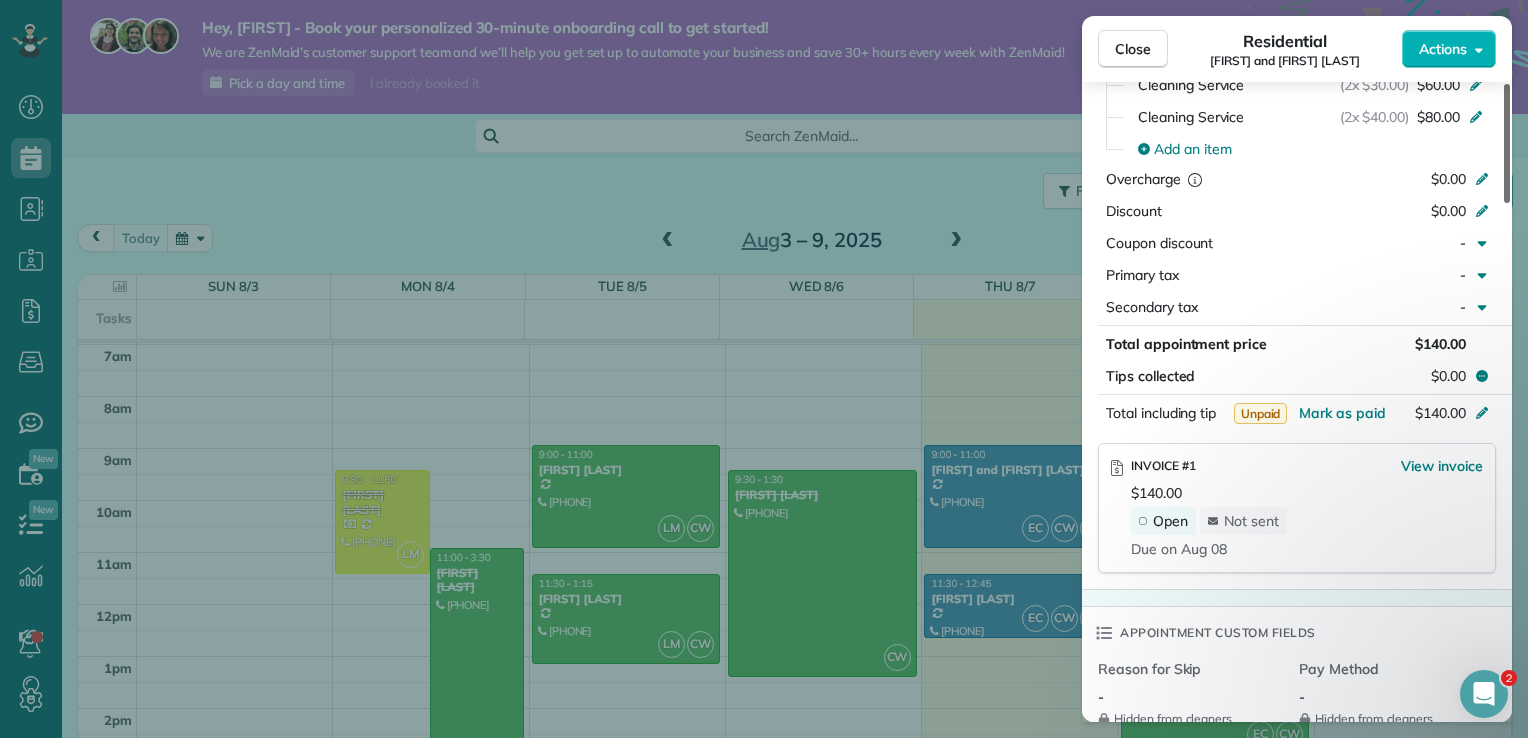 scroll, scrollTop: 1198, scrollLeft: 0, axis: vertical 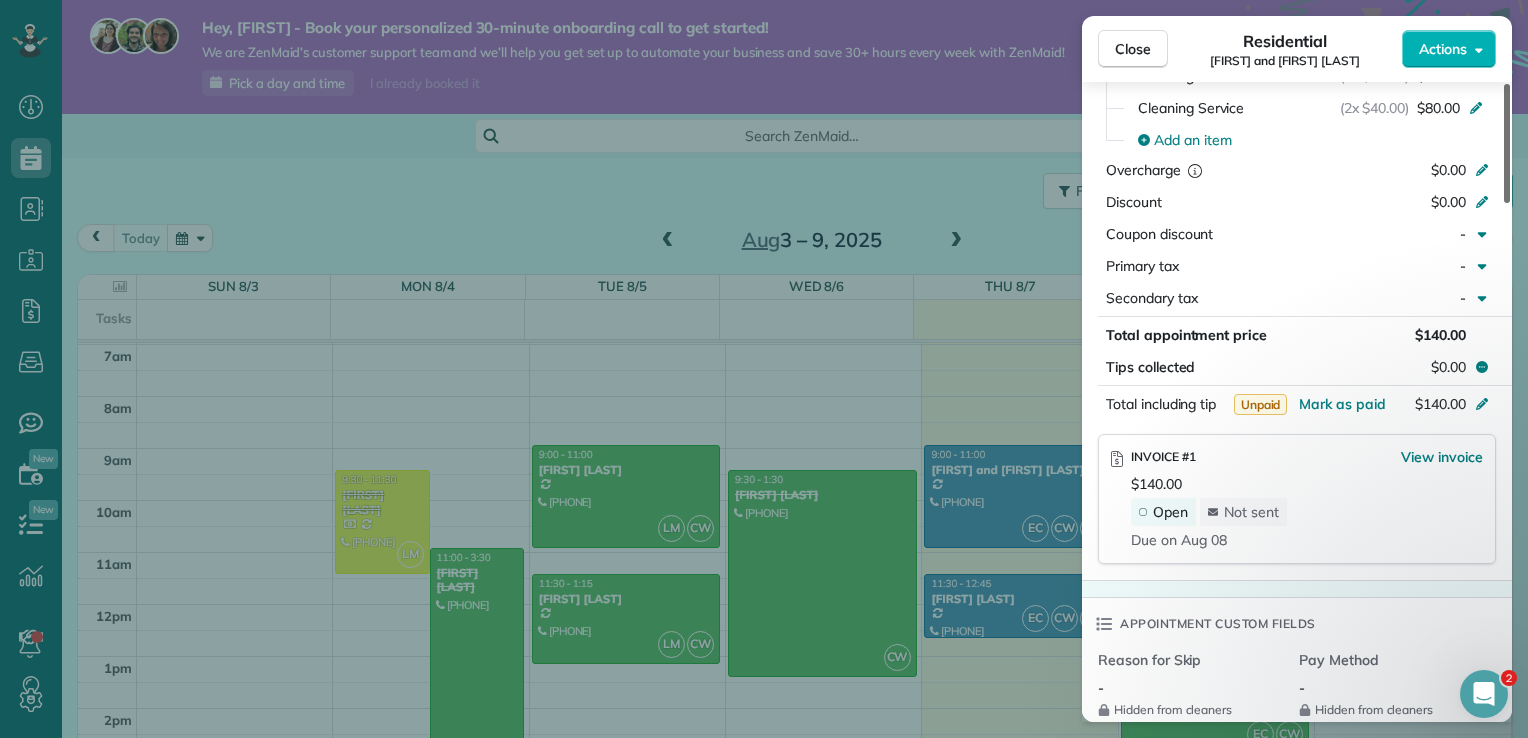 drag, startPoint x: 1506, startPoint y: 178, endPoint x: 1512, endPoint y: 401, distance: 223.0807 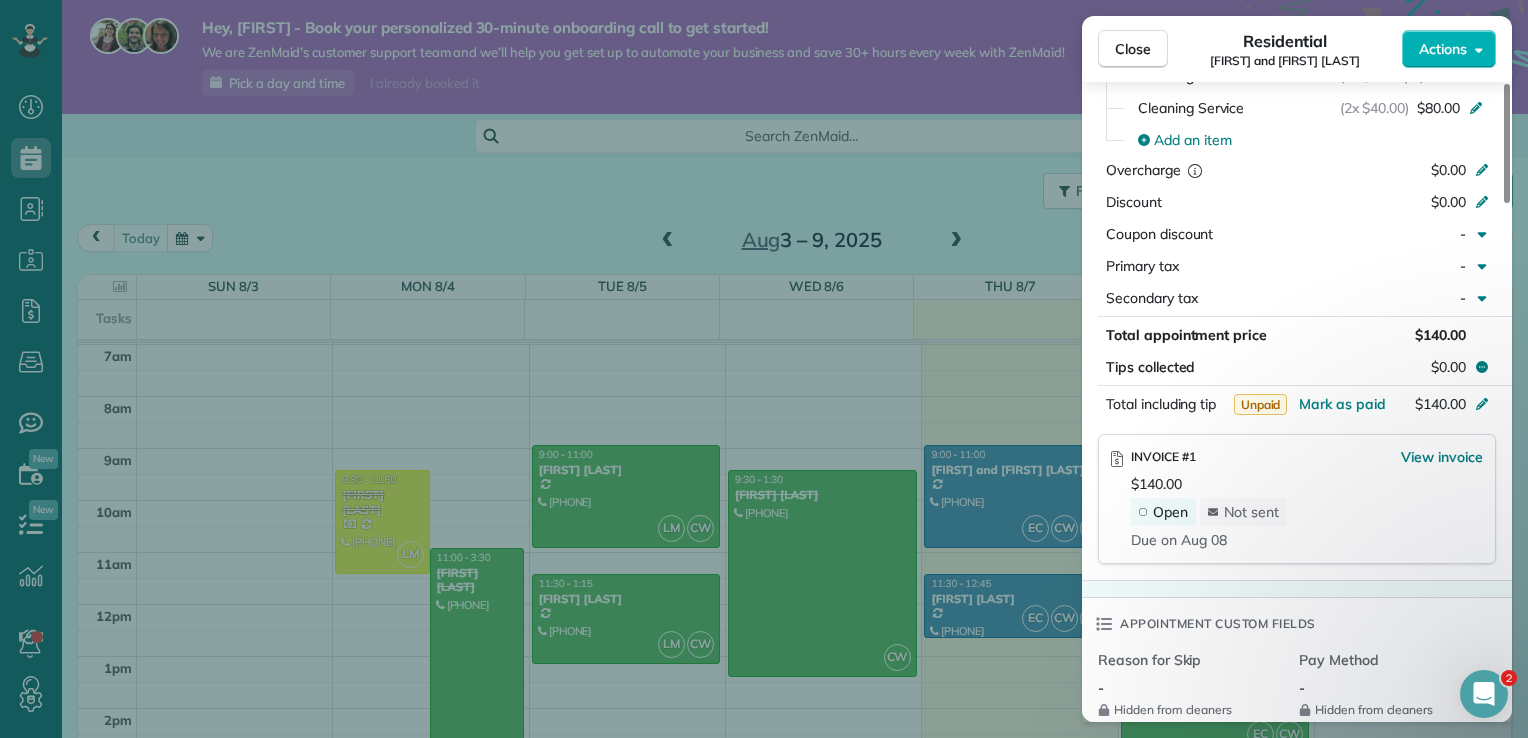 click on "Open" at bounding box center [1163, 512] 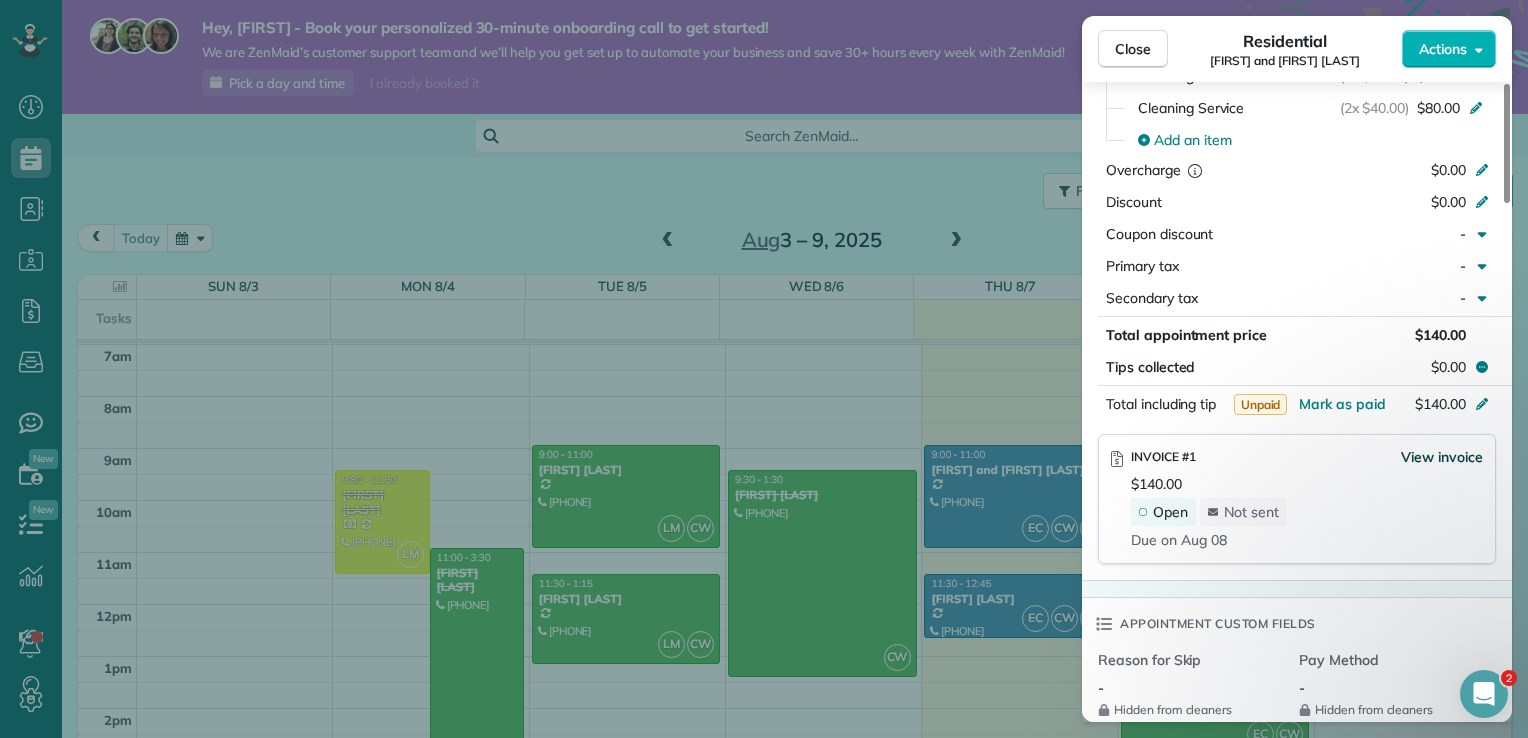 click on "View invoice" at bounding box center (1442, 457) 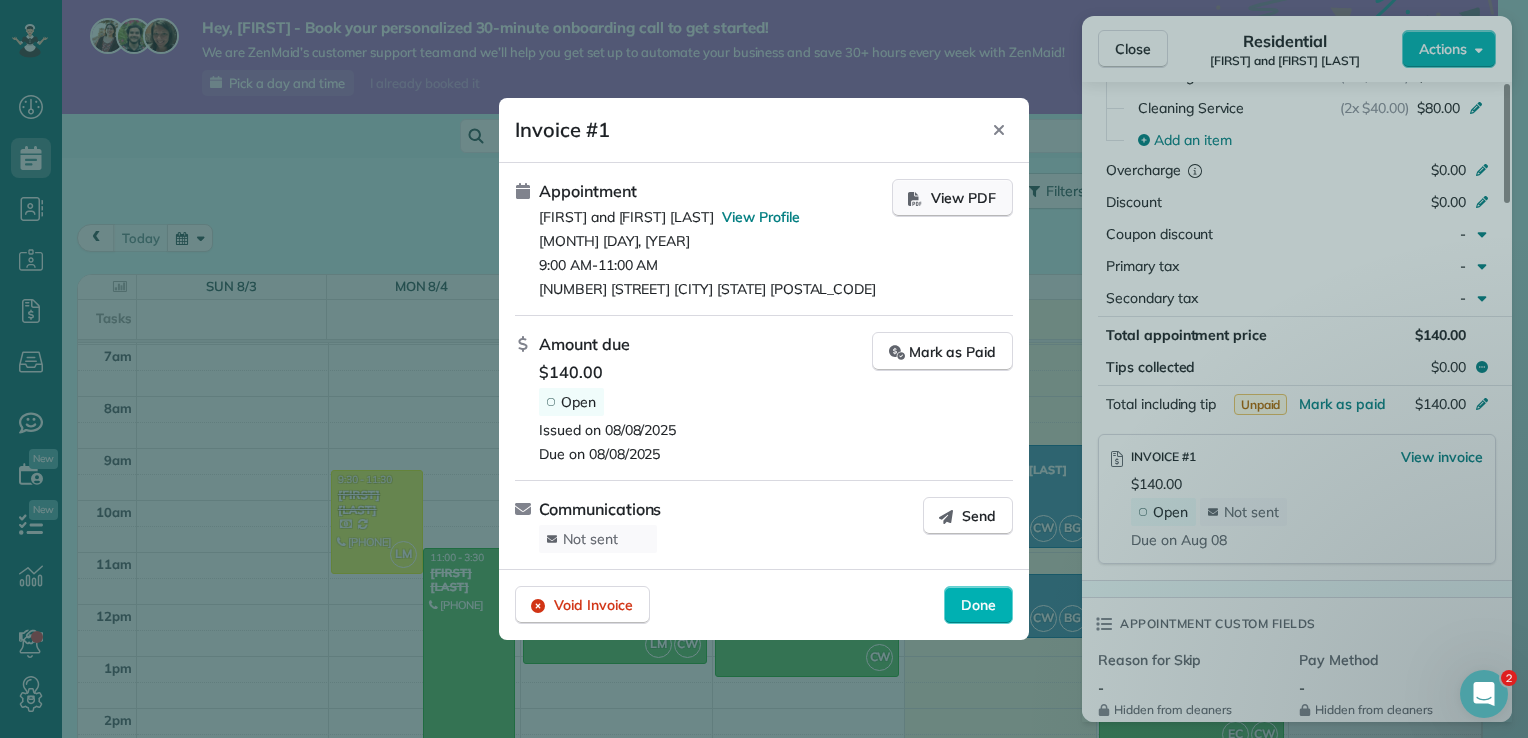 click on "View PDF" at bounding box center [963, 198] 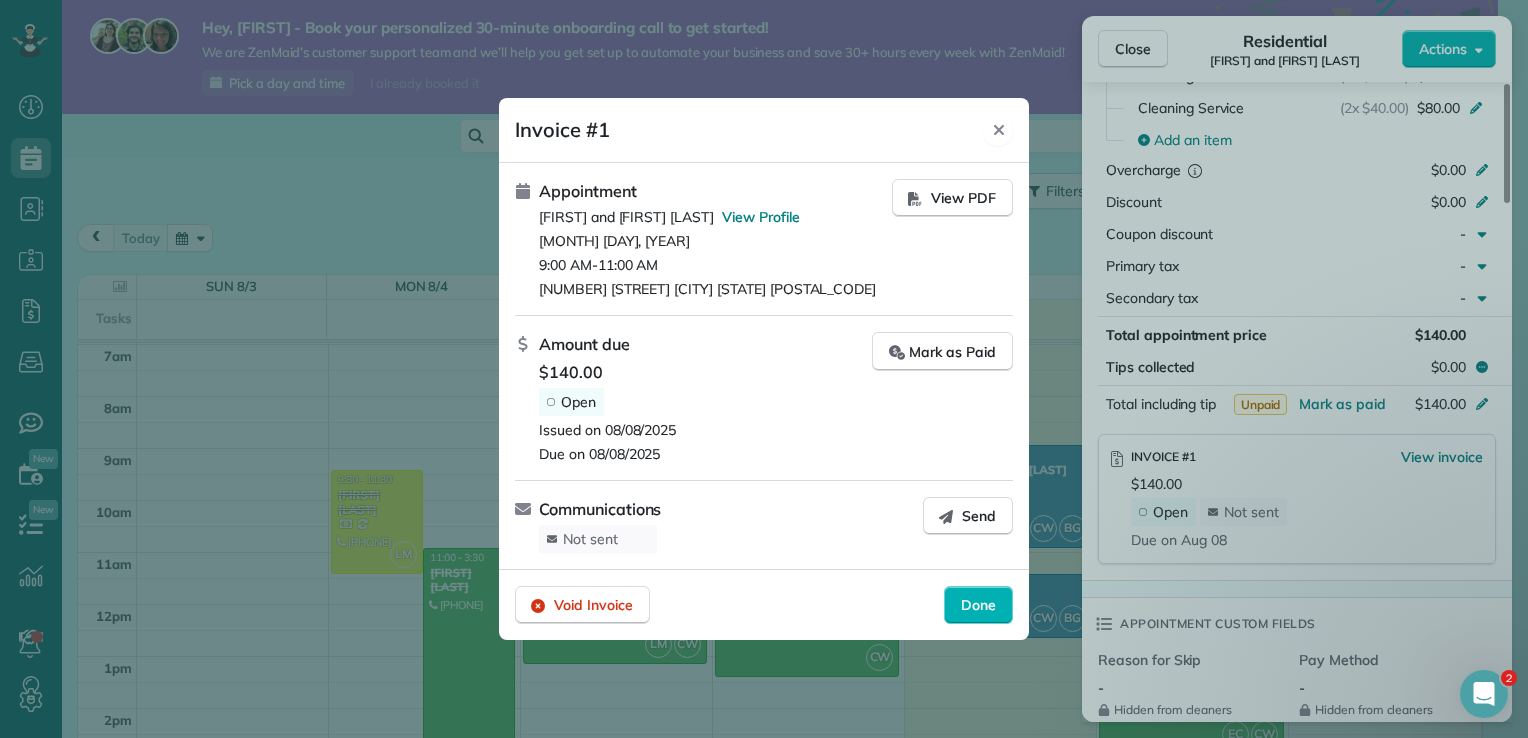 click on "Close" at bounding box center [998, 130] 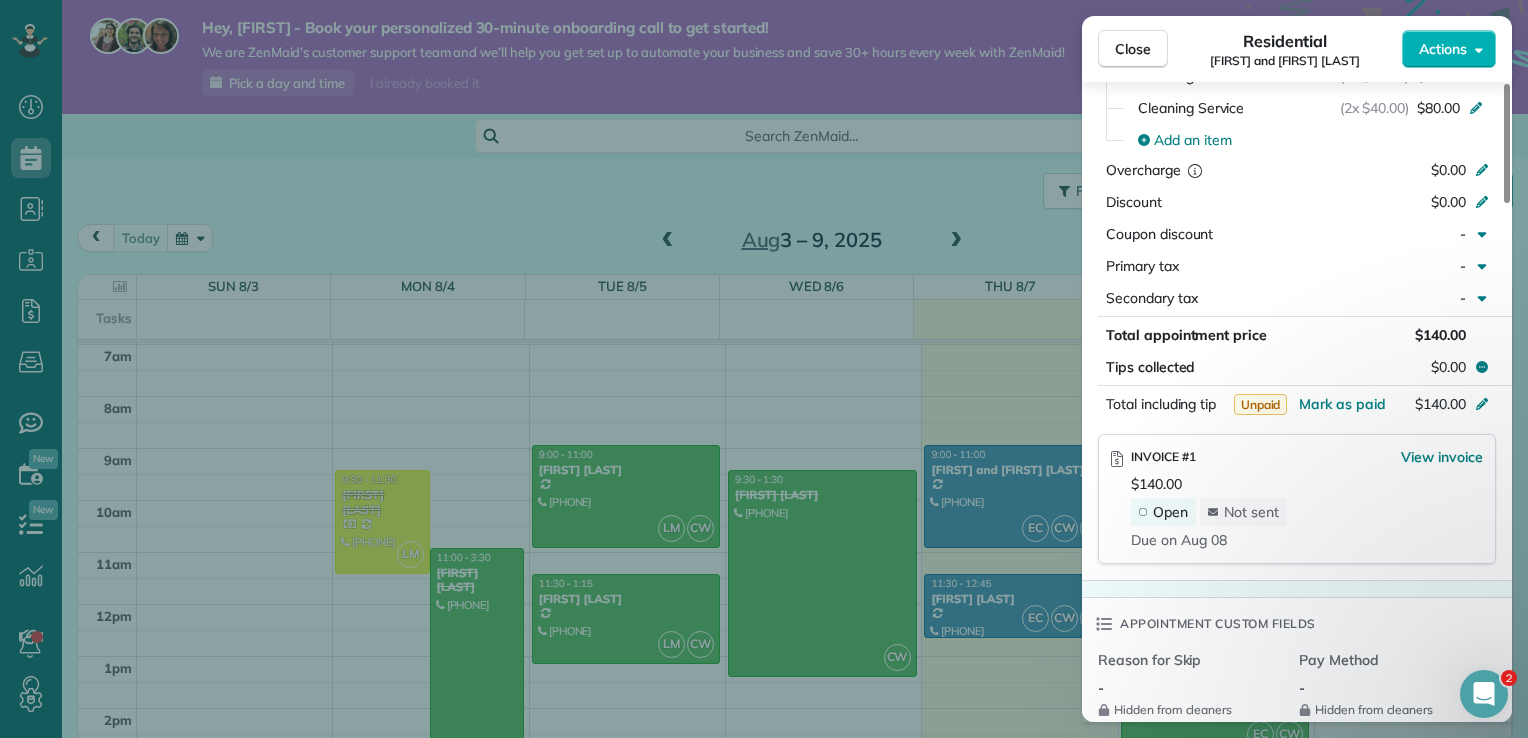 click 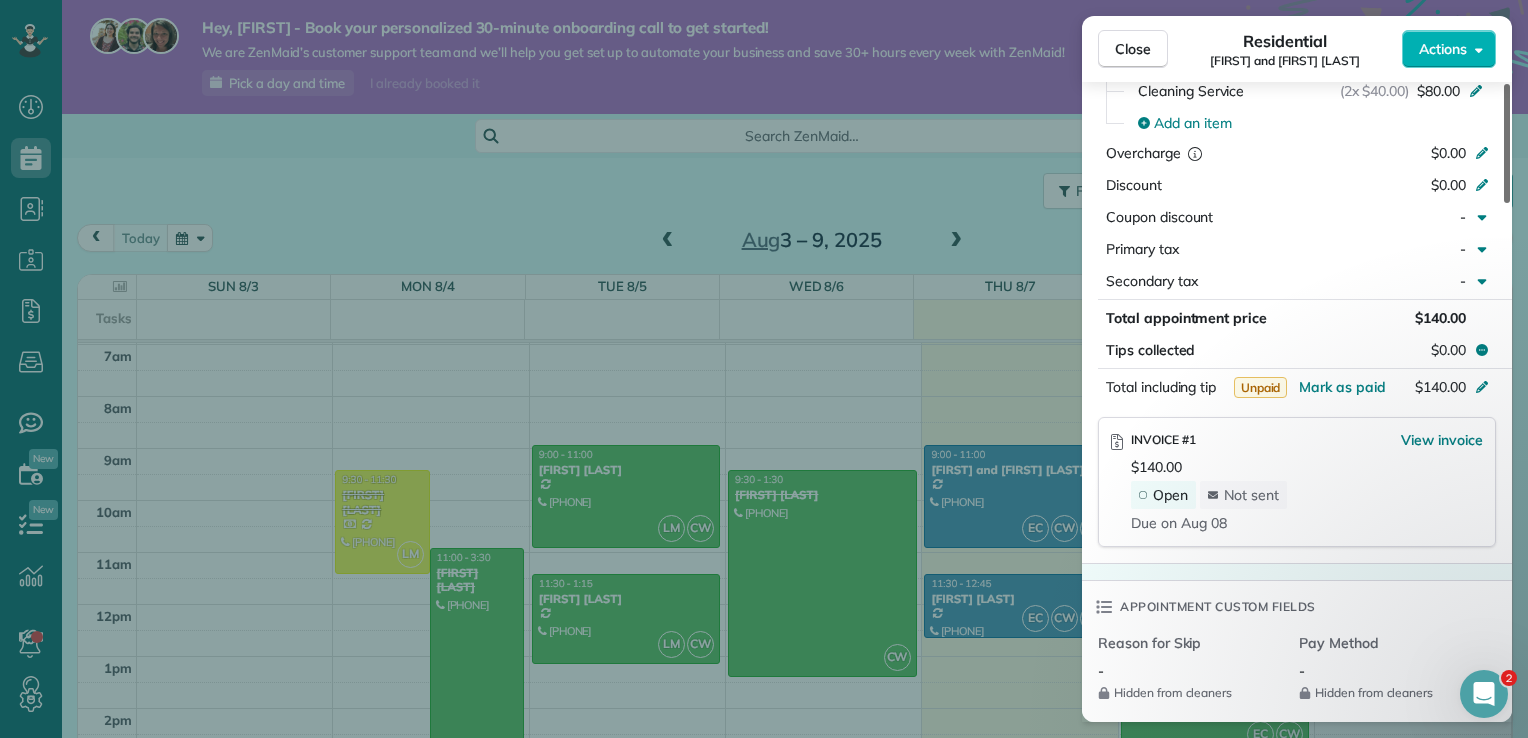 scroll, scrollTop: 1211, scrollLeft: 0, axis: vertical 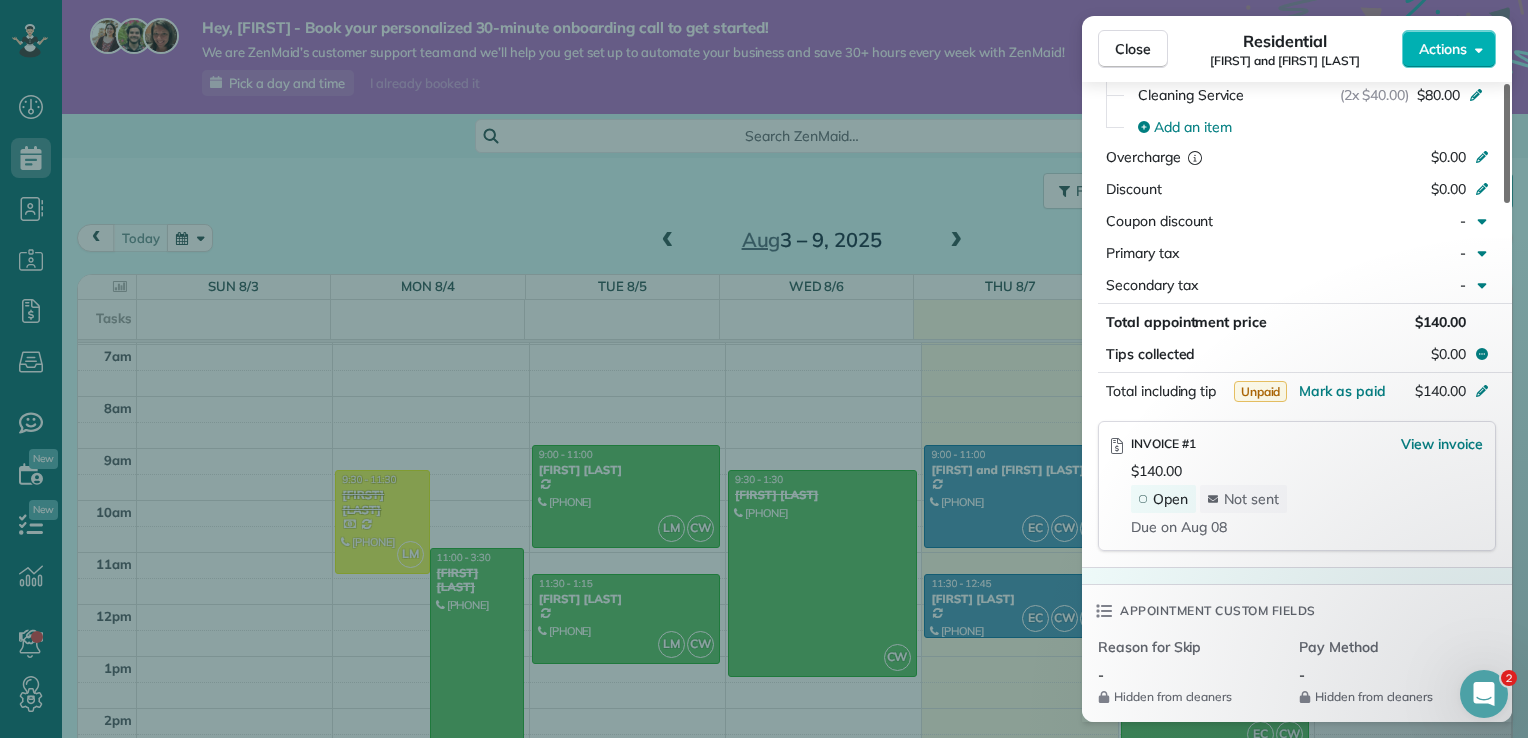 drag, startPoint x: 1510, startPoint y: 341, endPoint x: 1492, endPoint y: 343, distance: 18.110771 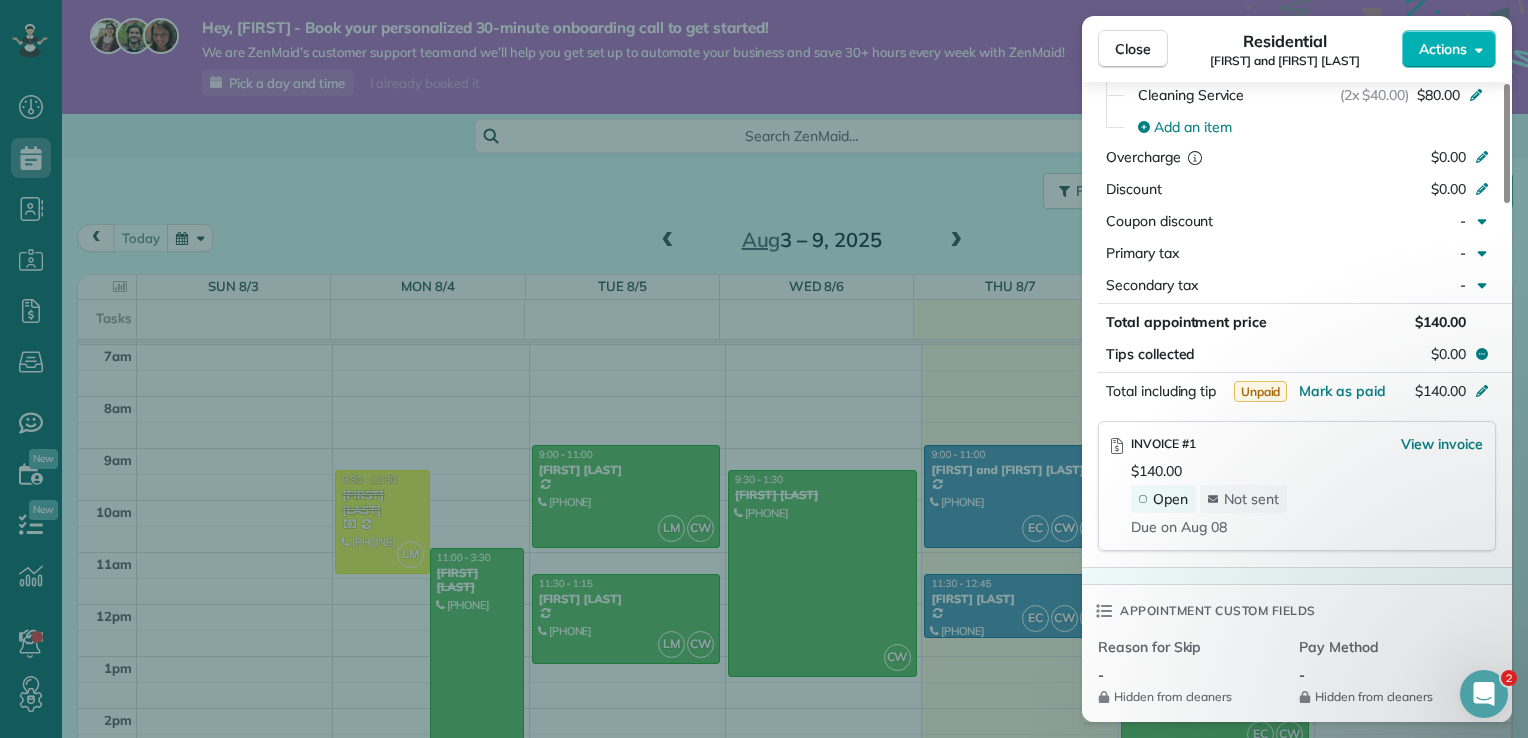 click on "Not sent" at bounding box center (1251, 499) 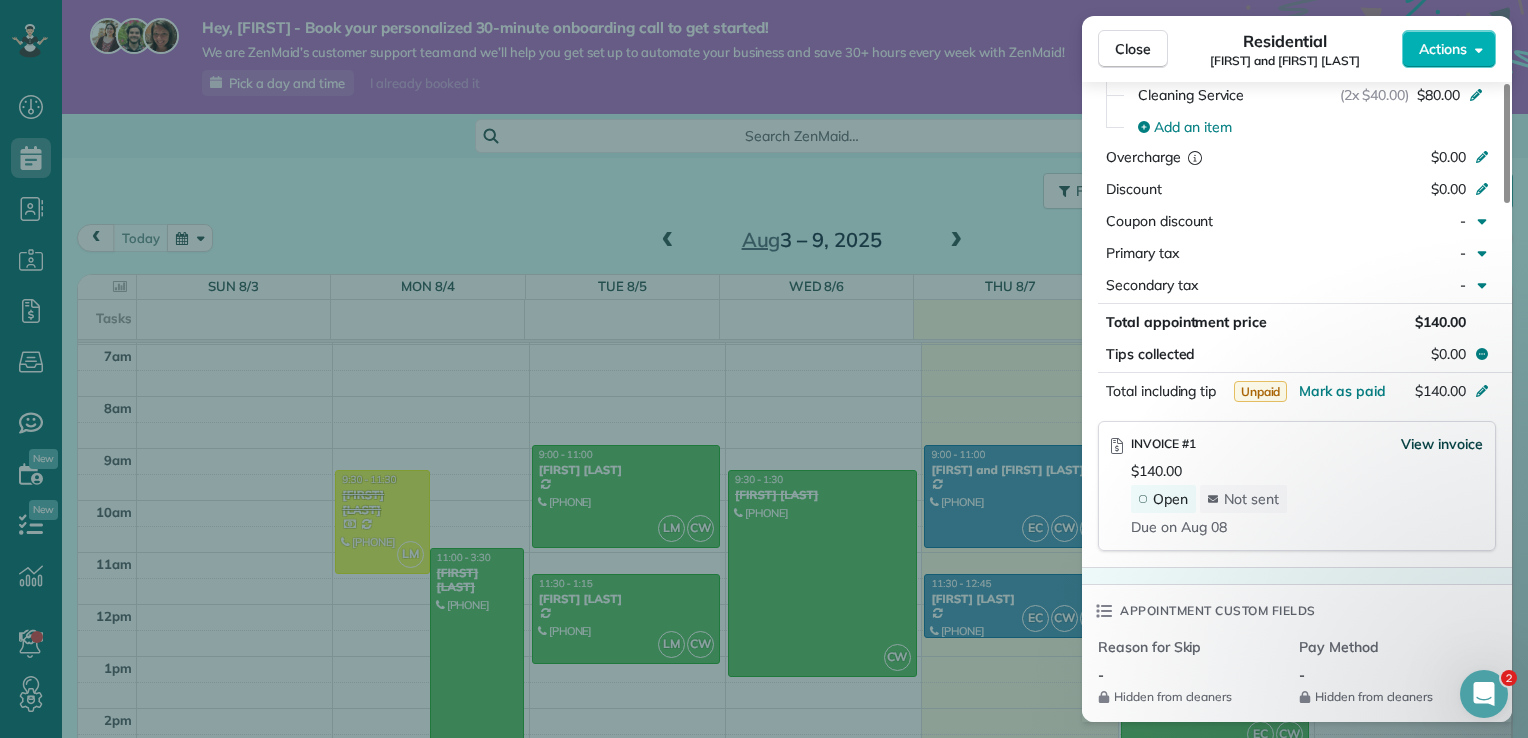 click on "View invoice" at bounding box center (1442, 444) 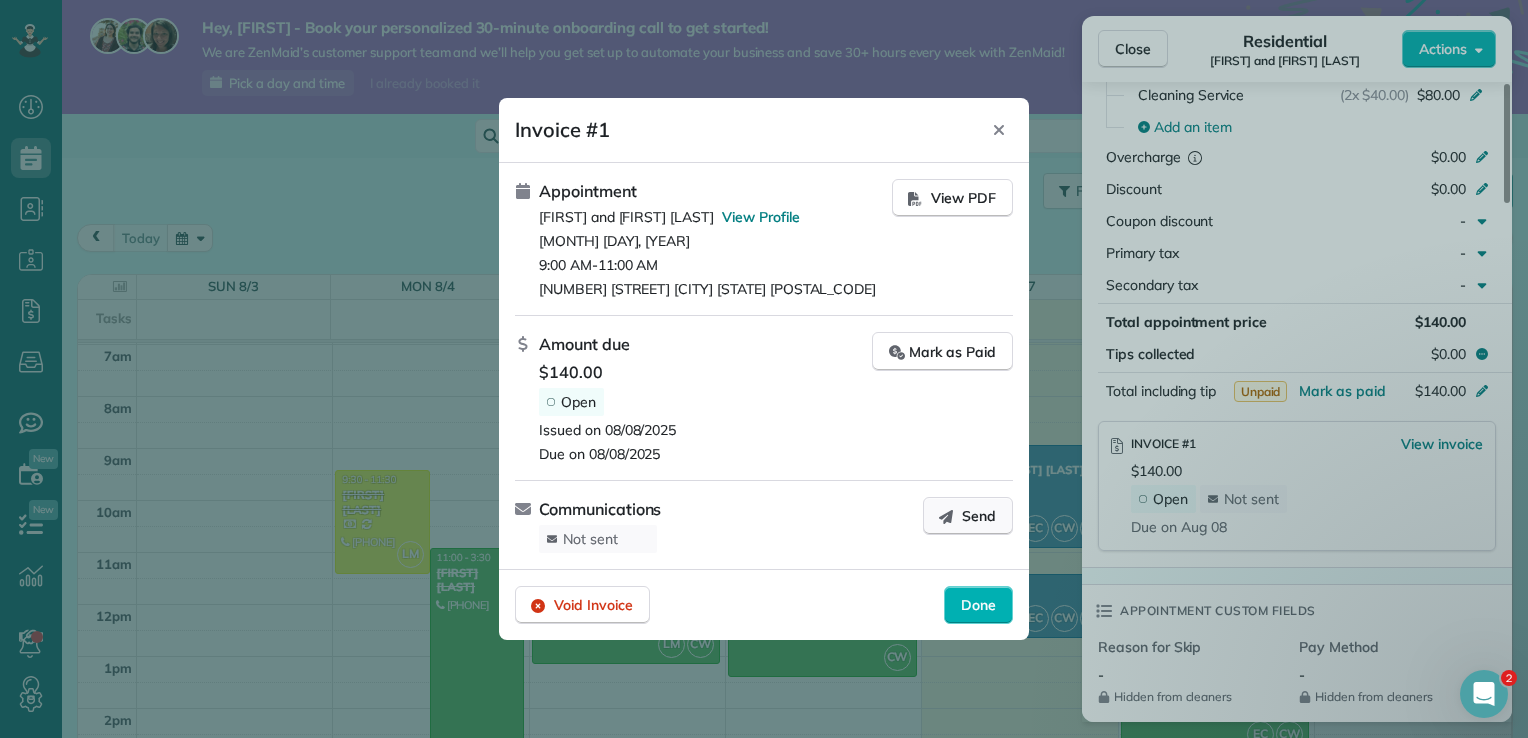 click on "Send" at bounding box center [979, 516] 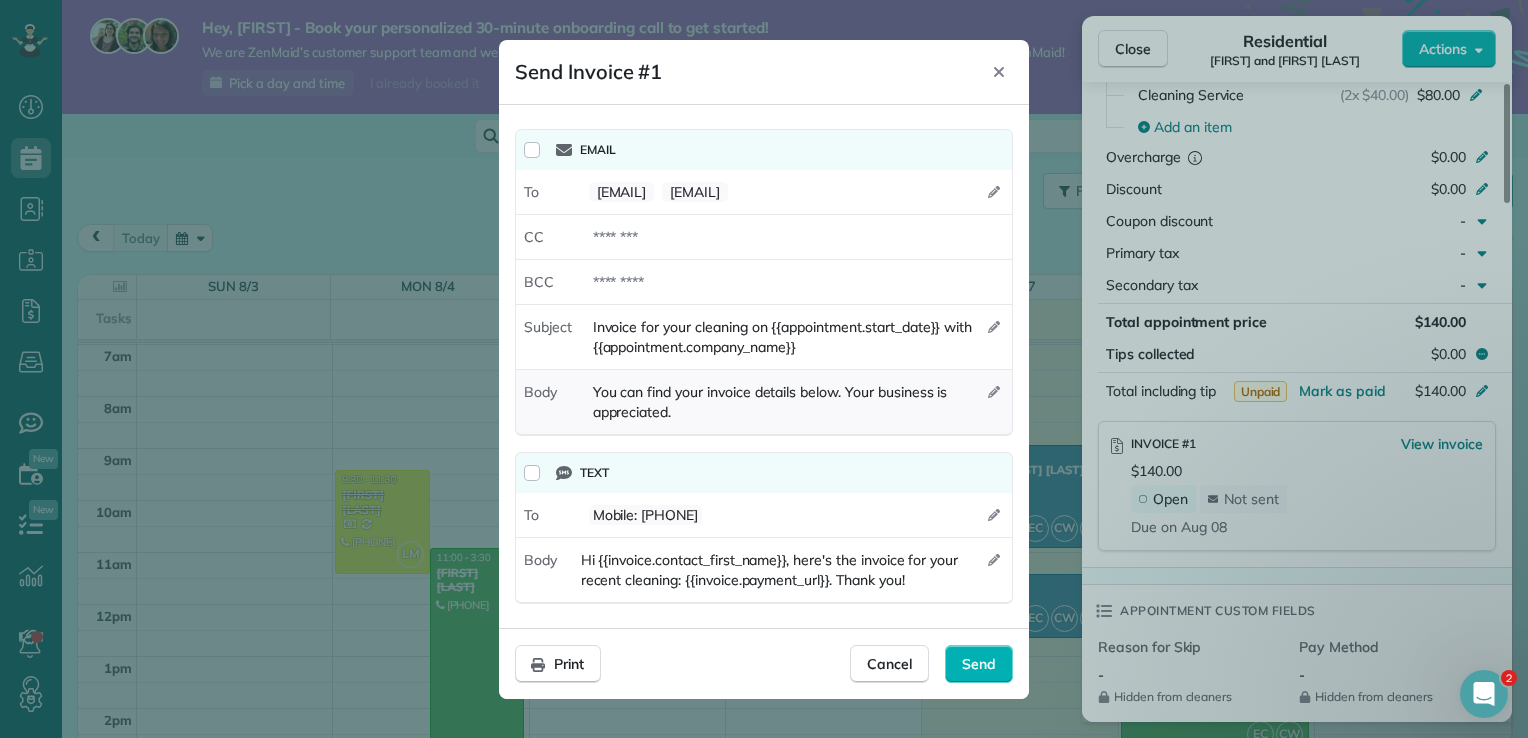 click on "You can find your invoice details below. Your business is appreciated." at bounding box center (796, 402) 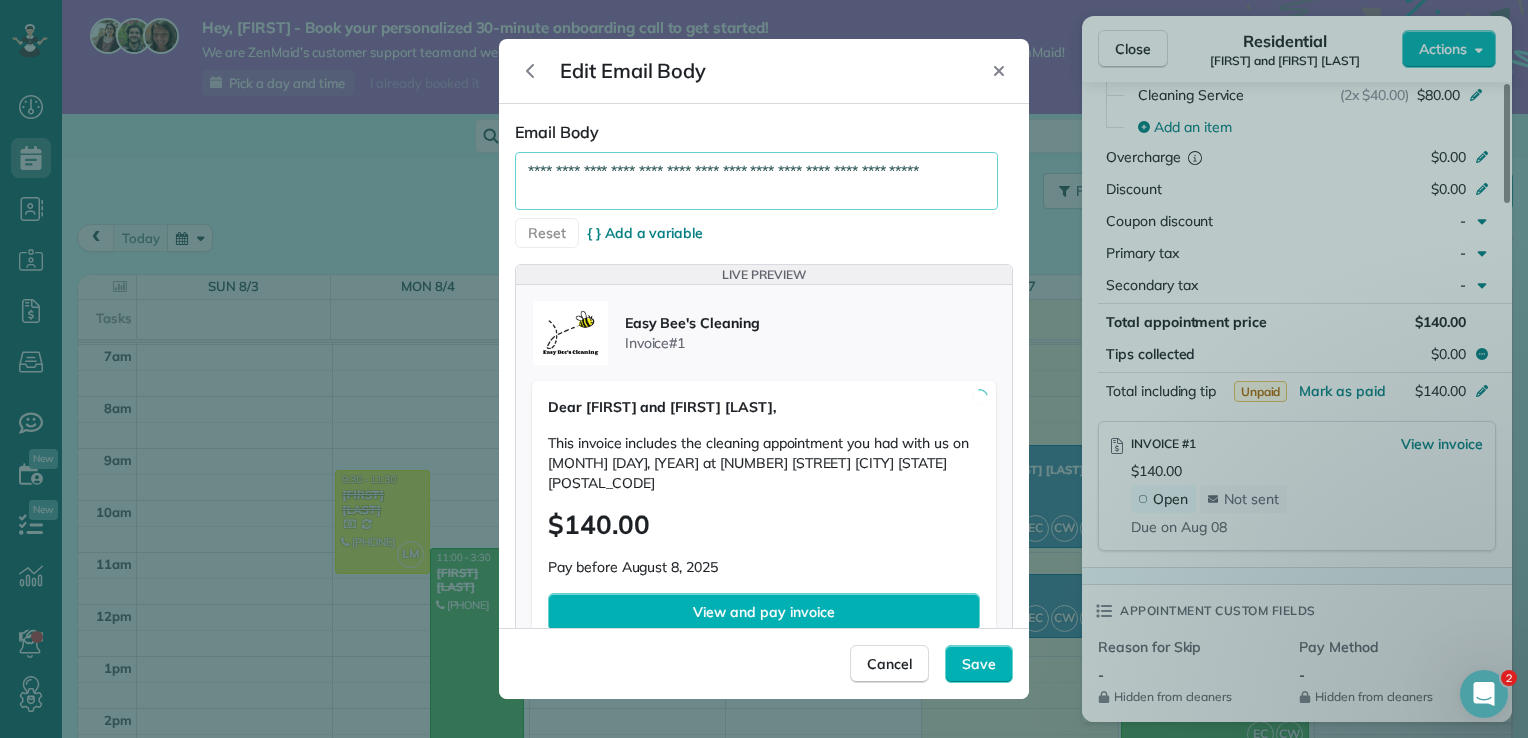 drag, startPoint x: 976, startPoint y: 180, endPoint x: 496, endPoint y: 130, distance: 482.59714 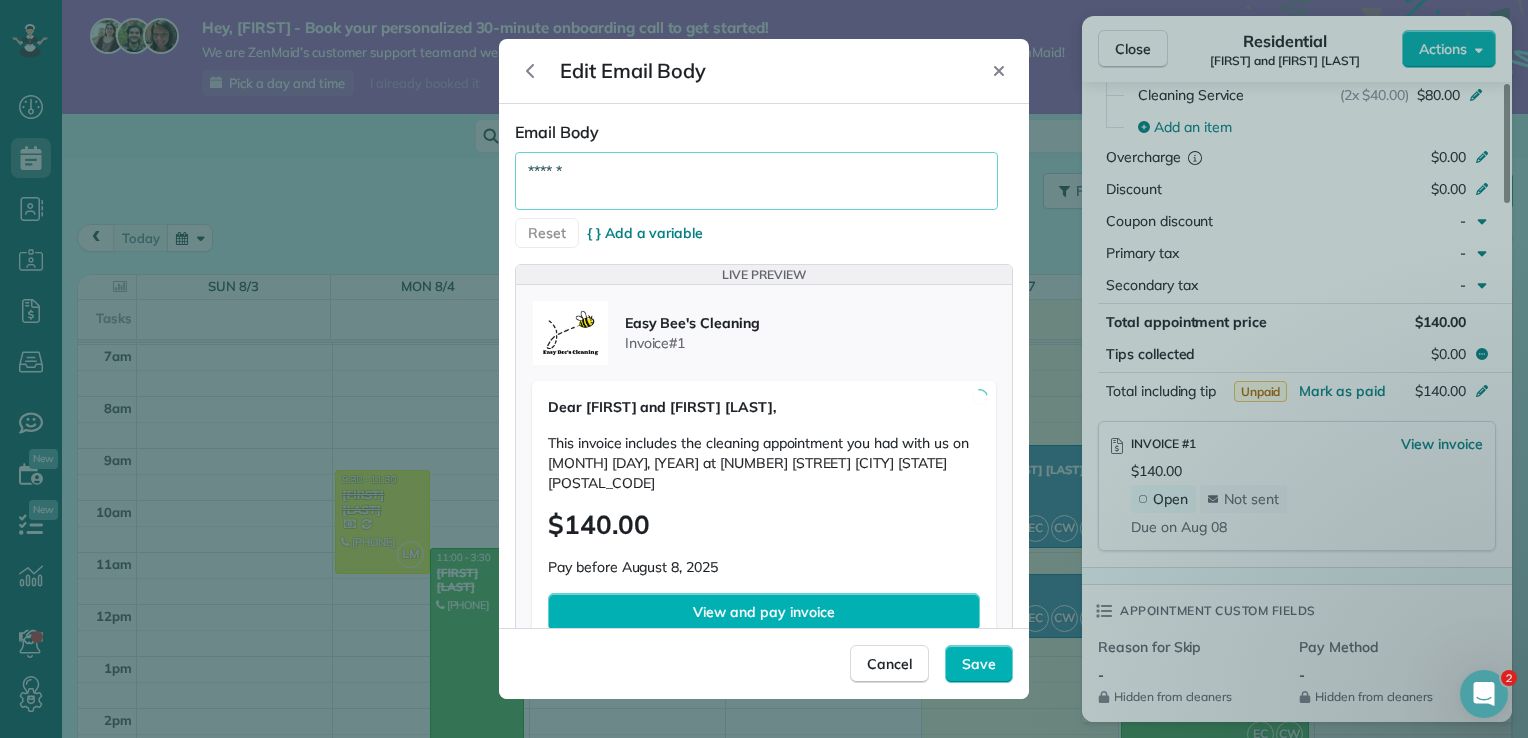 click on "******" at bounding box center (756, 181) 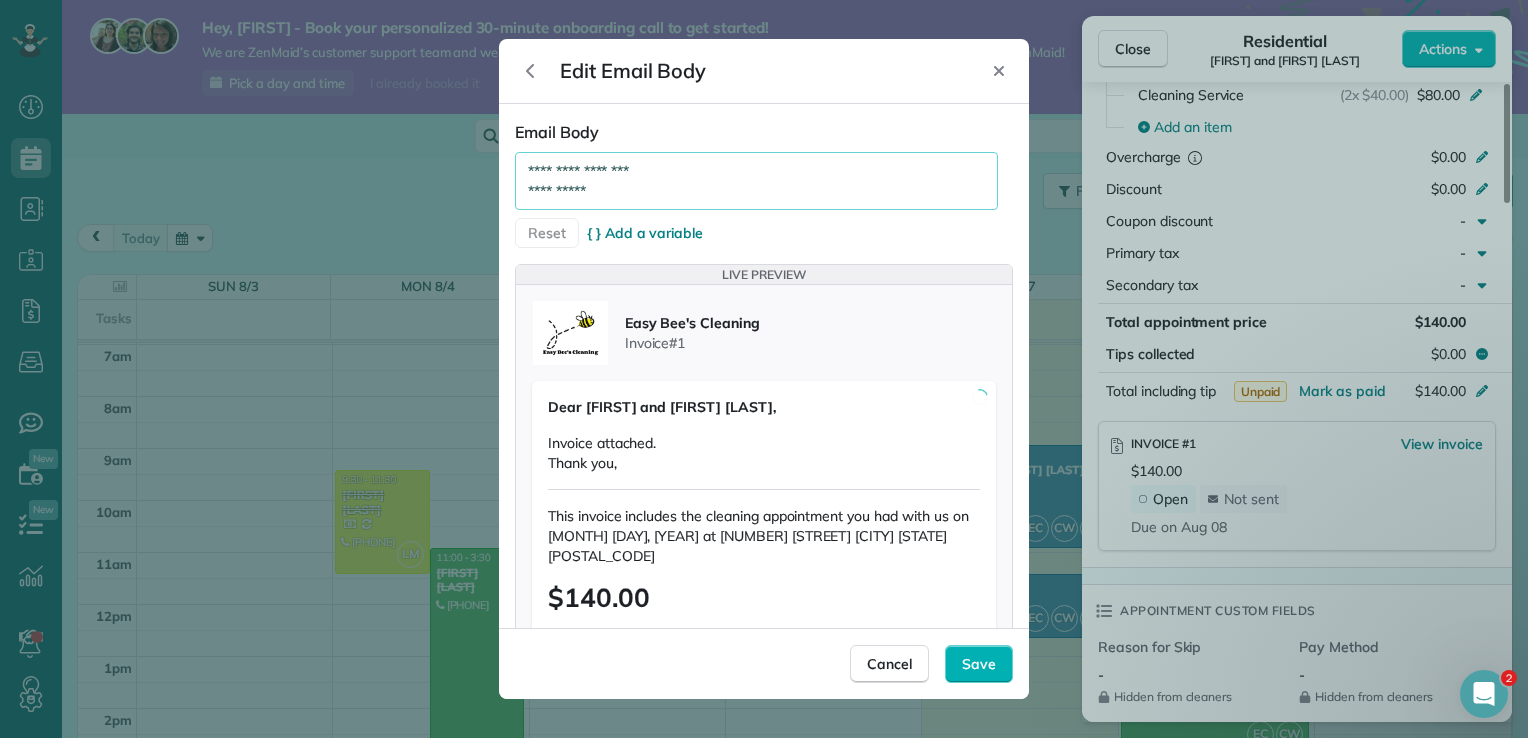 scroll, scrollTop: 11, scrollLeft: 0, axis: vertical 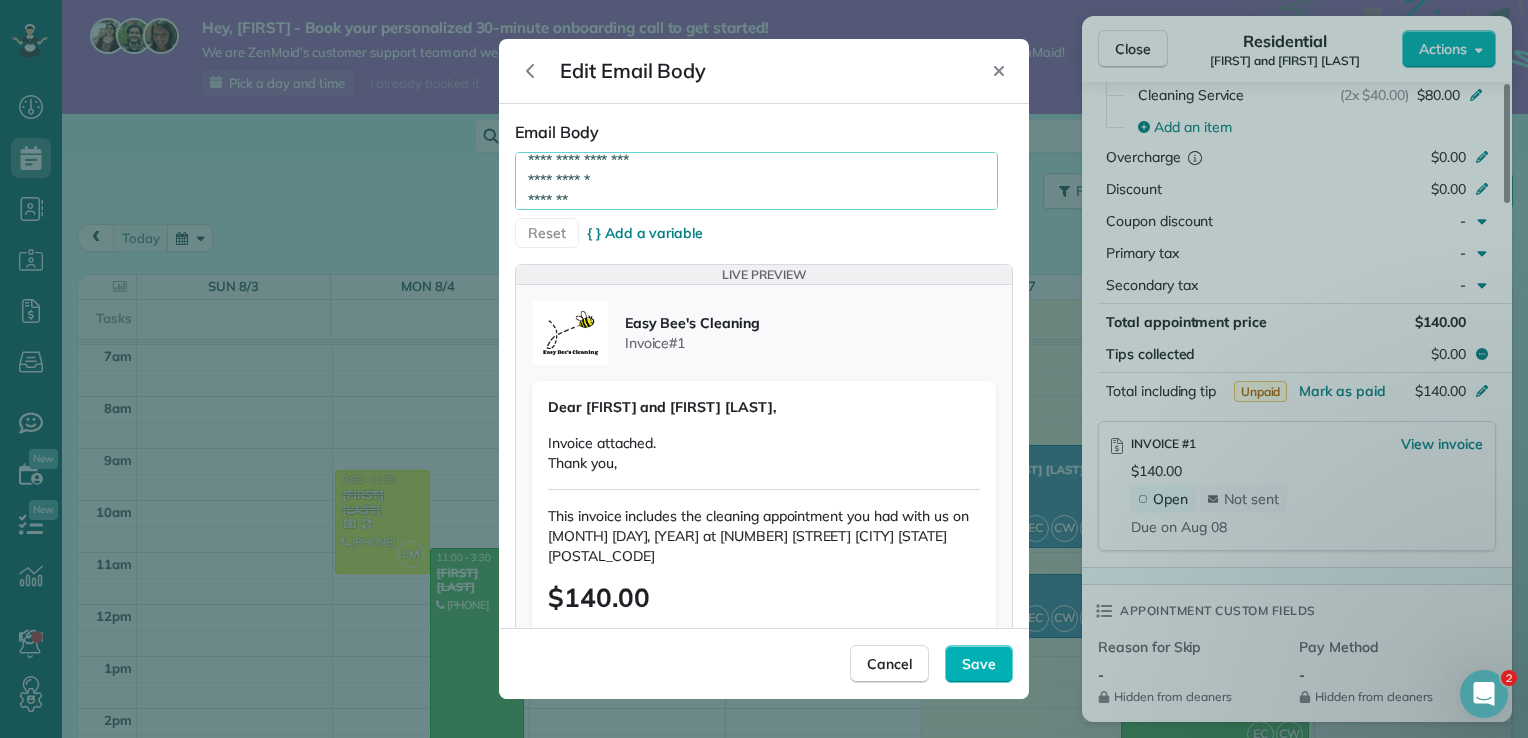 click on "**********" at bounding box center (756, 181) 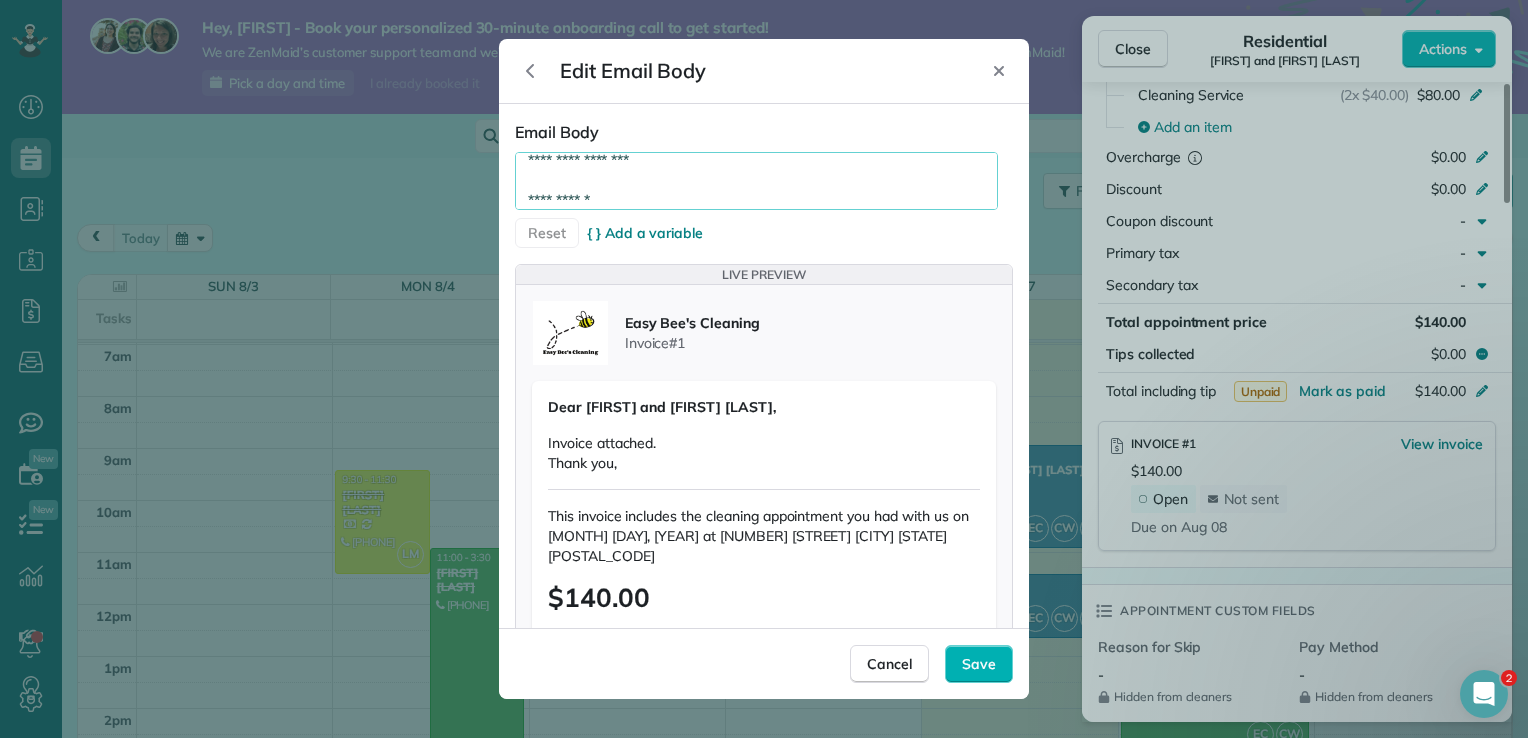 scroll, scrollTop: 28, scrollLeft: 0, axis: vertical 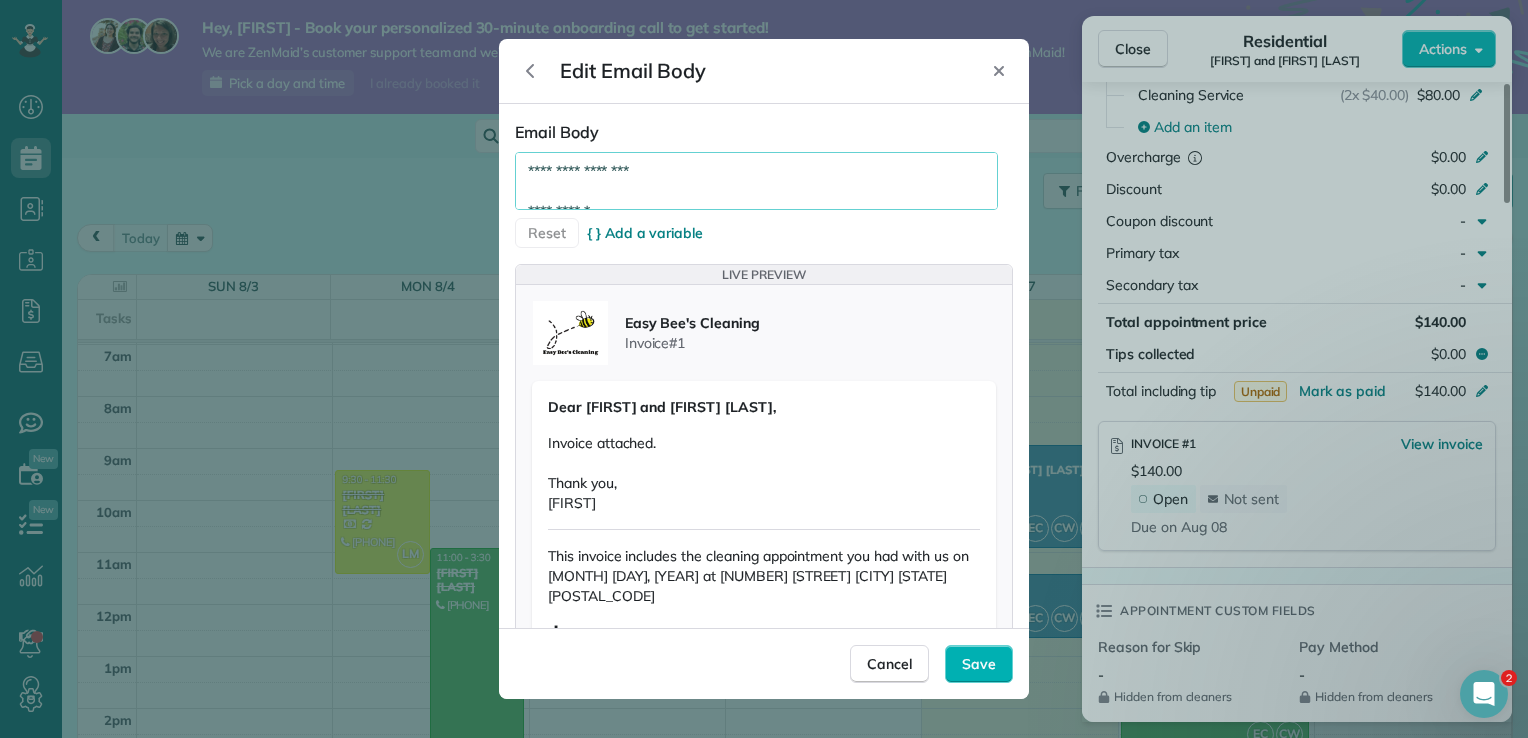 click on "**********" at bounding box center (756, 181) 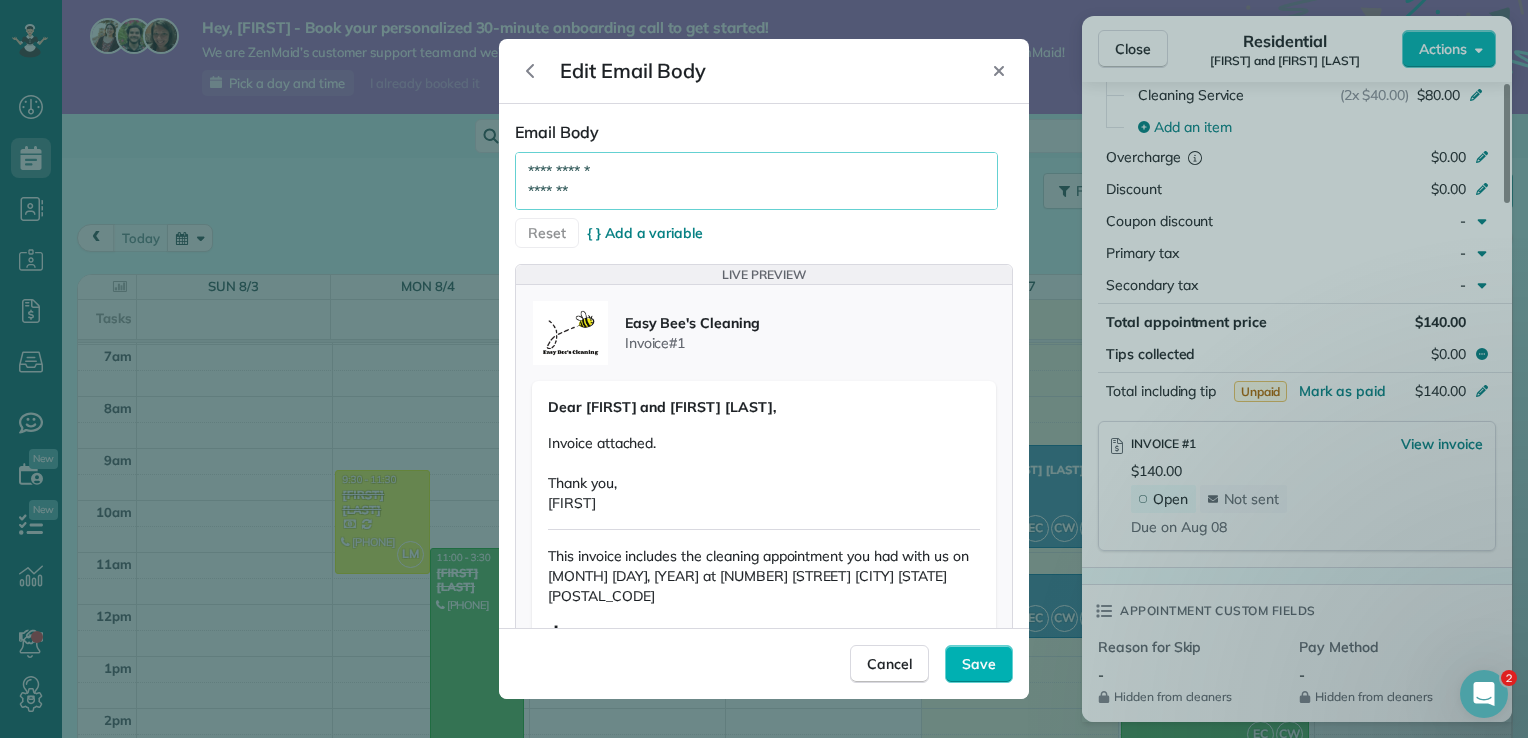 scroll, scrollTop: 60, scrollLeft: 0, axis: vertical 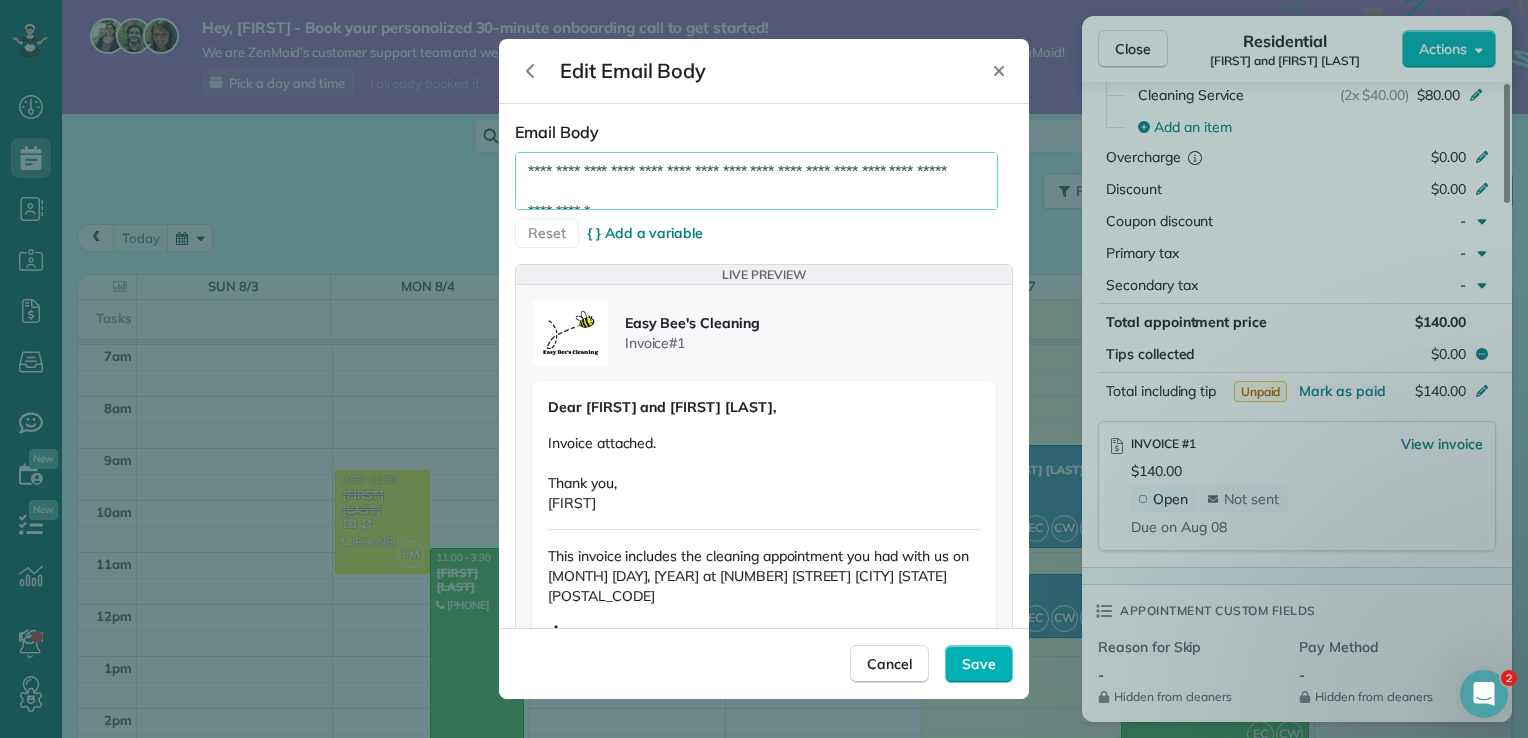 click on "**********" at bounding box center (756, 181) 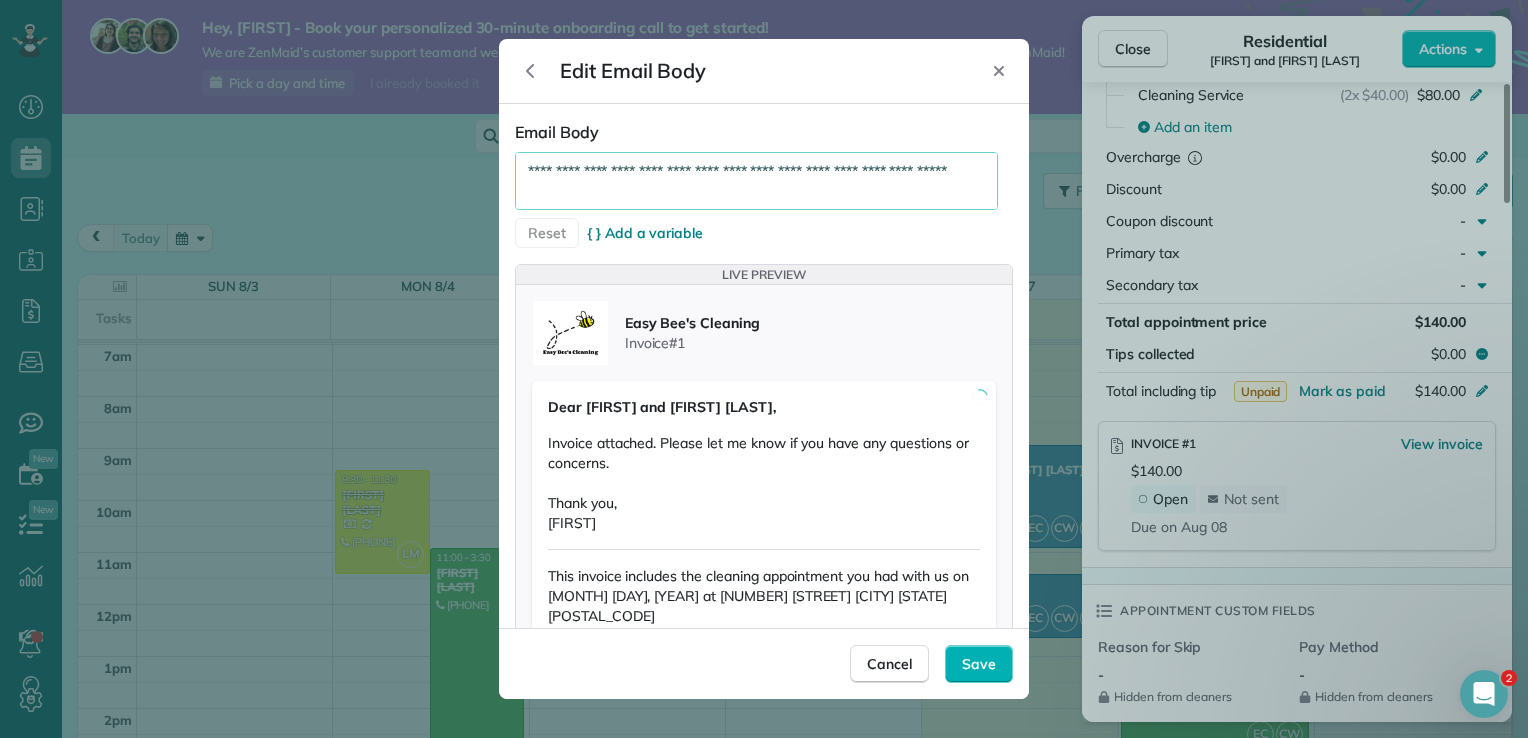 scroll, scrollTop: 11, scrollLeft: 0, axis: vertical 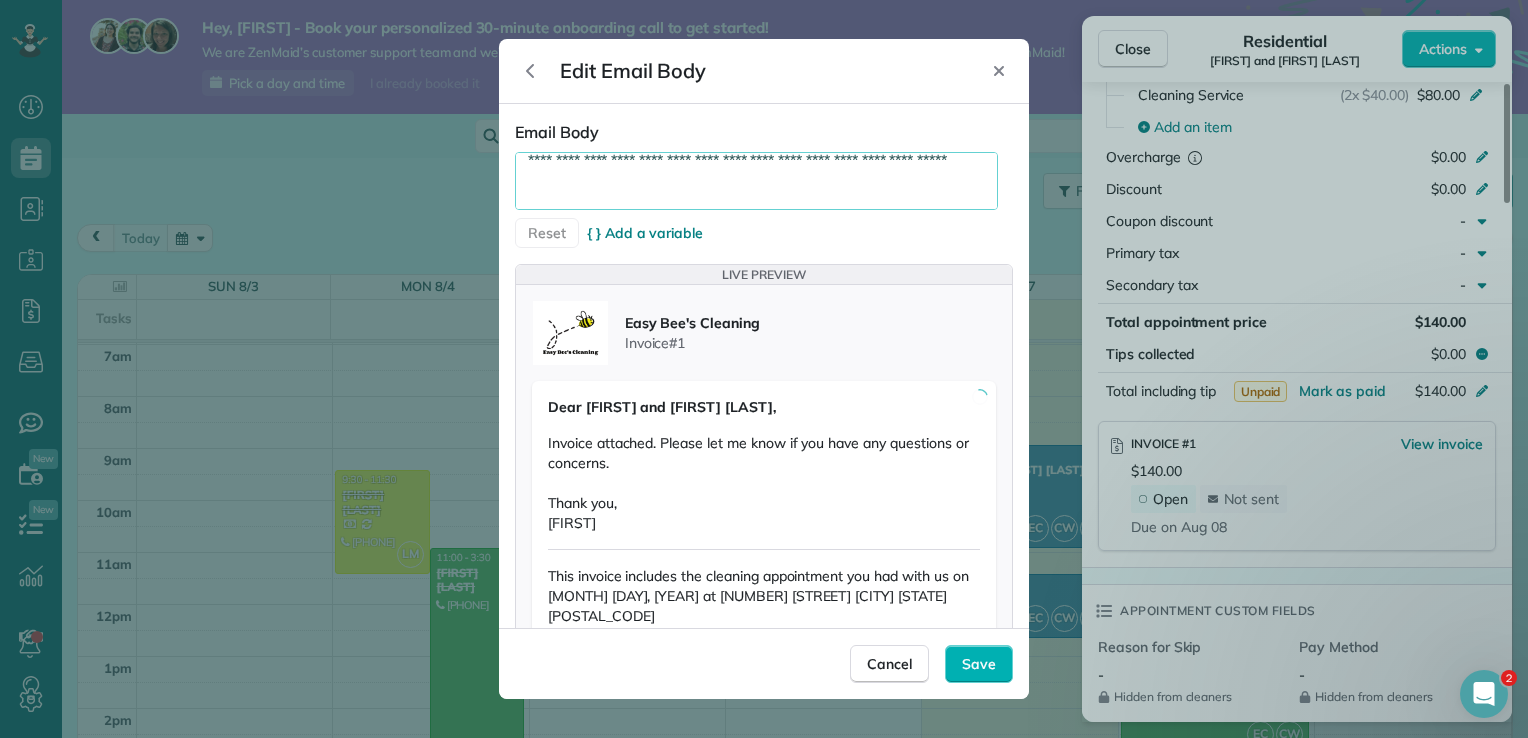 type on "**********" 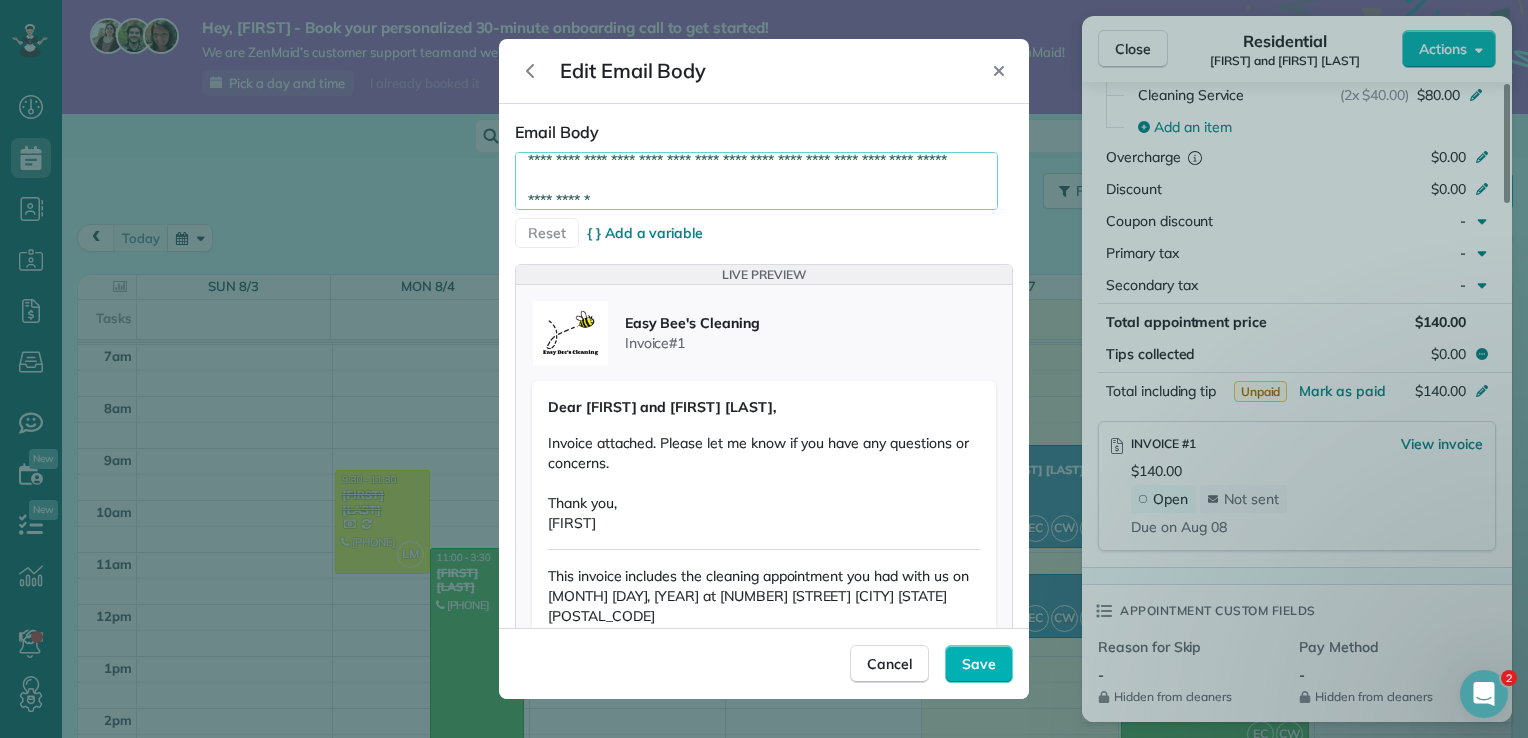 click on "Invoice attached. Please let me know if you have any questions or concerns.
Thank you,
Breezie" at bounding box center (764, 483) 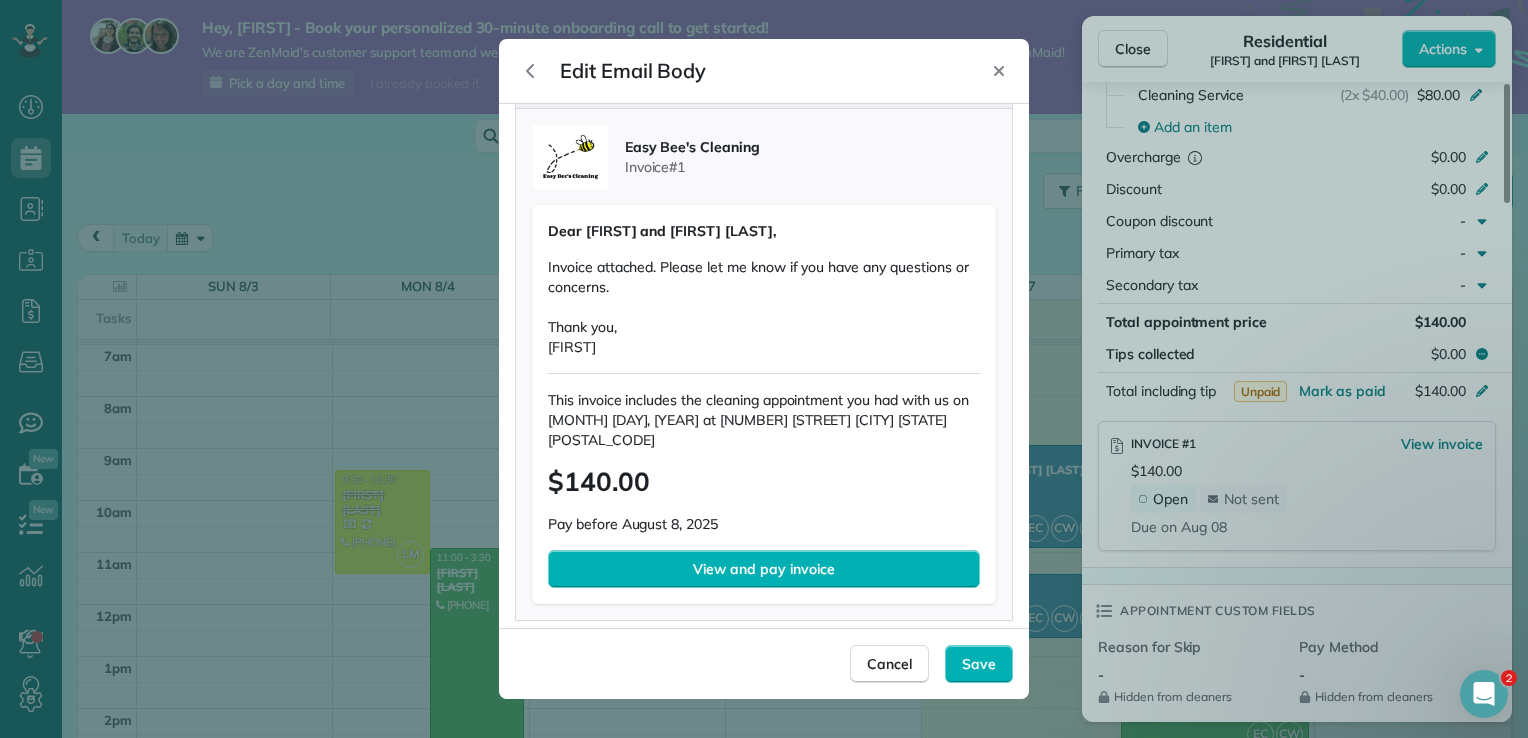 scroll, scrollTop: 182, scrollLeft: 0, axis: vertical 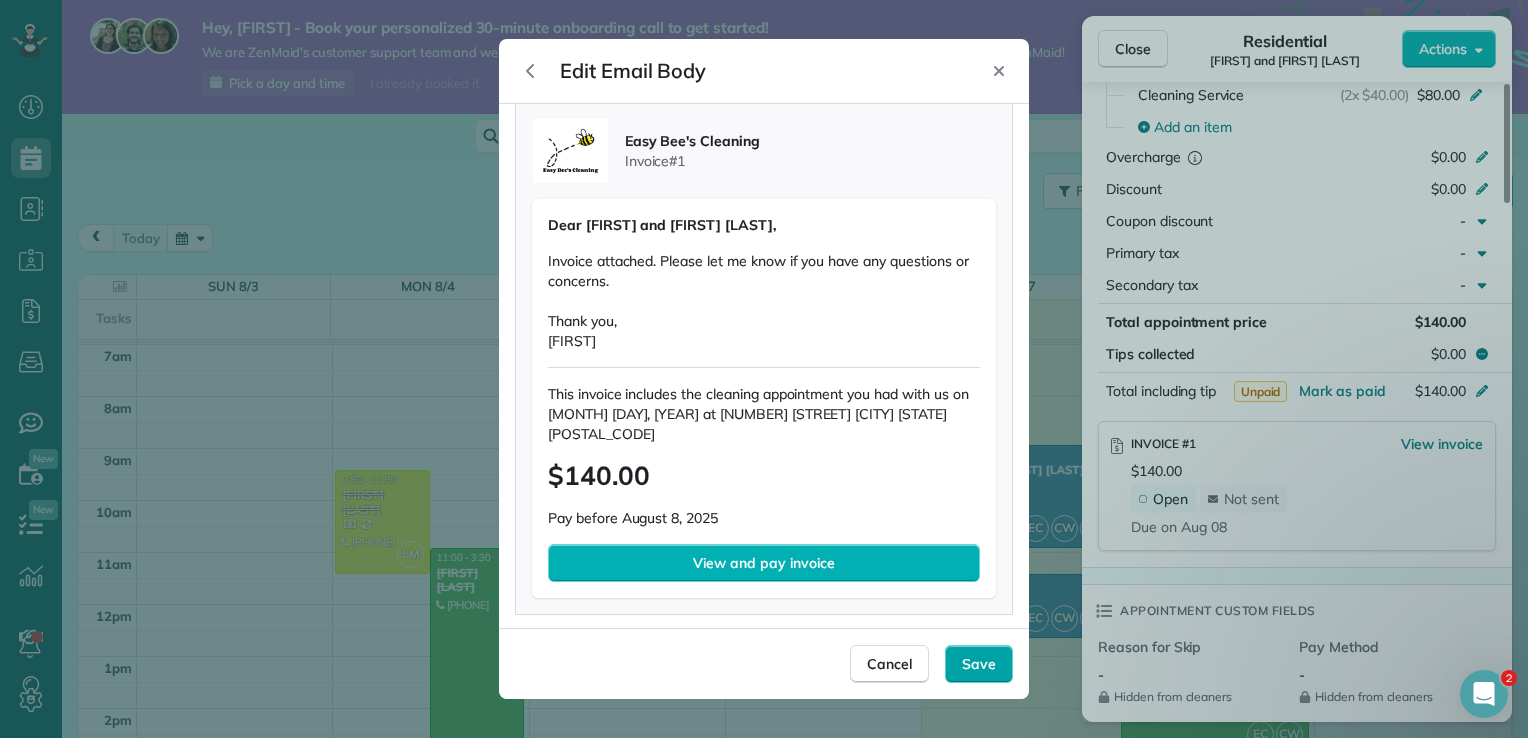 click on "Save" at bounding box center [979, 664] 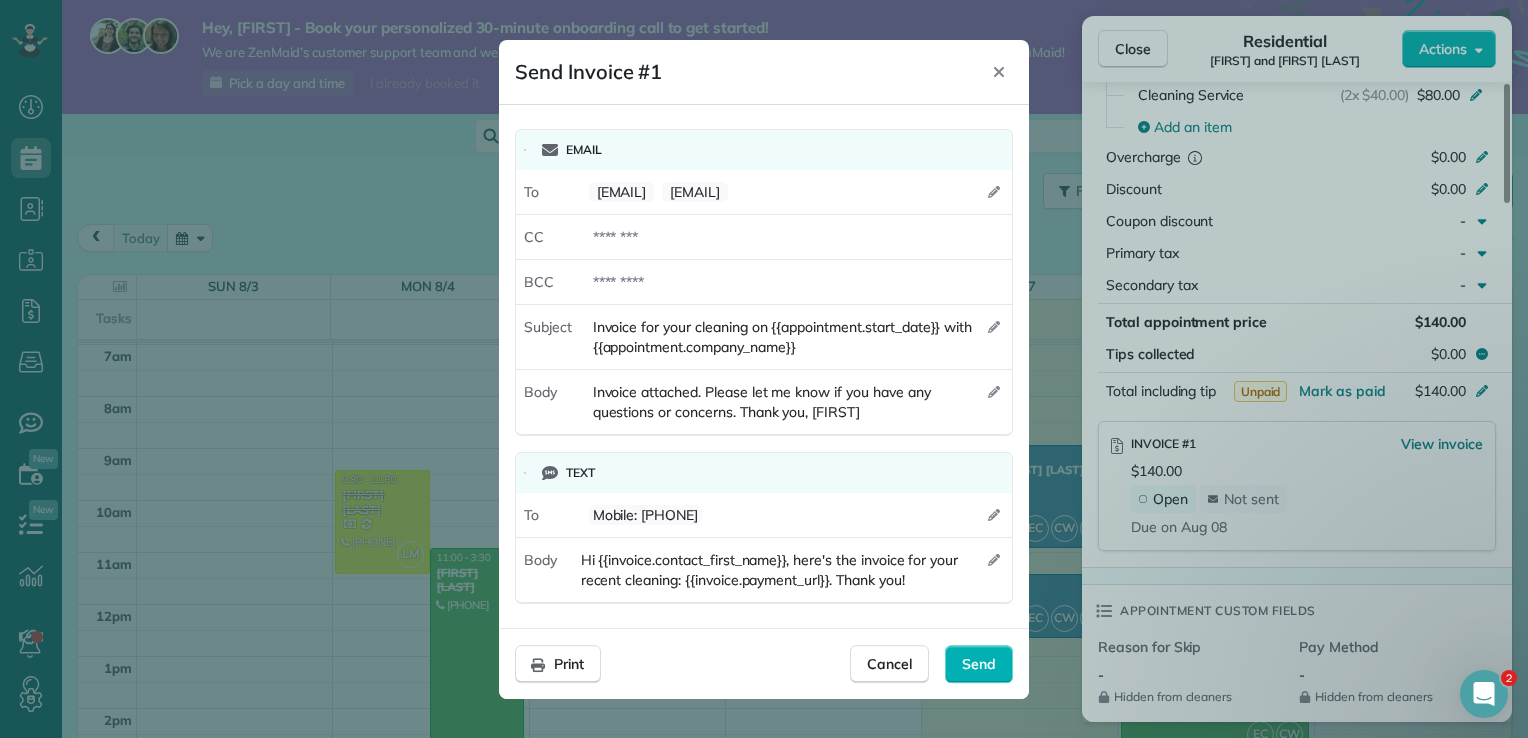 scroll, scrollTop: 0, scrollLeft: 0, axis: both 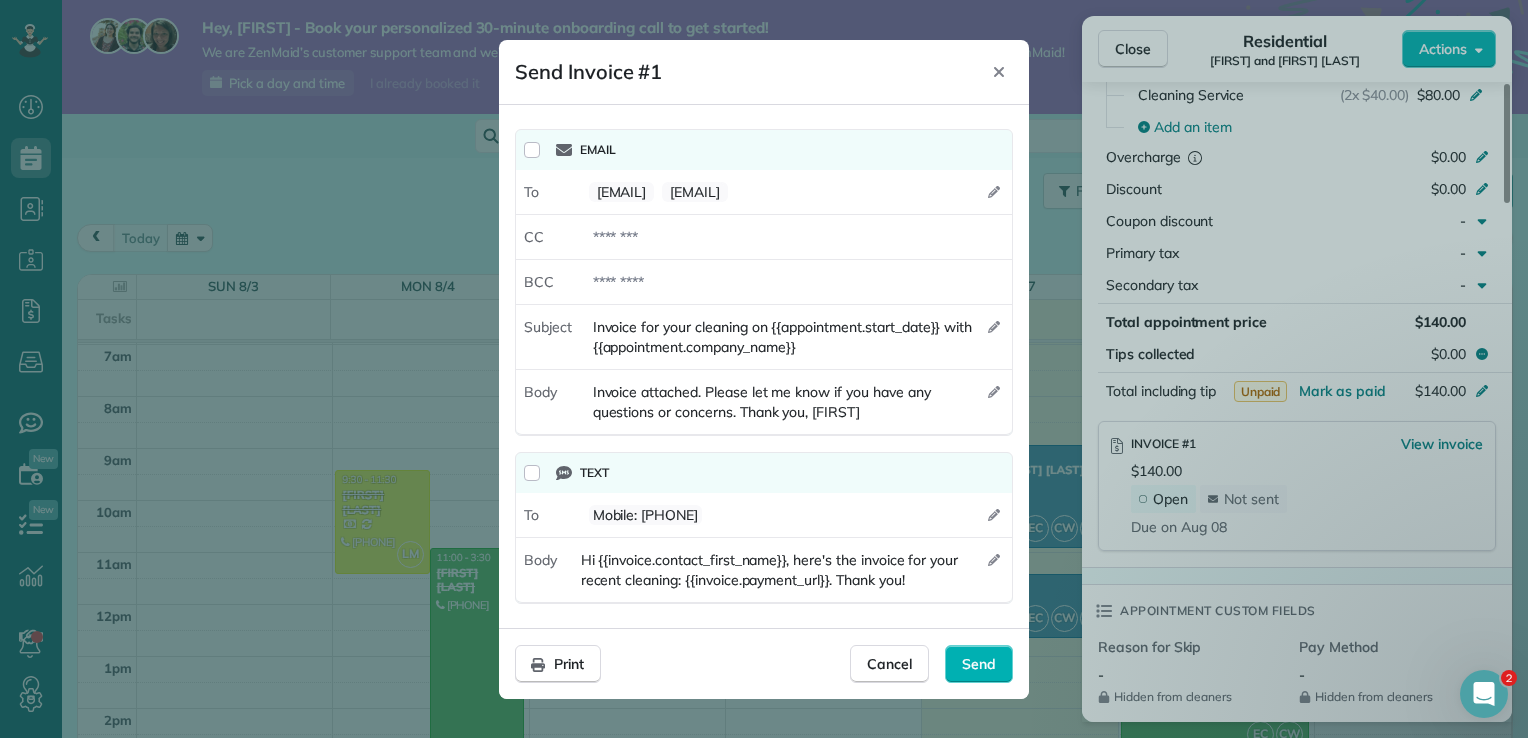 click on "Send" at bounding box center (979, 664) 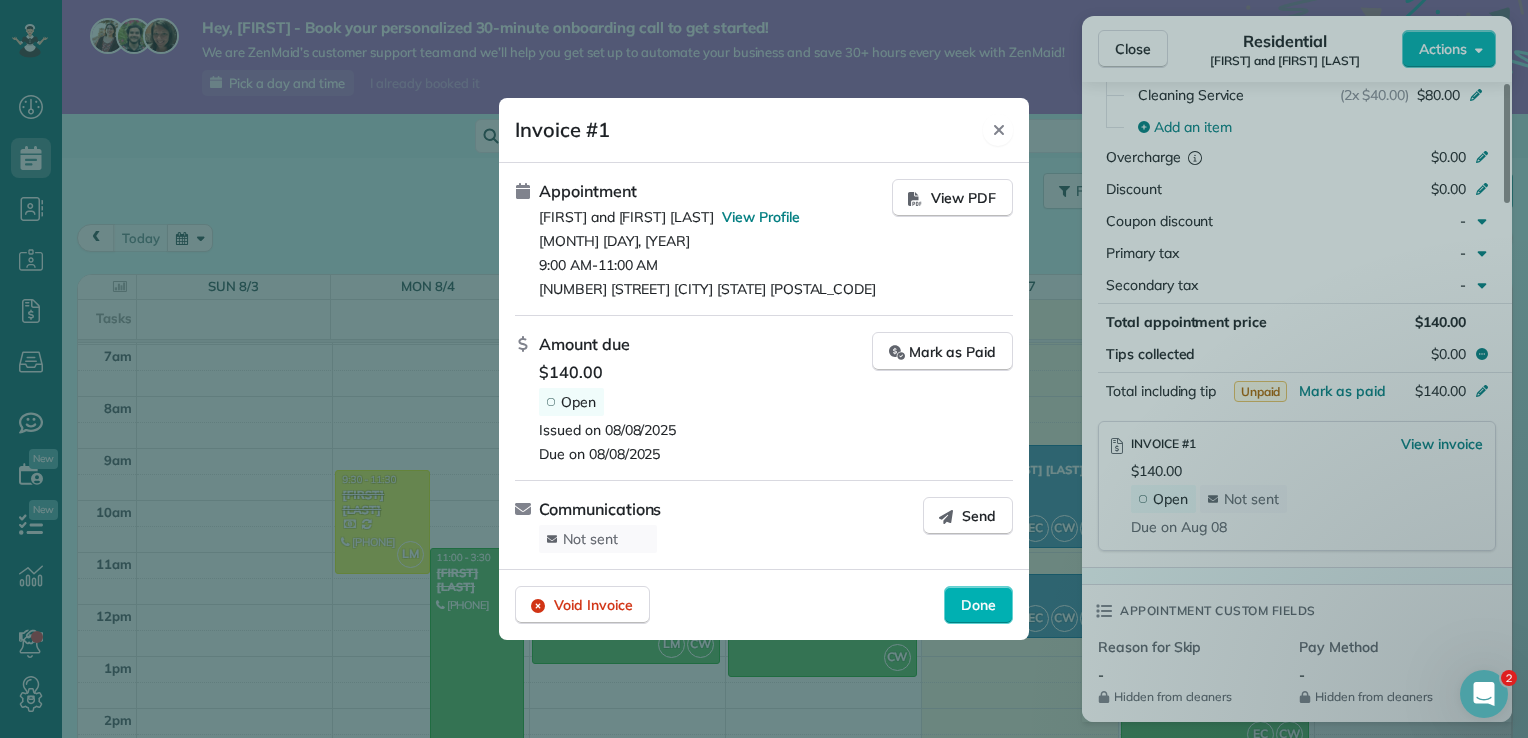 click 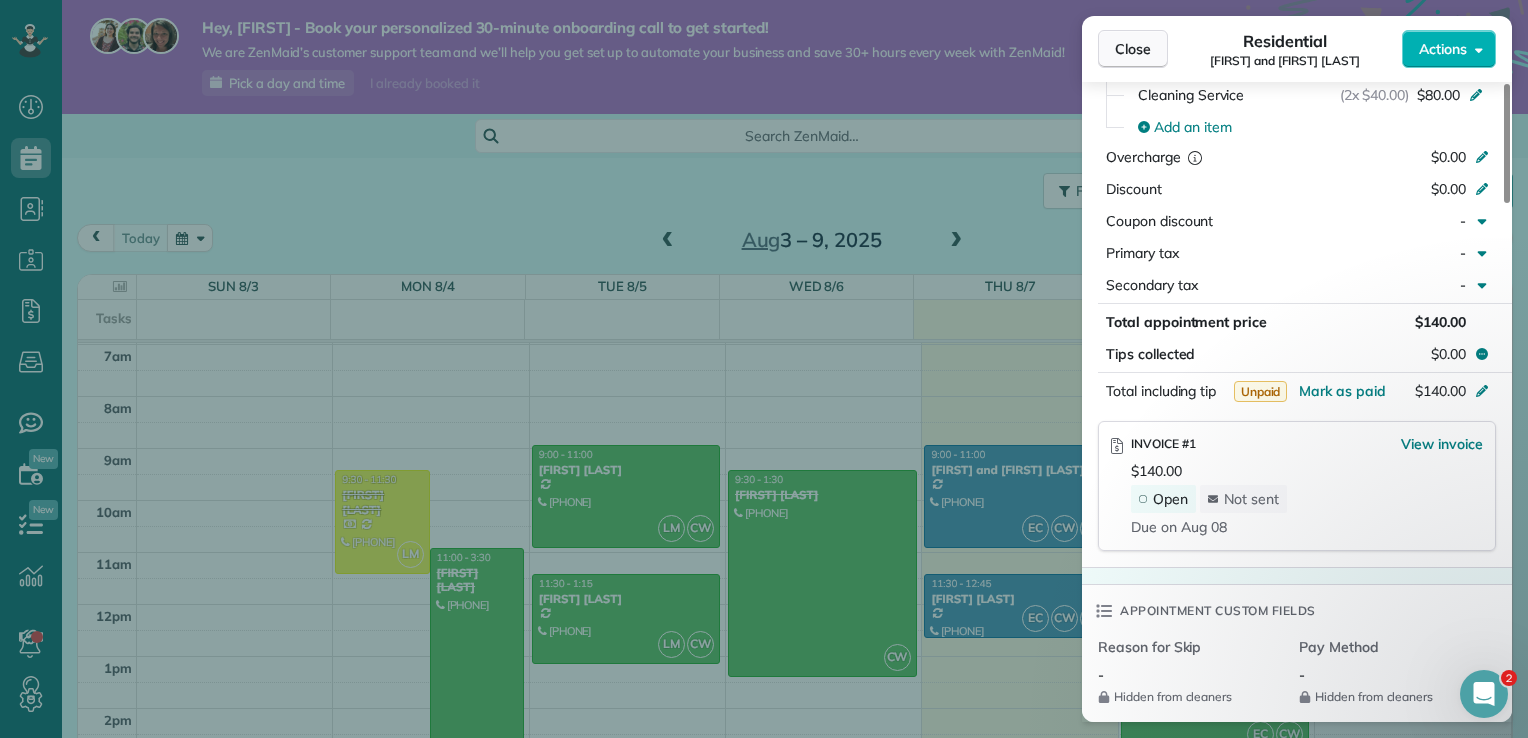 click on "Close" at bounding box center (1133, 49) 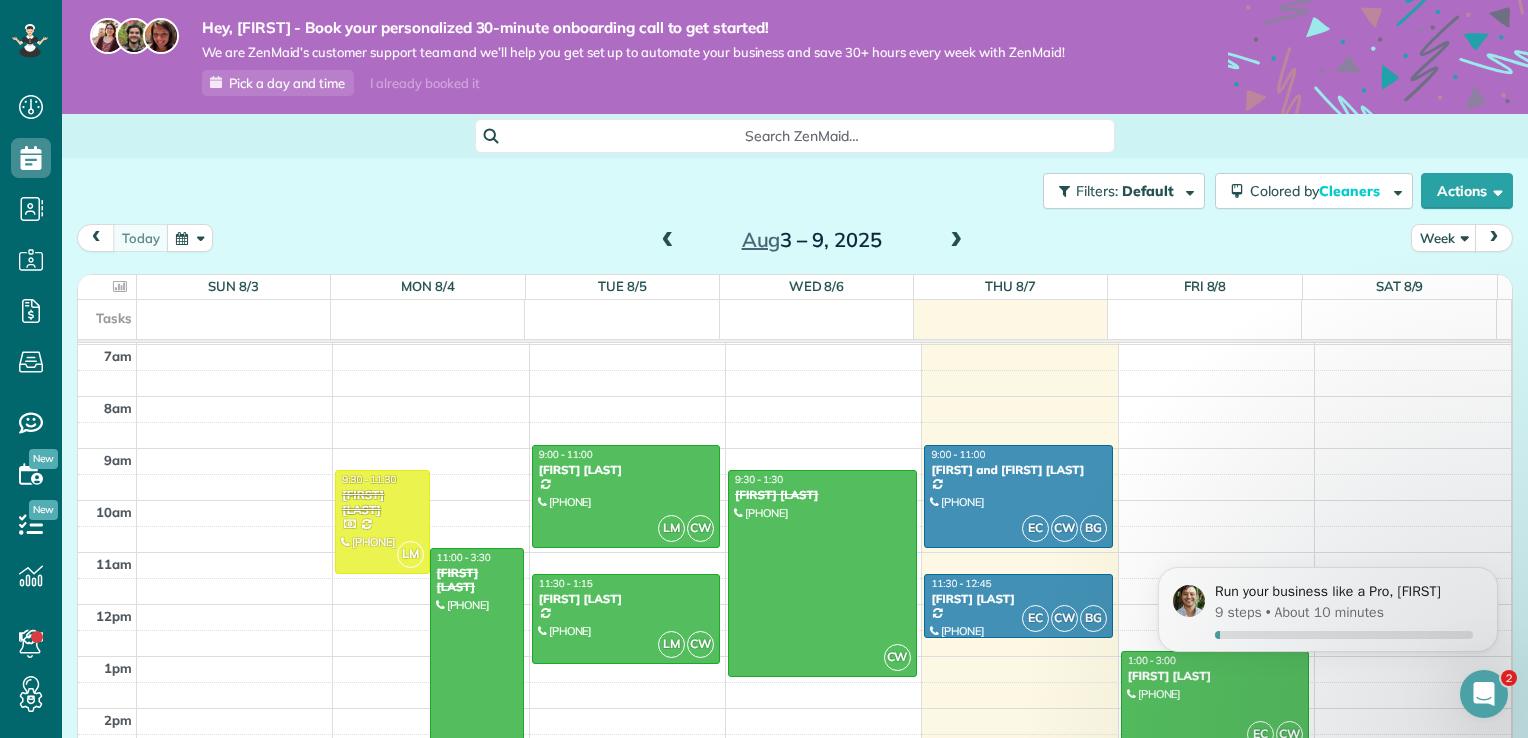 click at bounding box center [668, 241] 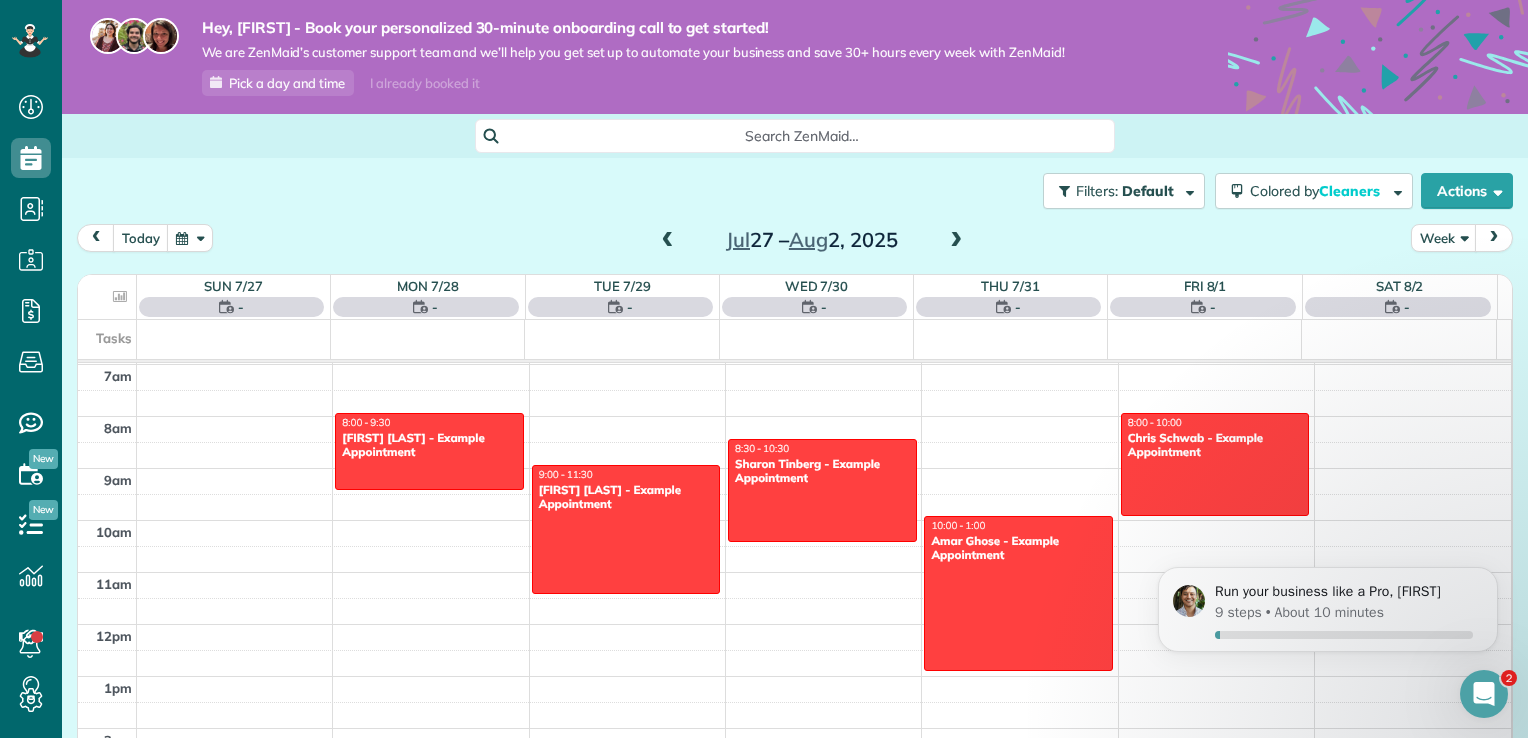 click at bounding box center (668, 241) 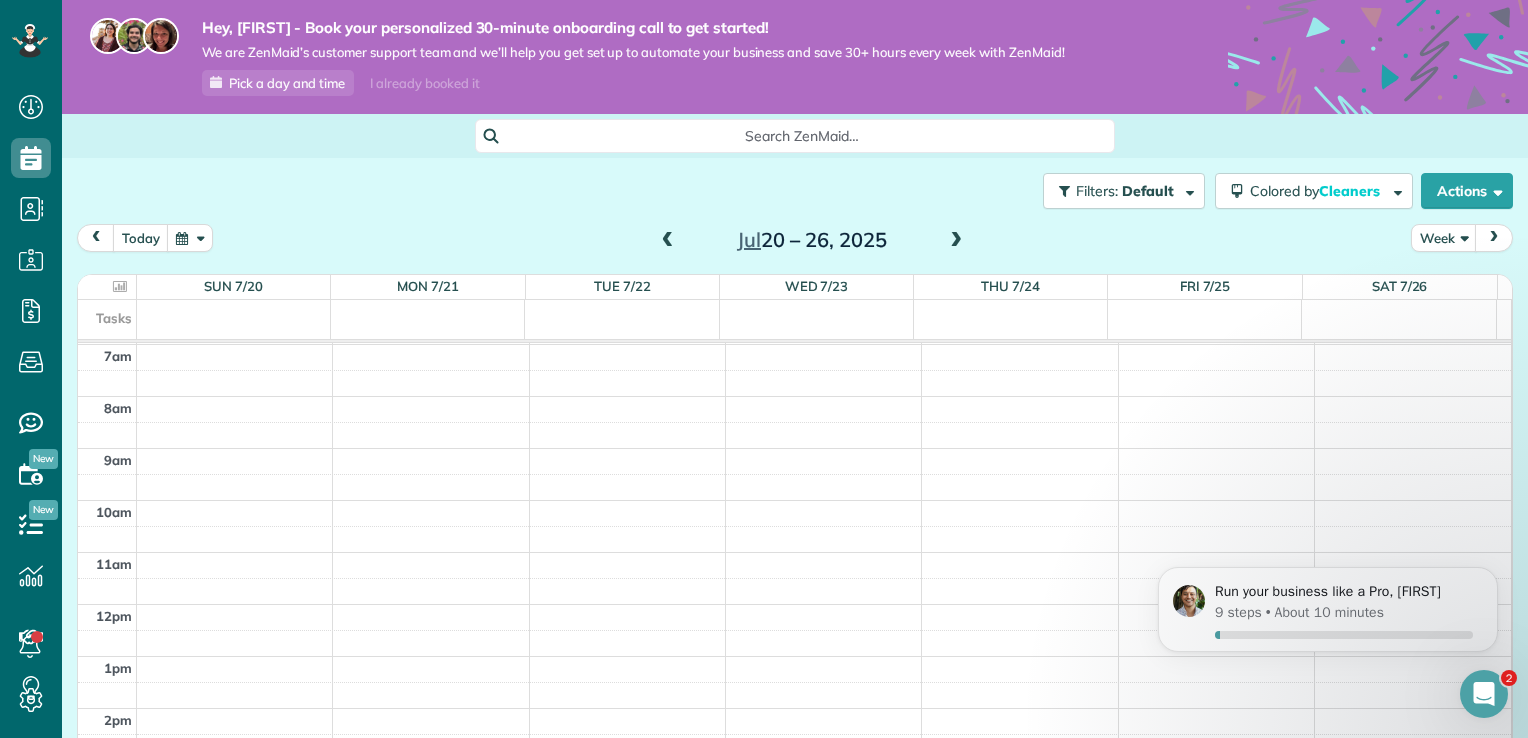 click at bounding box center (956, 241) 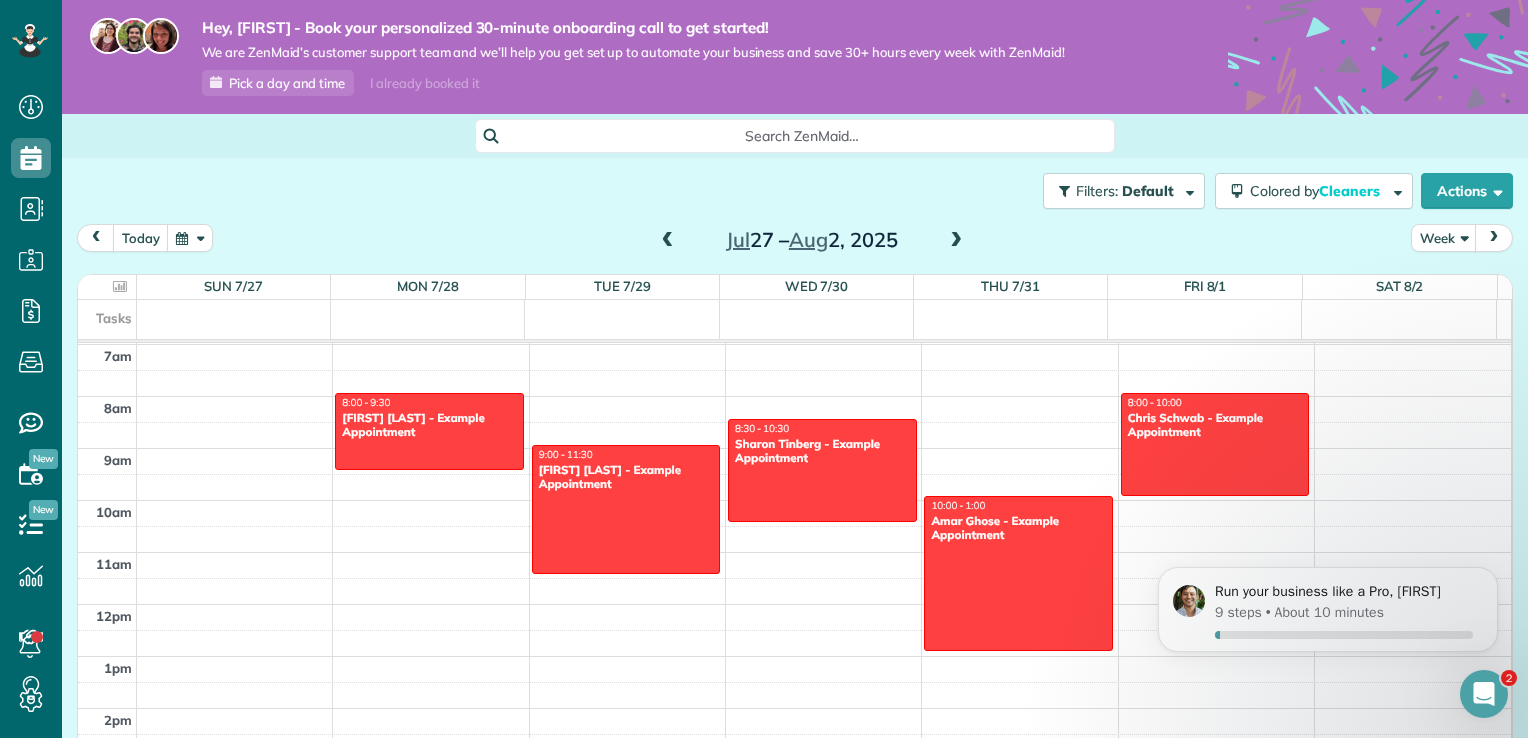 click at bounding box center (956, 241) 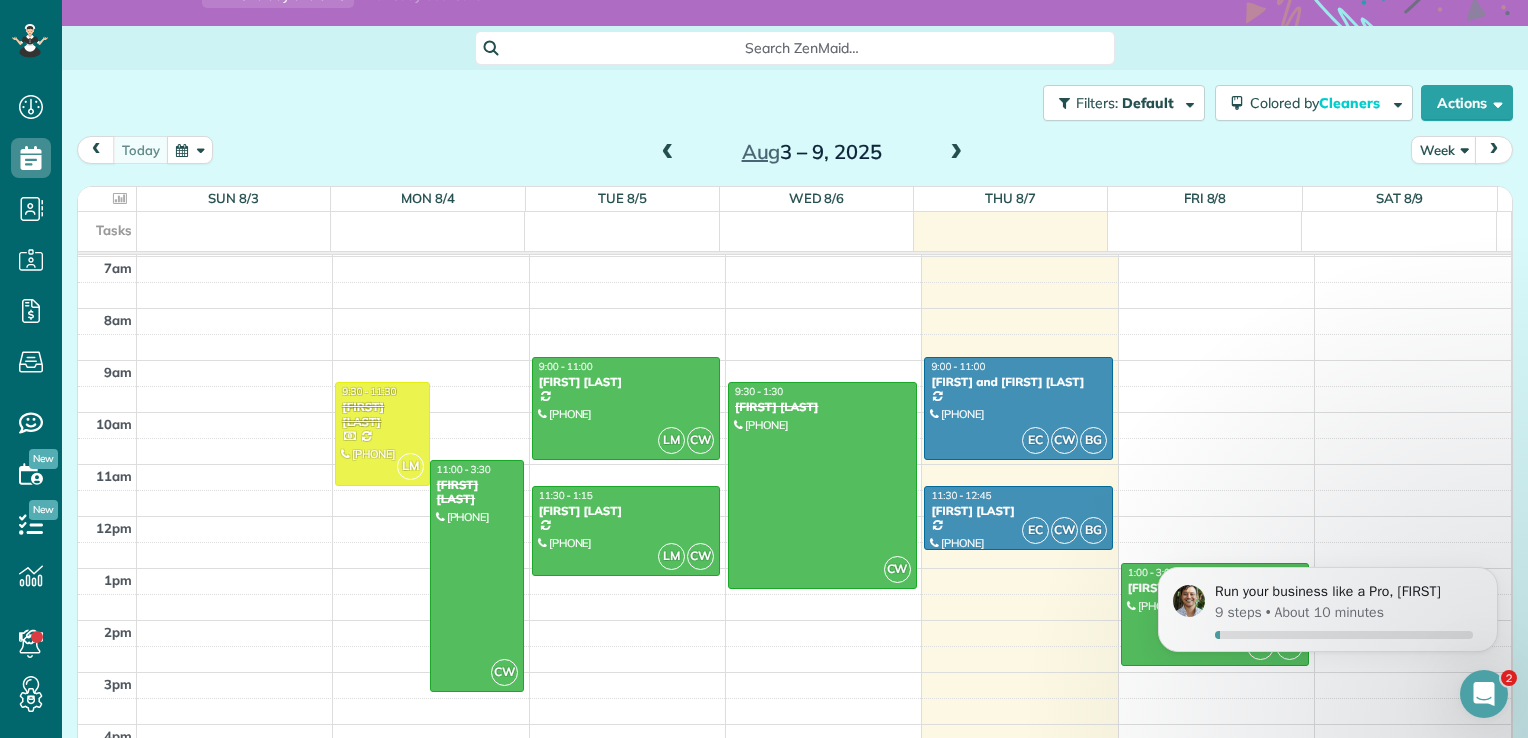scroll, scrollTop: 140, scrollLeft: 0, axis: vertical 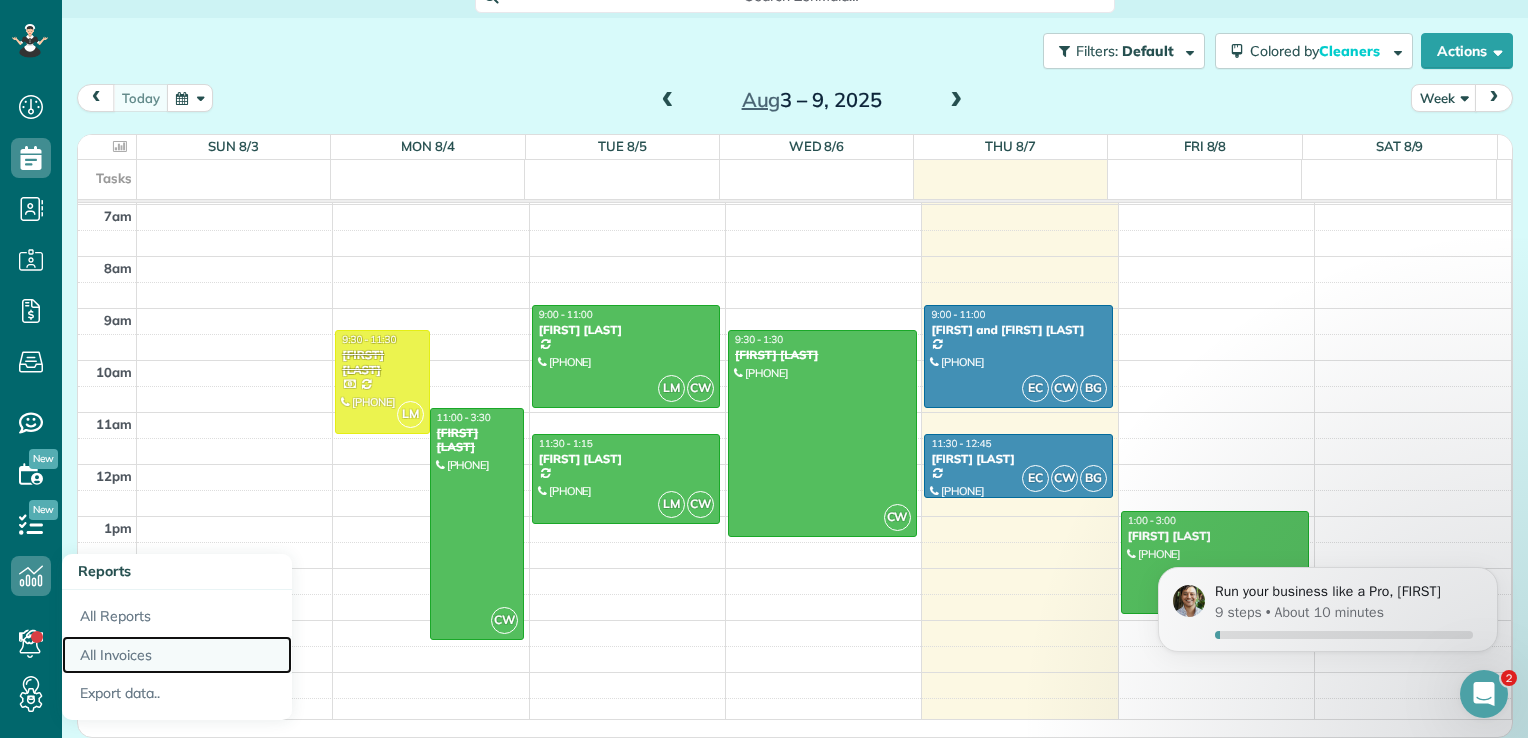 click on "All Invoices" at bounding box center [177, 655] 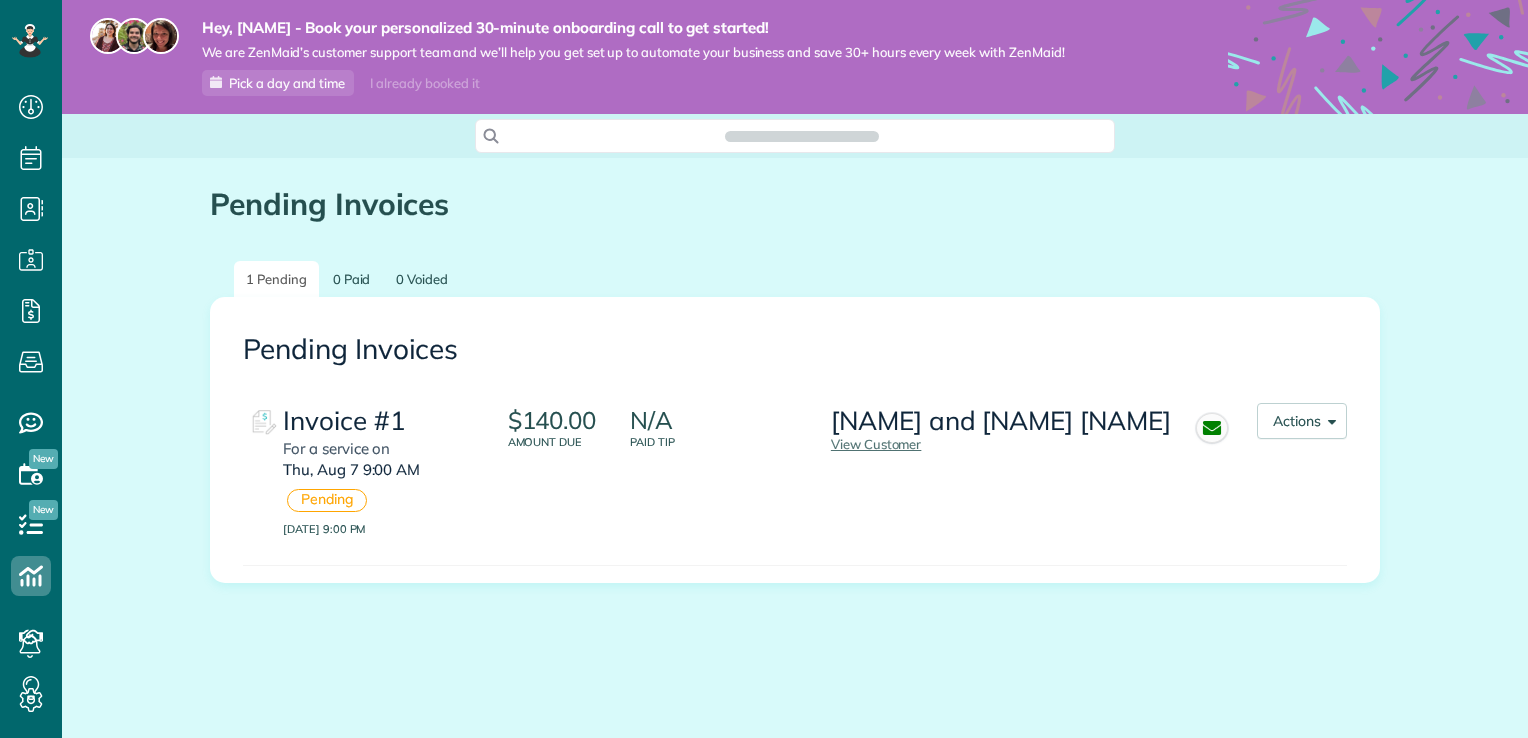 scroll, scrollTop: 0, scrollLeft: 0, axis: both 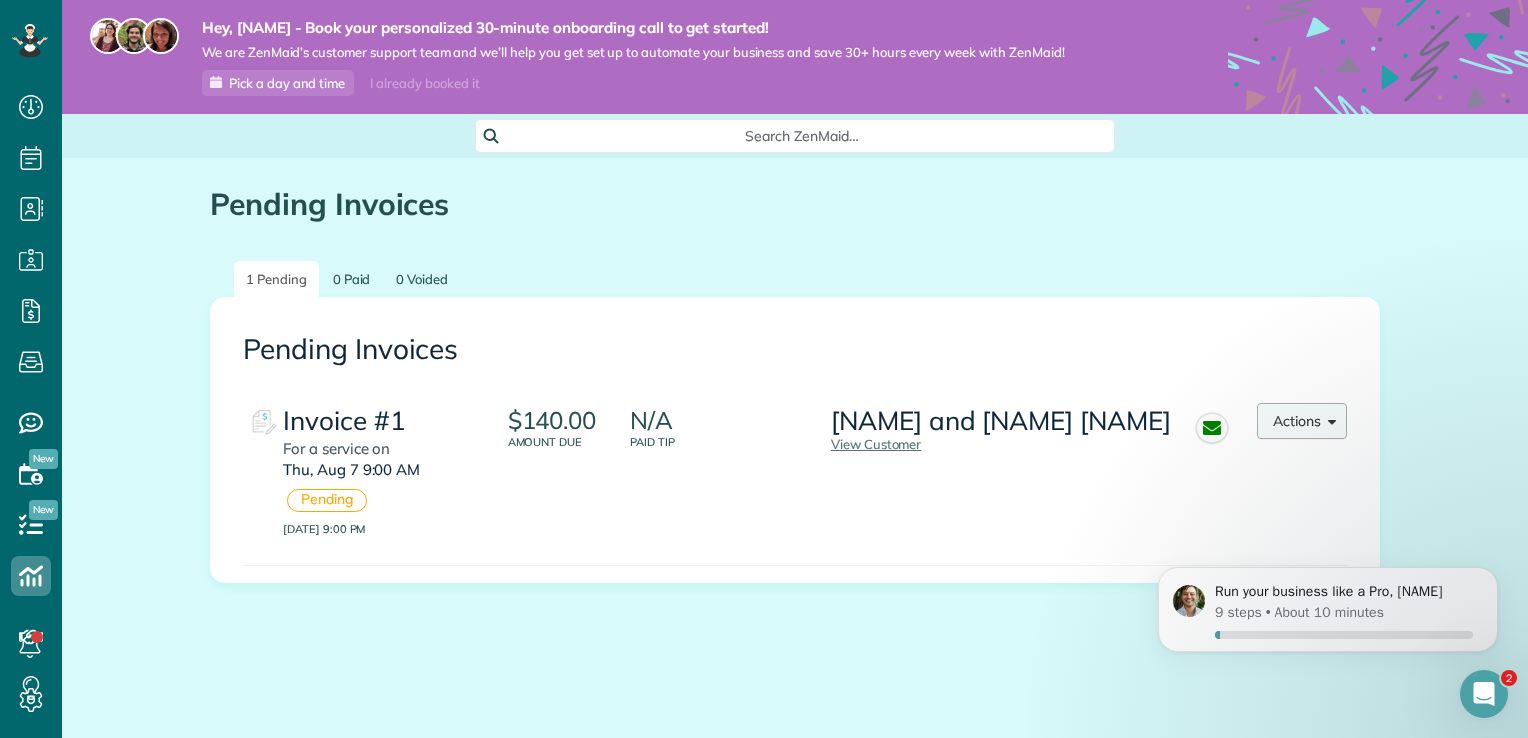 click on "Actions" at bounding box center (1302, 421) 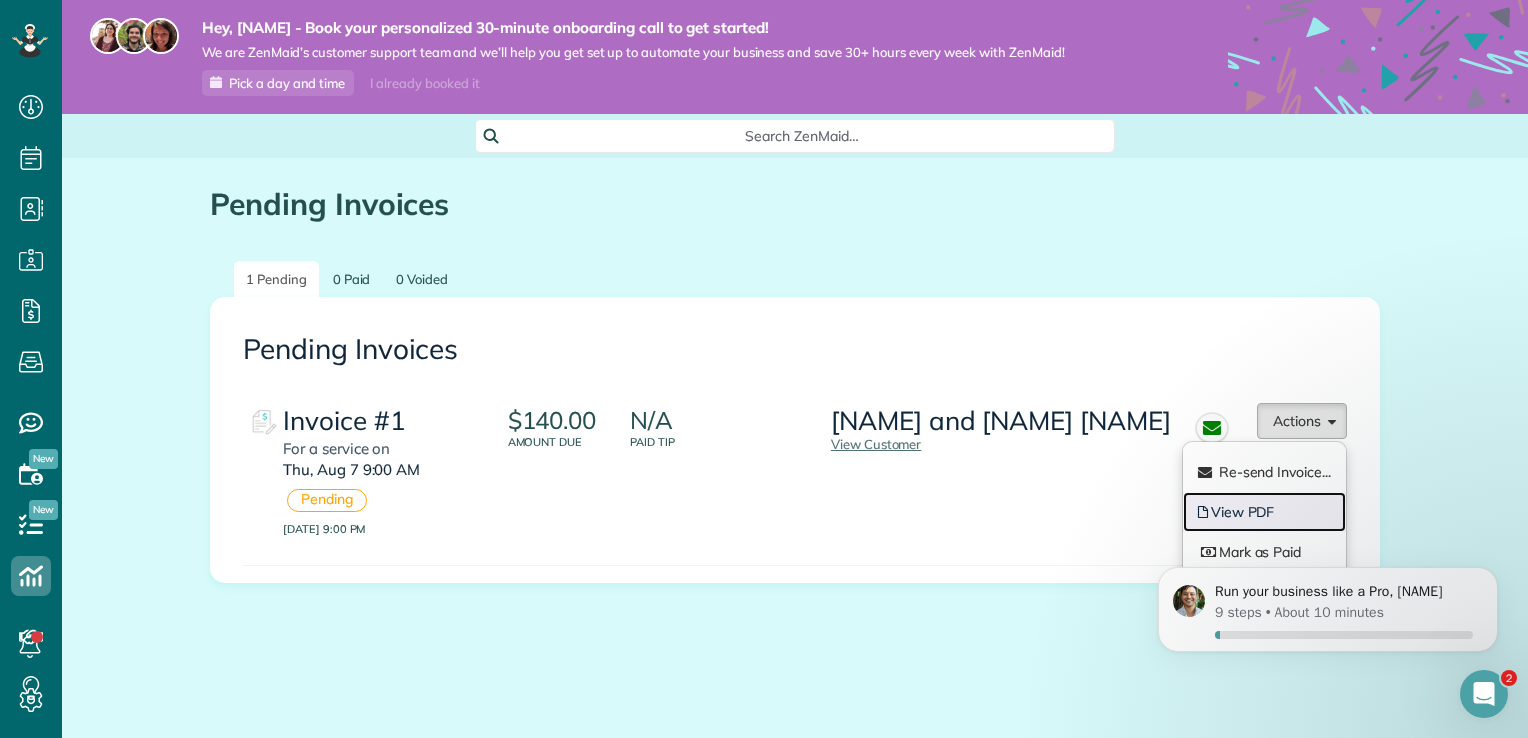 click on "View PDF" at bounding box center [1264, 512] 